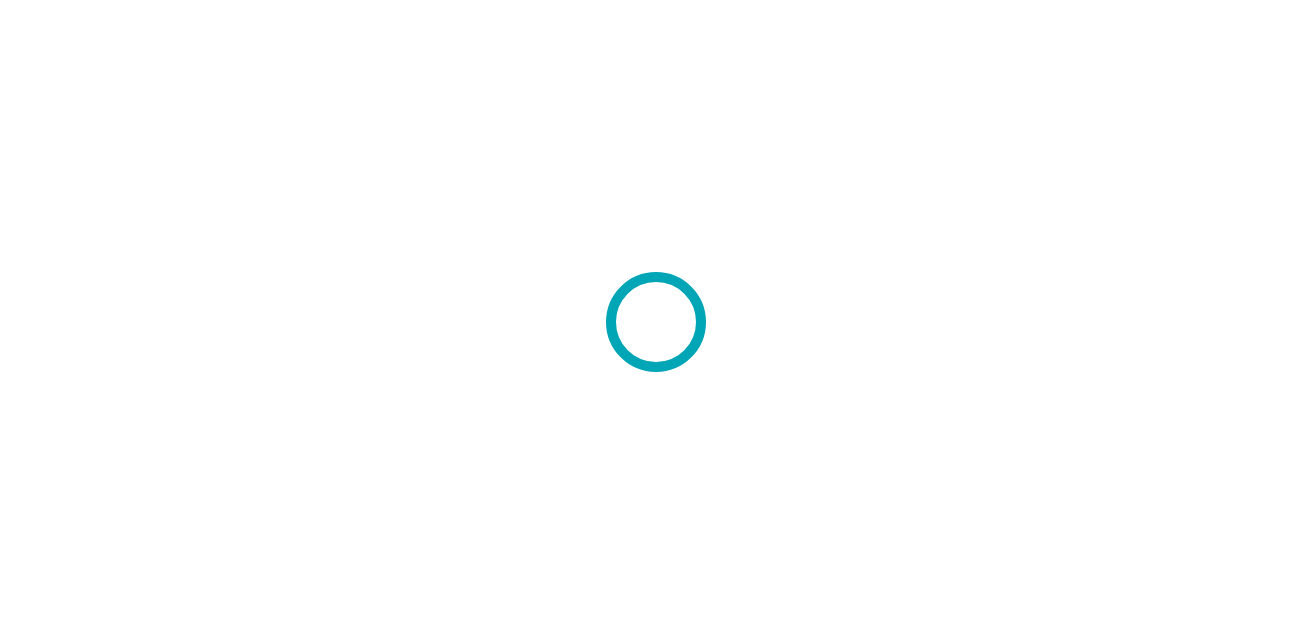 scroll, scrollTop: 0, scrollLeft: 0, axis: both 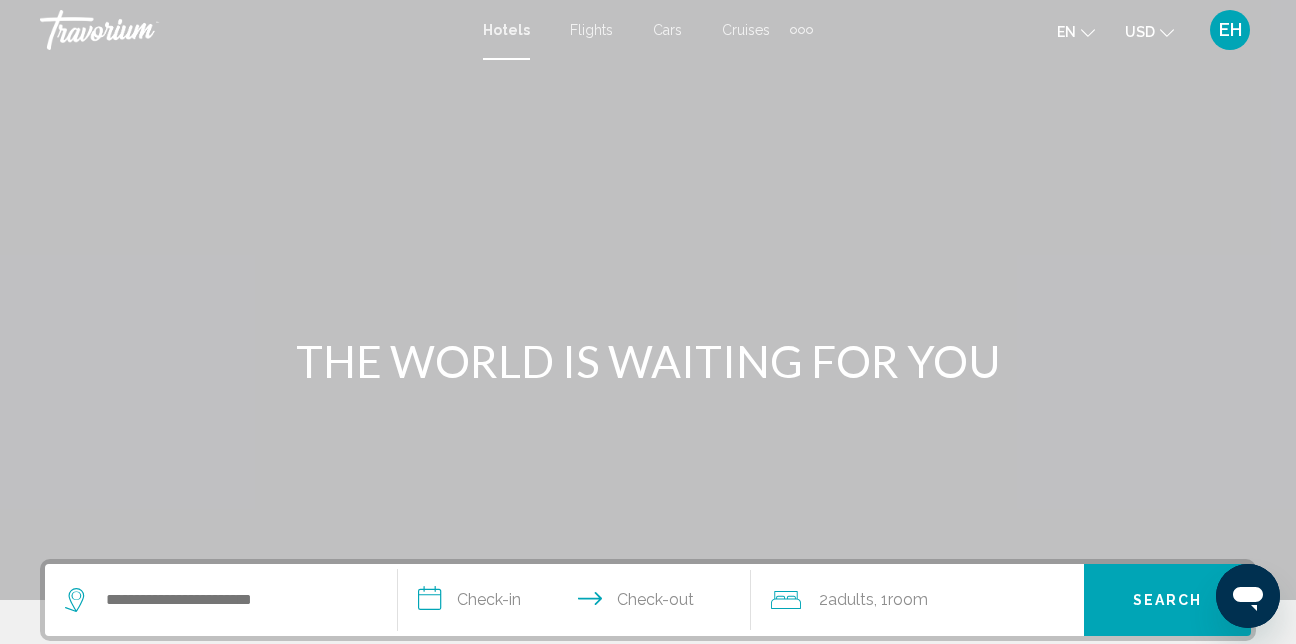 click at bounding box center (221, 600) 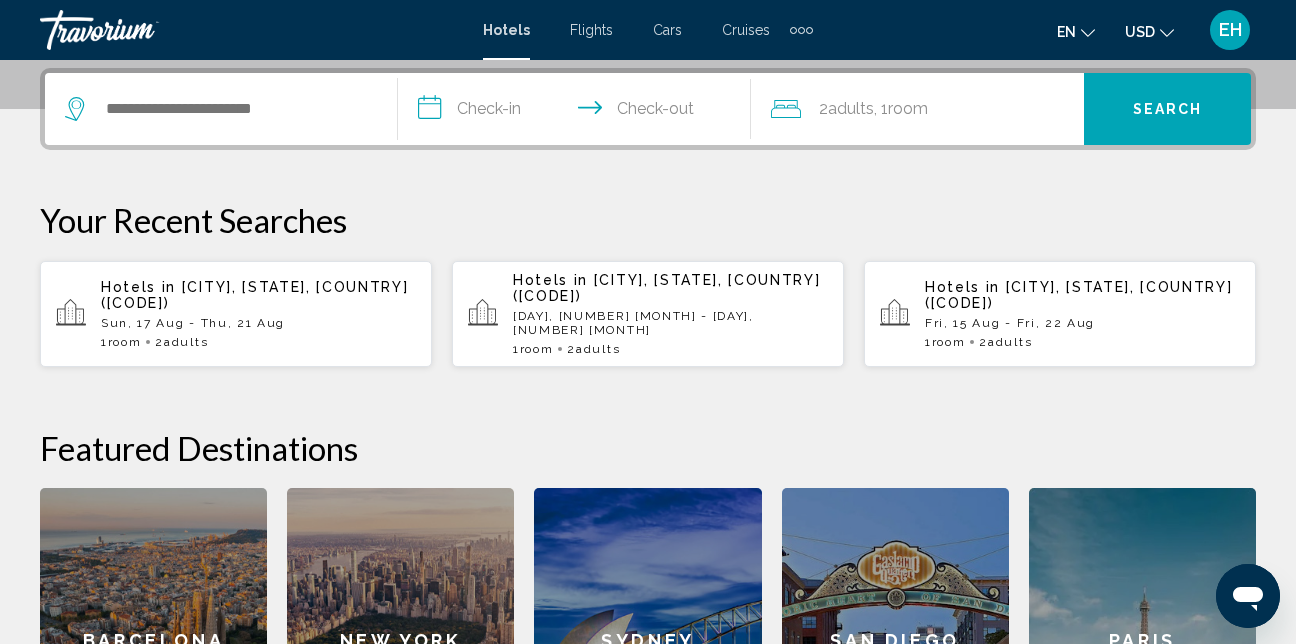 scroll, scrollTop: 494, scrollLeft: 0, axis: vertical 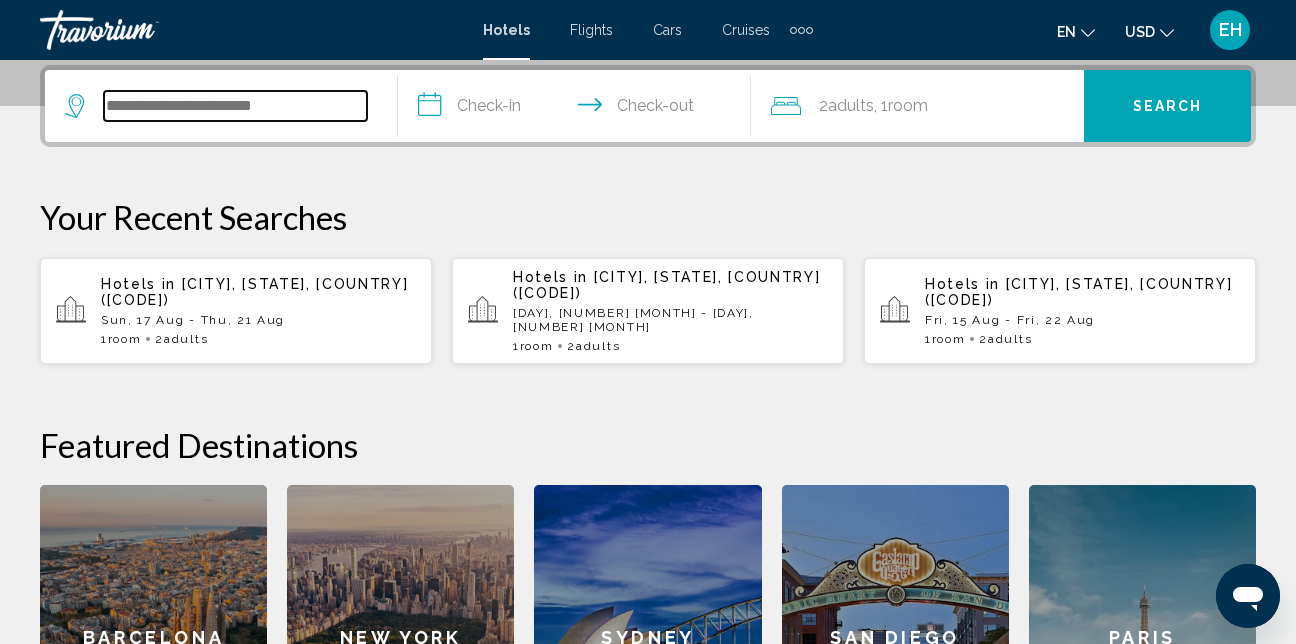 click at bounding box center [235, 106] 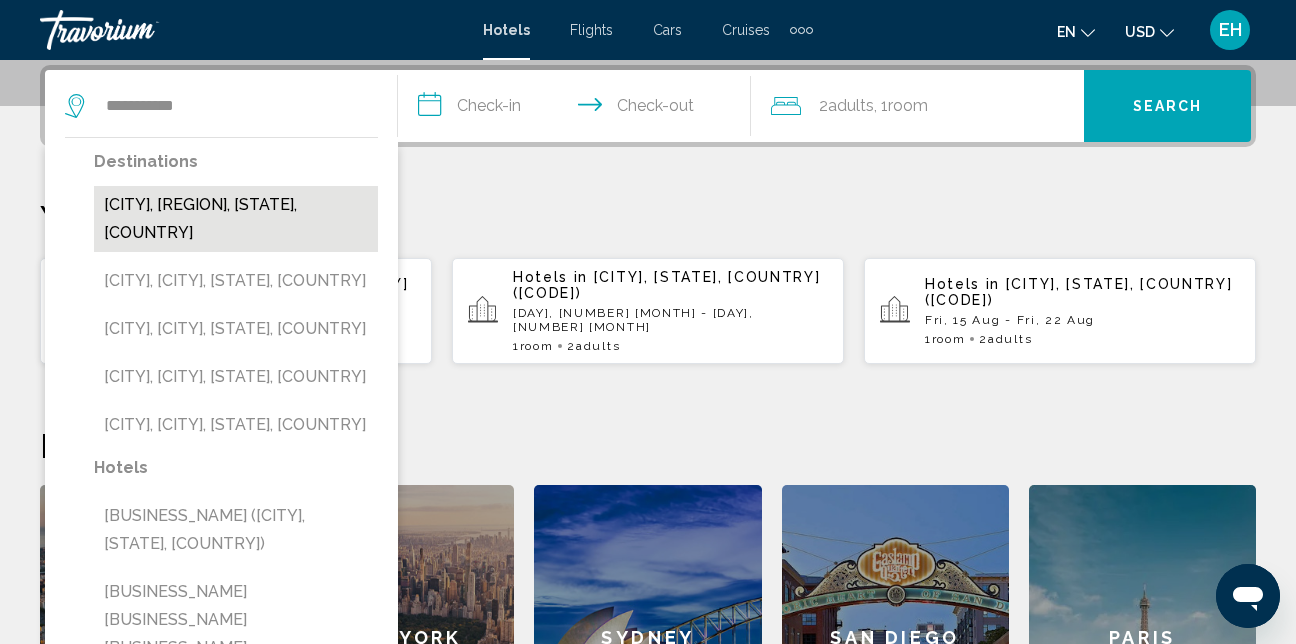 click on "[CITY], [REGION], [STATE], [COUNTRY]" at bounding box center [236, 219] 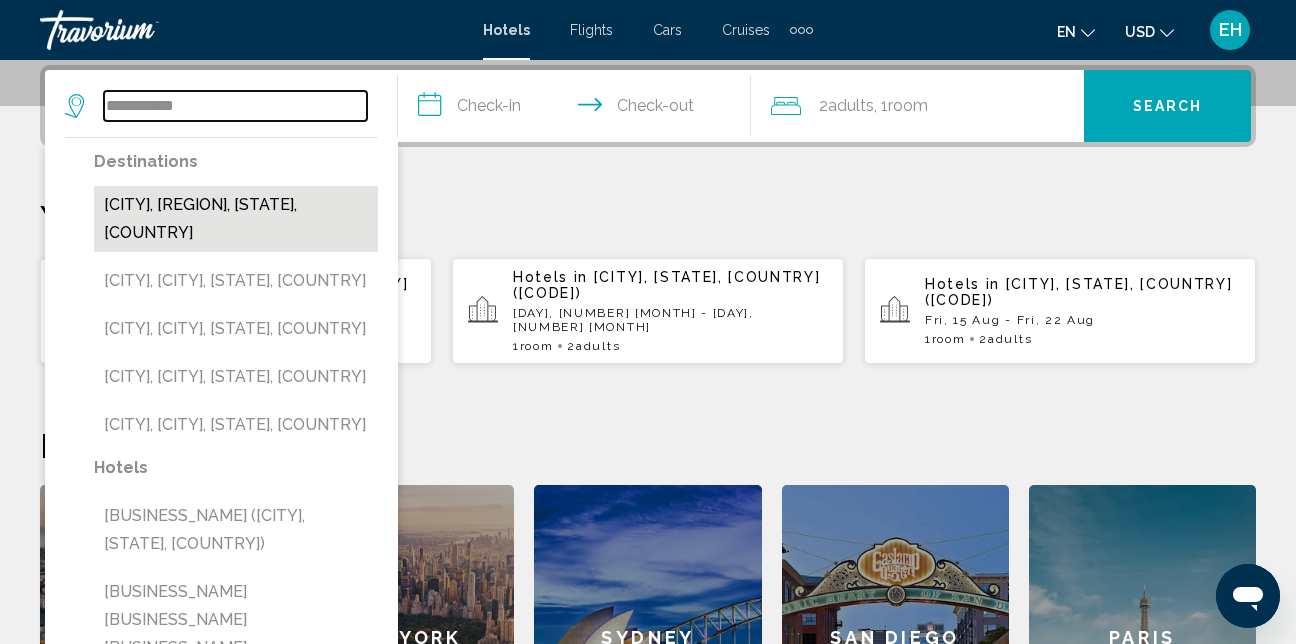 type on "**********" 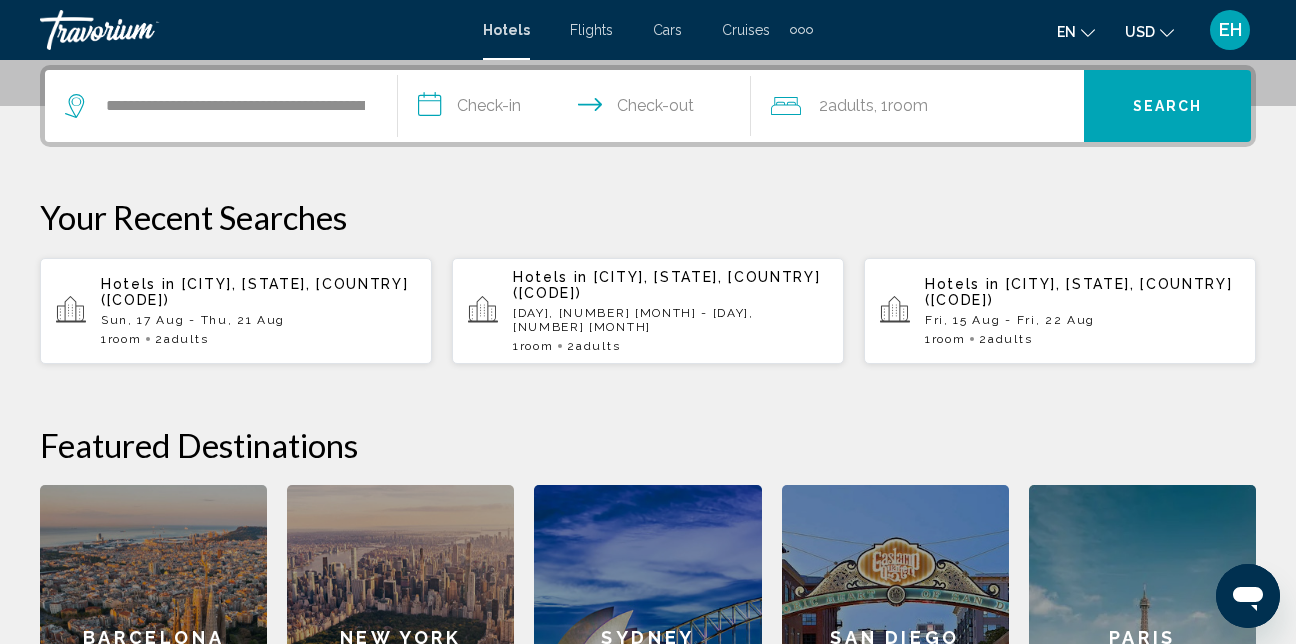 click on "**********" at bounding box center [578, 109] 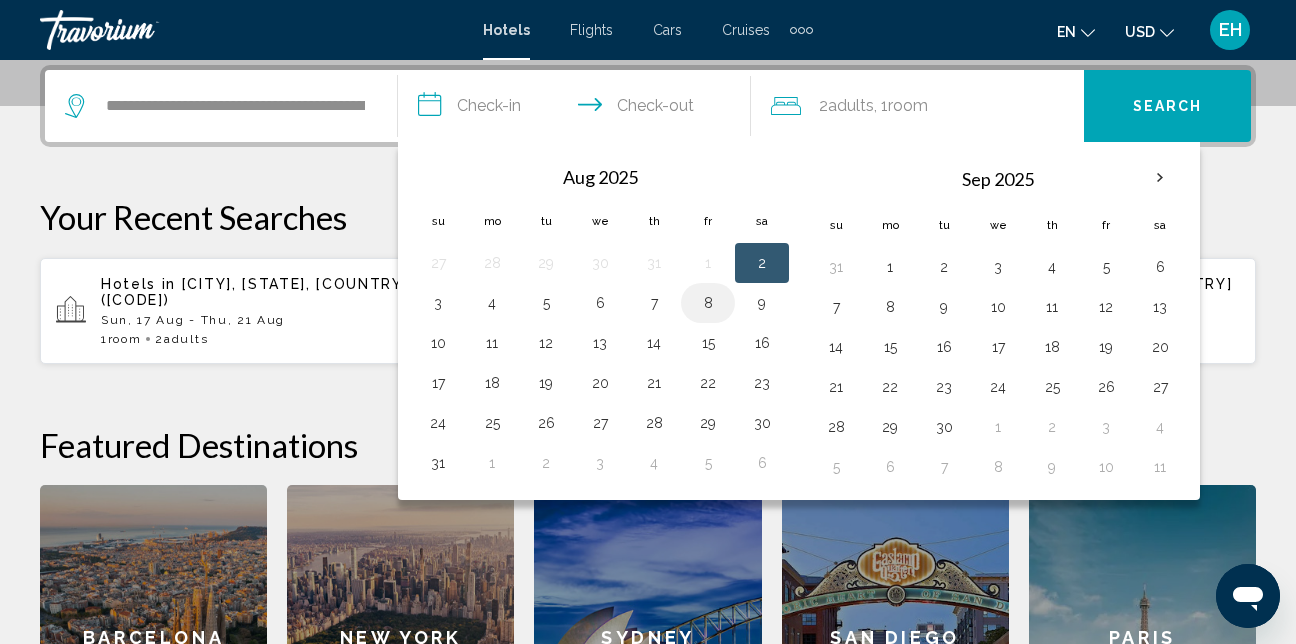 click on "8" at bounding box center (708, 303) 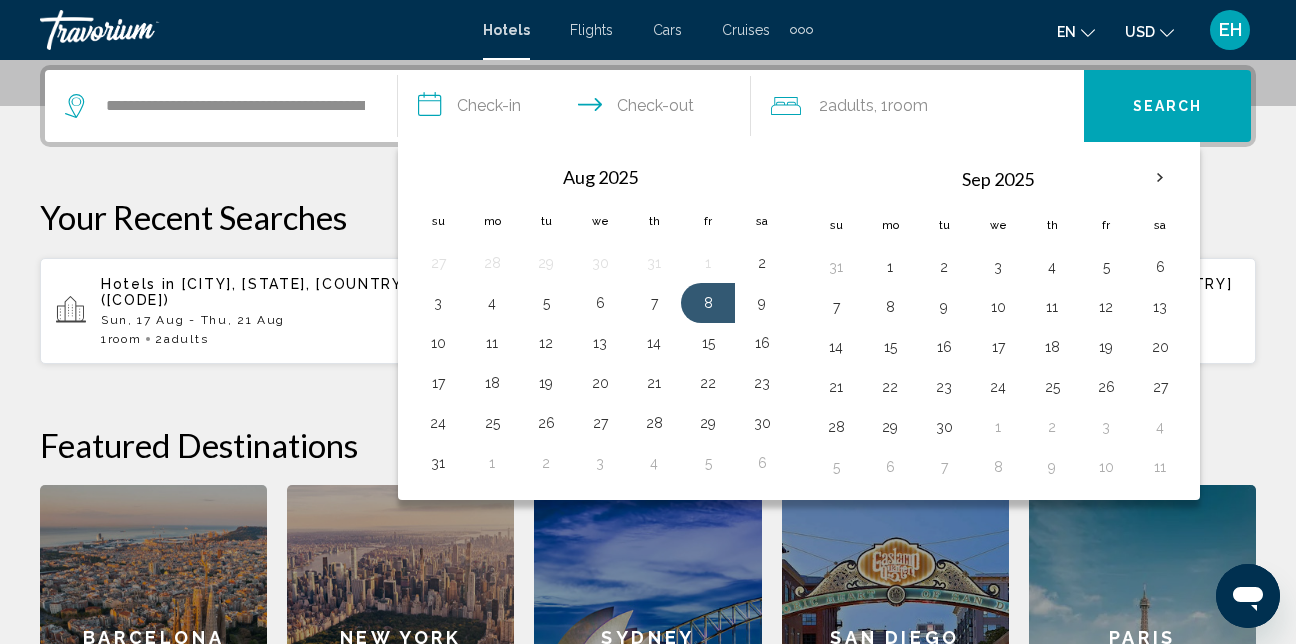 click on "**********" at bounding box center [578, 109] 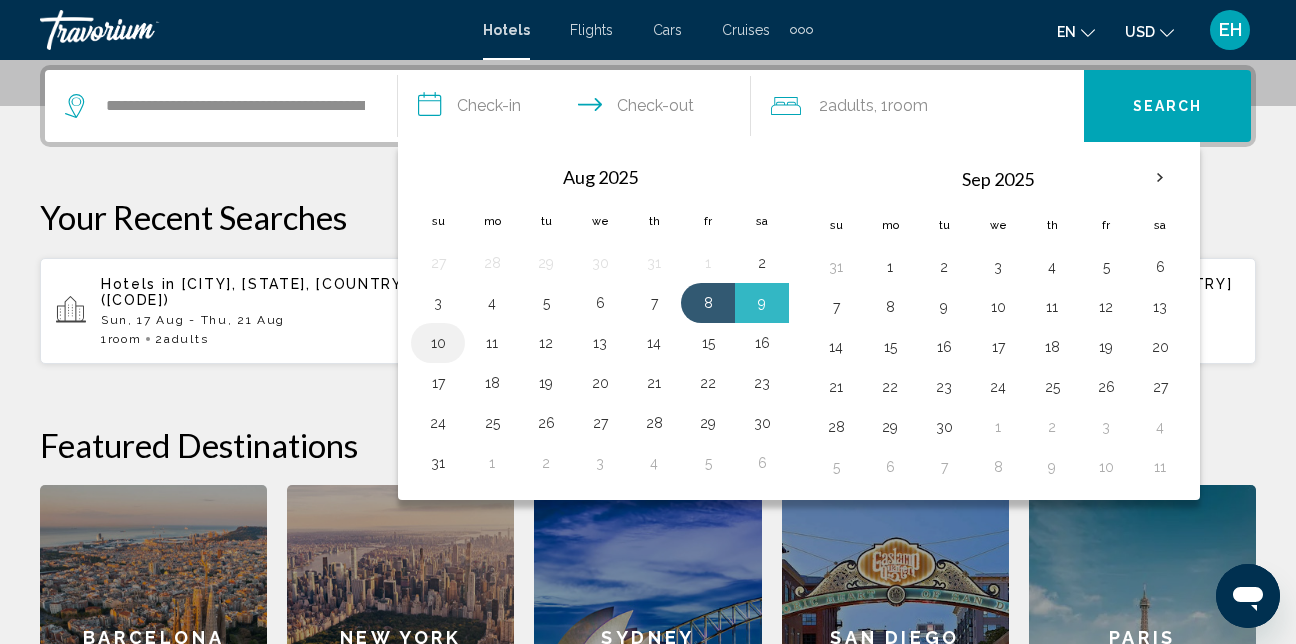 click on "10" at bounding box center (438, 343) 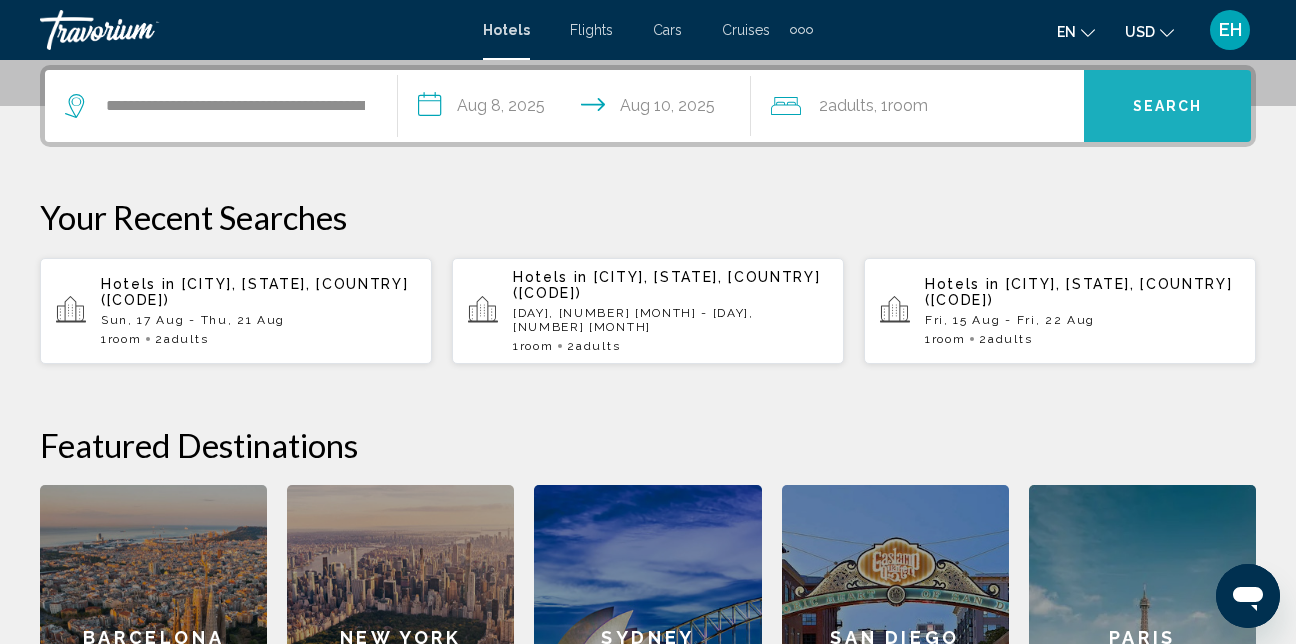 click on "Search" at bounding box center (1168, 107) 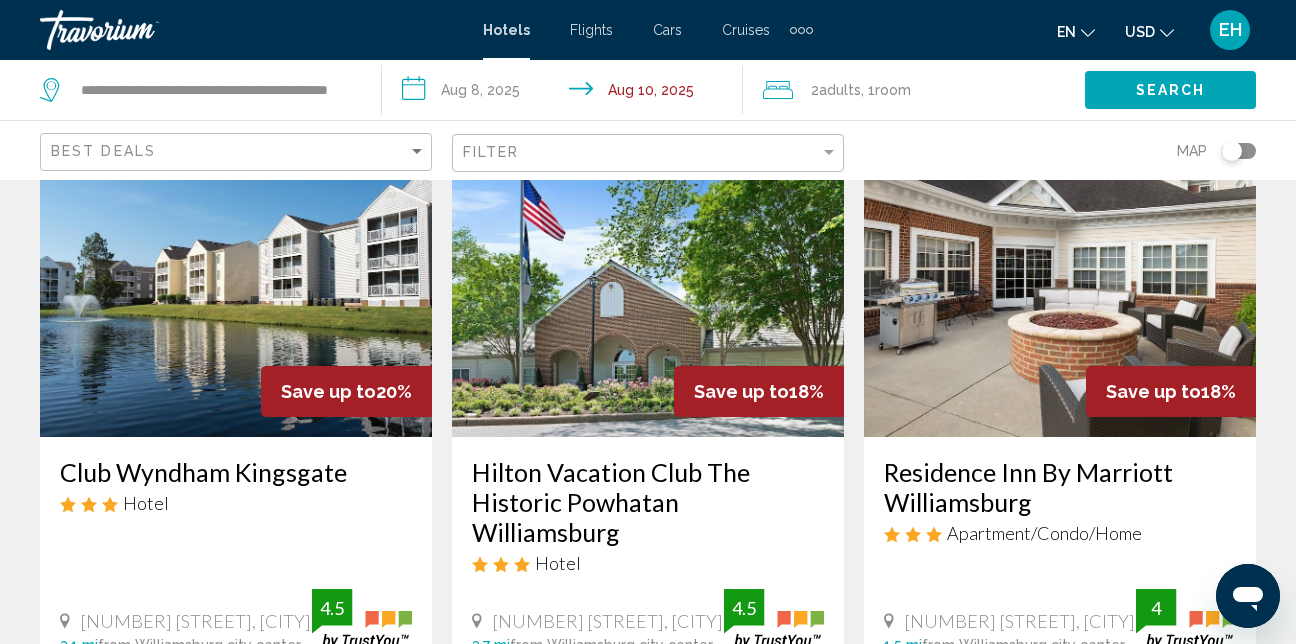 scroll, scrollTop: 1700, scrollLeft: 0, axis: vertical 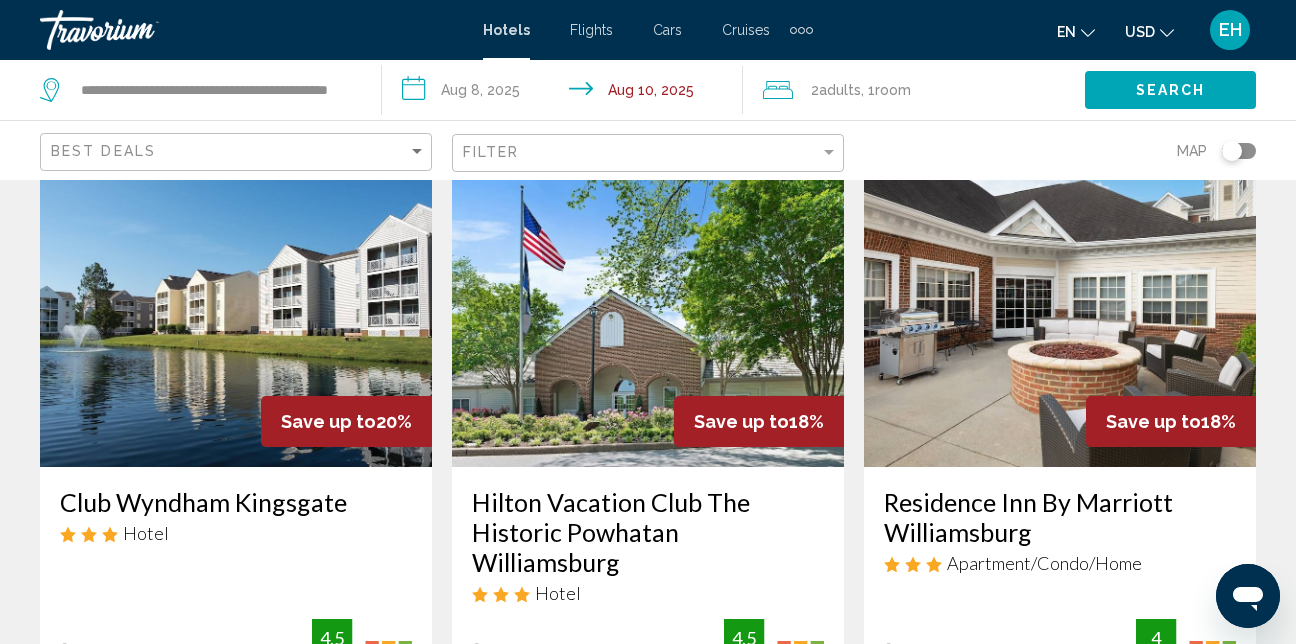 click at bounding box center (236, 307) 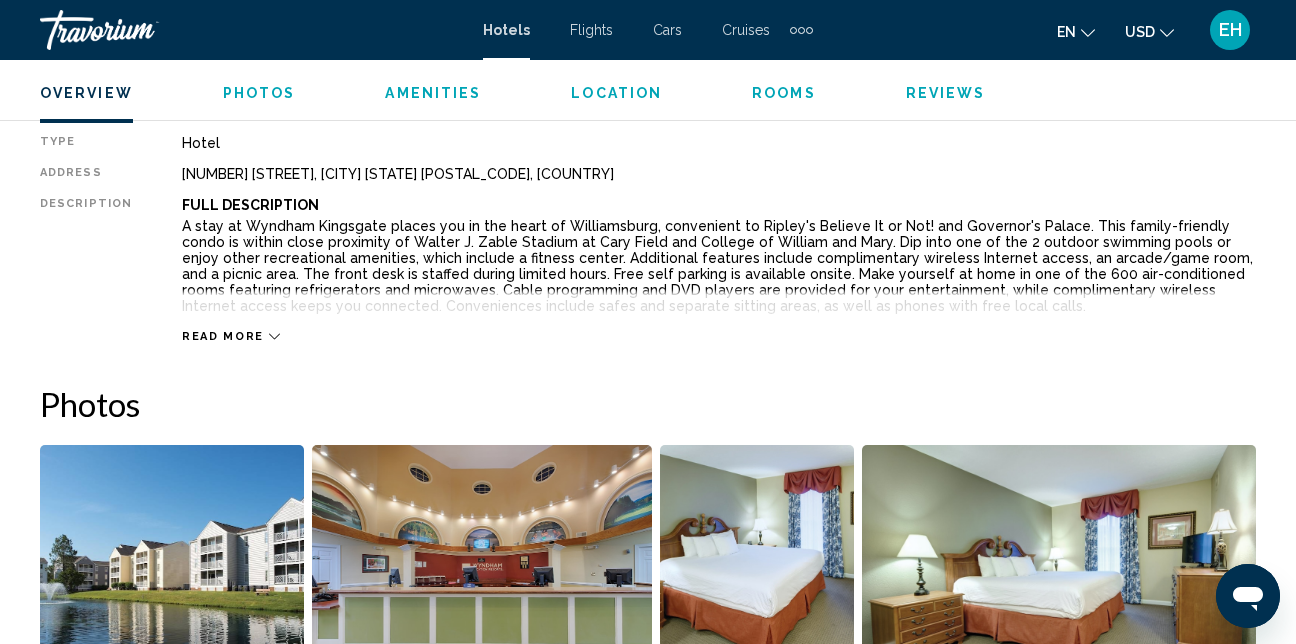 scroll, scrollTop: 1013, scrollLeft: 0, axis: vertical 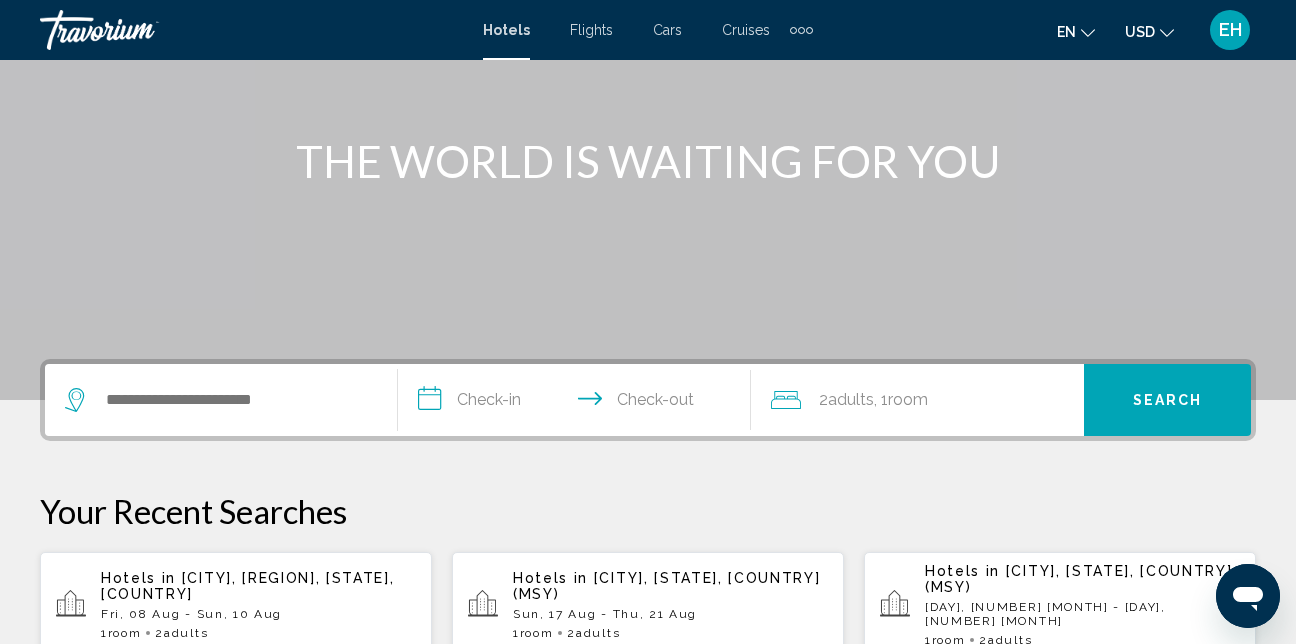 click at bounding box center [221, 400] 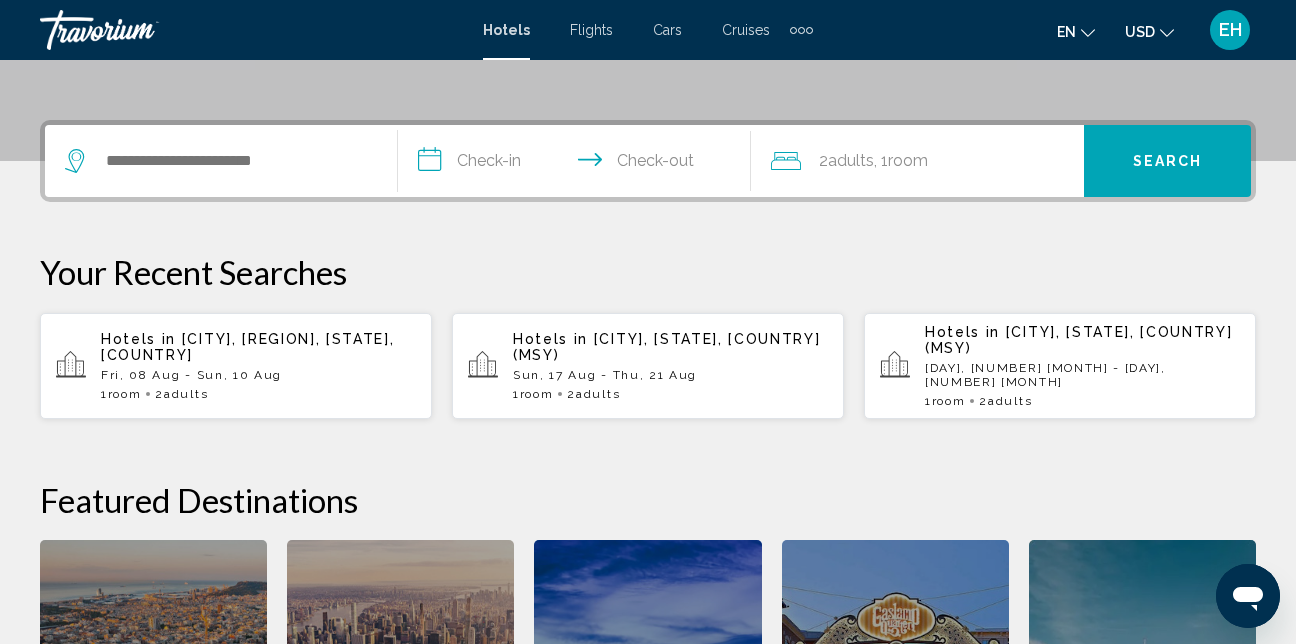 scroll, scrollTop: 494, scrollLeft: 0, axis: vertical 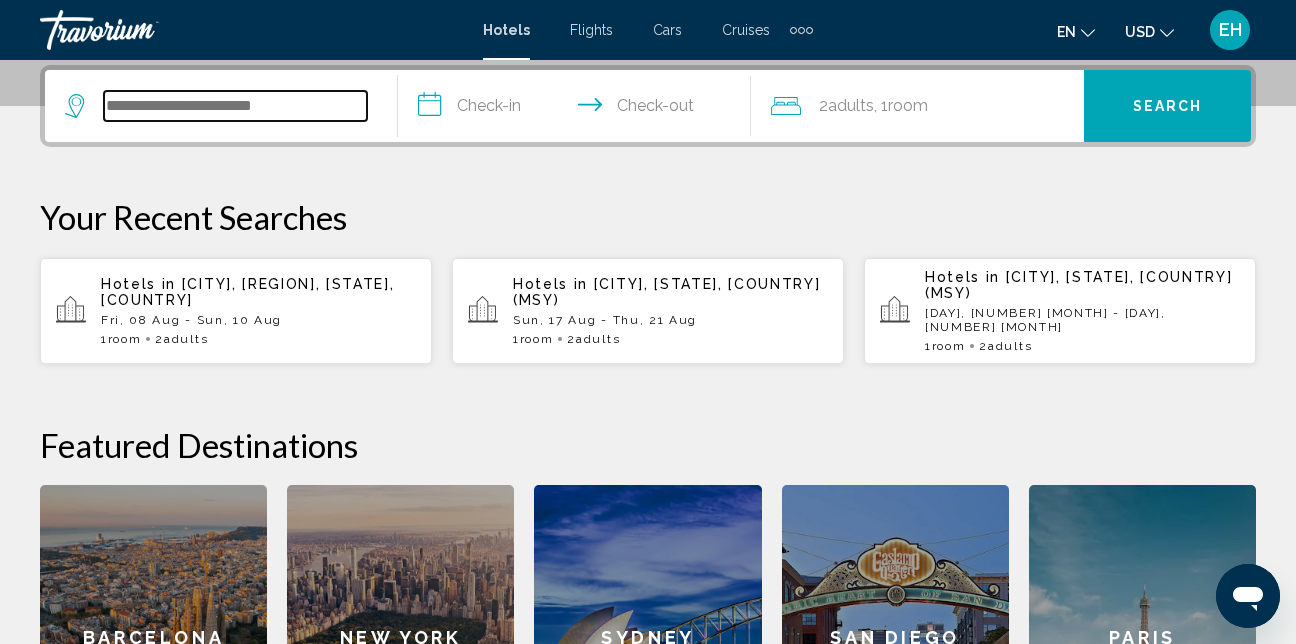 click at bounding box center [235, 106] 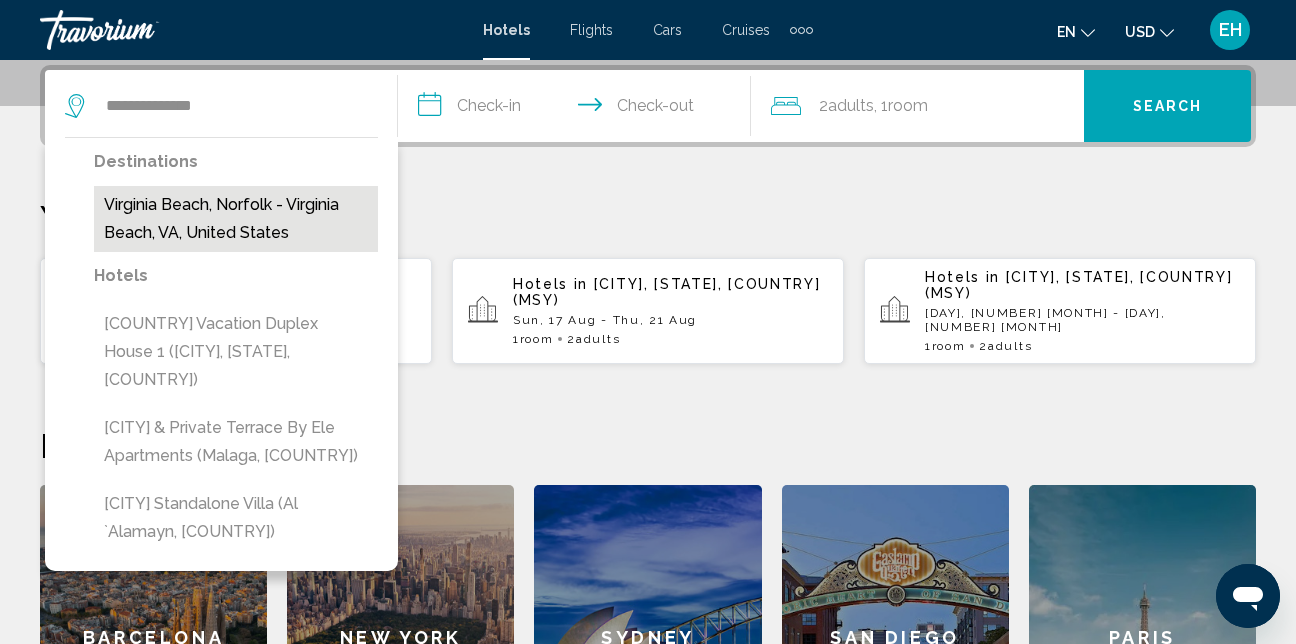 click on "Virginia Beach, Norfolk - Virginia Beach, VA, United States" at bounding box center [236, 219] 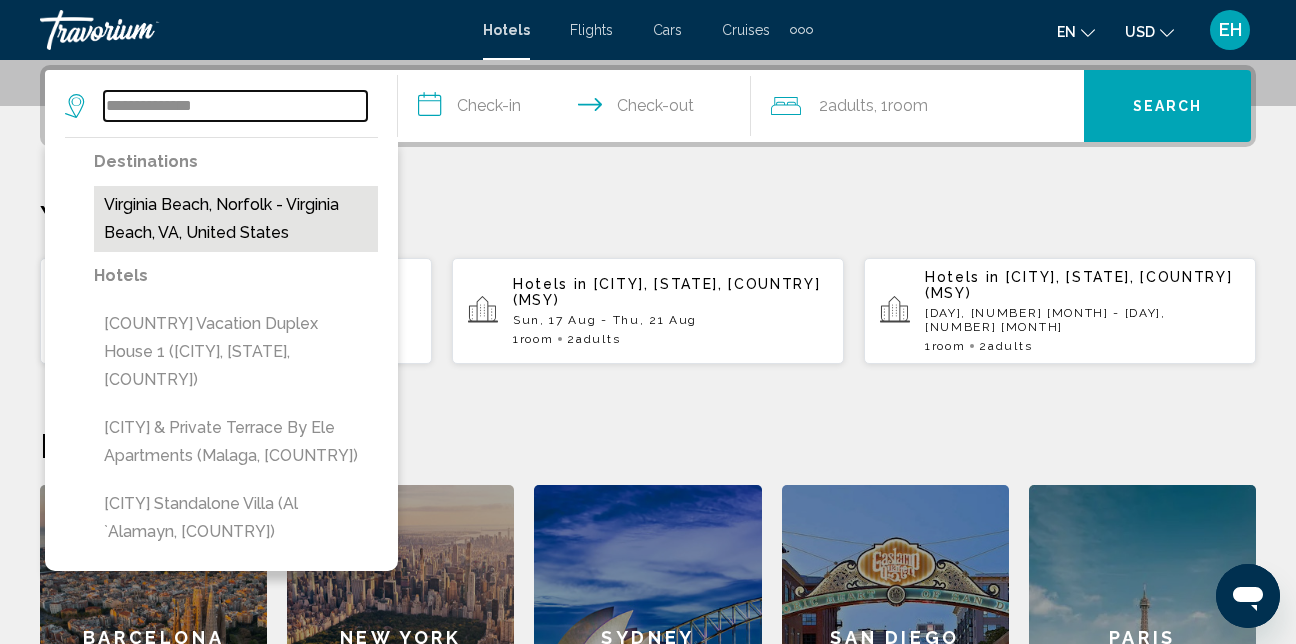type on "**********" 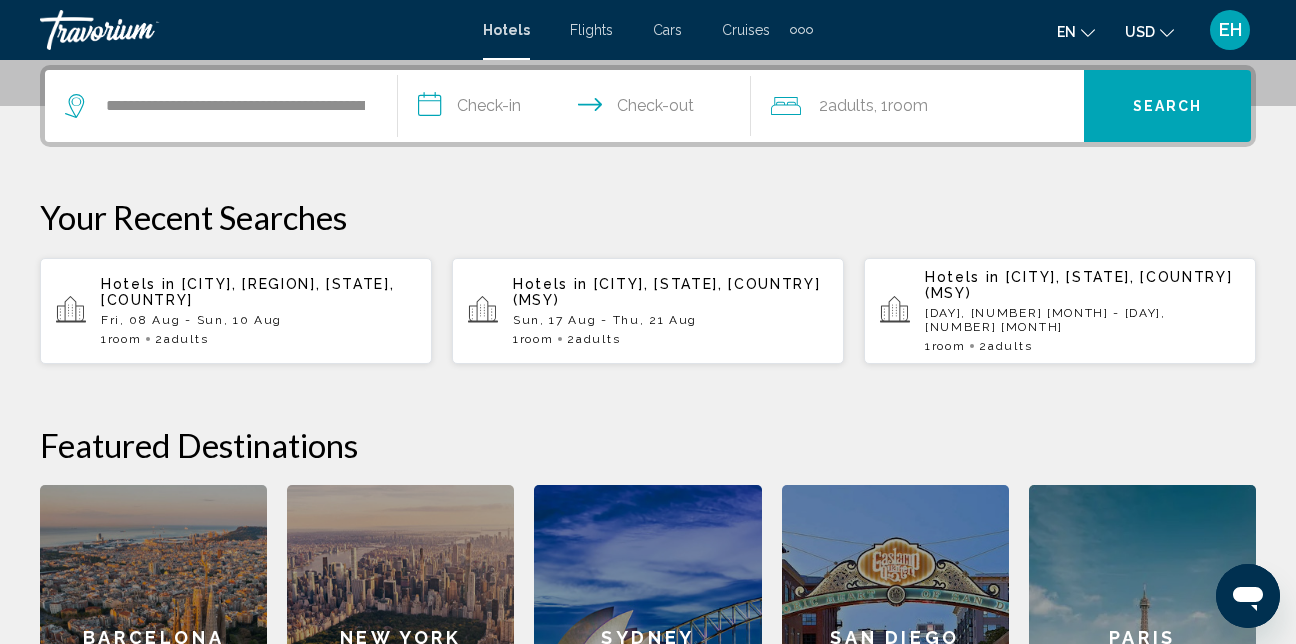 click on "**********" at bounding box center (578, 109) 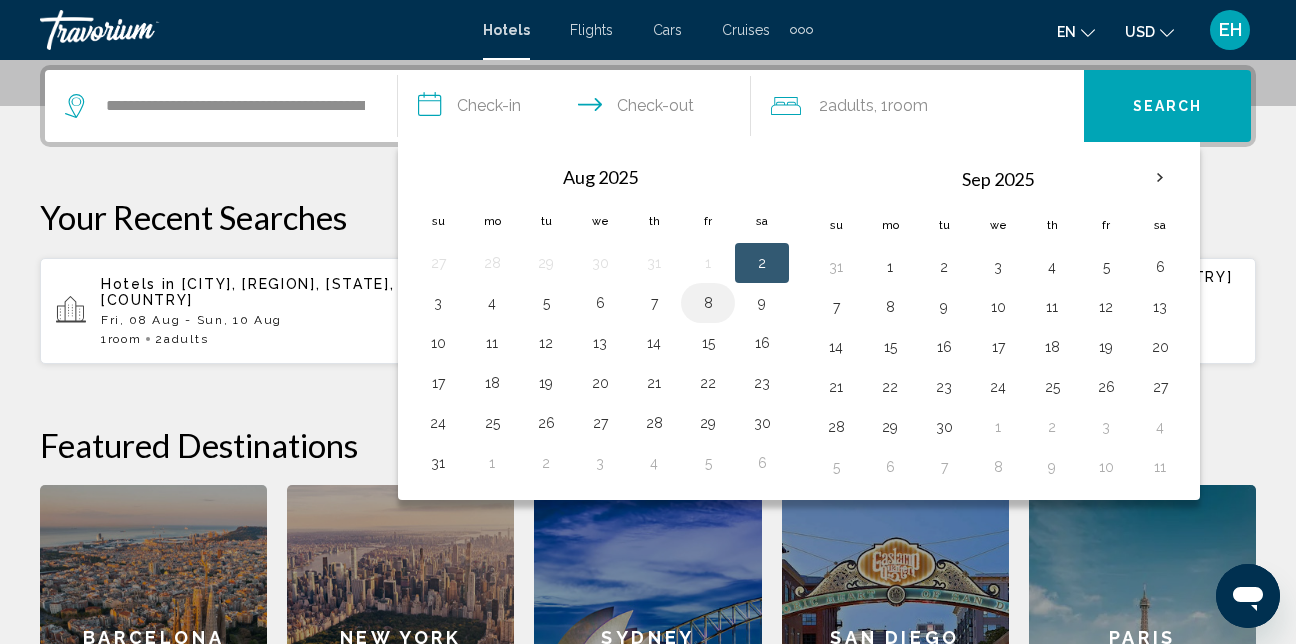 click on "8" at bounding box center [708, 303] 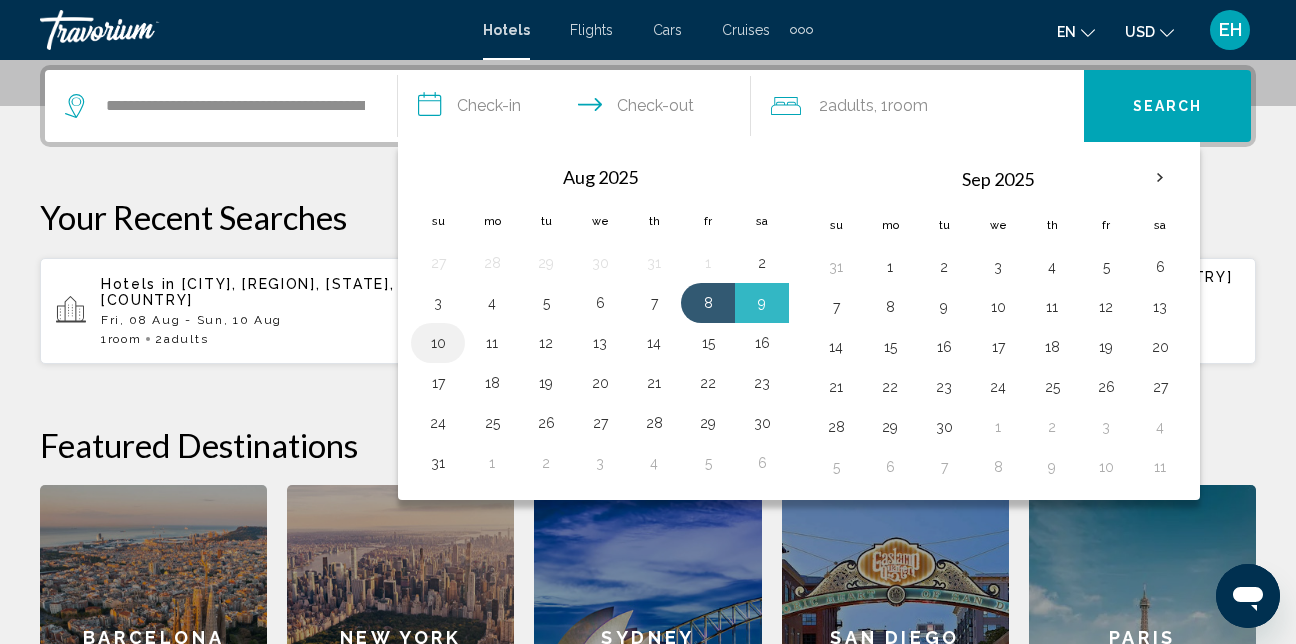 click on "10" at bounding box center [438, 343] 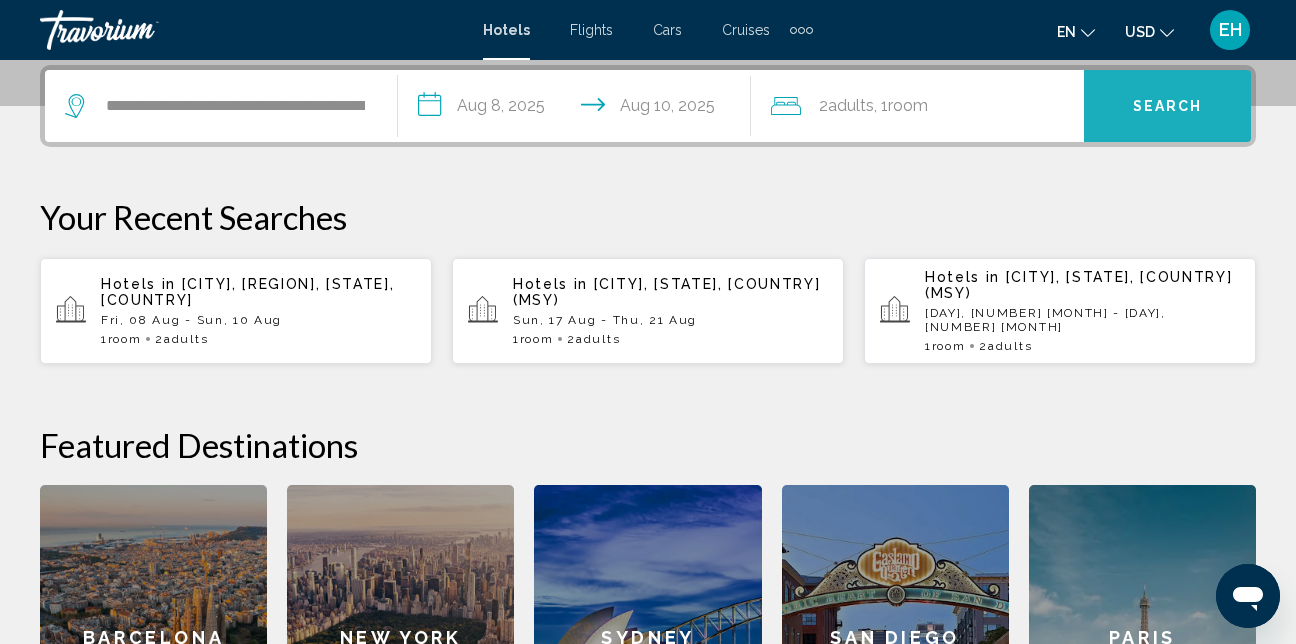 click on "Search" at bounding box center (1168, 107) 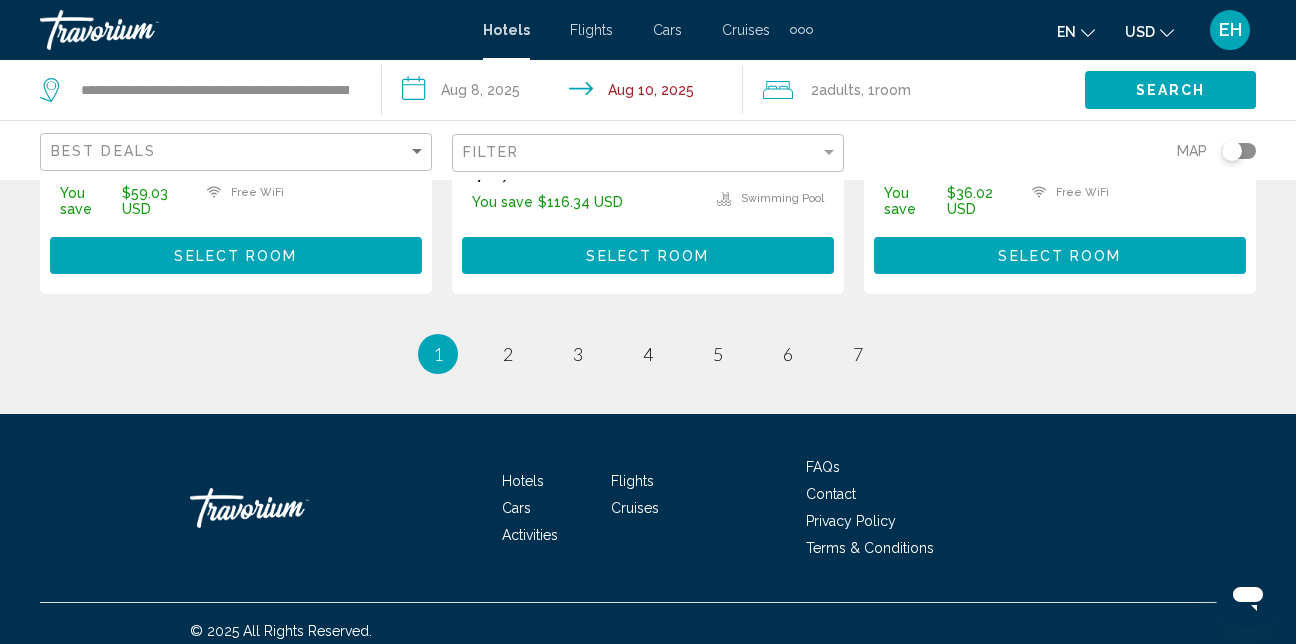 scroll, scrollTop: 3068, scrollLeft: 0, axis: vertical 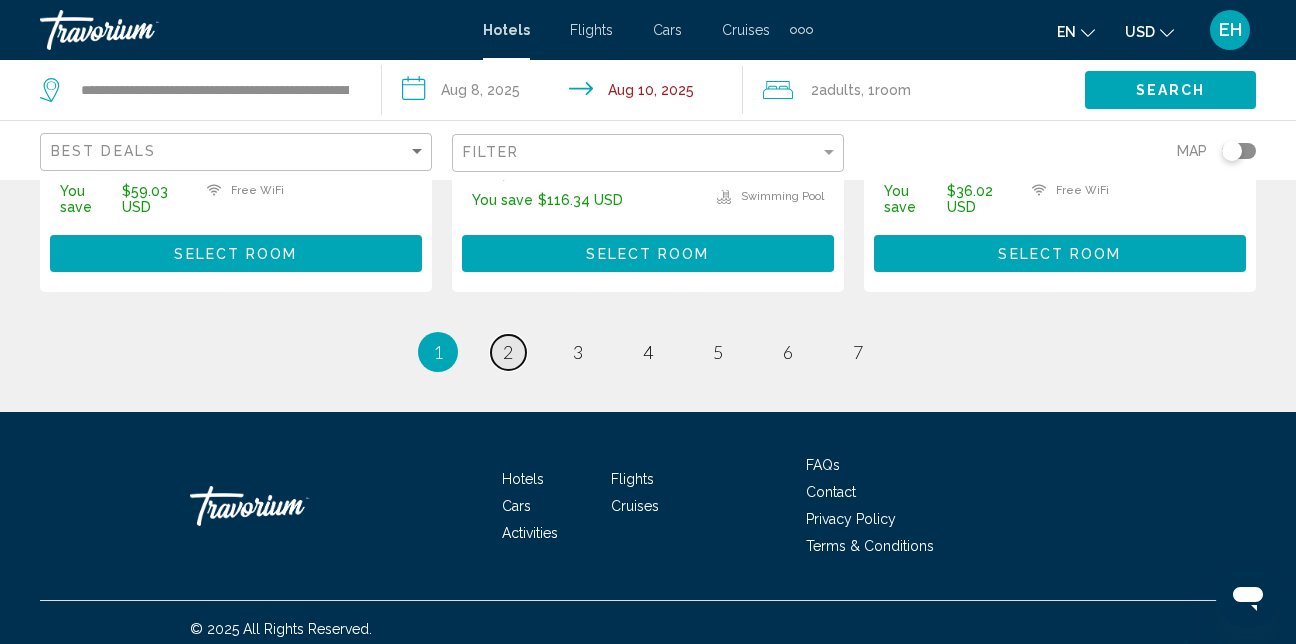 click on "2" at bounding box center [508, 352] 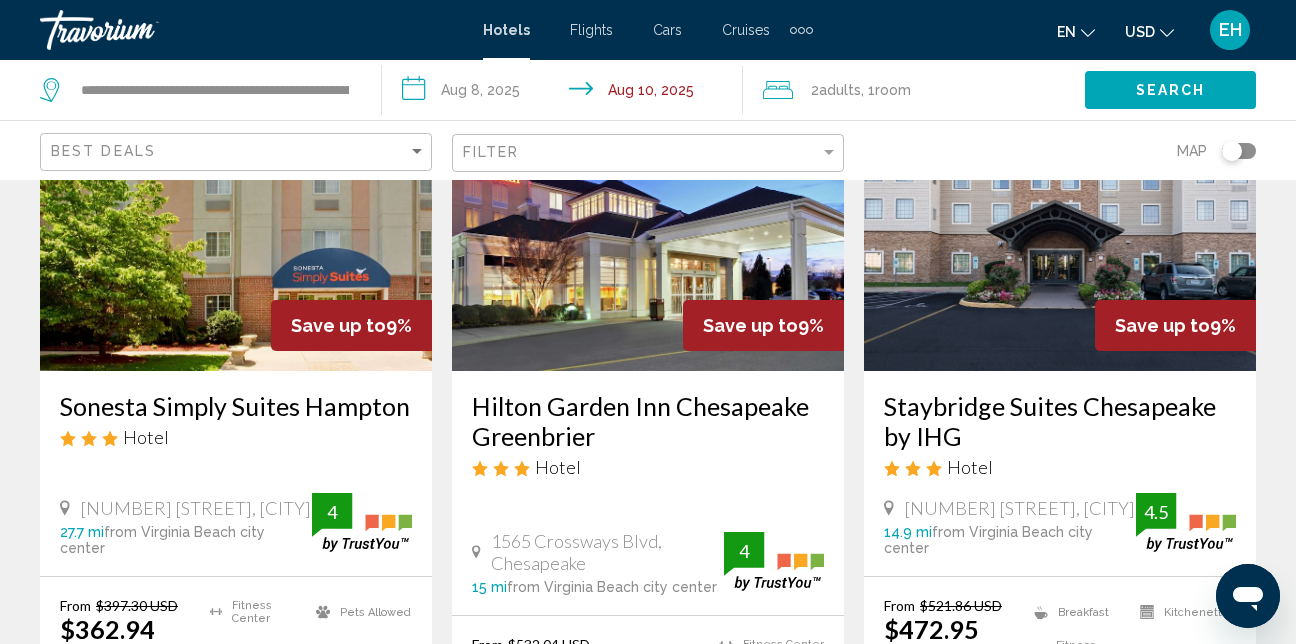 scroll, scrollTop: 0, scrollLeft: 0, axis: both 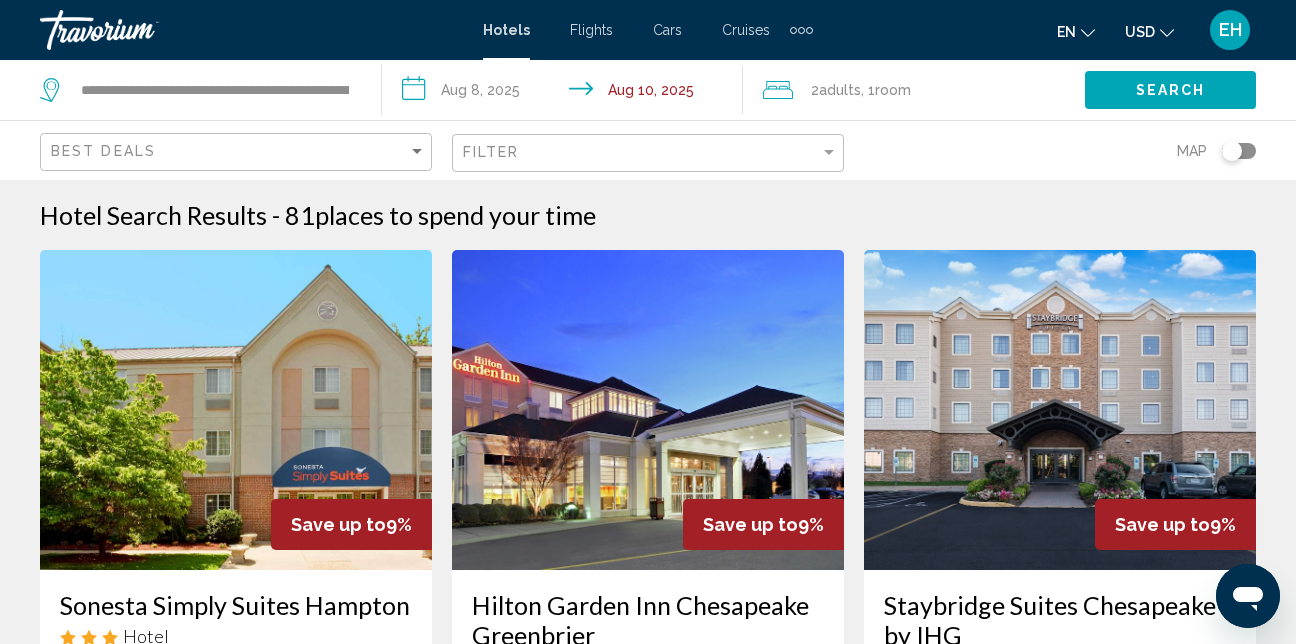 click on "EH" at bounding box center [1230, 30] 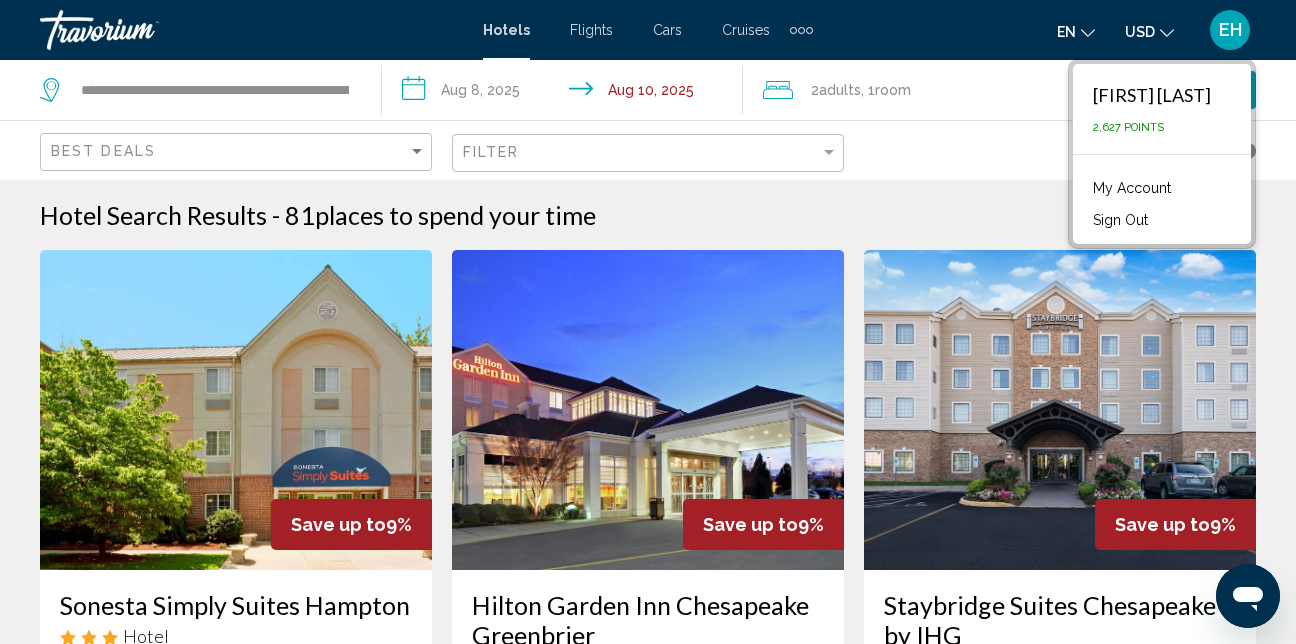 click on "Sign Out" at bounding box center [1120, 220] 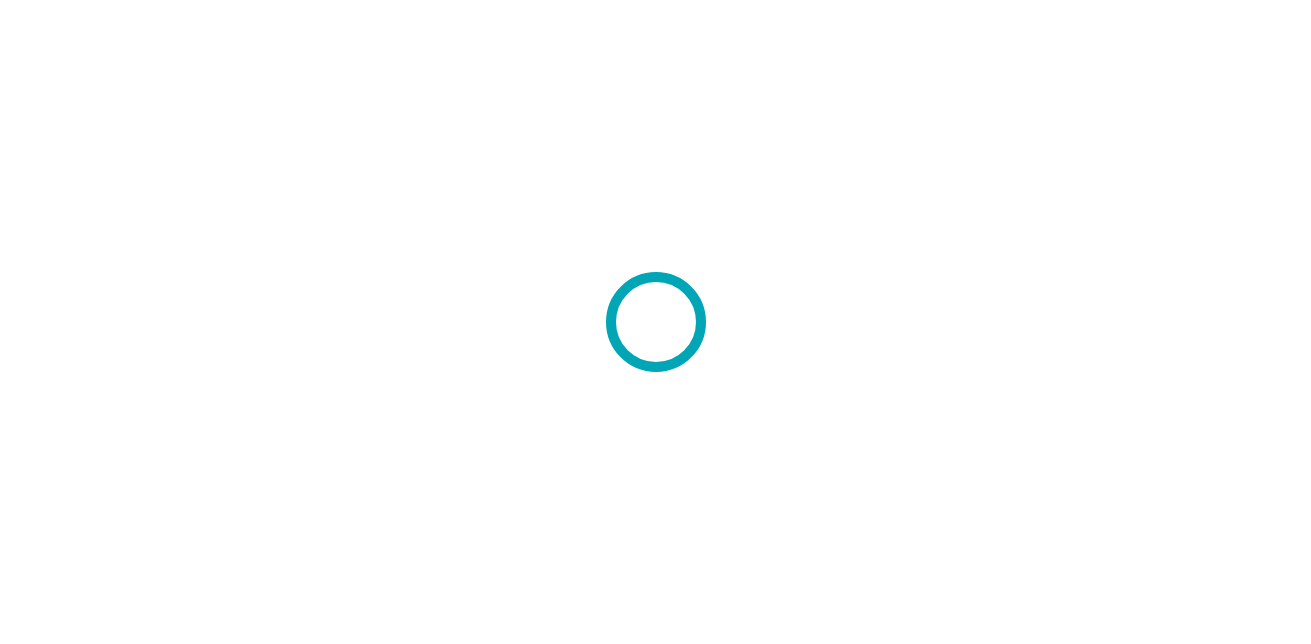 scroll, scrollTop: 0, scrollLeft: 0, axis: both 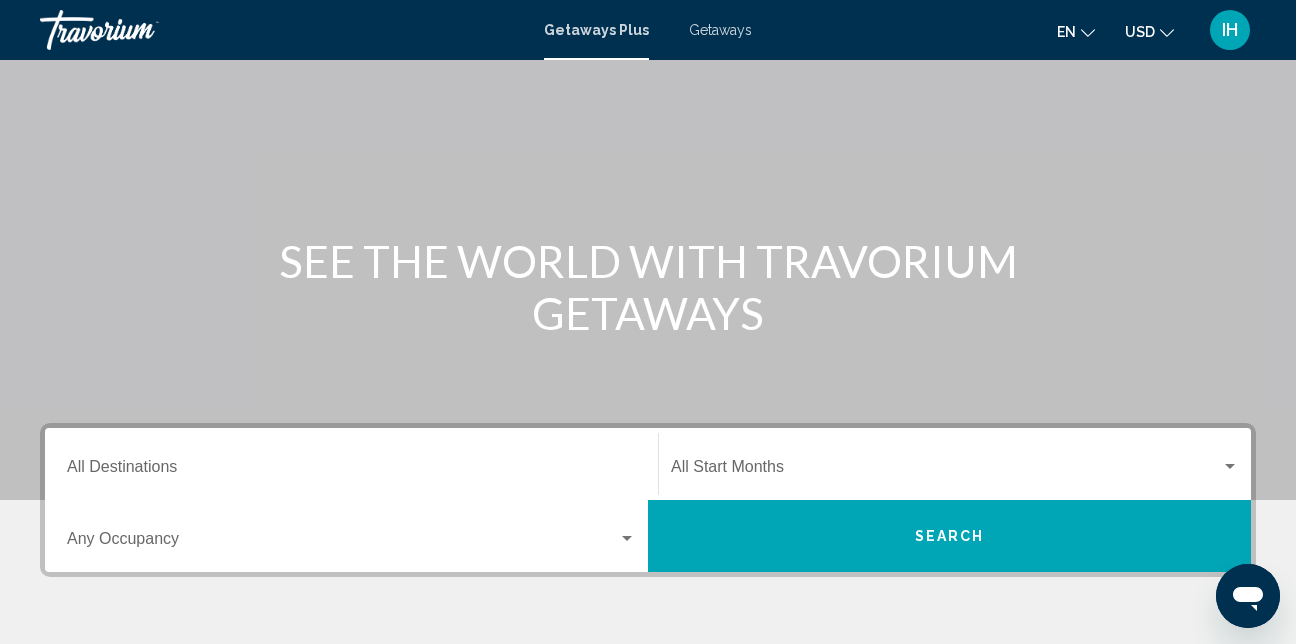 click on "Destination All Destinations" at bounding box center [351, 464] 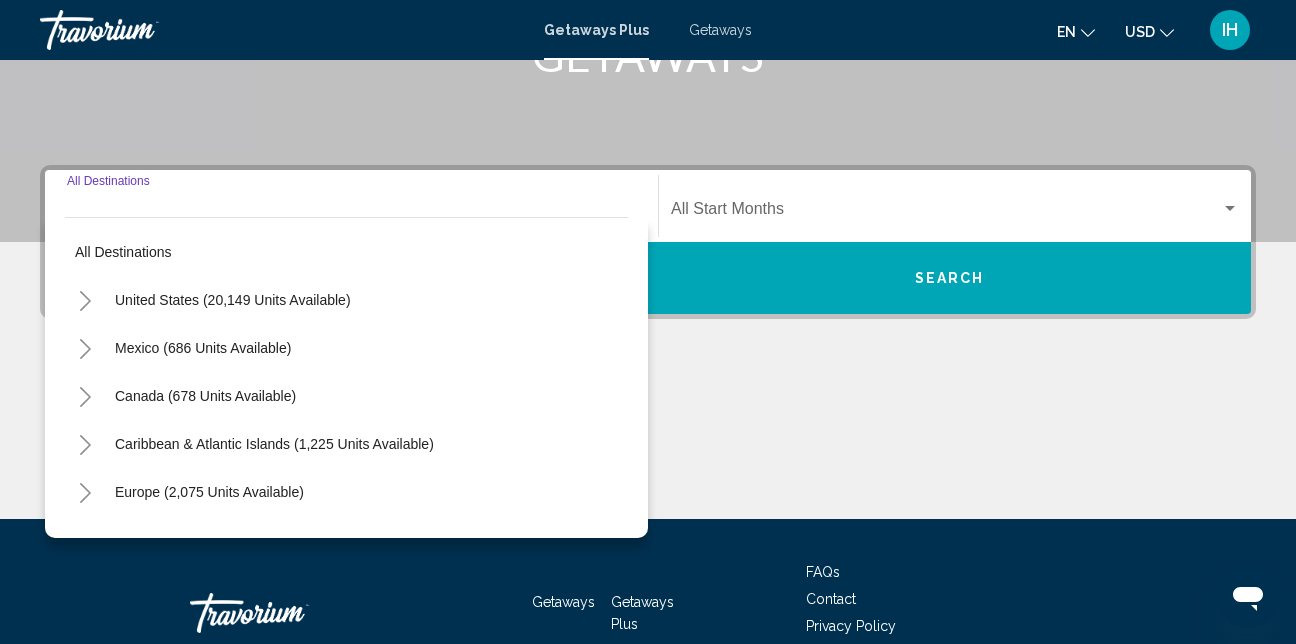 scroll, scrollTop: 458, scrollLeft: 0, axis: vertical 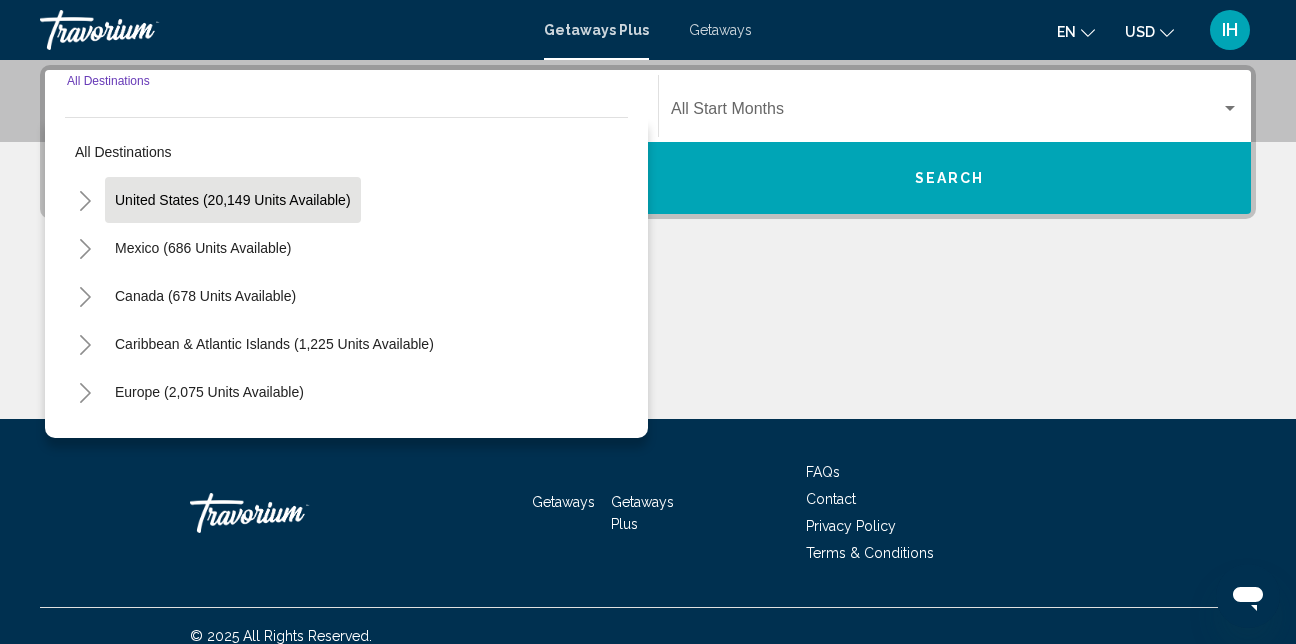click on "United States (20,149 units available)" at bounding box center (203, 248) 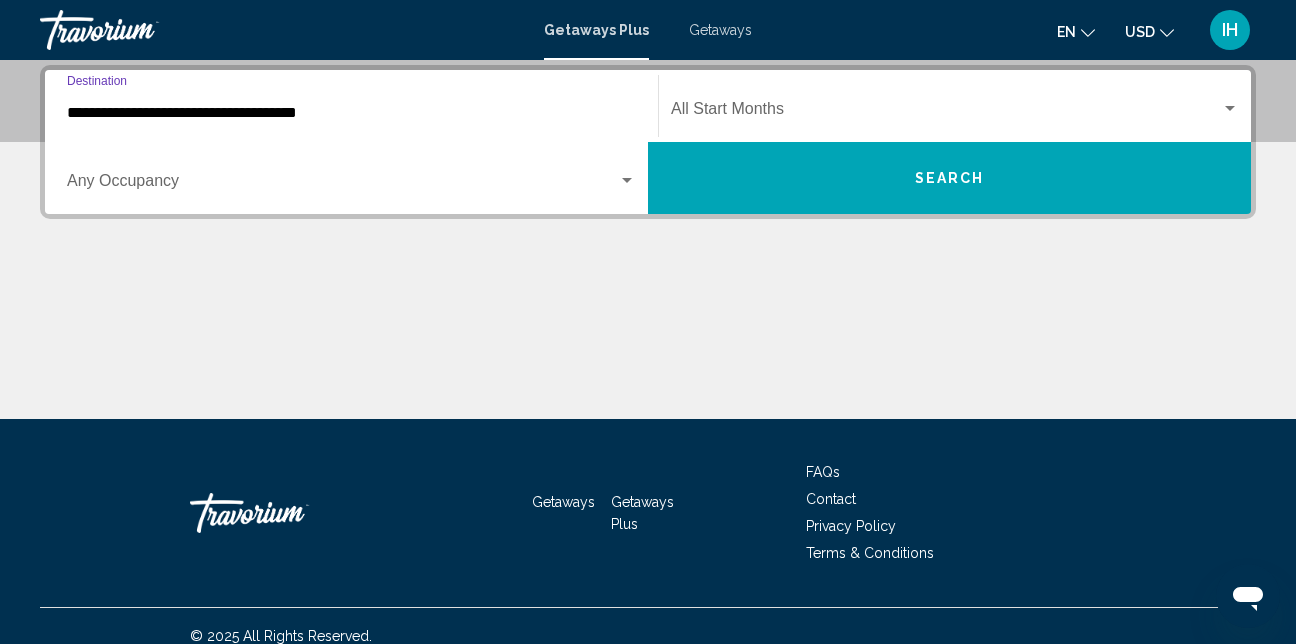 click at bounding box center [946, 113] 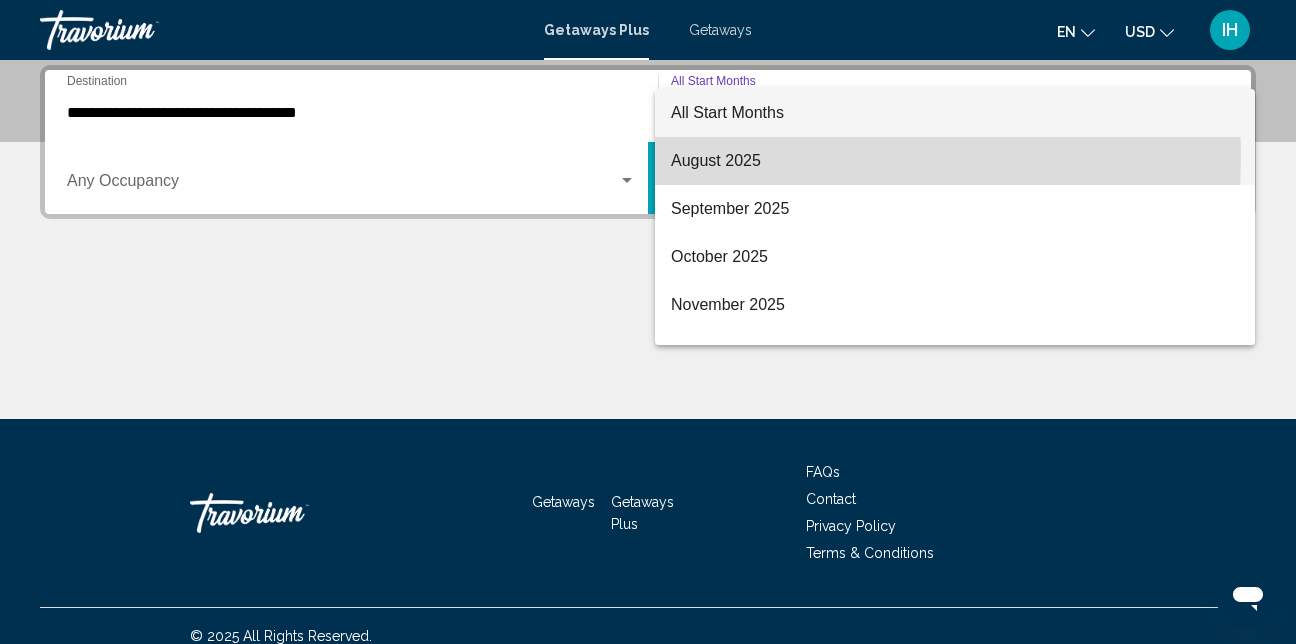 click on "August 2025" at bounding box center (955, 161) 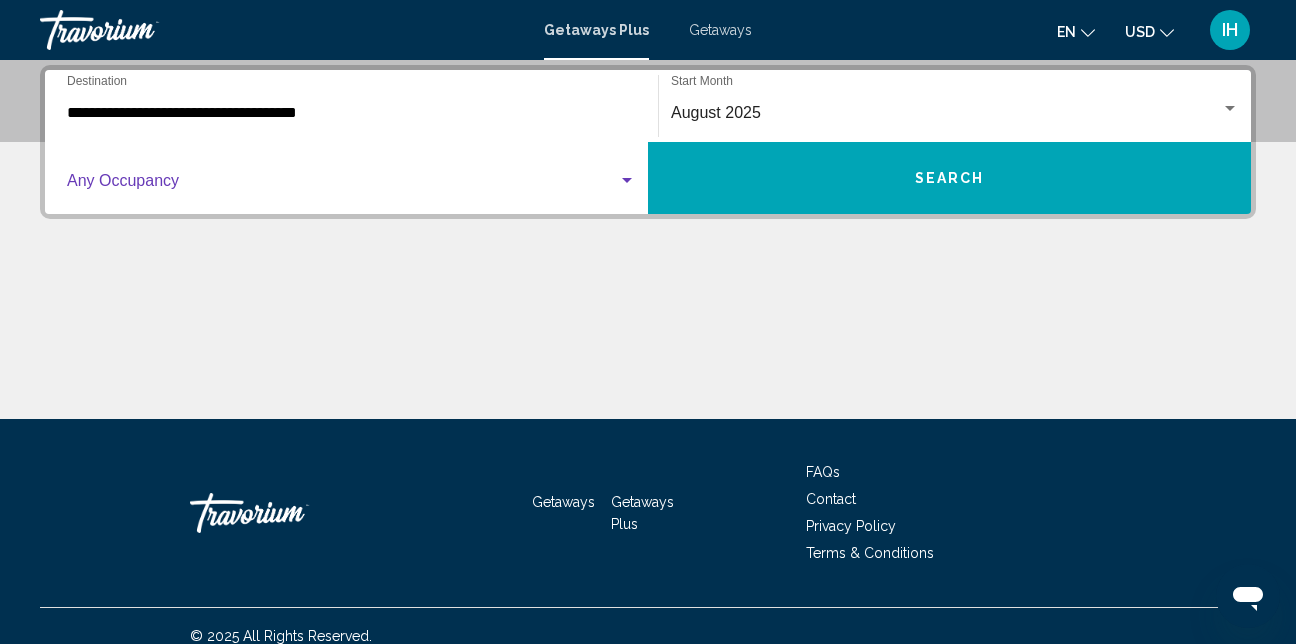 click at bounding box center [627, 180] 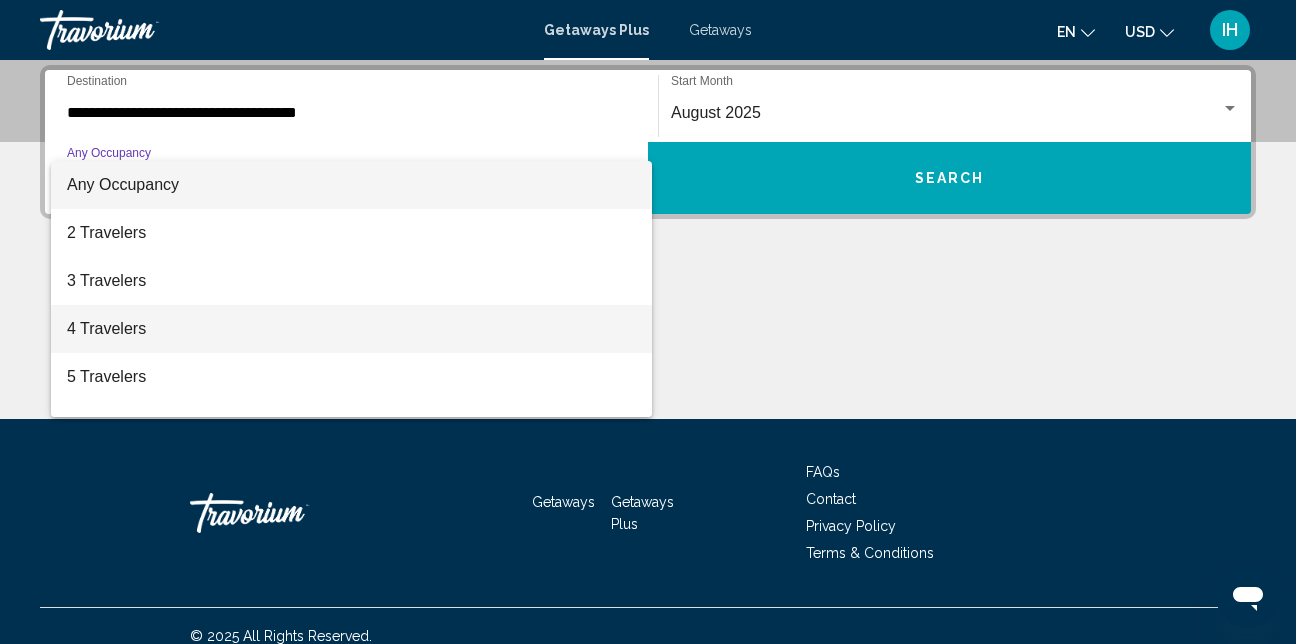 click on "4 Travelers" at bounding box center (351, 329) 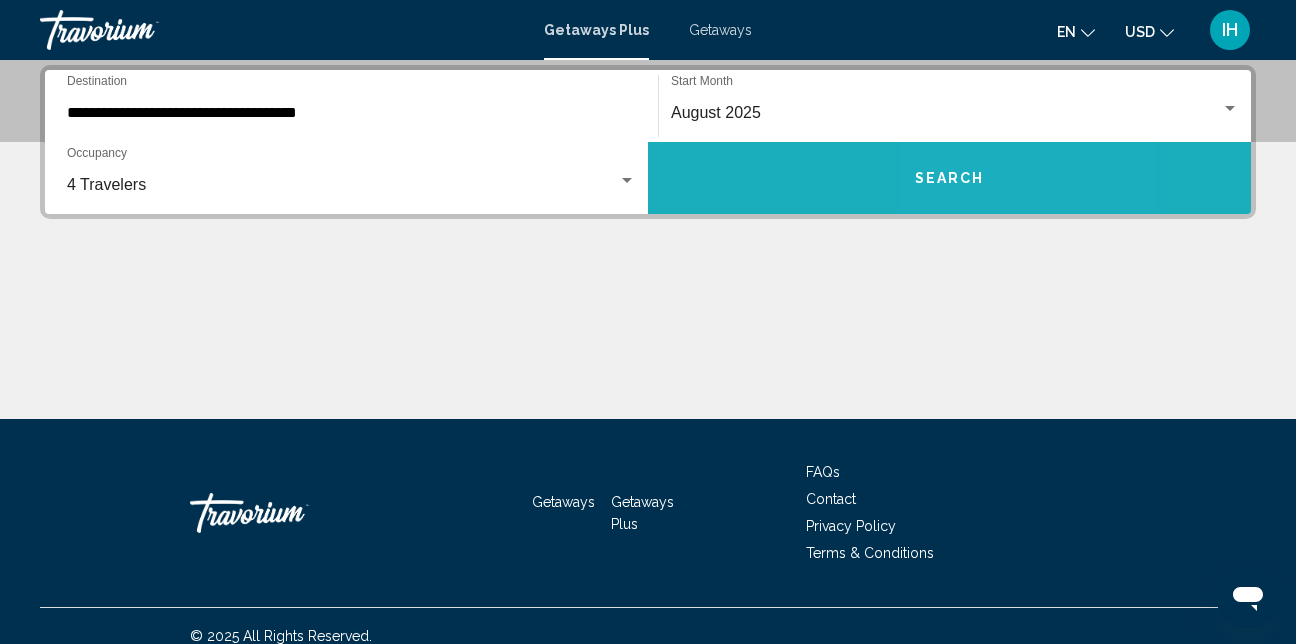 click on "Search" at bounding box center [950, 179] 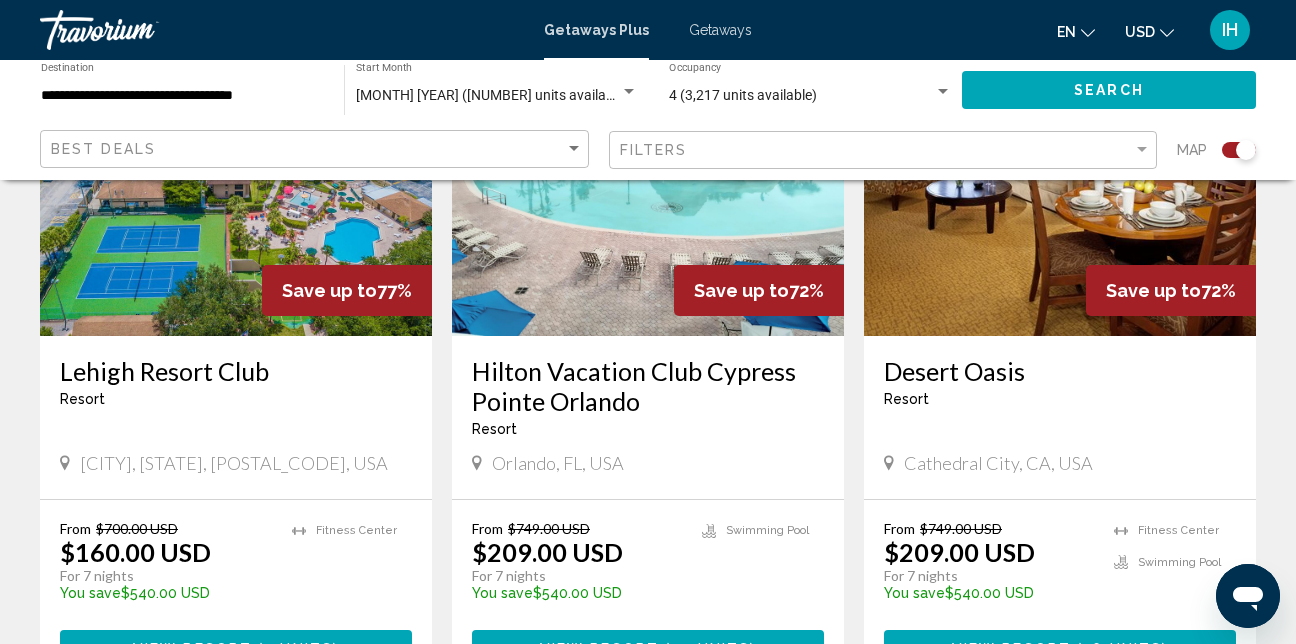scroll, scrollTop: 800, scrollLeft: 0, axis: vertical 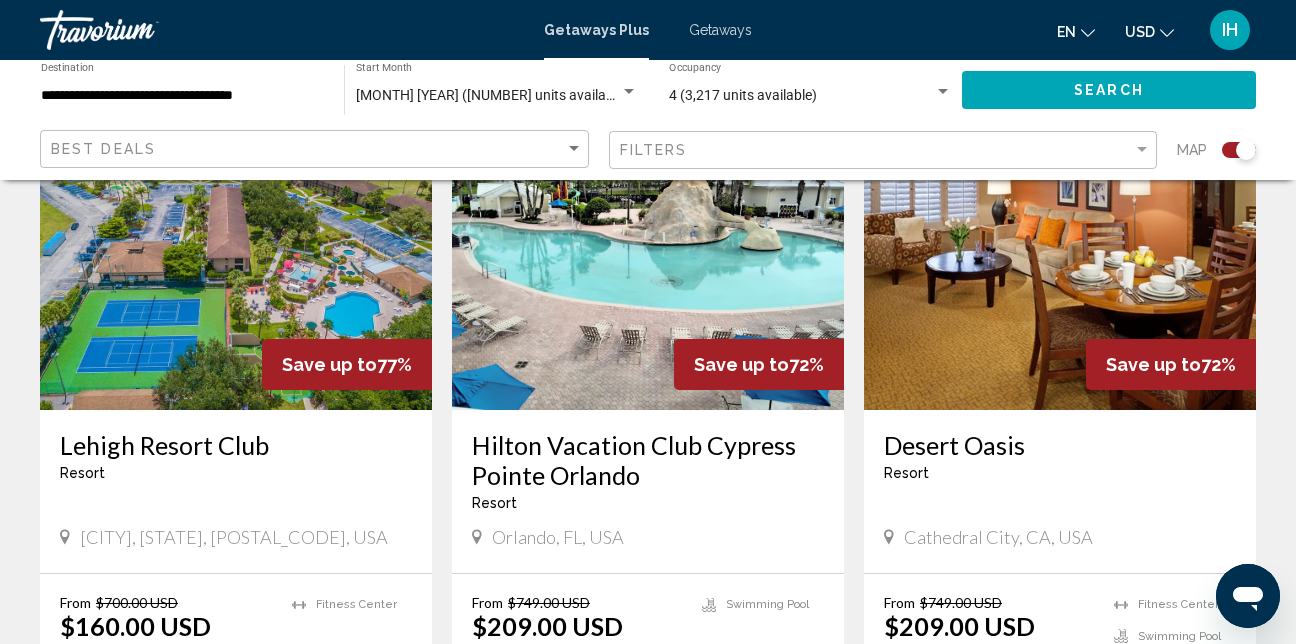 click at bounding box center [943, 92] 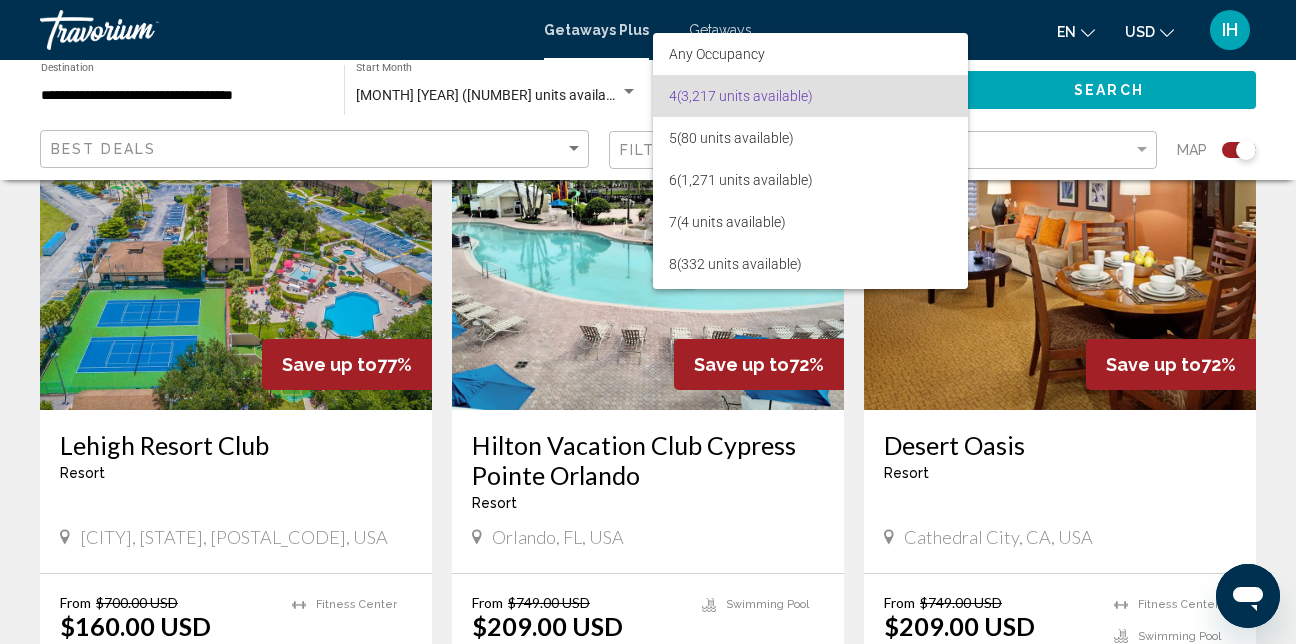 click at bounding box center [648, 322] 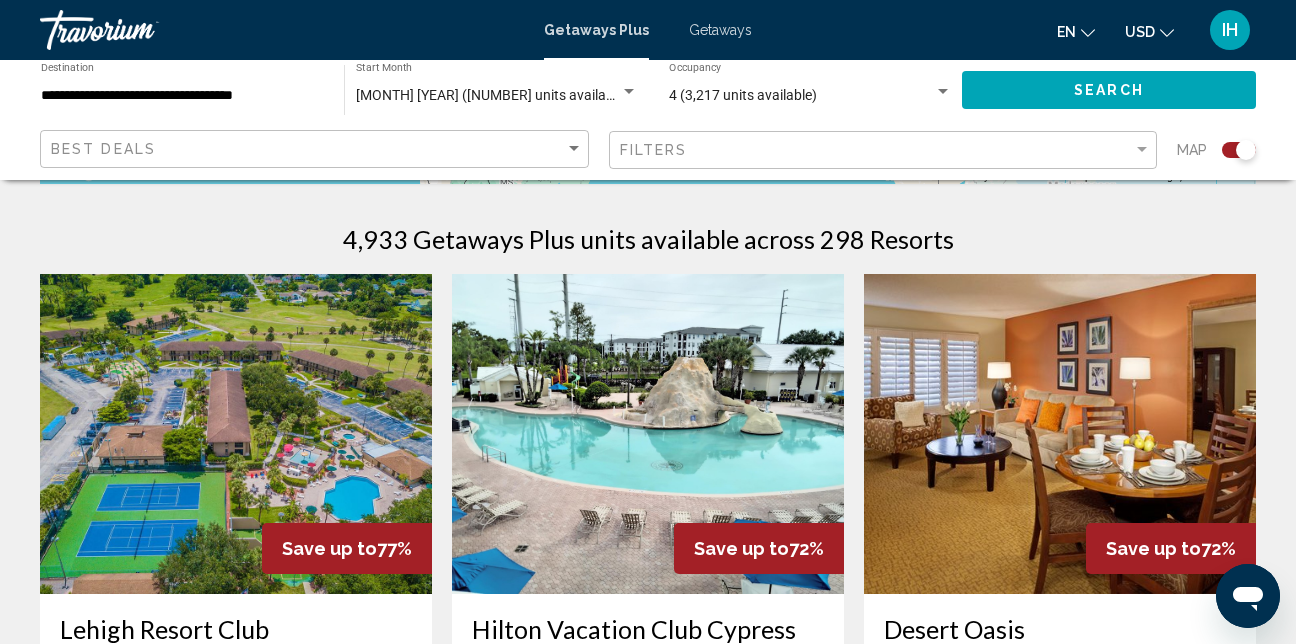 scroll, scrollTop: 600, scrollLeft: 0, axis: vertical 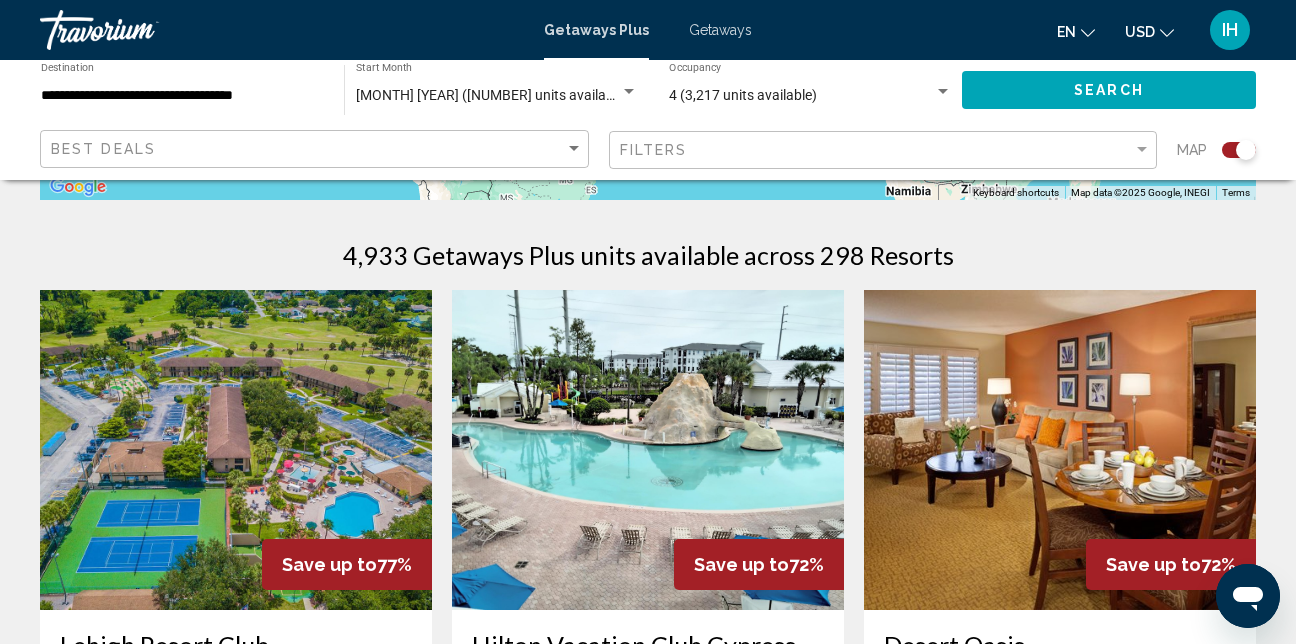 click on "**********" at bounding box center (182, 96) 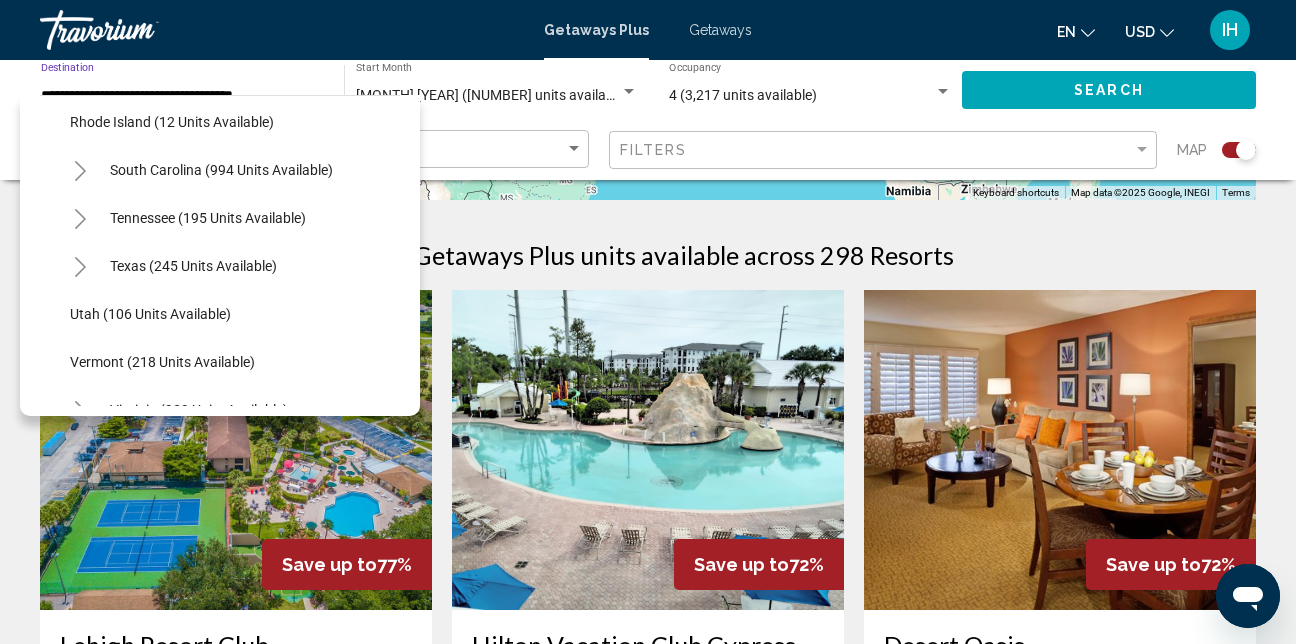 scroll, scrollTop: 1500, scrollLeft: 0, axis: vertical 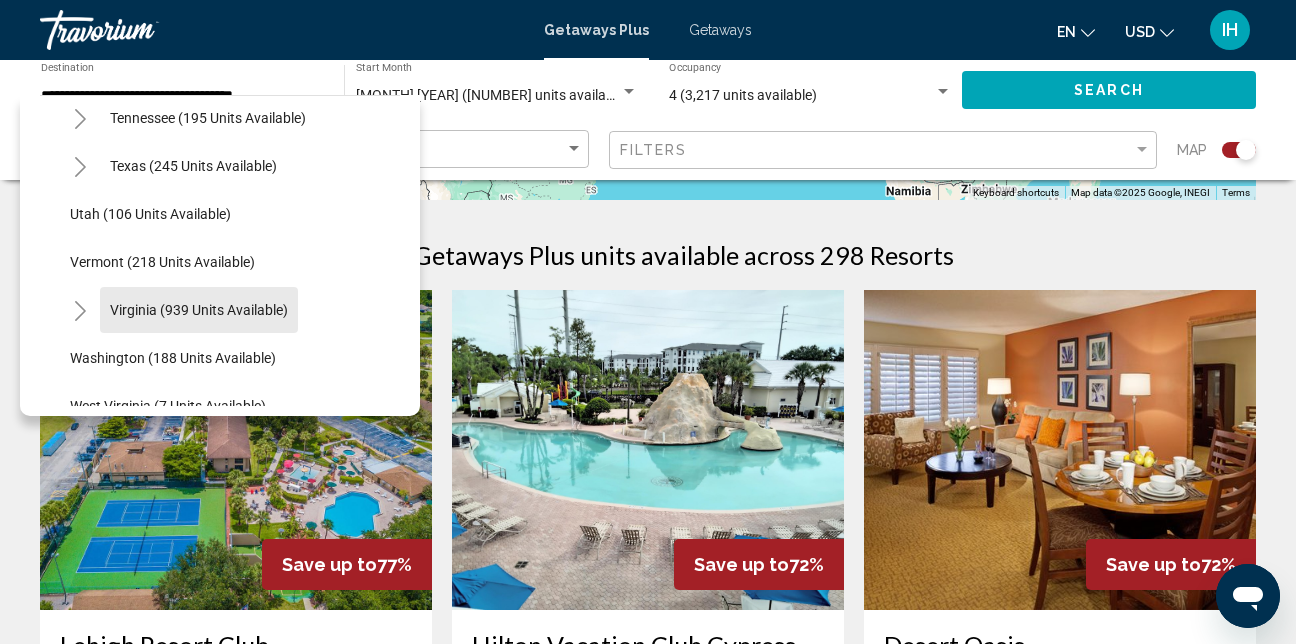 click on "Virginia (939 units available)" 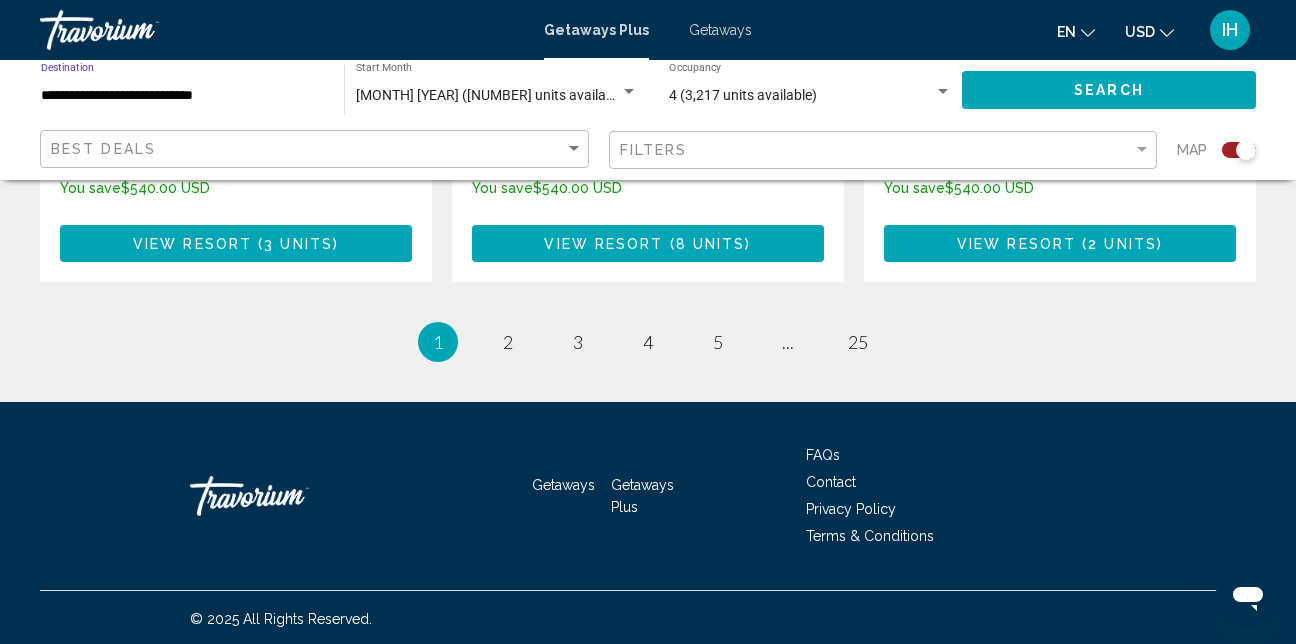 scroll, scrollTop: 3386, scrollLeft: 0, axis: vertical 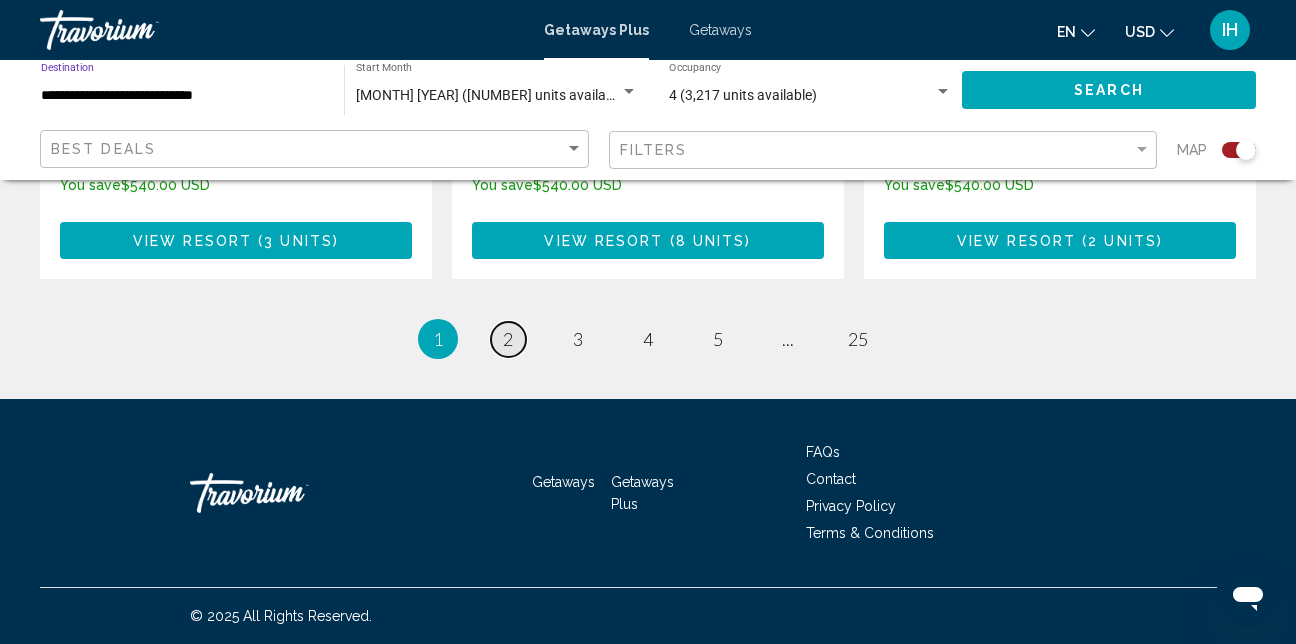 click on "2" at bounding box center [508, 339] 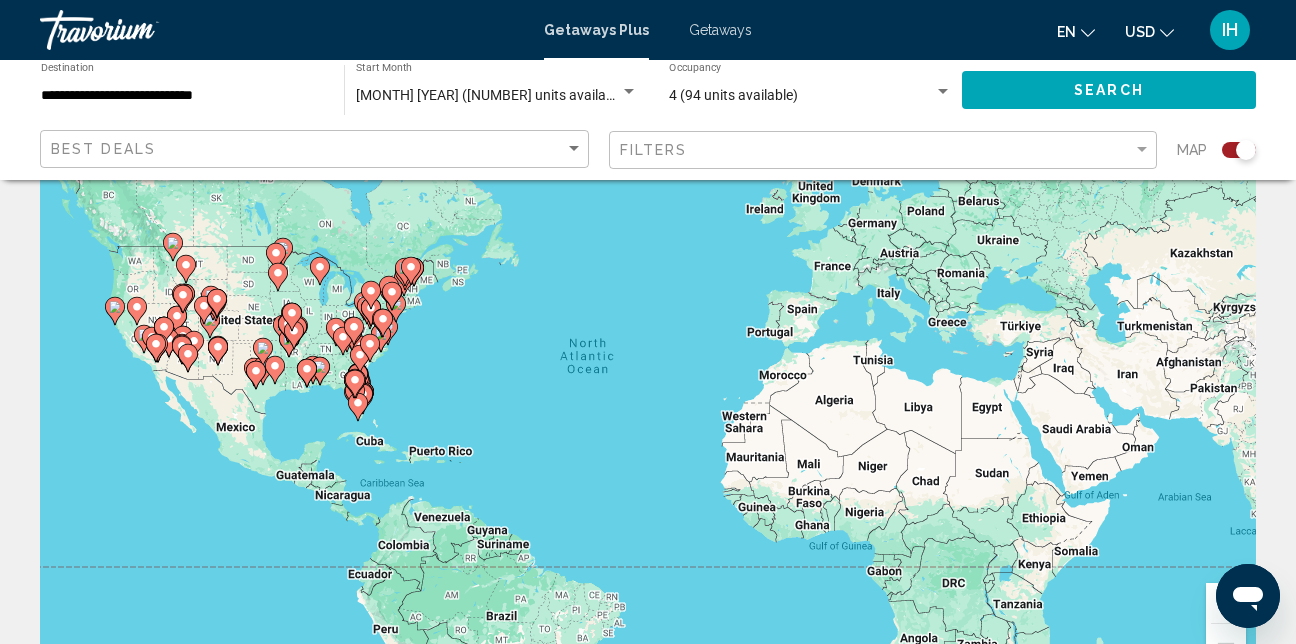 scroll, scrollTop: 0, scrollLeft: 0, axis: both 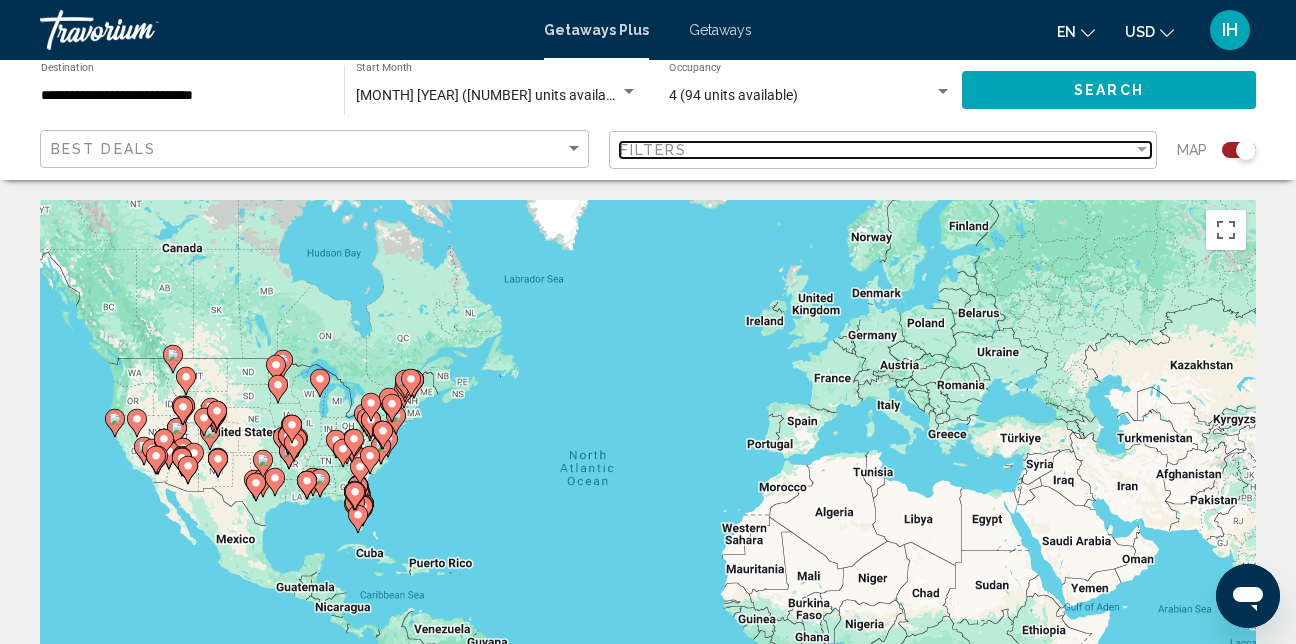 click at bounding box center [1142, 149] 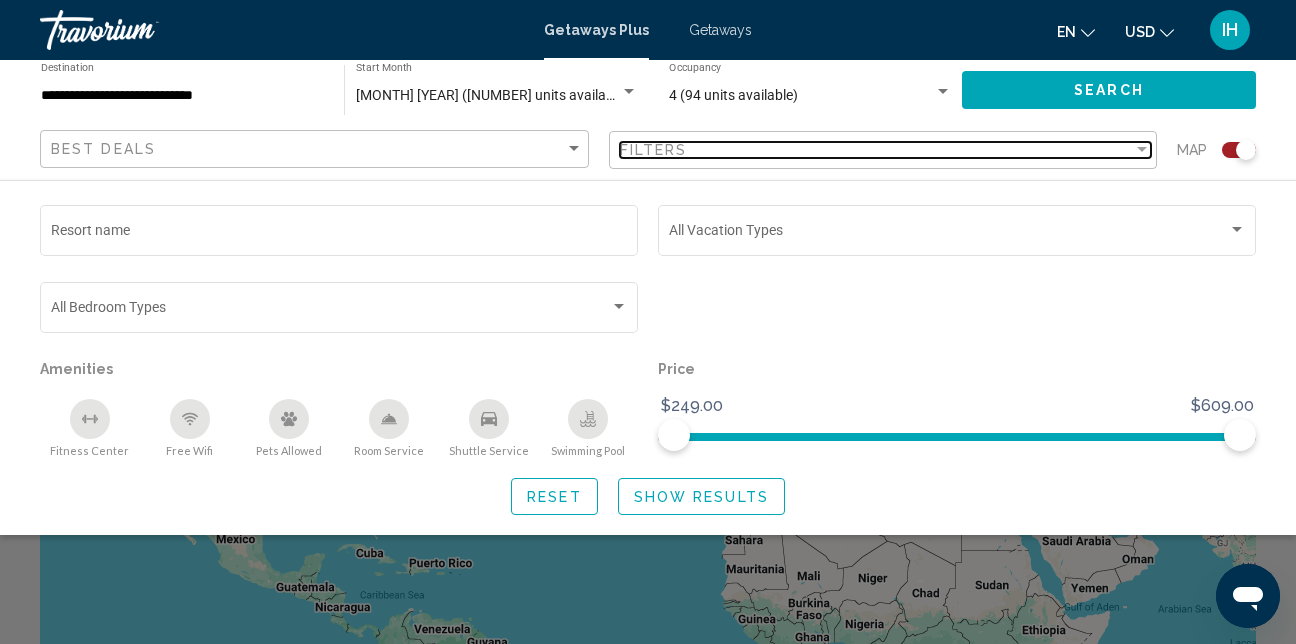 click at bounding box center [1142, 150] 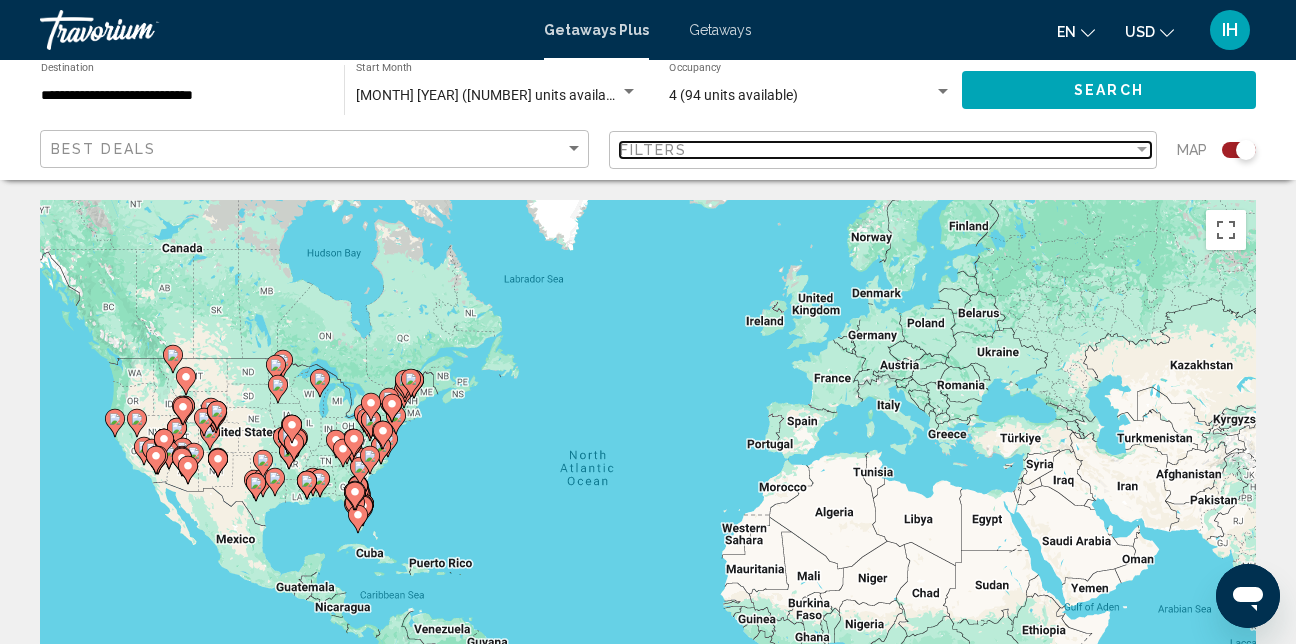 click at bounding box center [1142, 150] 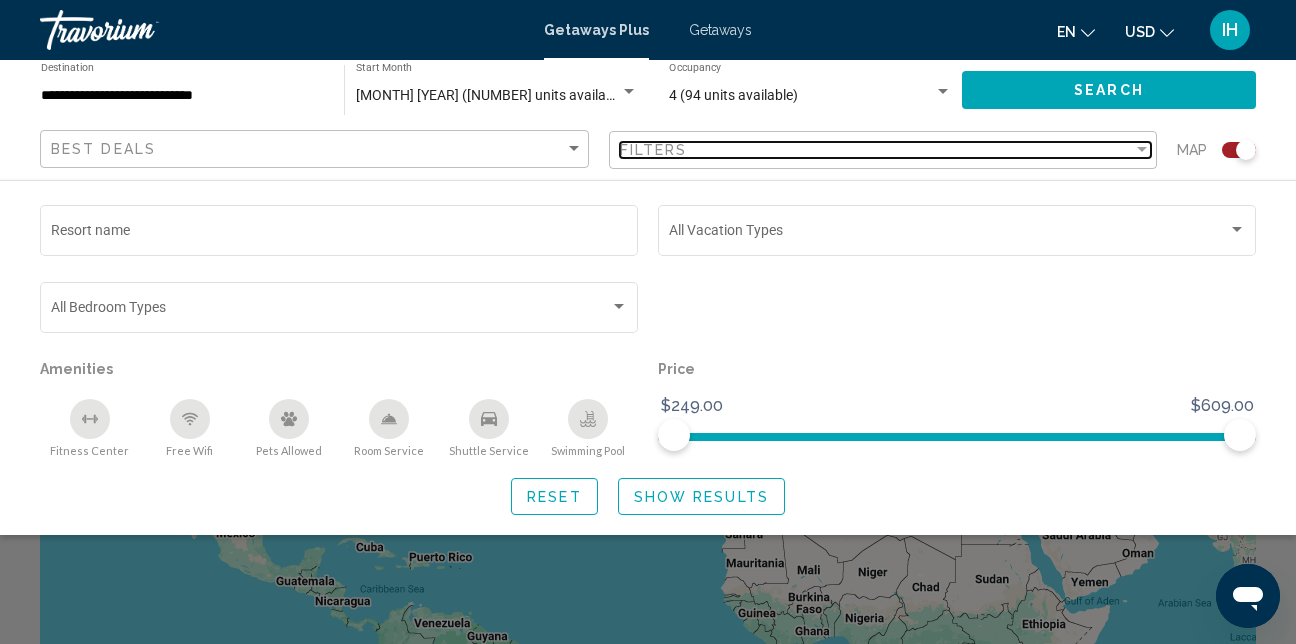 scroll, scrollTop: 0, scrollLeft: 0, axis: both 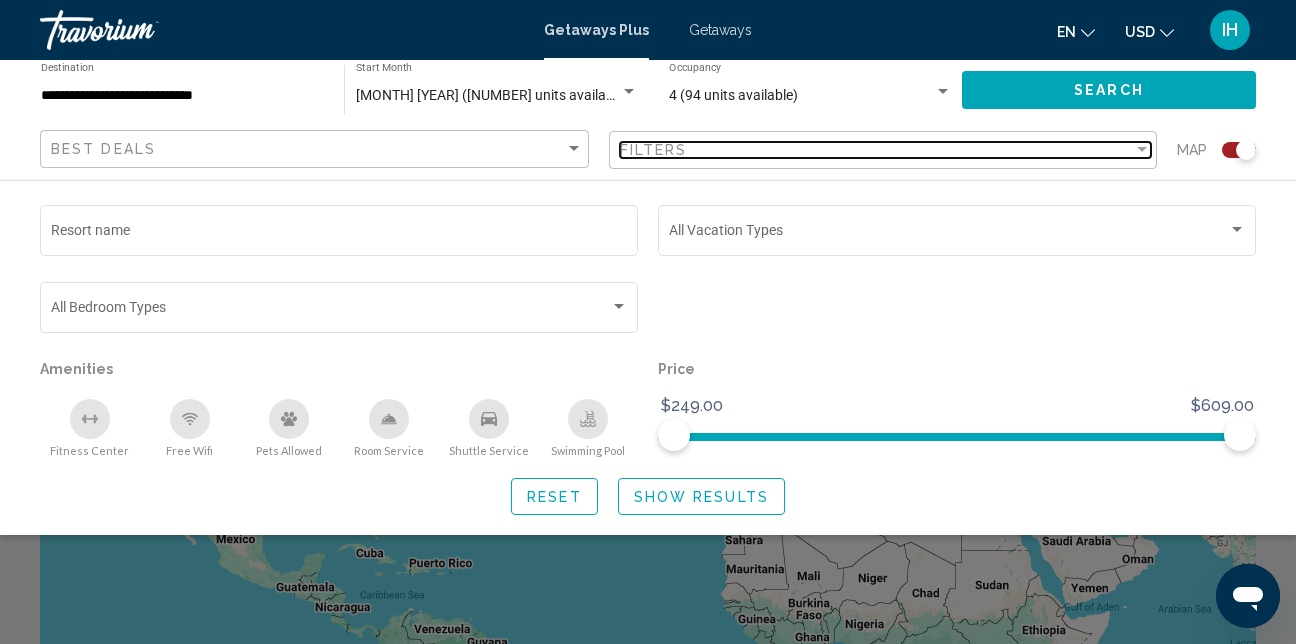 click at bounding box center (1142, 150) 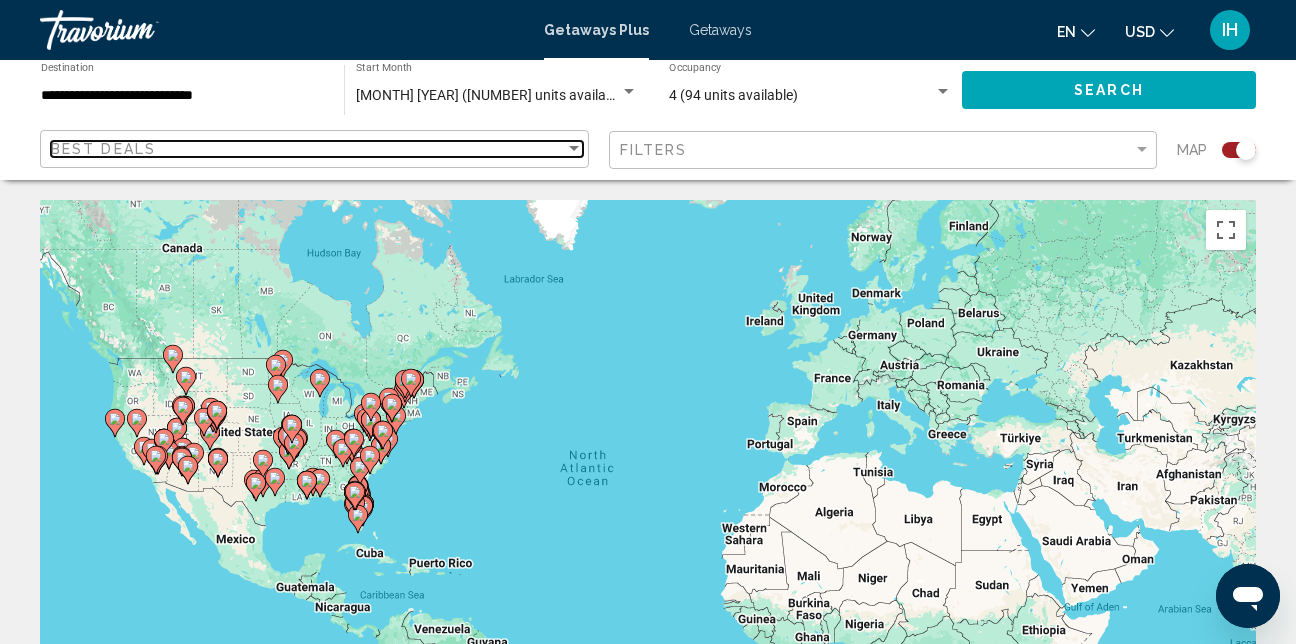 click at bounding box center (574, 149) 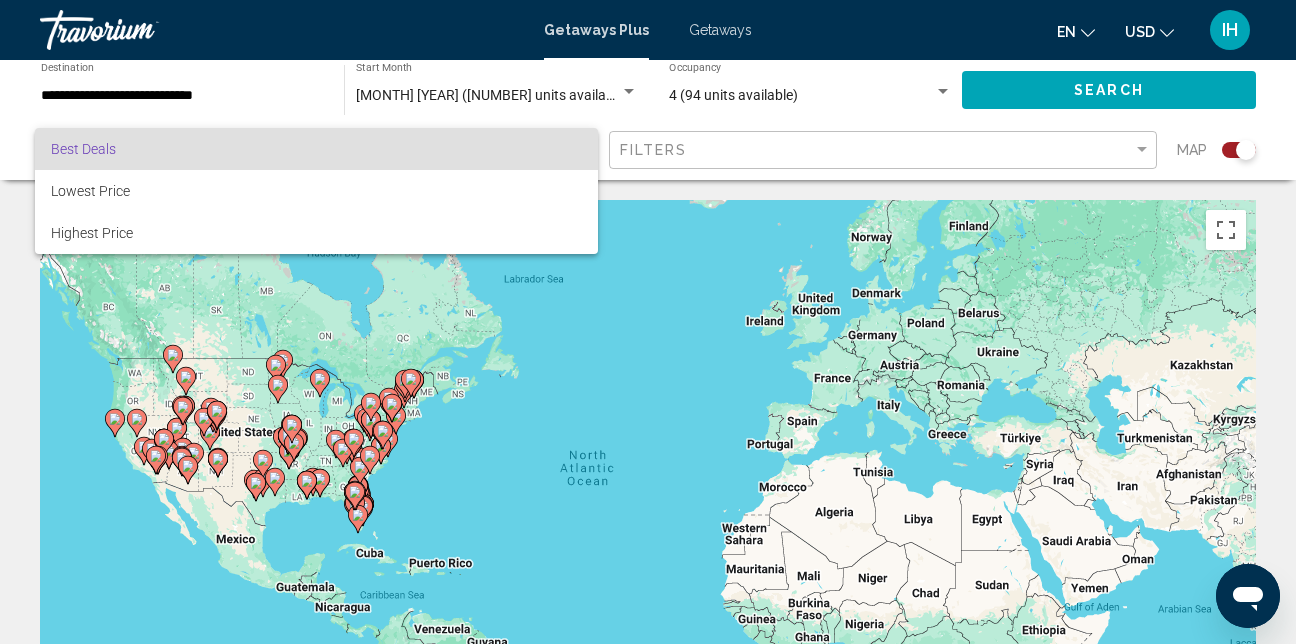 click at bounding box center [648, 322] 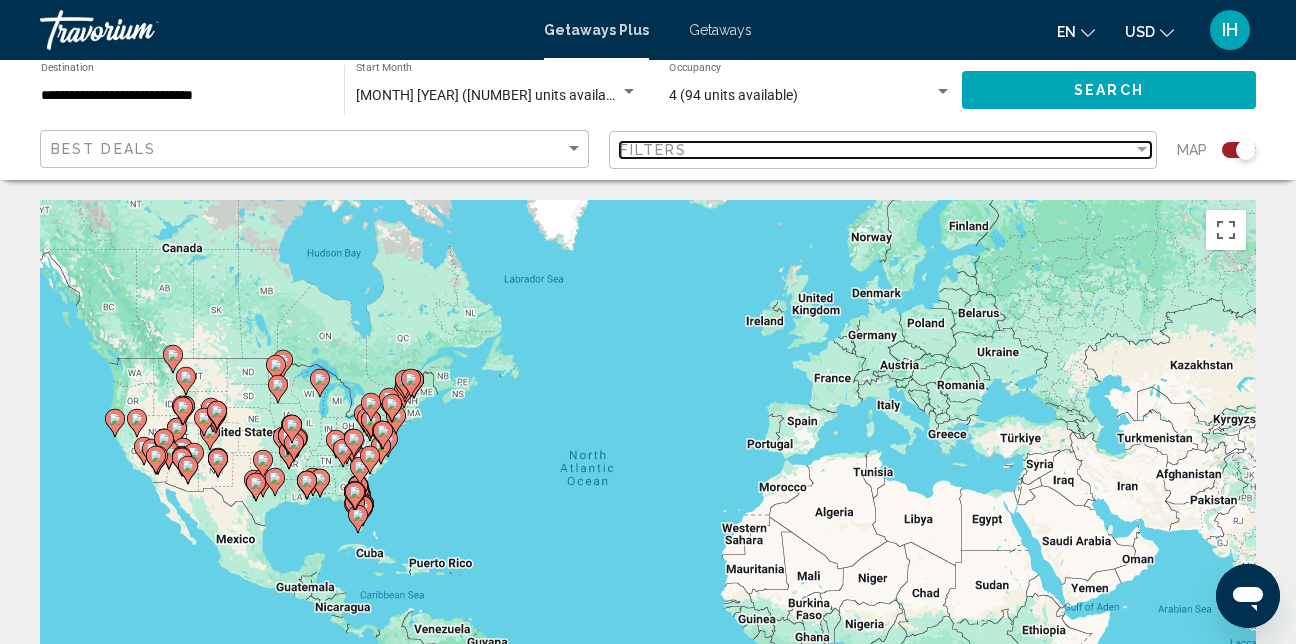 click at bounding box center [1142, 150] 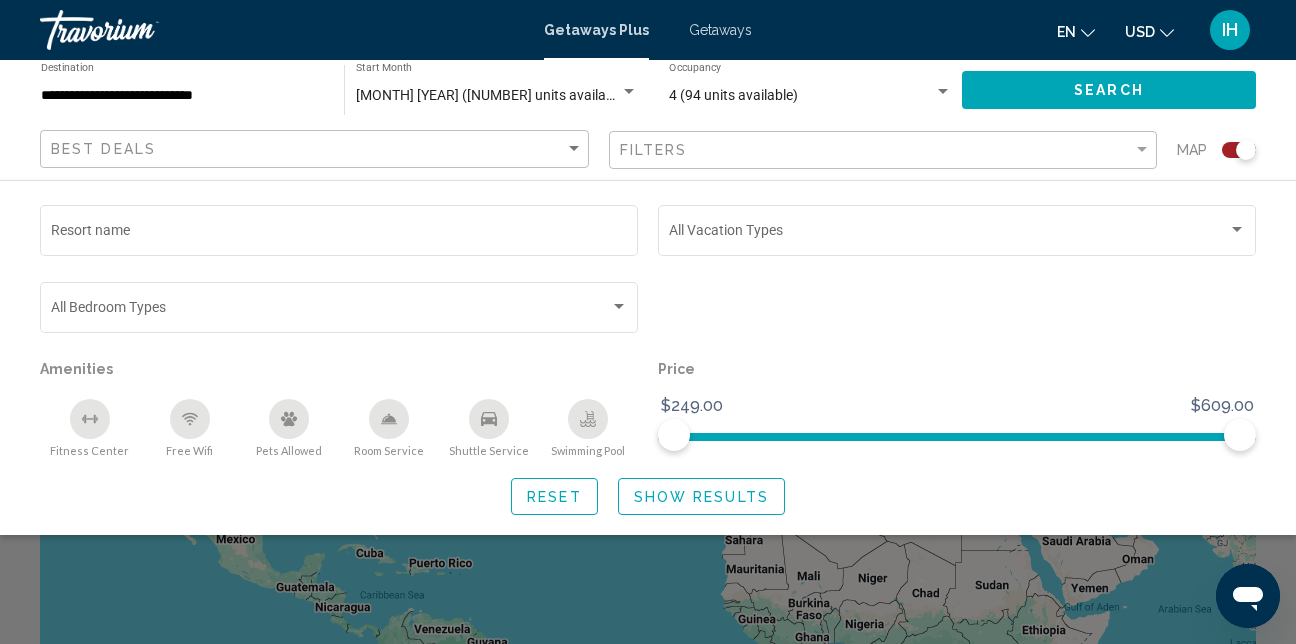 click on "Getaways" at bounding box center (720, 30) 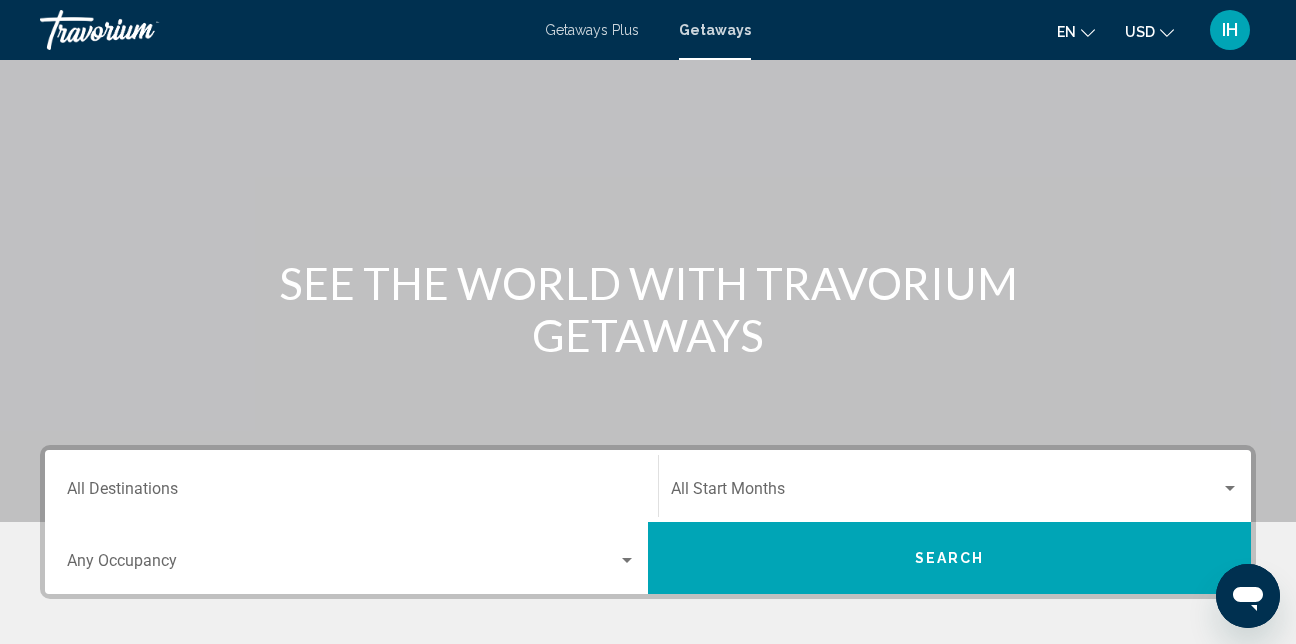 scroll, scrollTop: 200, scrollLeft: 0, axis: vertical 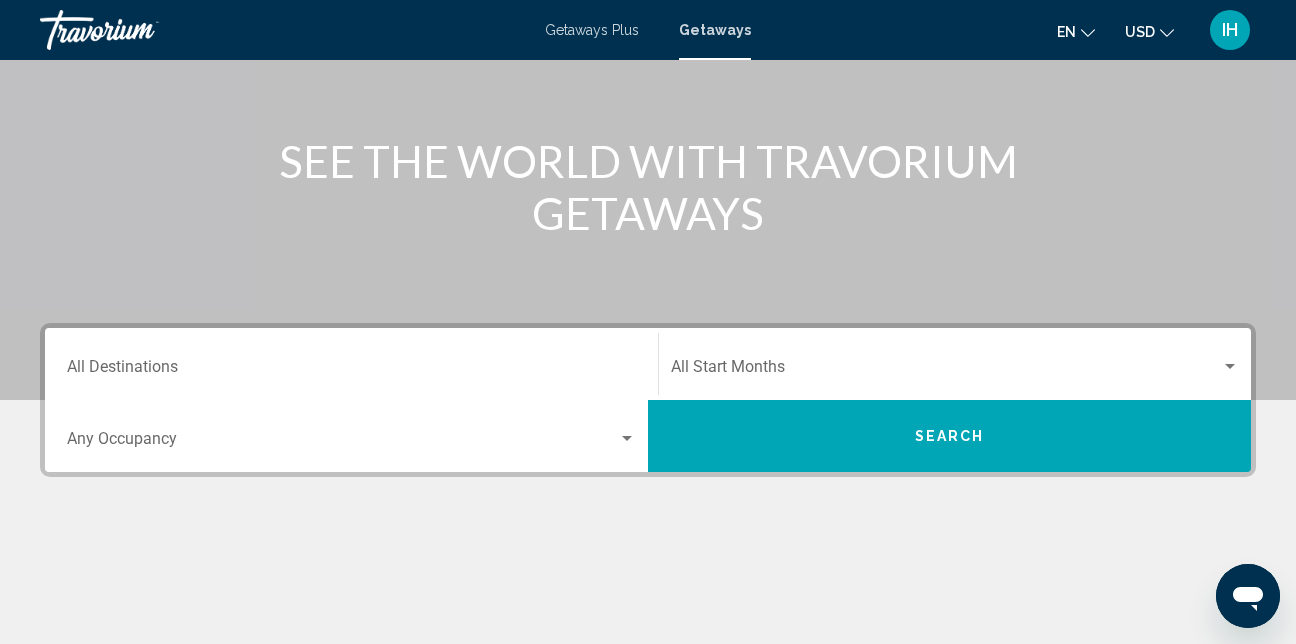 click on "Destination All Destinations" at bounding box center (351, 371) 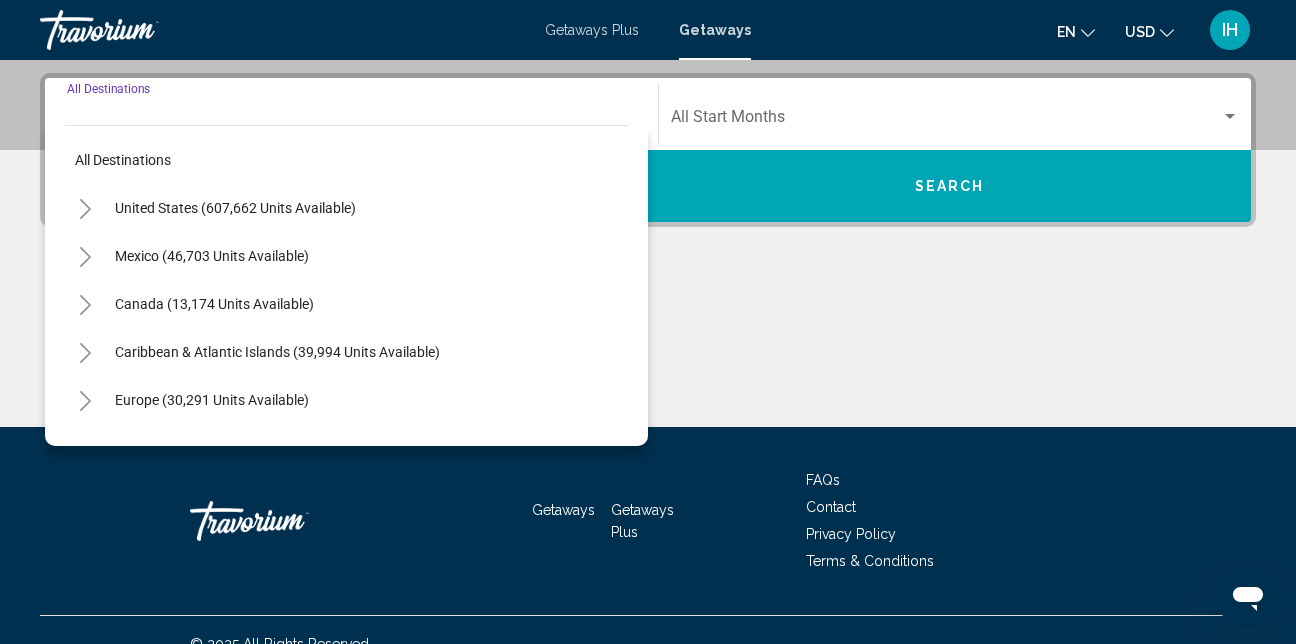 scroll, scrollTop: 458, scrollLeft: 0, axis: vertical 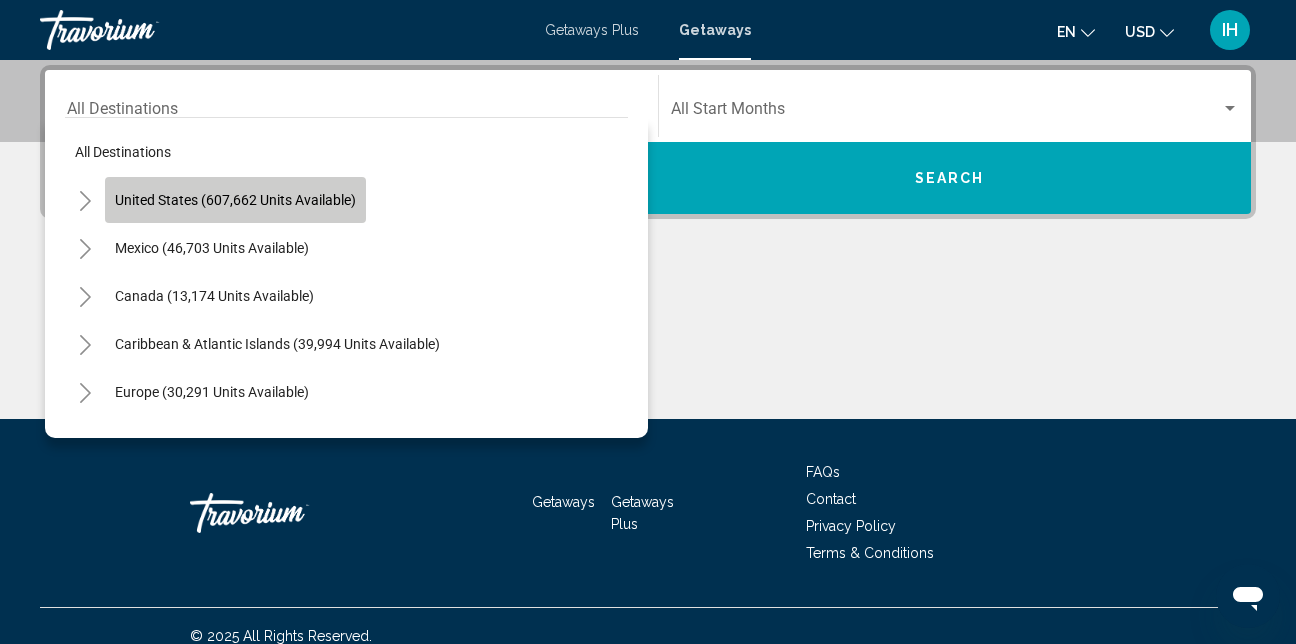 click on "United States (607,662 units available)" 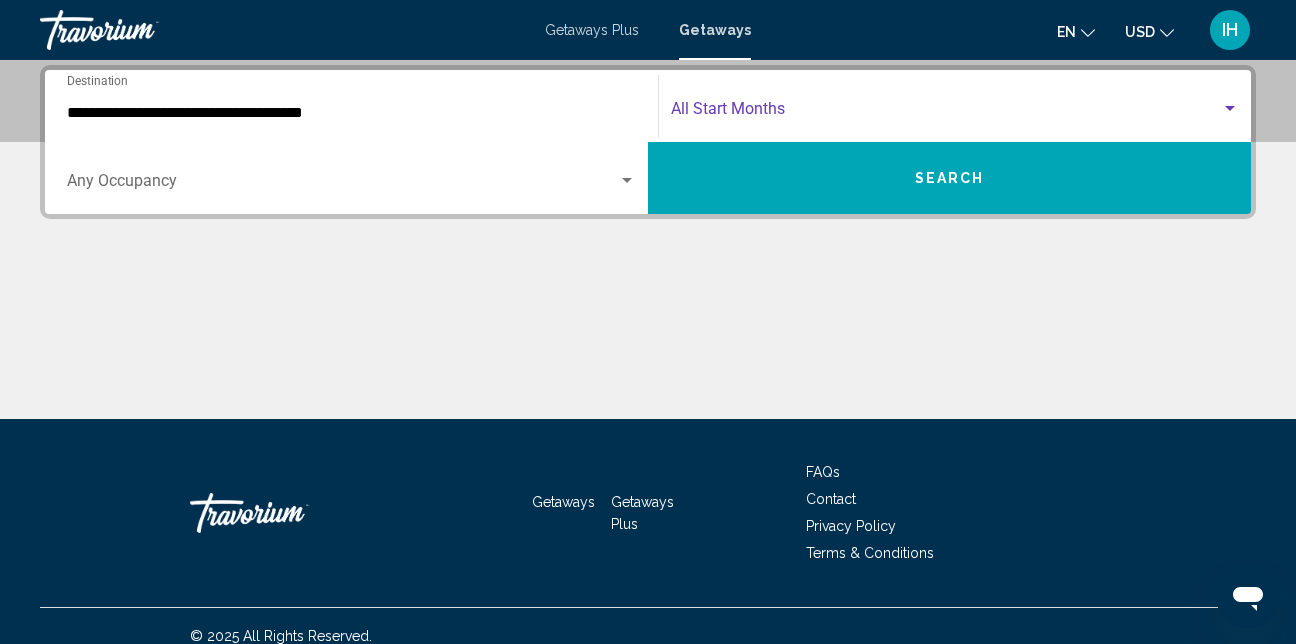 click at bounding box center [946, 113] 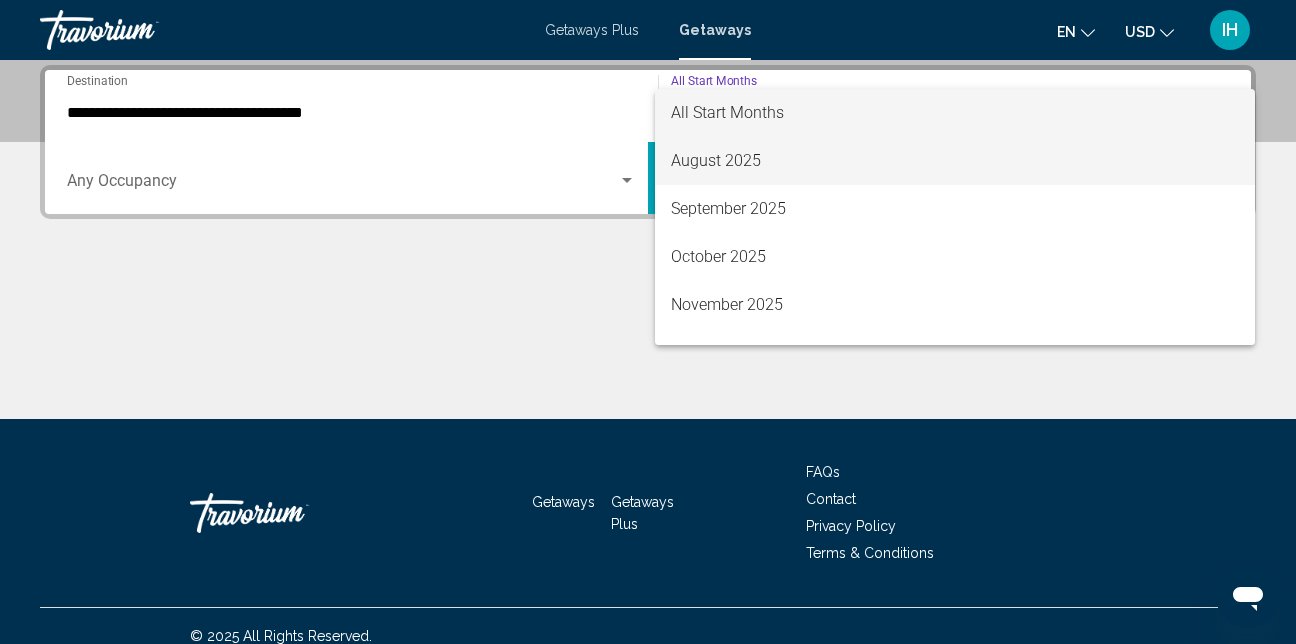 click on "August 2025" at bounding box center (955, 161) 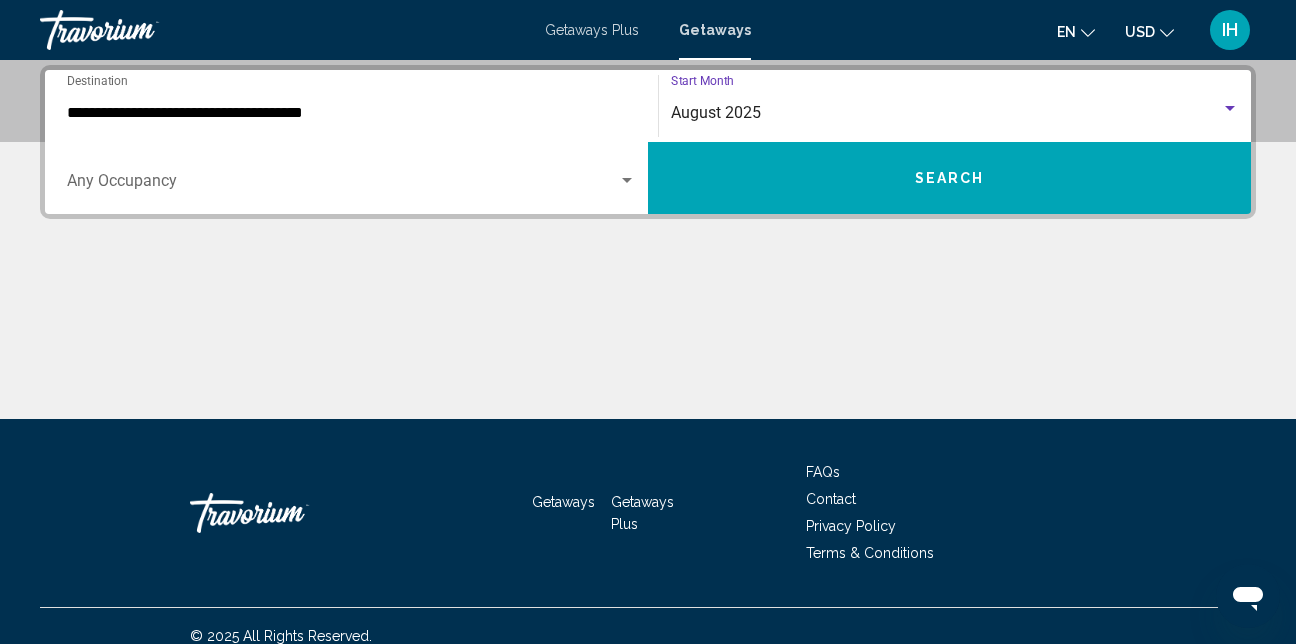 click at bounding box center (342, 185) 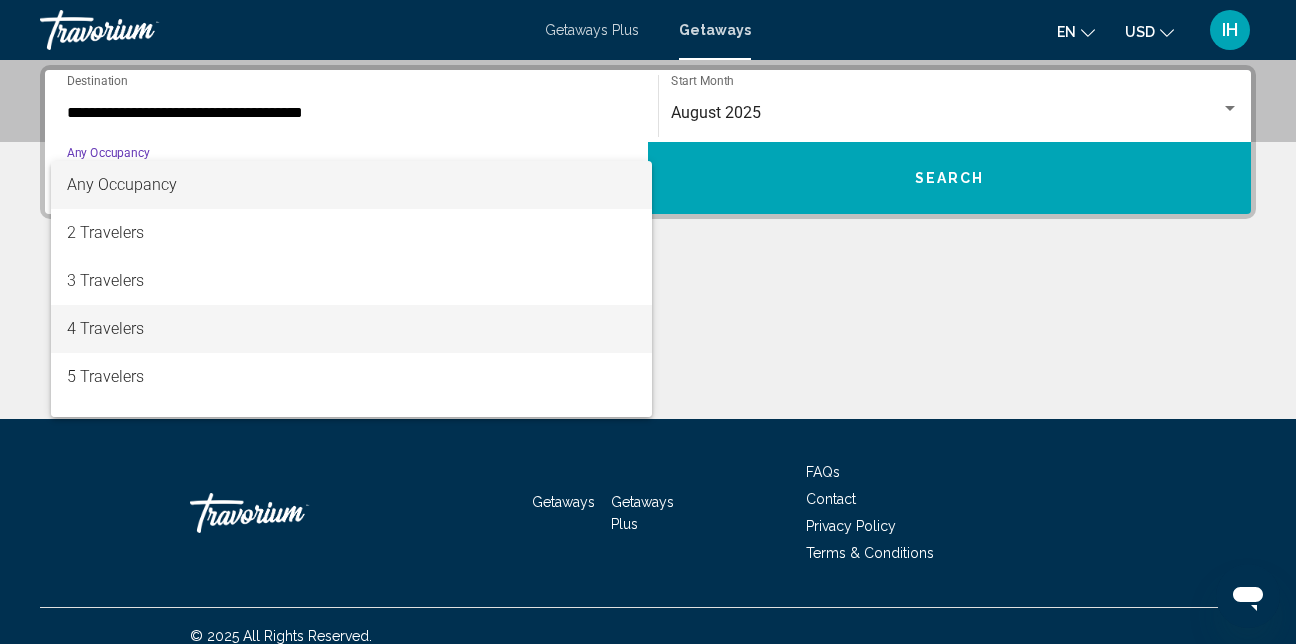 click on "4 Travelers" at bounding box center [351, 329] 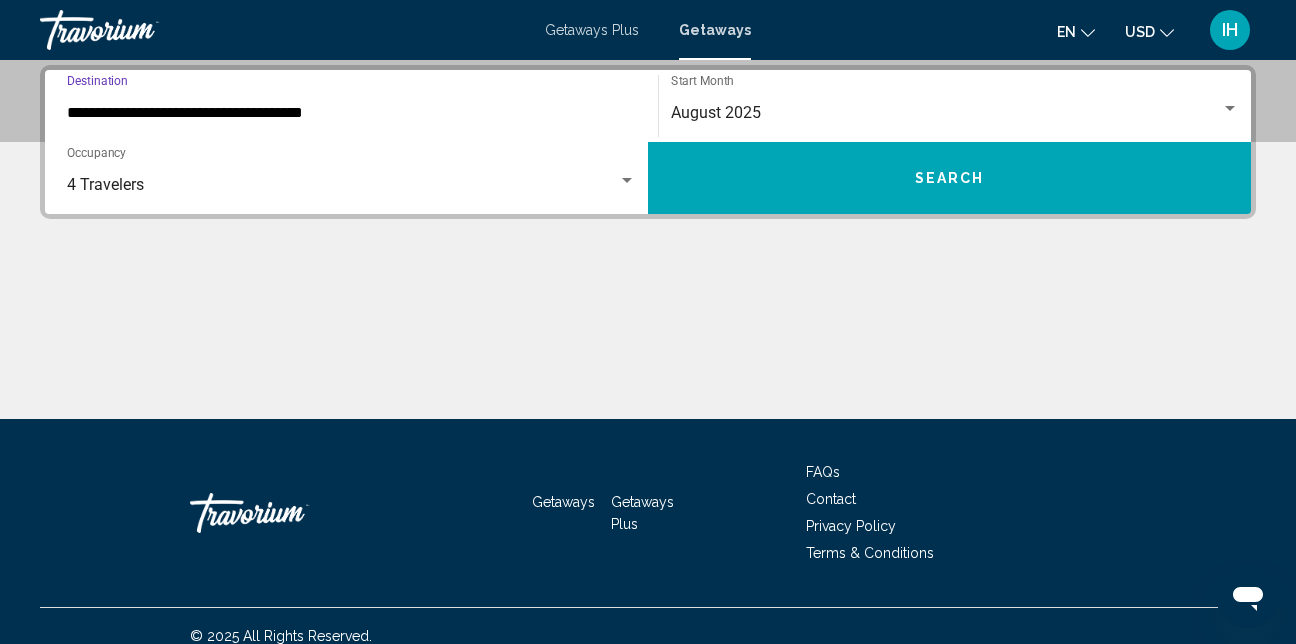 click on "**********" at bounding box center [351, 113] 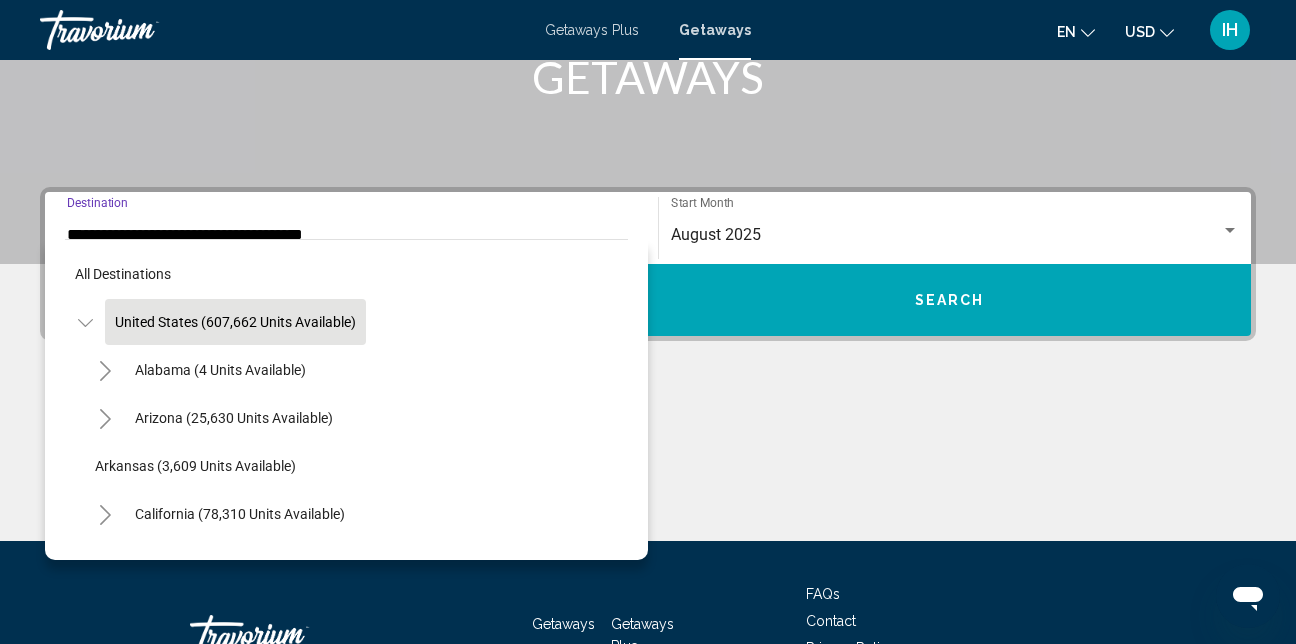 click on "**********" at bounding box center [351, 235] 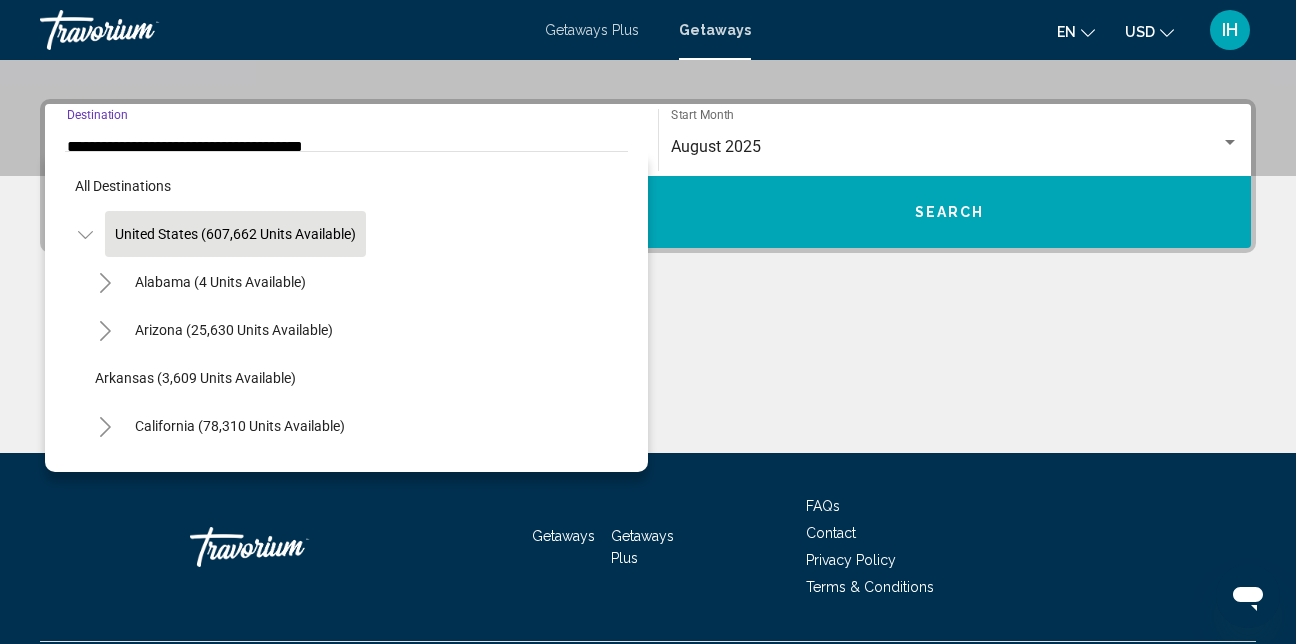 scroll, scrollTop: 458, scrollLeft: 0, axis: vertical 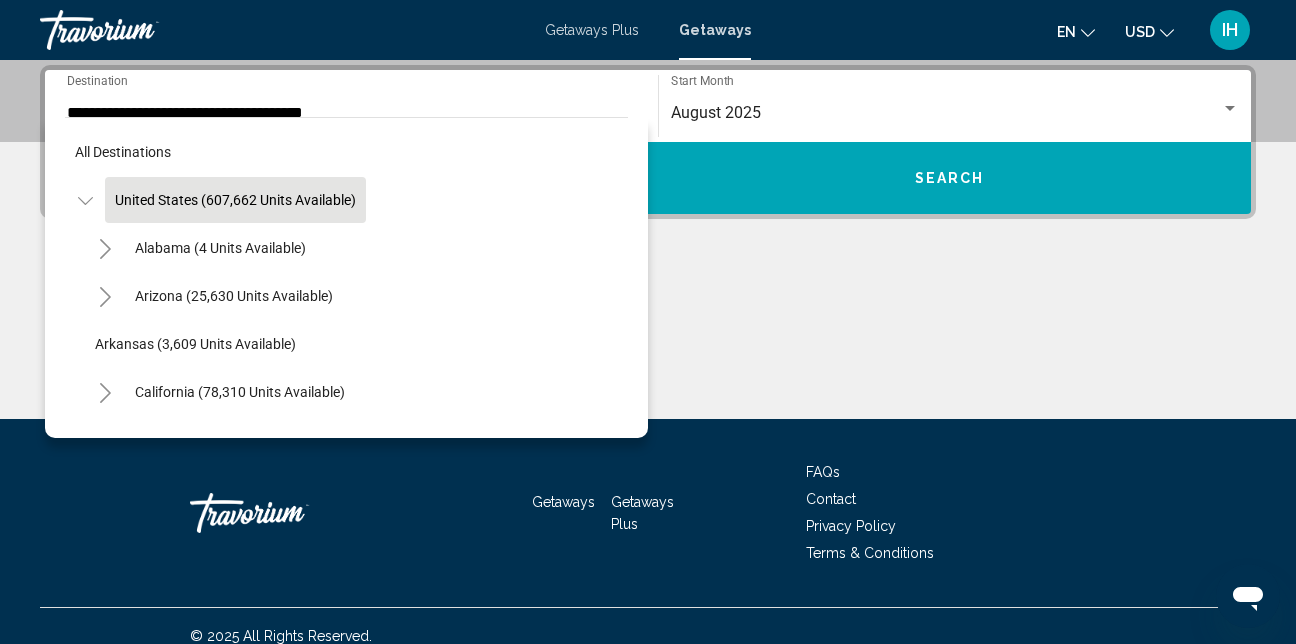 click at bounding box center [648, 344] 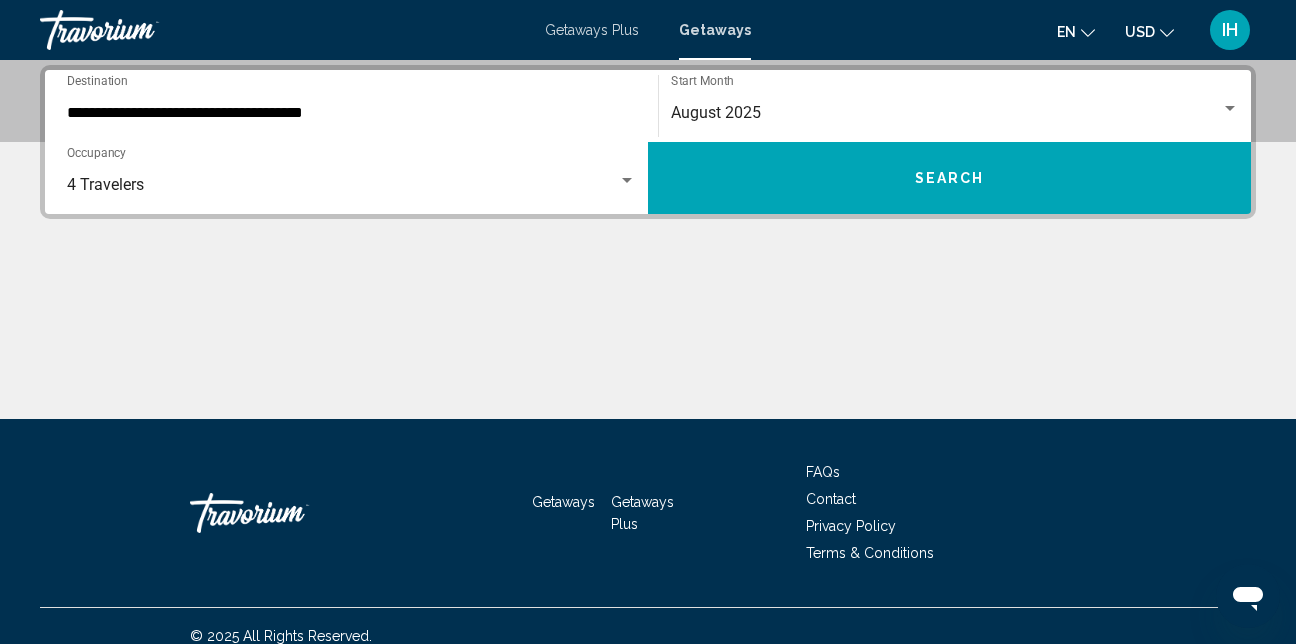 click on "4 Travelers Occupancy Any Occupancy" at bounding box center (351, 178) 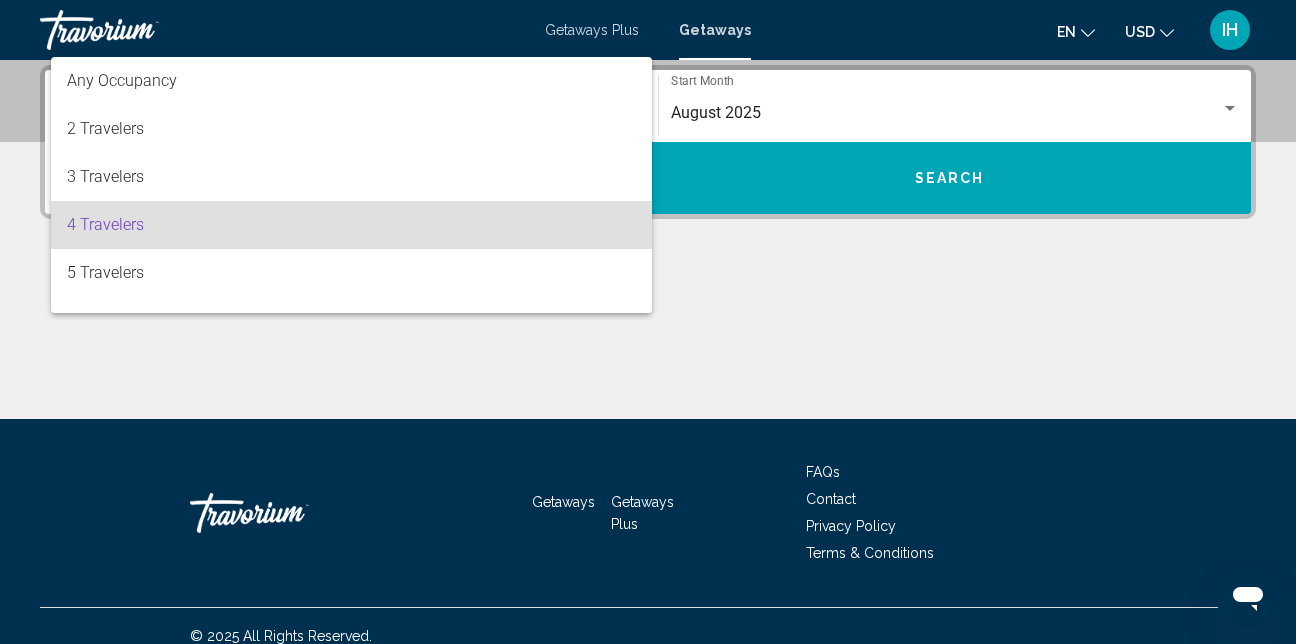 scroll, scrollTop: 40, scrollLeft: 0, axis: vertical 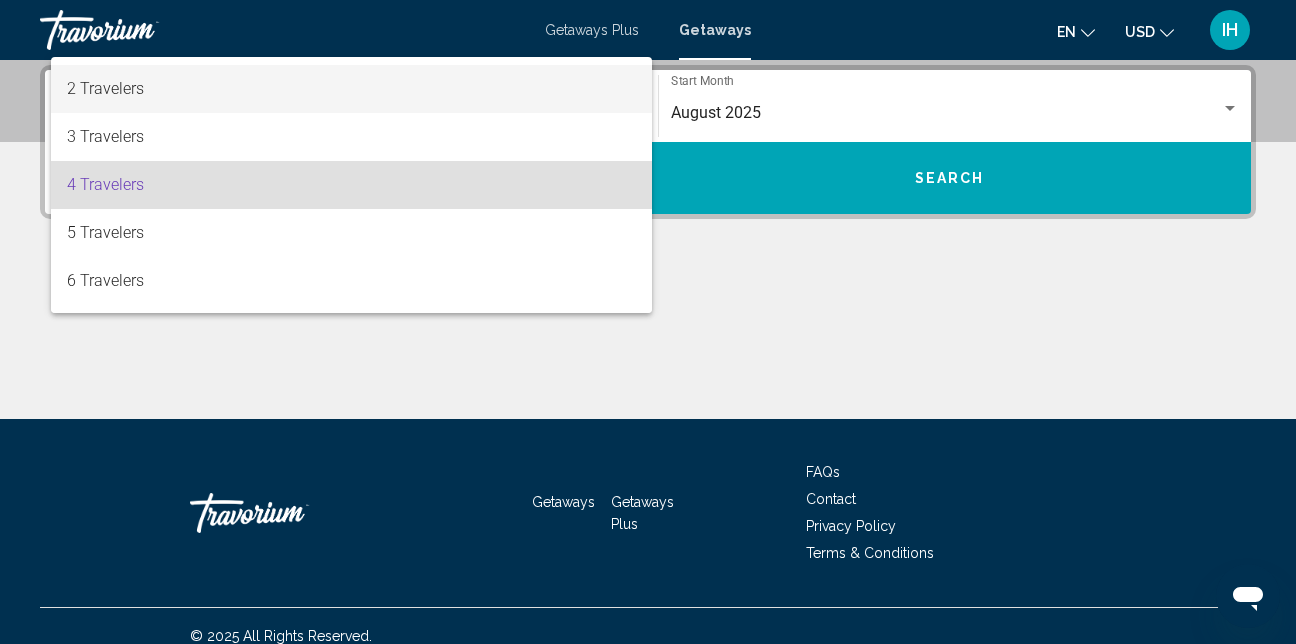 click on "2 Travelers" at bounding box center [351, 89] 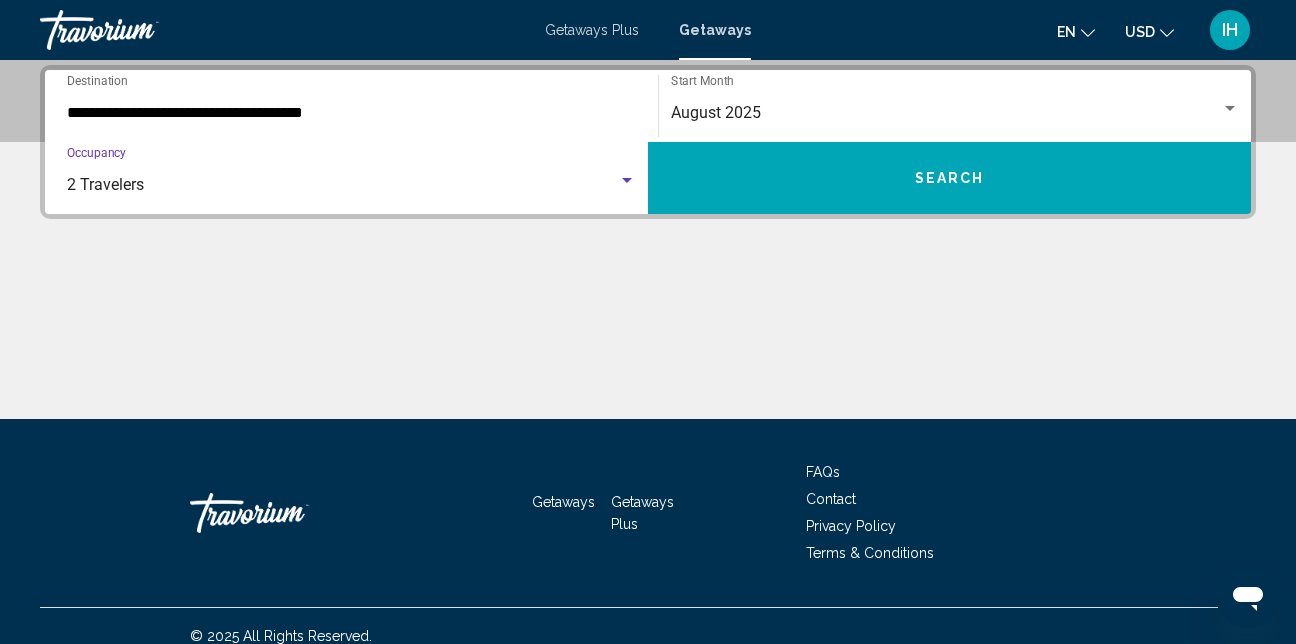 click on "Search" at bounding box center [949, 178] 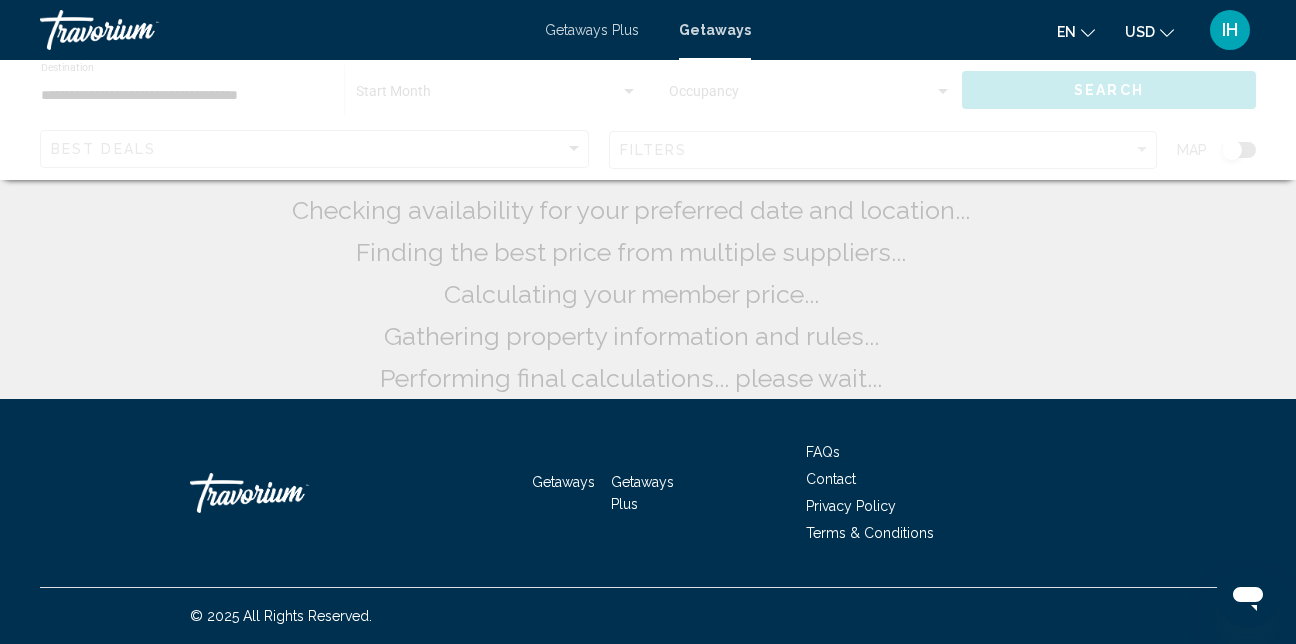 scroll, scrollTop: 0, scrollLeft: 0, axis: both 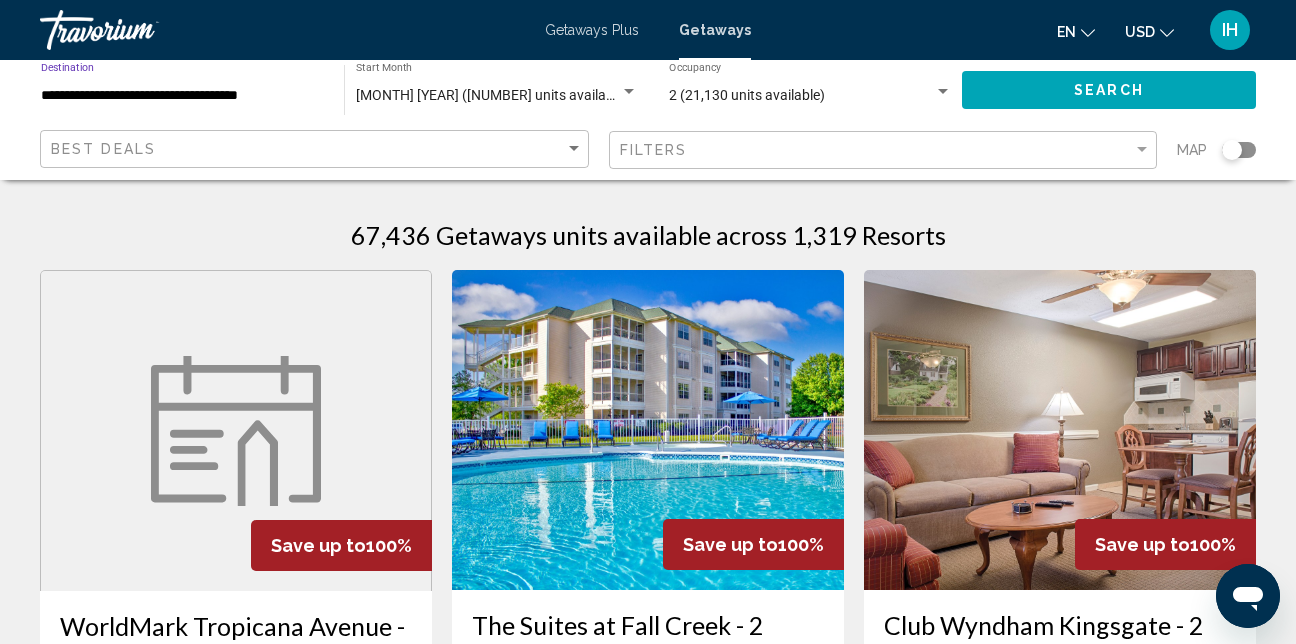 click on "**********" at bounding box center (182, 96) 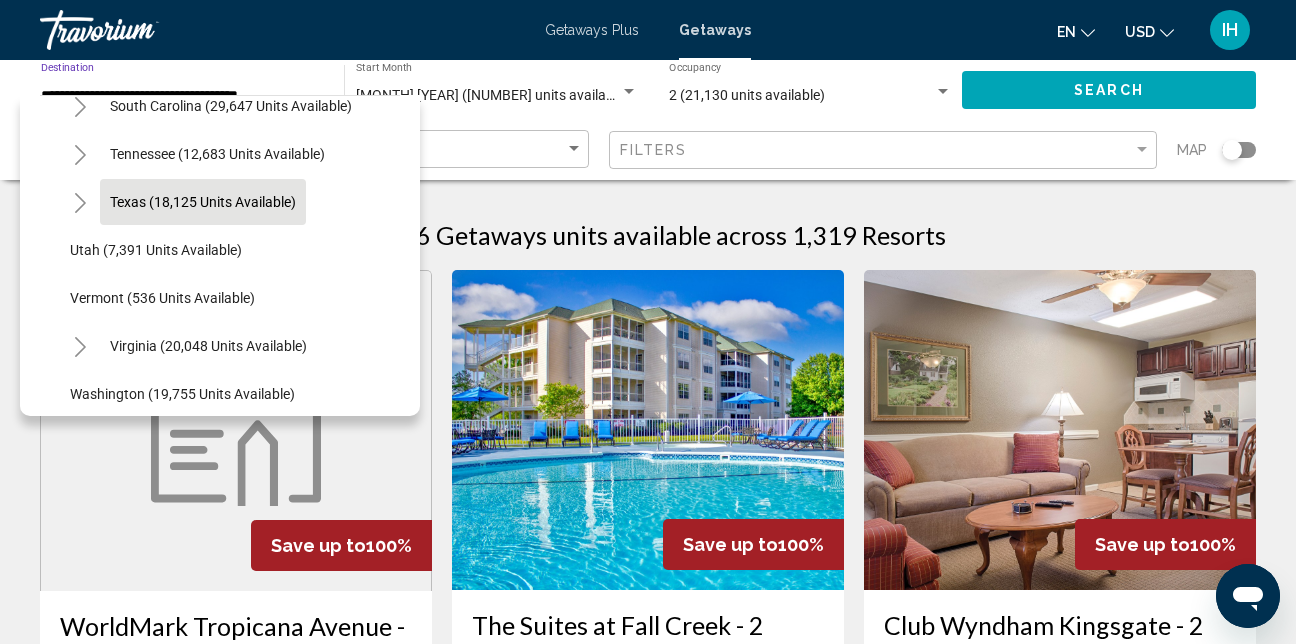 scroll, scrollTop: 2000, scrollLeft: 0, axis: vertical 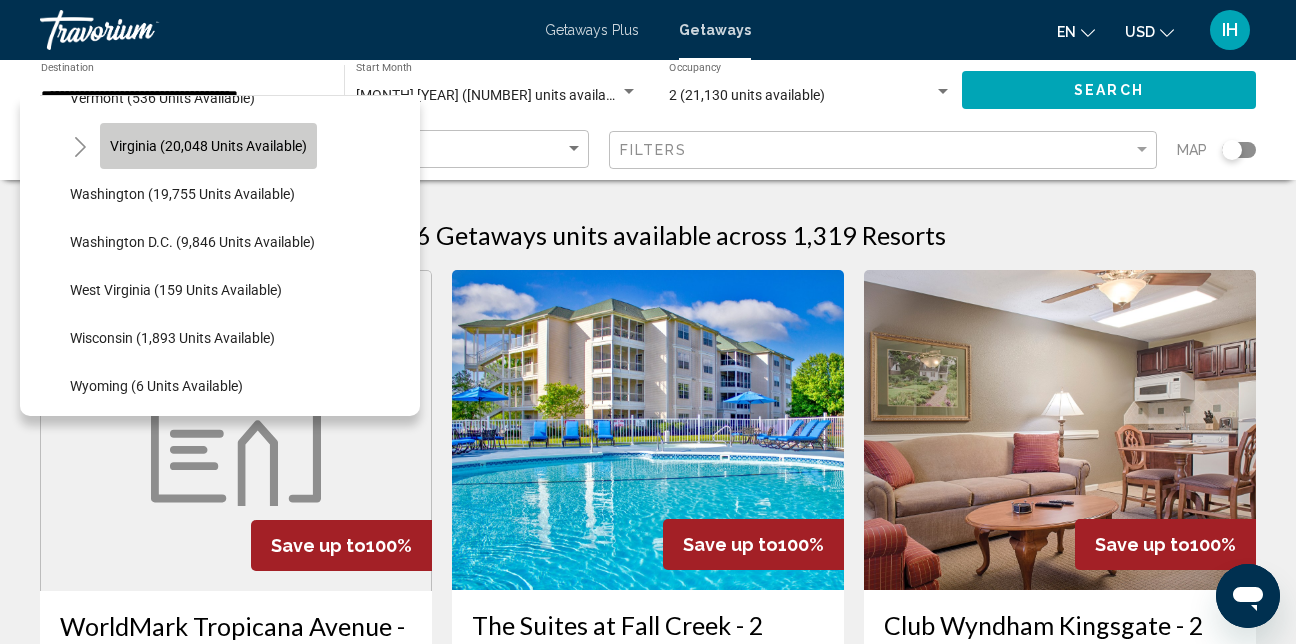 click on "Virginia (20,048 units available)" 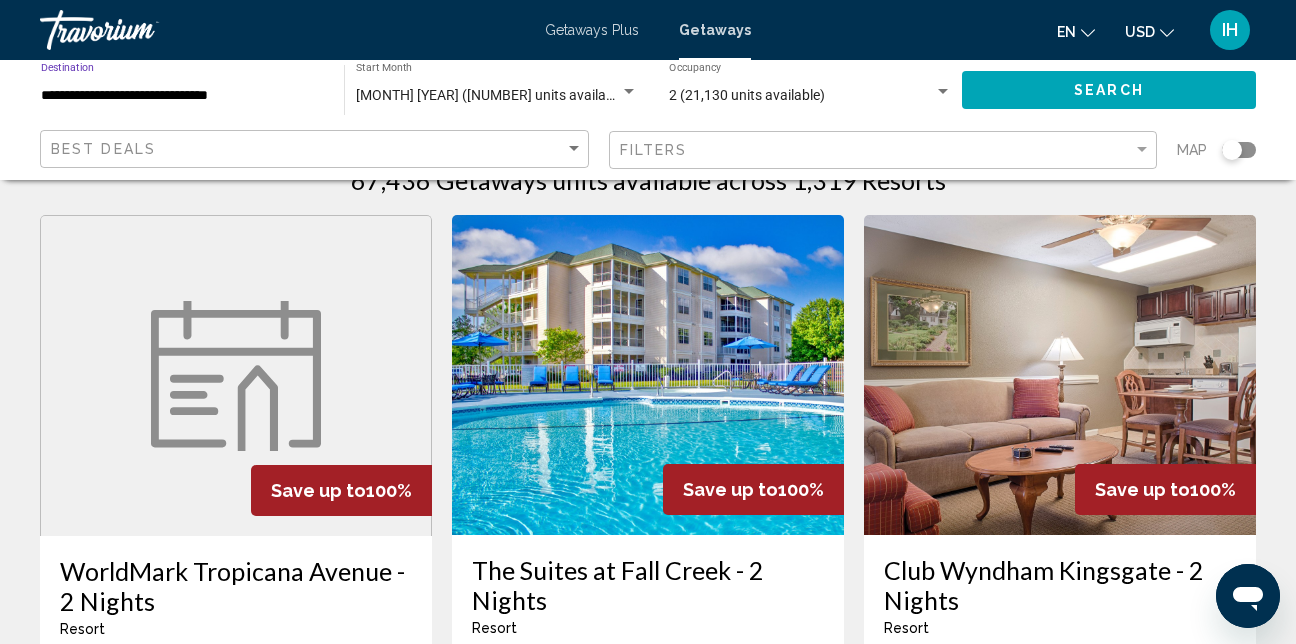 scroll, scrollTop: 100, scrollLeft: 0, axis: vertical 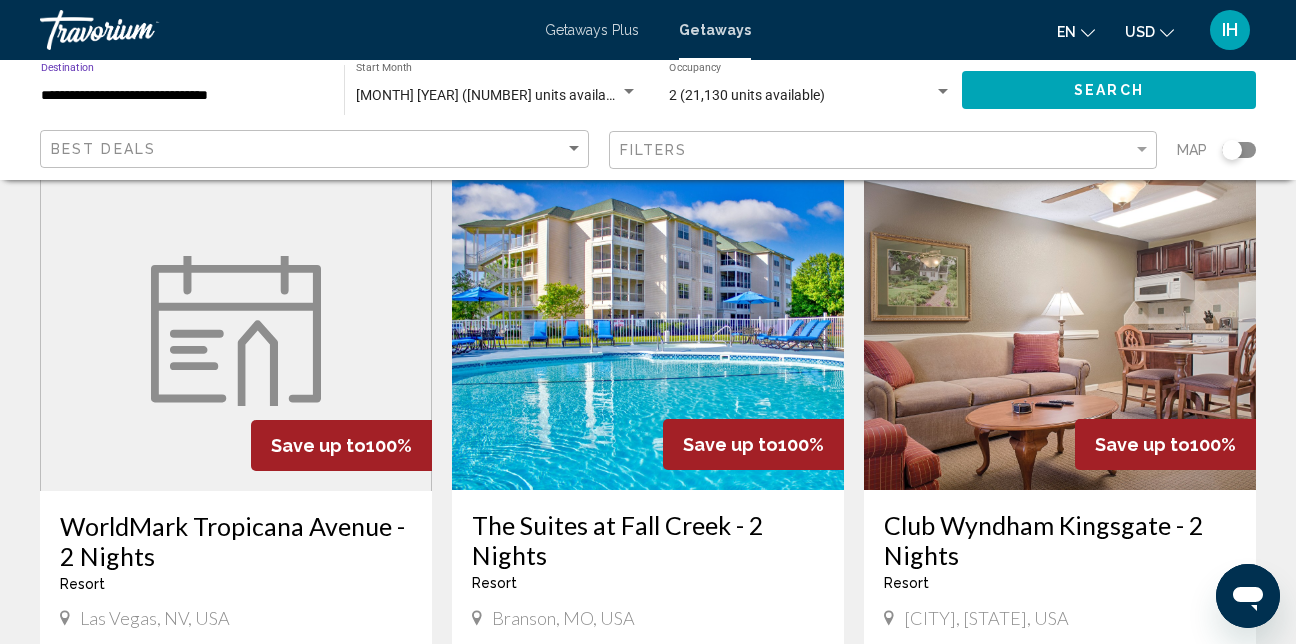 click at bounding box center [943, 91] 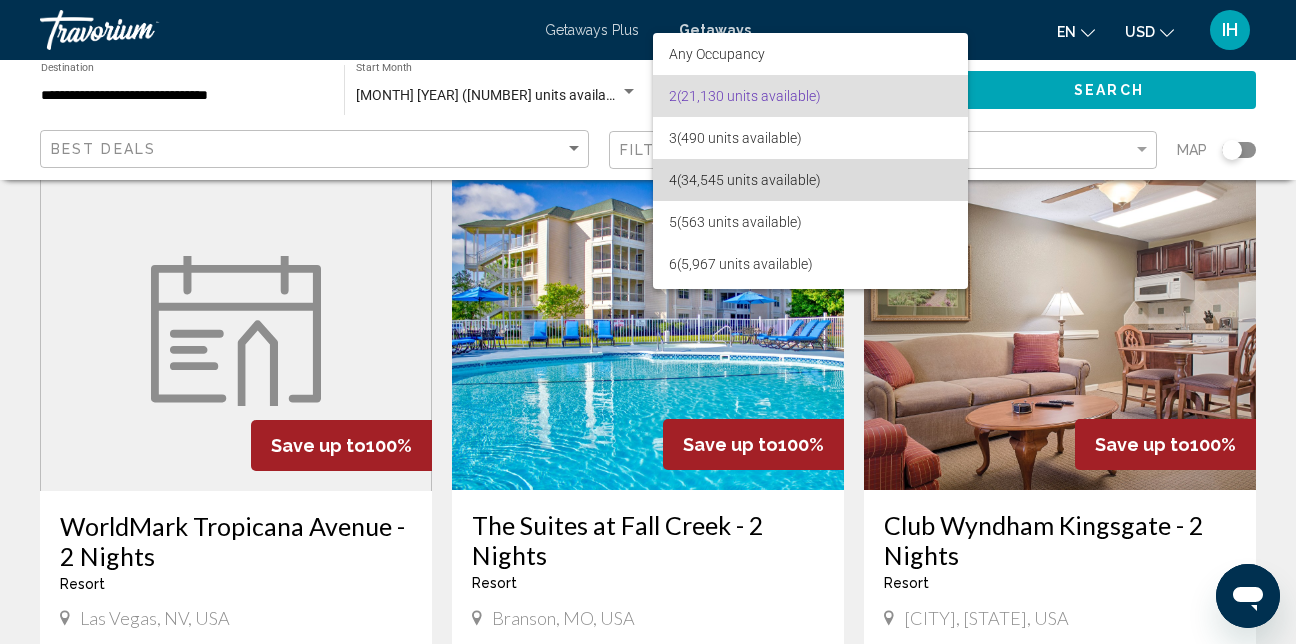 click on "4  (34,545 units available)" at bounding box center (810, 180) 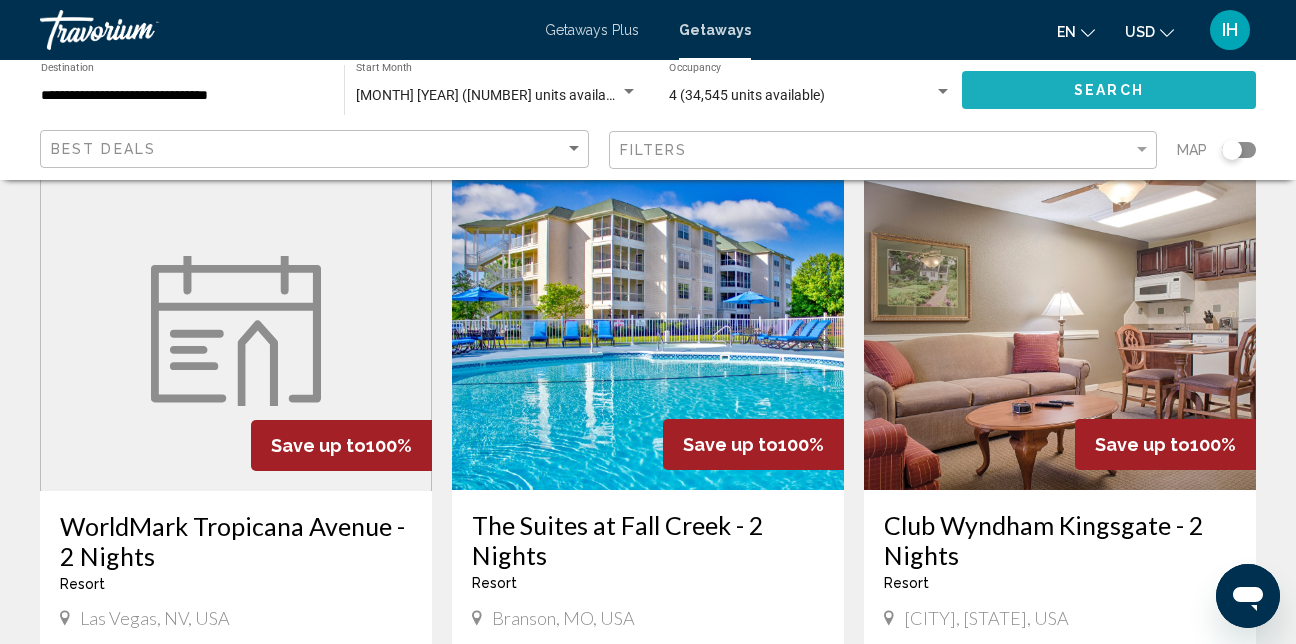 click on "Search" 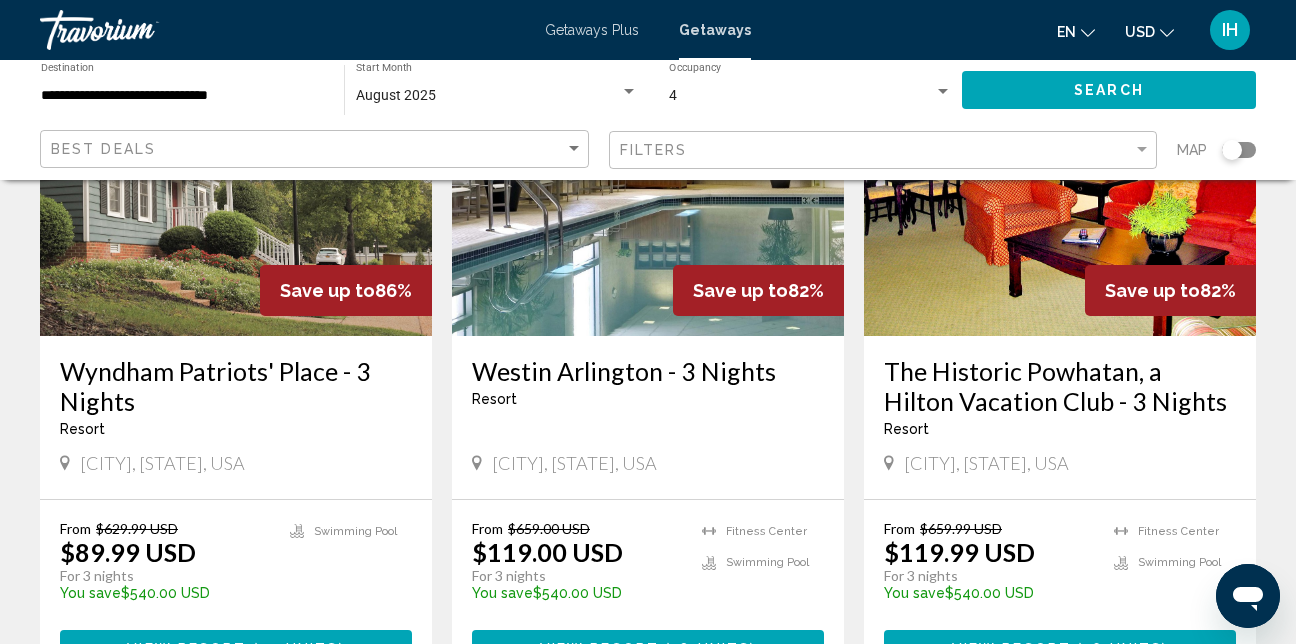 scroll, scrollTop: 1000, scrollLeft: 0, axis: vertical 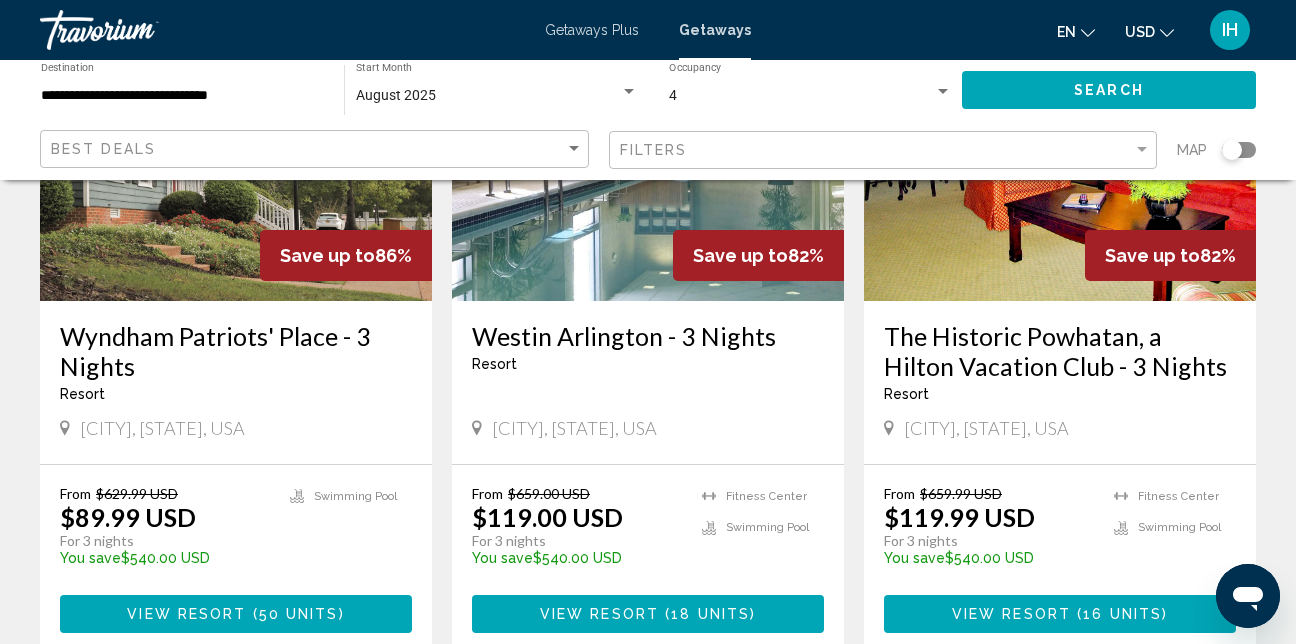 click at bounding box center (236, 141) 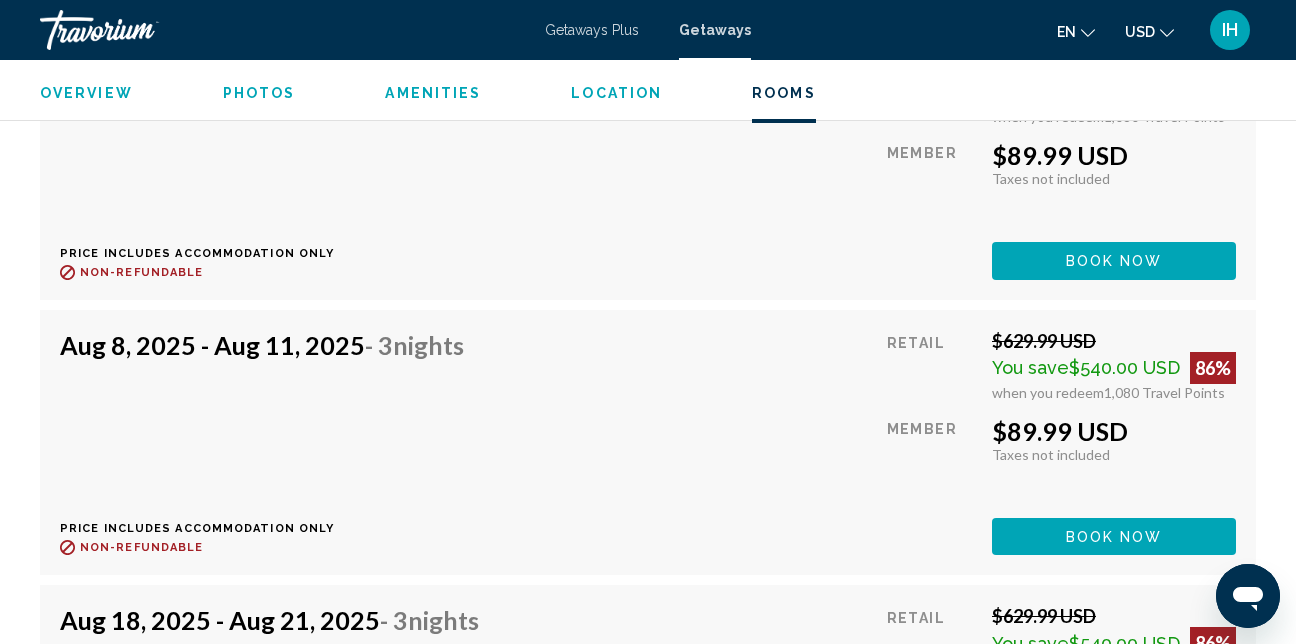 scroll, scrollTop: 4573, scrollLeft: 0, axis: vertical 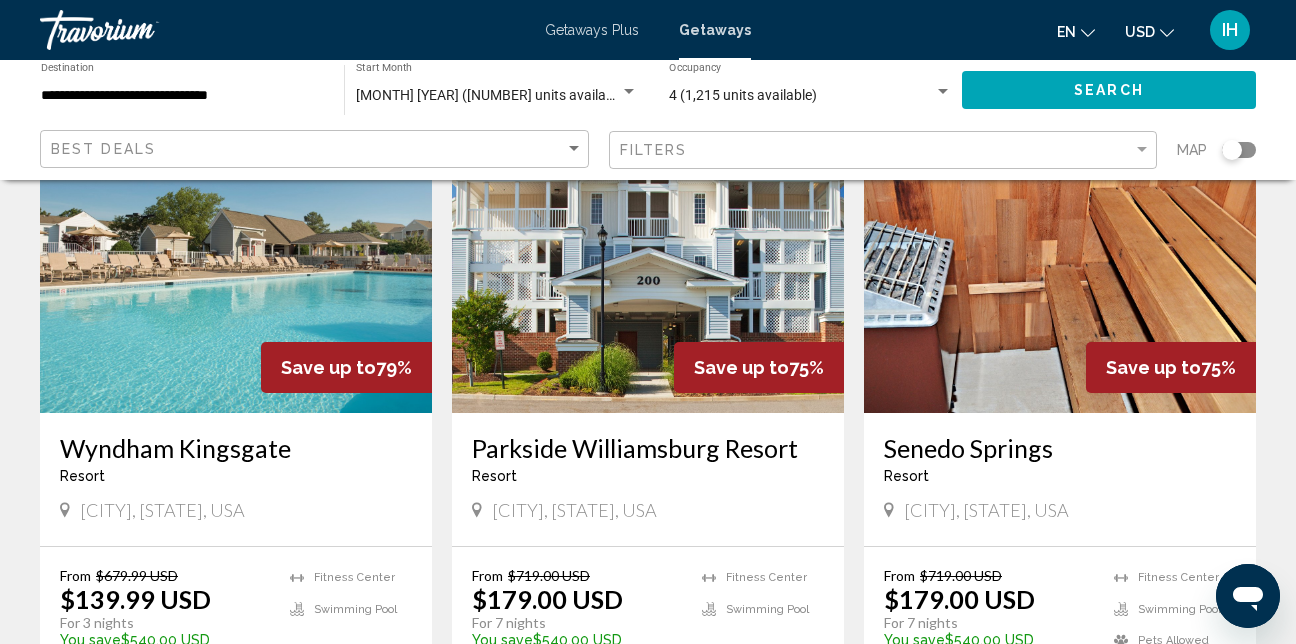 click on "Wyndham Kingsgate" at bounding box center (236, 448) 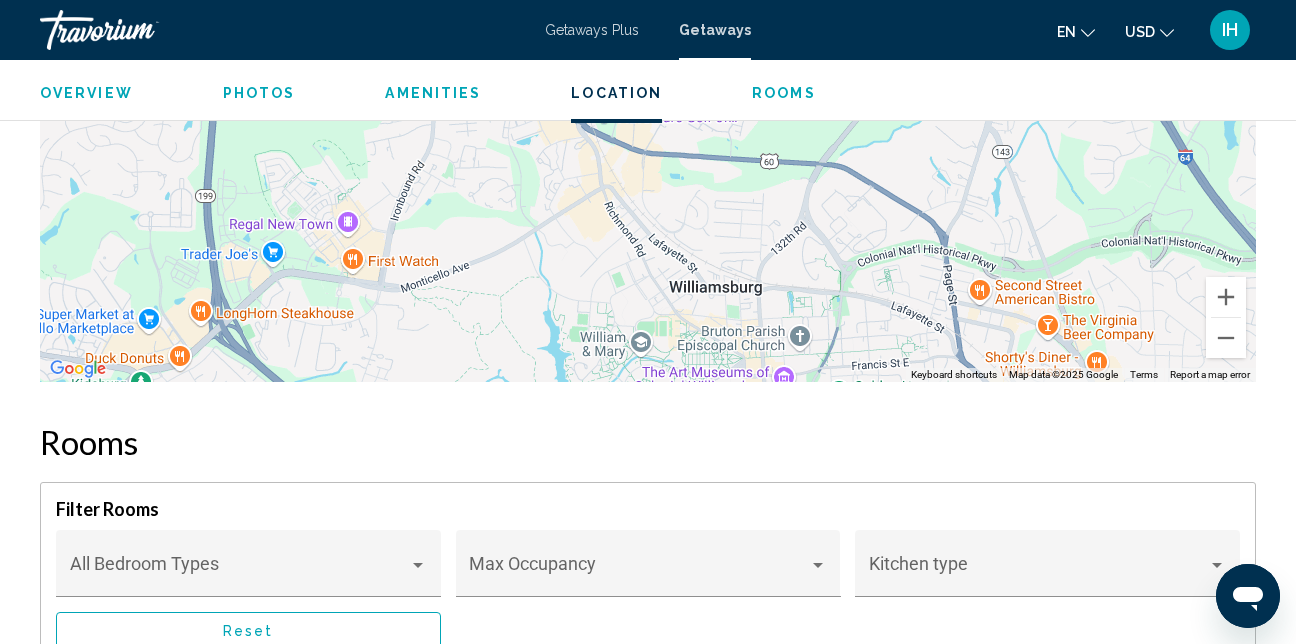 scroll, scrollTop: 3813, scrollLeft: 0, axis: vertical 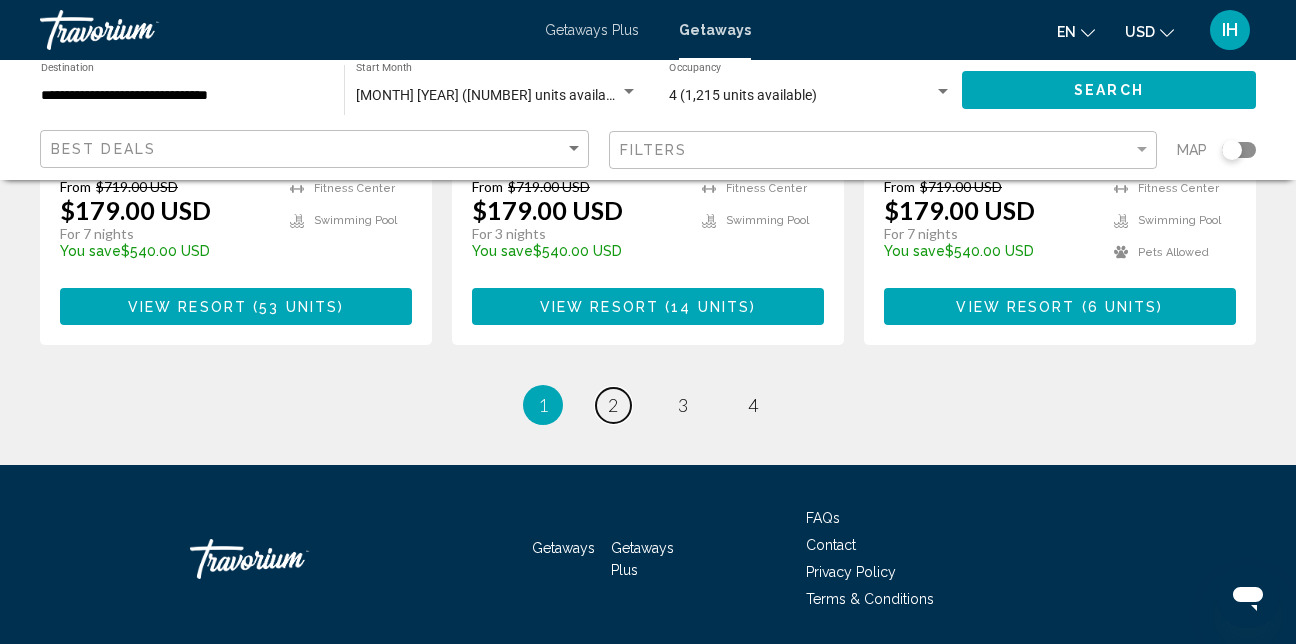 click on "2" at bounding box center (613, 405) 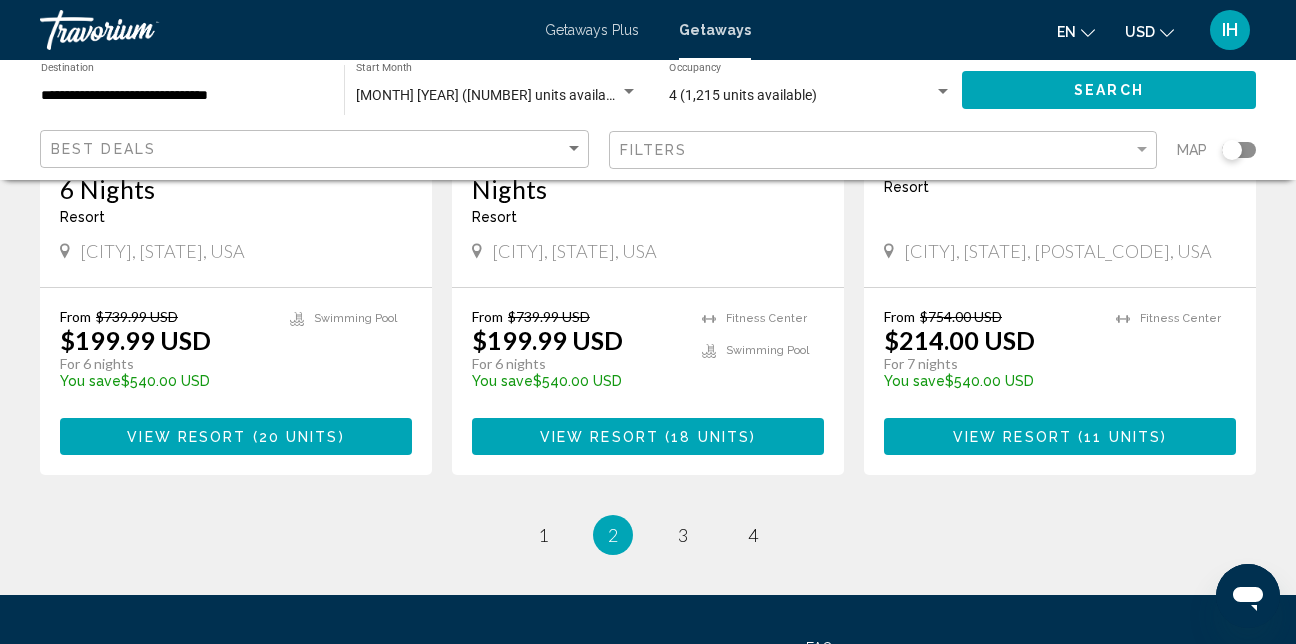 scroll, scrollTop: 2700, scrollLeft: 0, axis: vertical 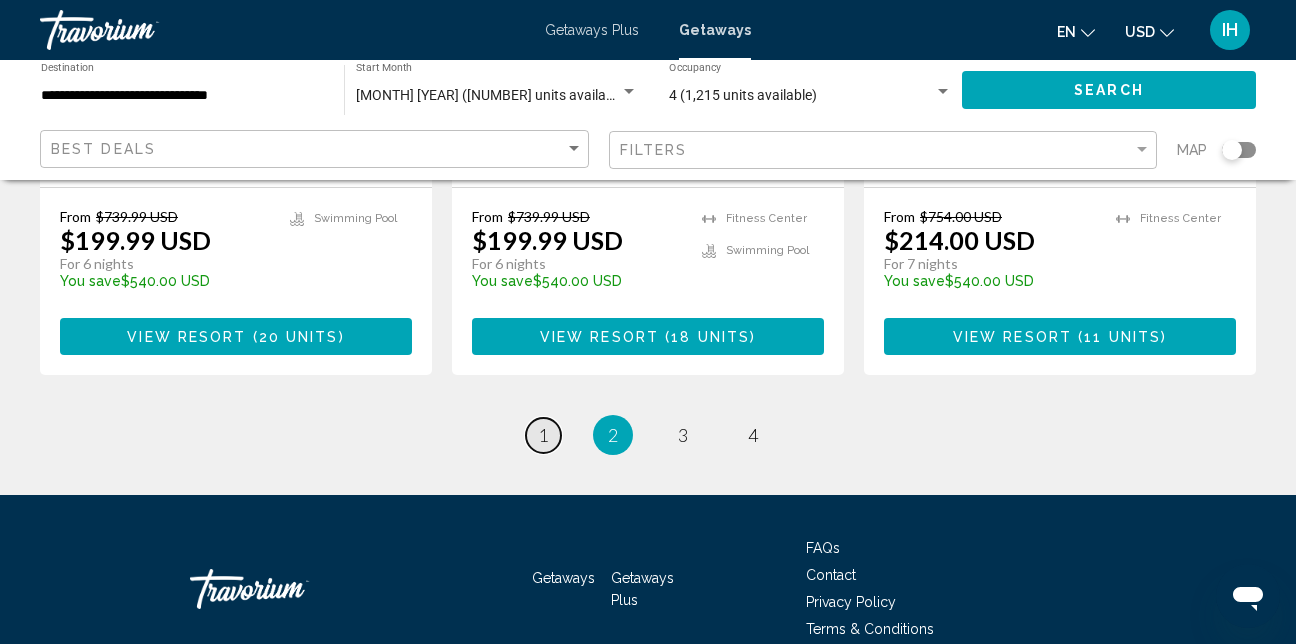 click on "page  1" at bounding box center [543, 435] 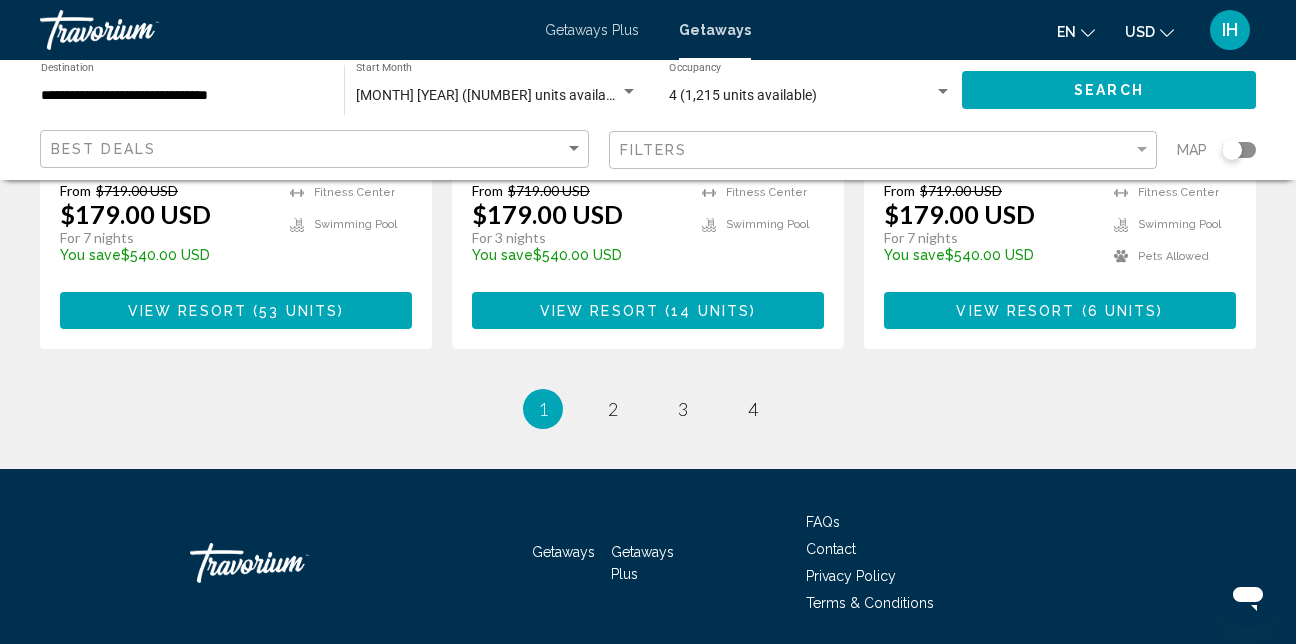 scroll, scrollTop: 2700, scrollLeft: 0, axis: vertical 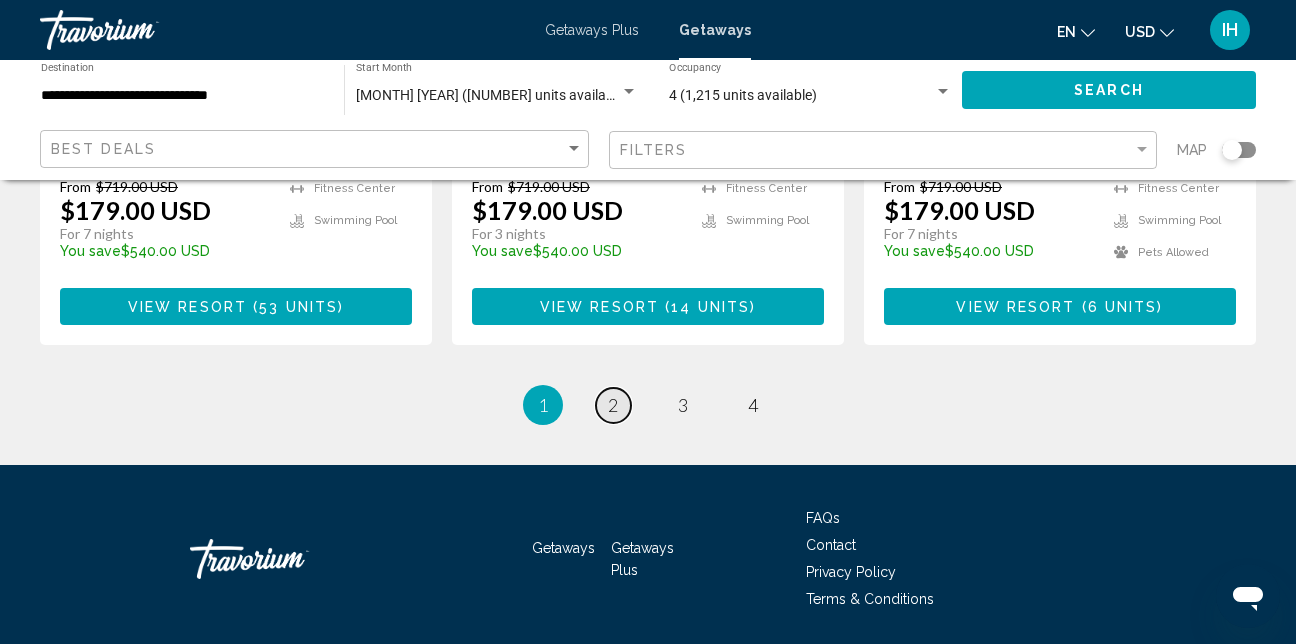 click on "2" at bounding box center (613, 405) 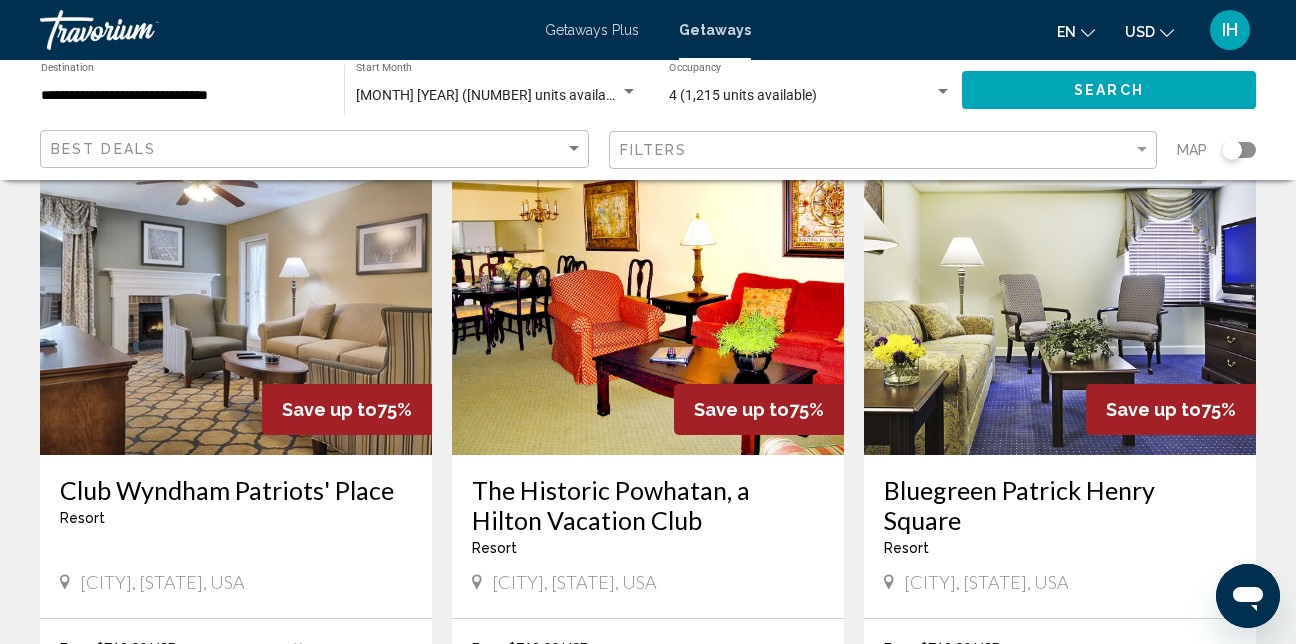 scroll, scrollTop: 800, scrollLeft: 0, axis: vertical 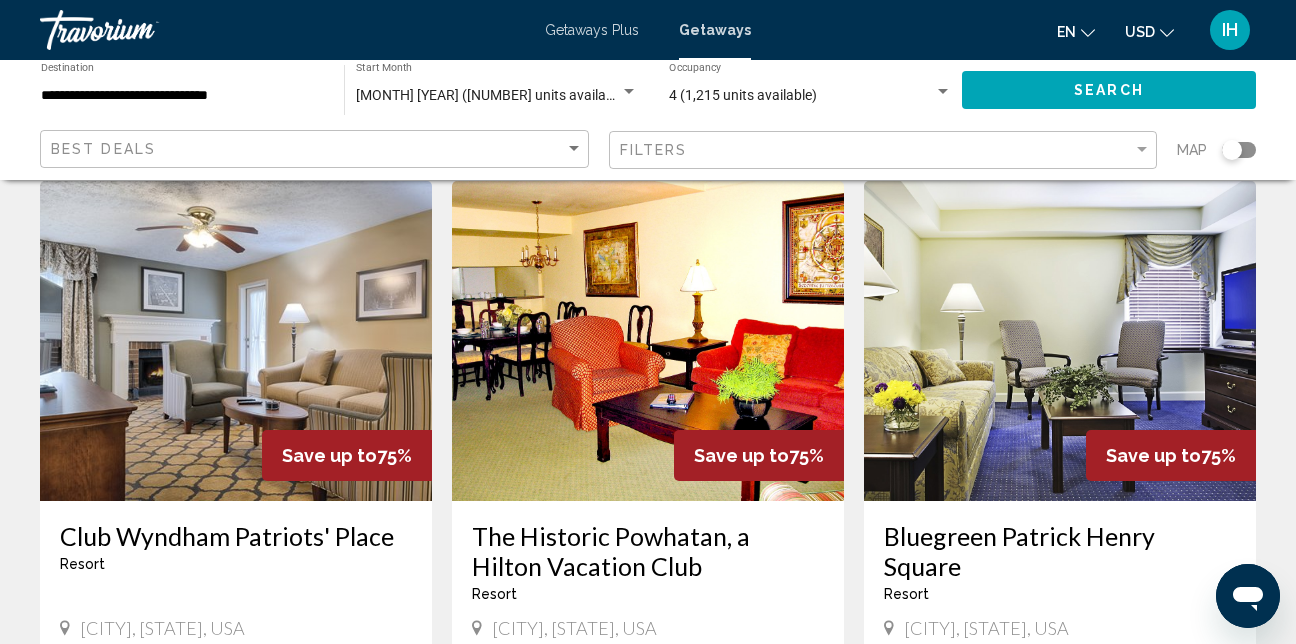 click at bounding box center [236, 341] 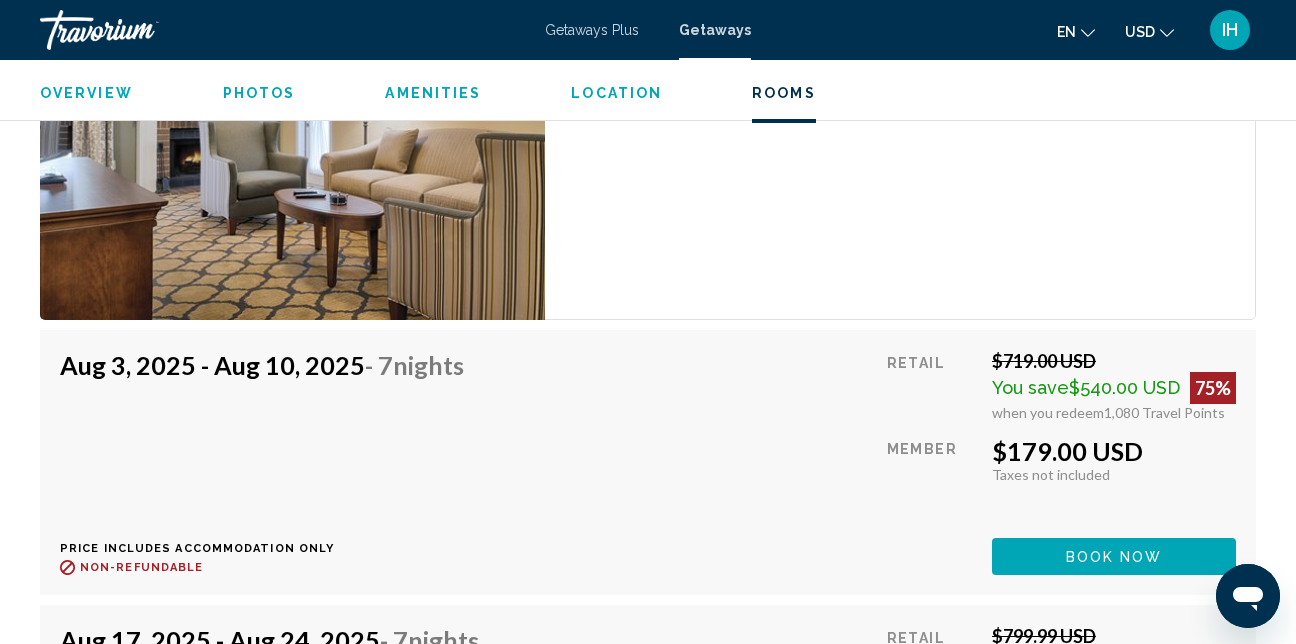 scroll, scrollTop: 4413, scrollLeft: 0, axis: vertical 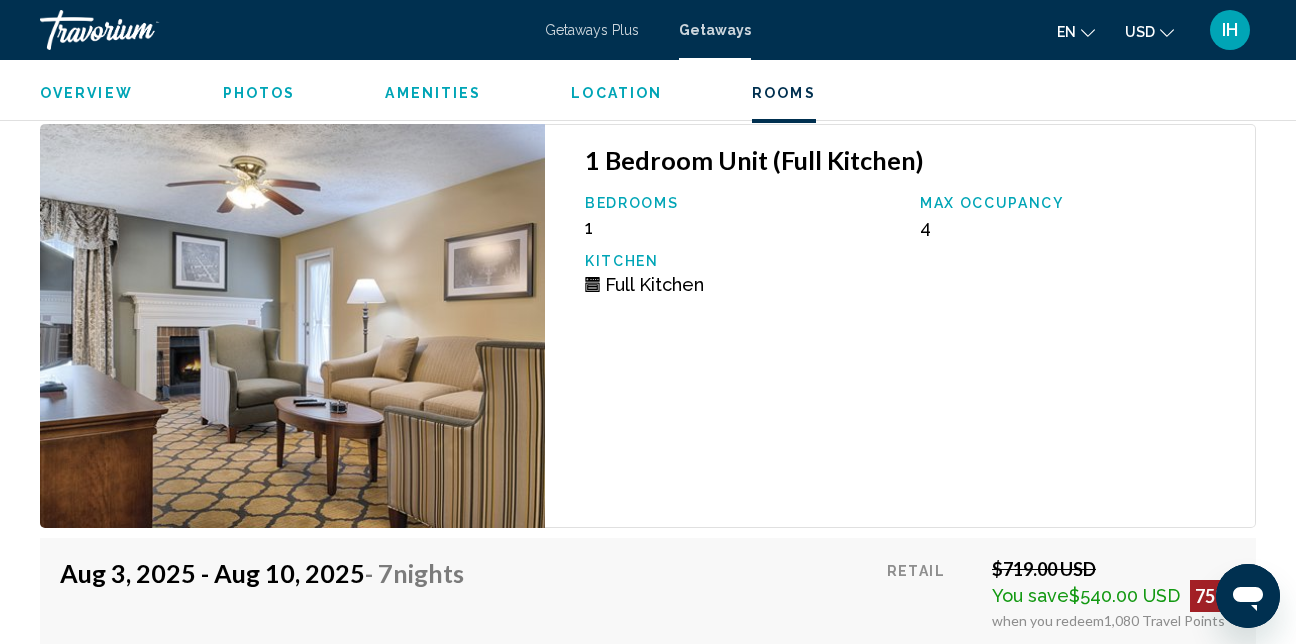 click at bounding box center (292, 326) 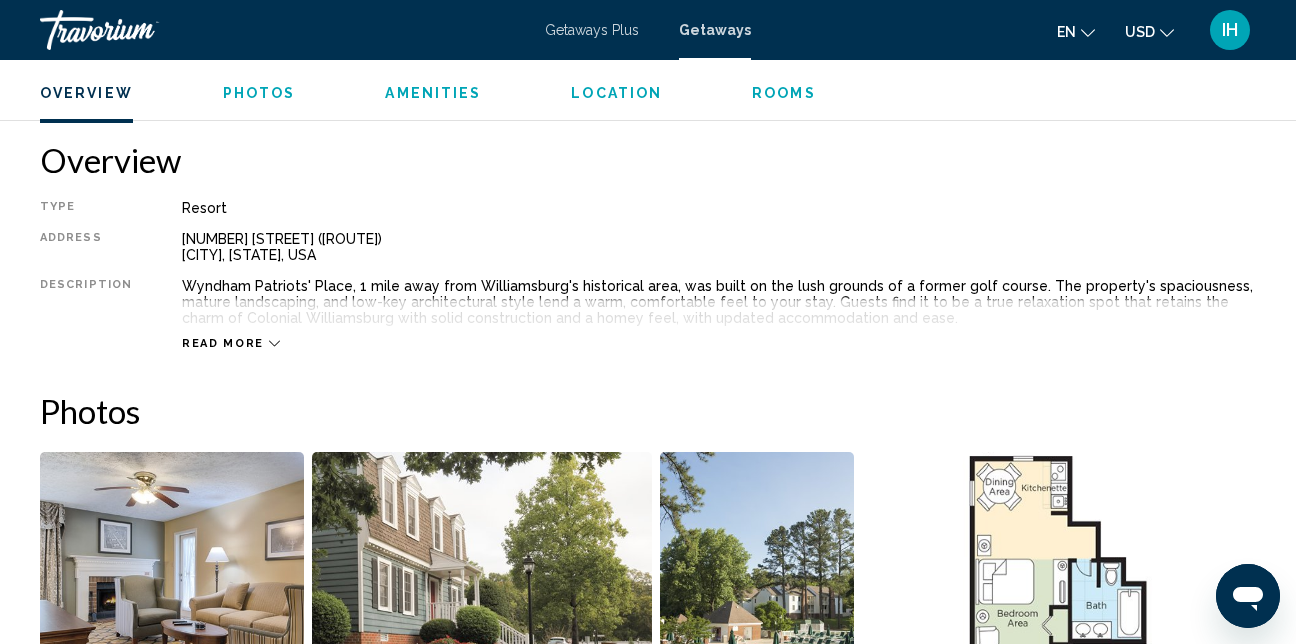 scroll, scrollTop: 905, scrollLeft: 0, axis: vertical 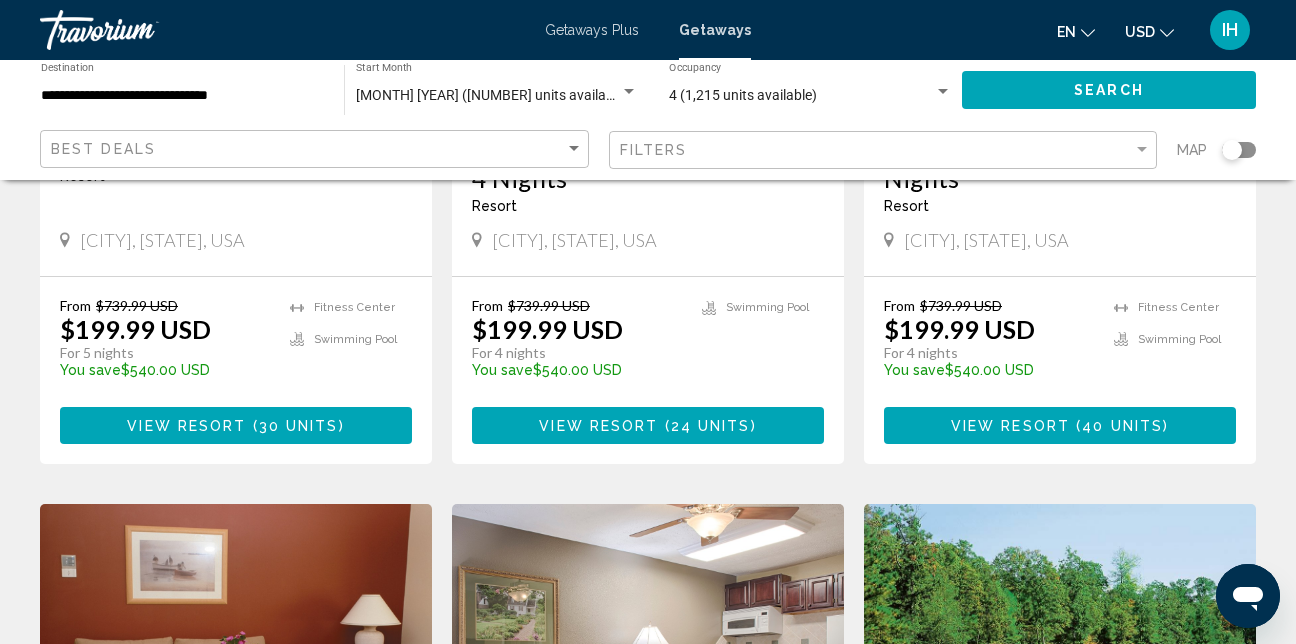 click on "View Resort" at bounding box center [1010, 426] 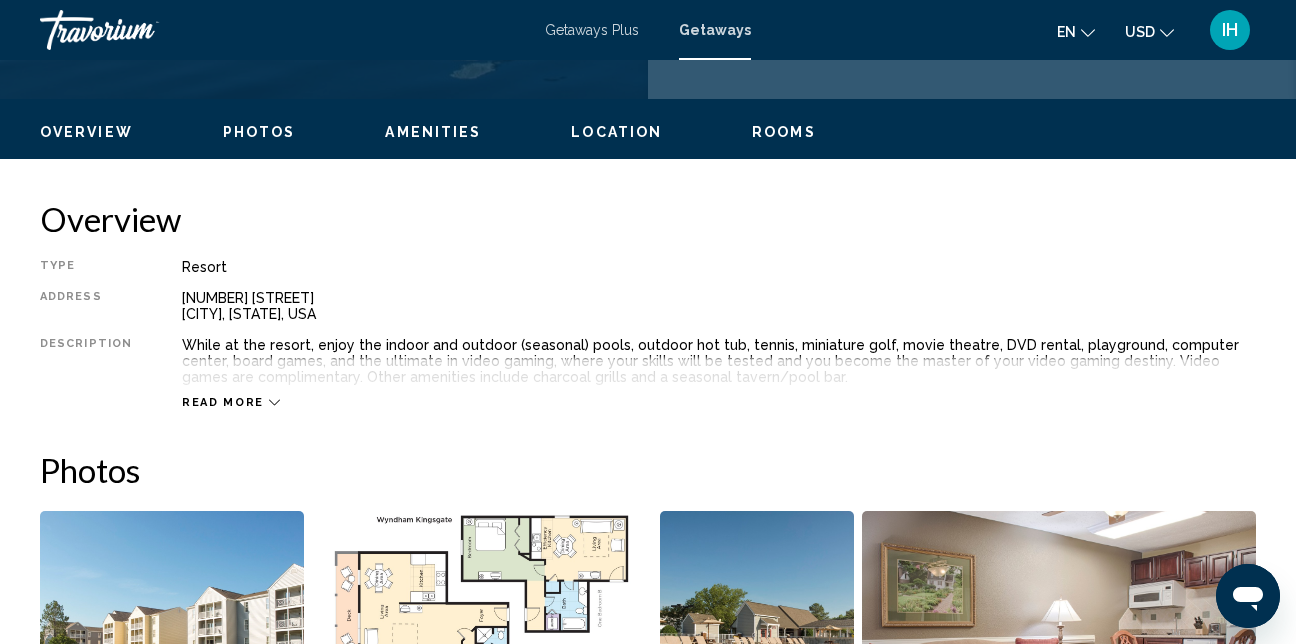 scroll, scrollTop: 913, scrollLeft: 0, axis: vertical 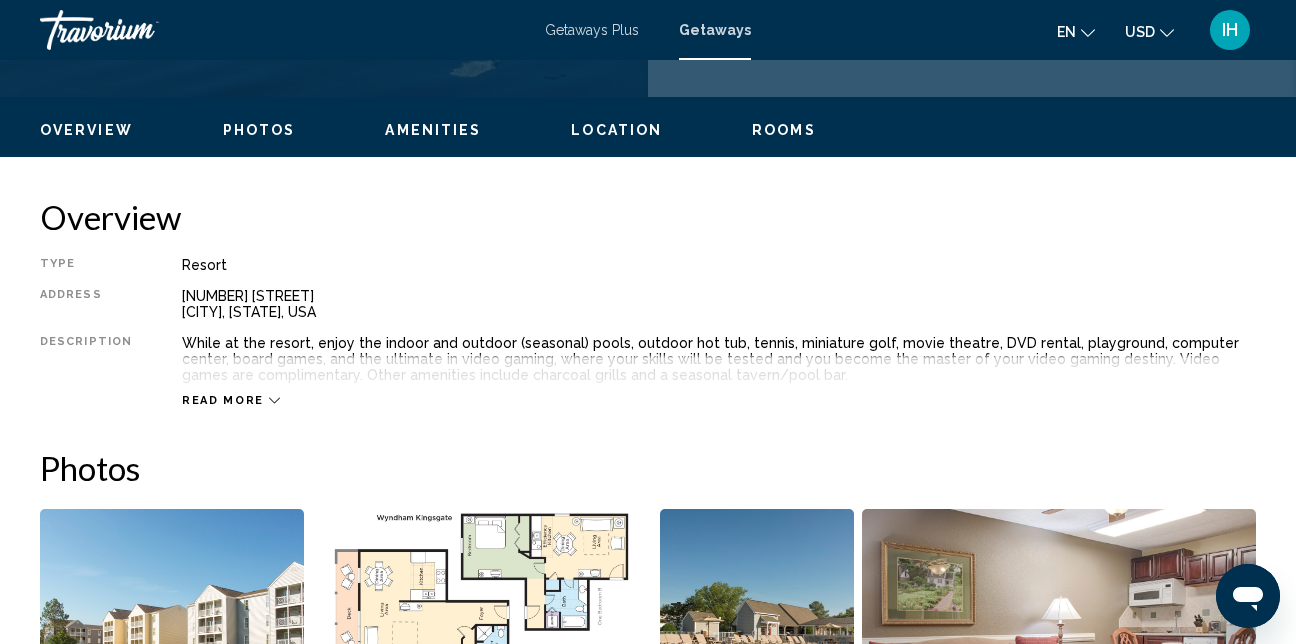 click on "Rooms" at bounding box center (784, 130) 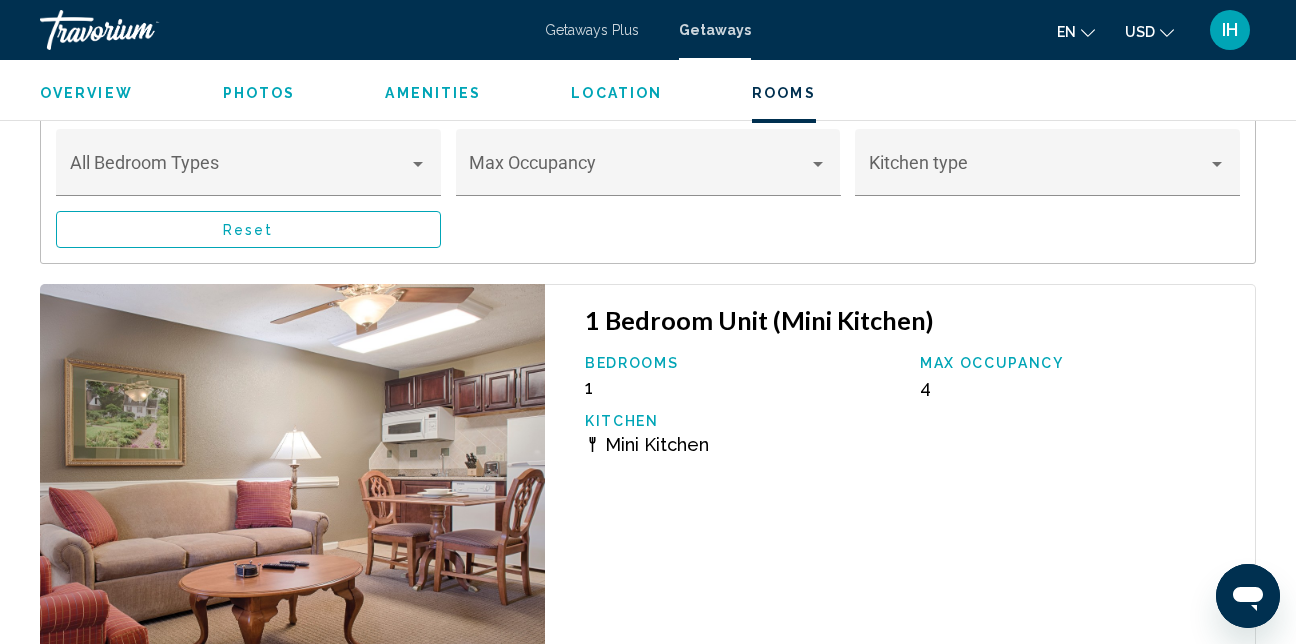 scroll, scrollTop: 4136, scrollLeft: 0, axis: vertical 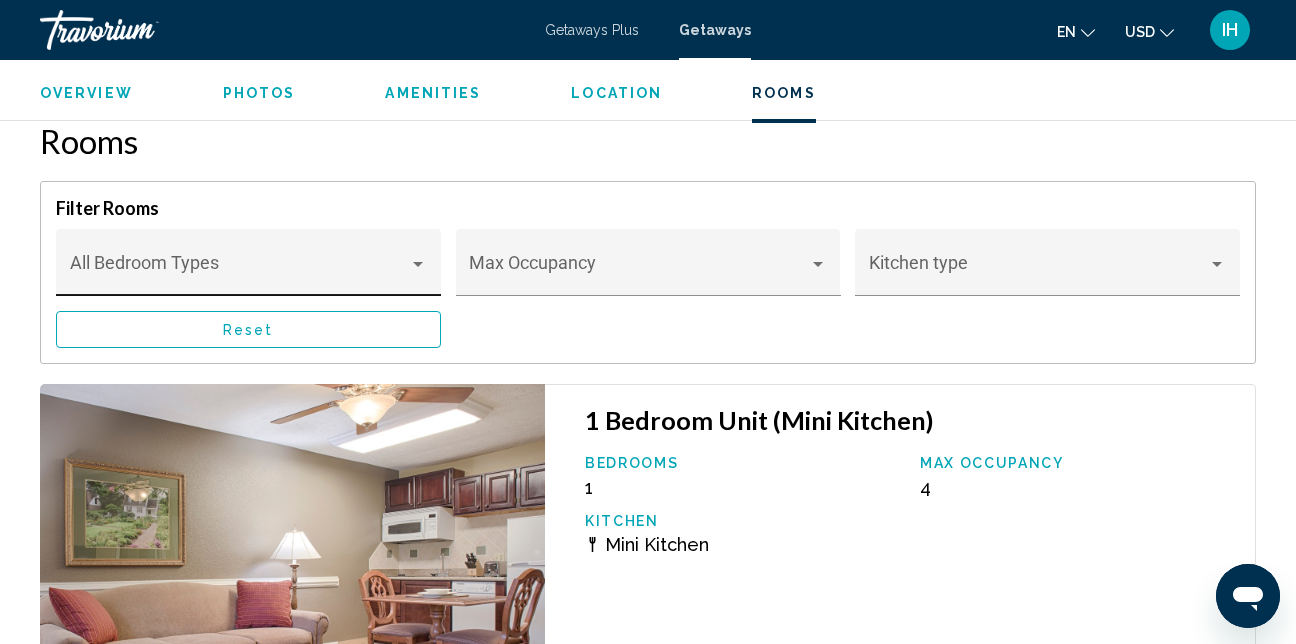 click on "Bedroom Types All Bedroom Types" at bounding box center (249, 269) 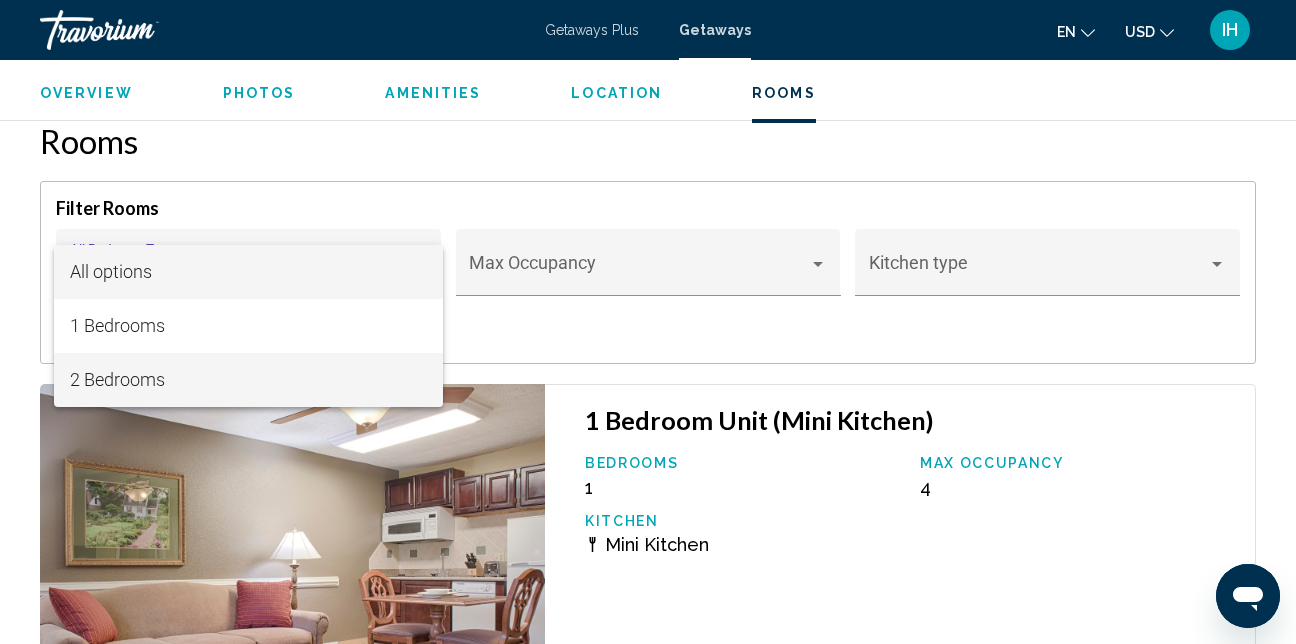 click on "2 Bedrooms" at bounding box center [249, 380] 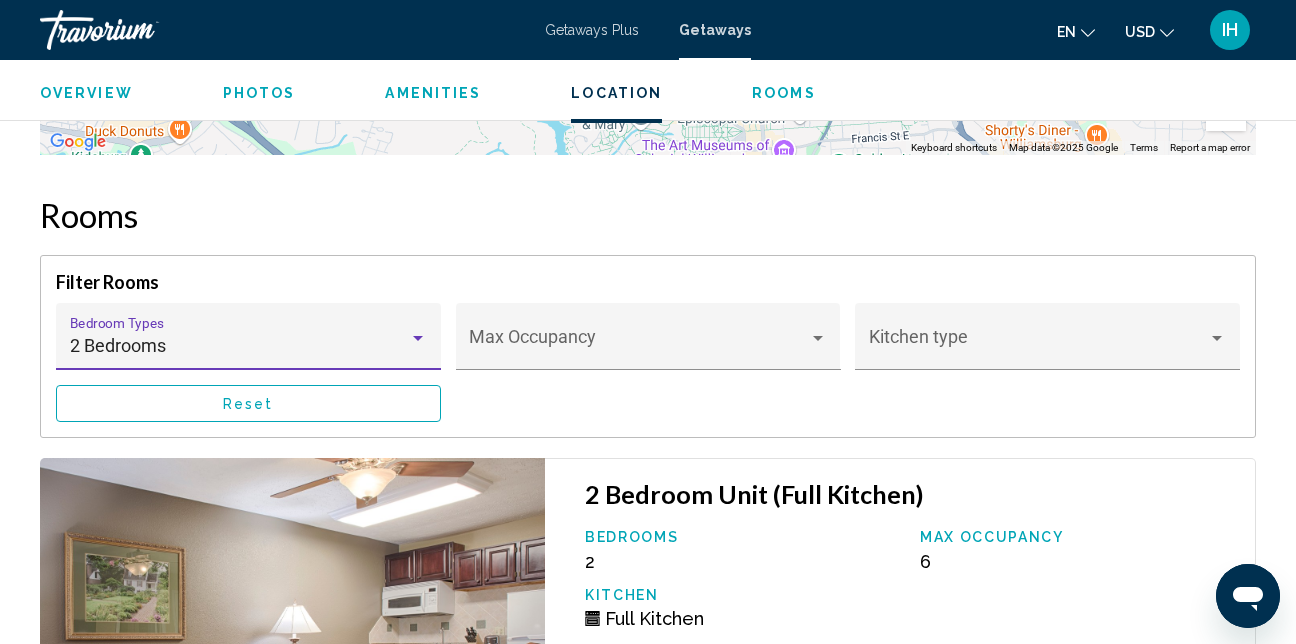 scroll, scrollTop: 4036, scrollLeft: 0, axis: vertical 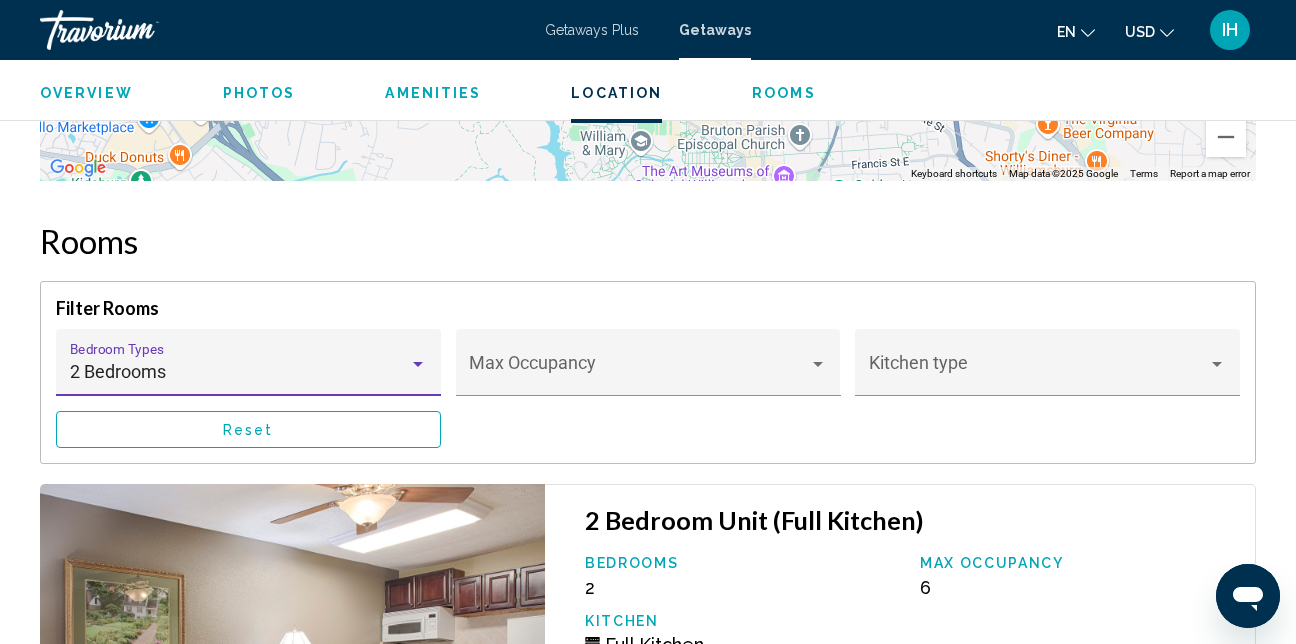 click at bounding box center [418, 364] 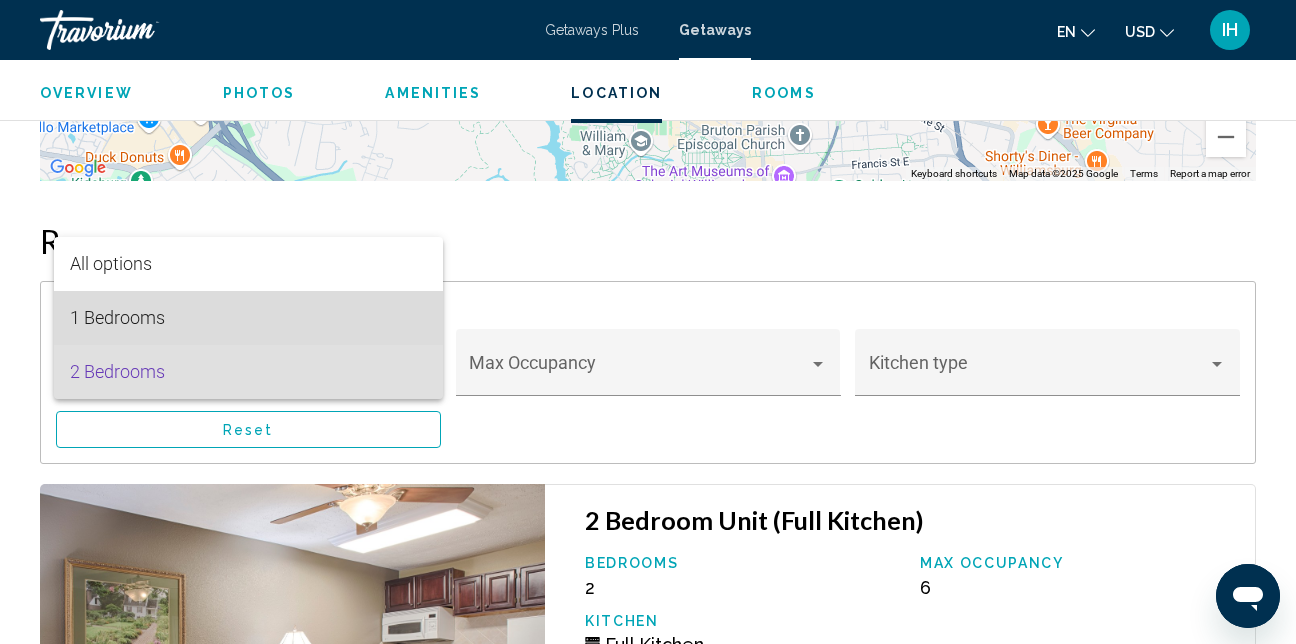 click on "1 Bedrooms" at bounding box center (249, 318) 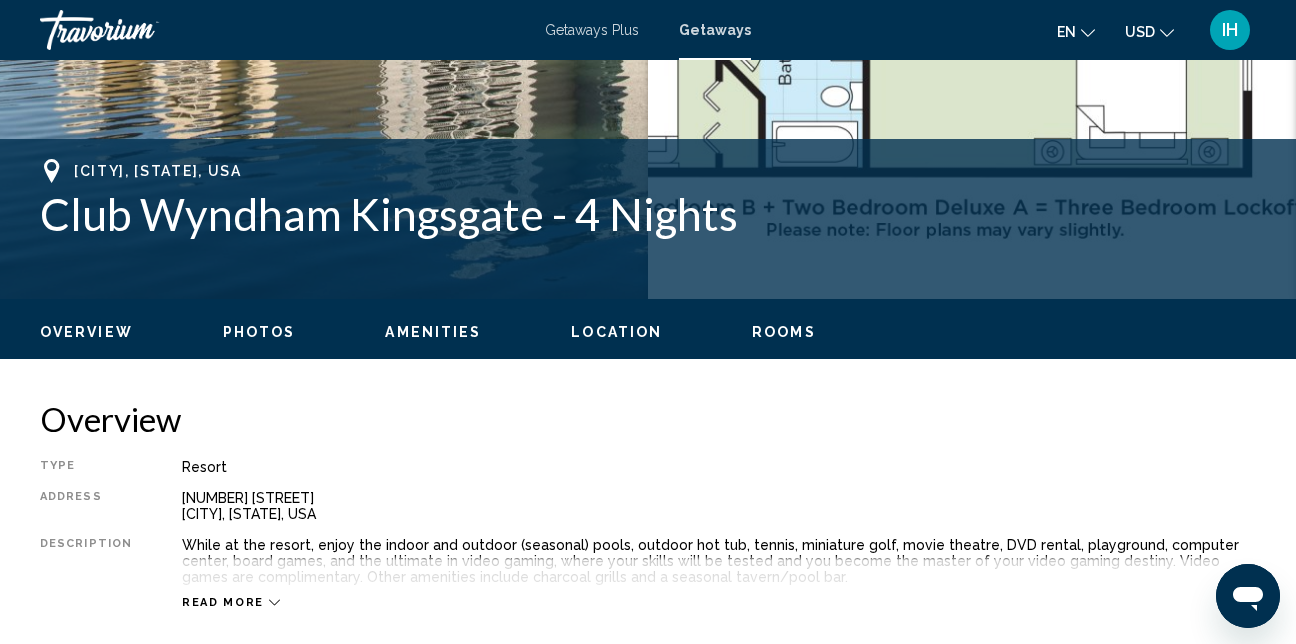 scroll, scrollTop: 636, scrollLeft: 0, axis: vertical 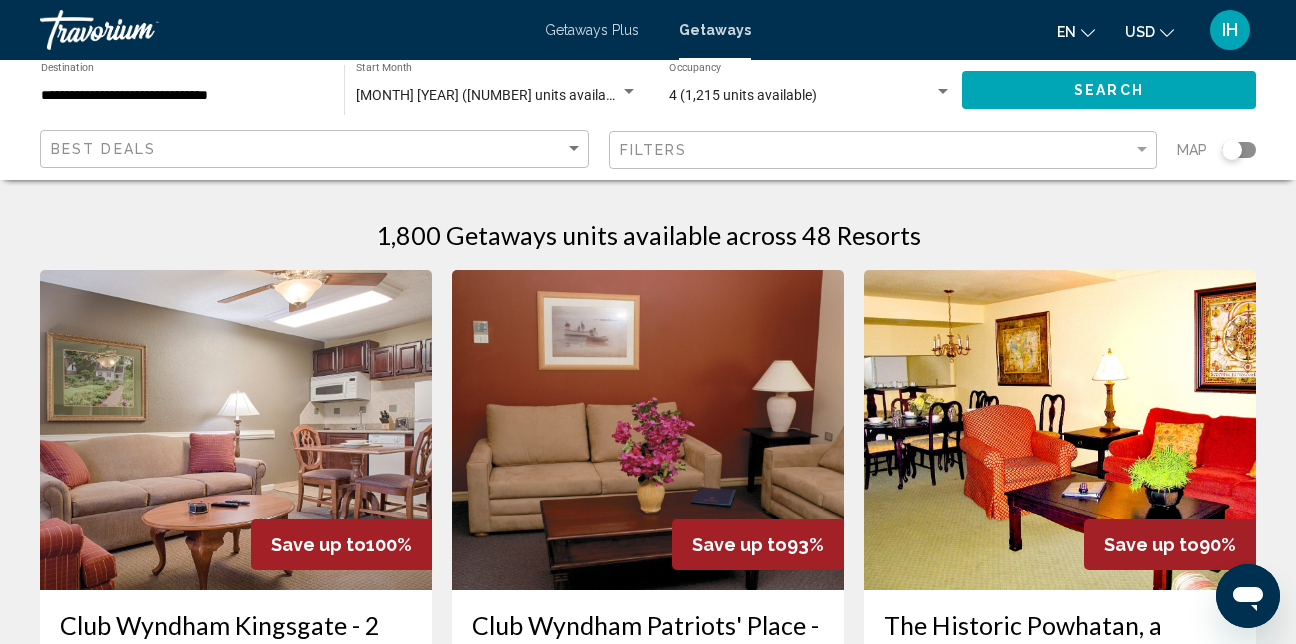 click on "Filters" 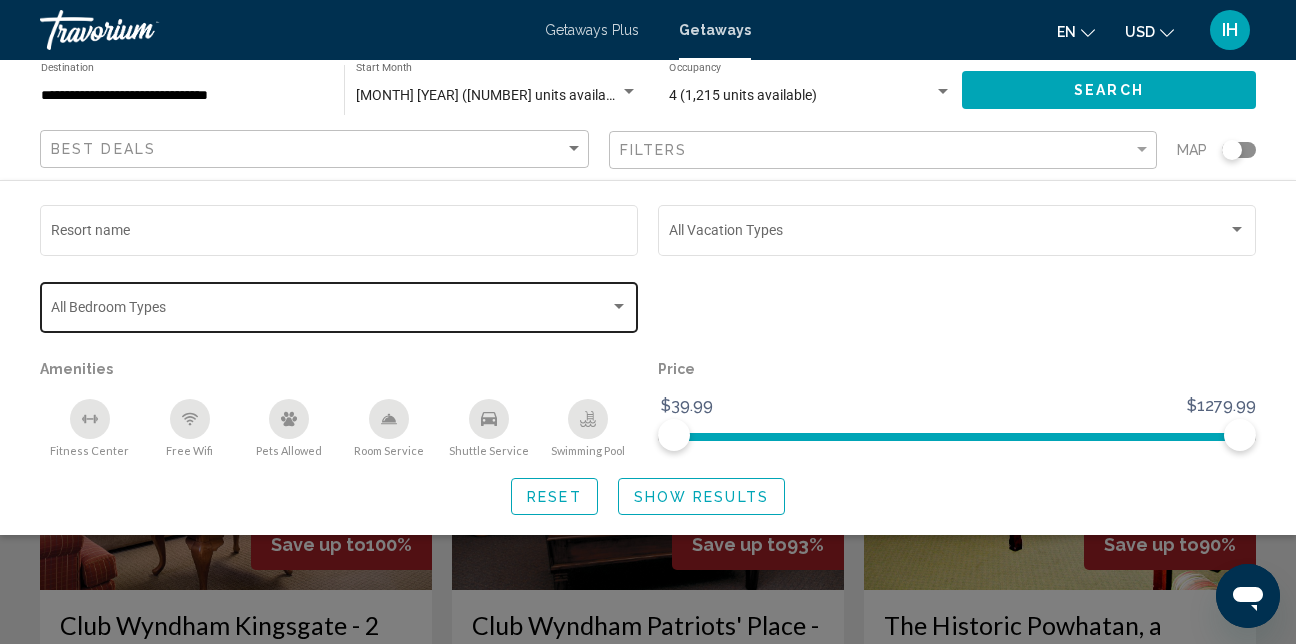 click on "Bedroom Types All Bedroom Types" 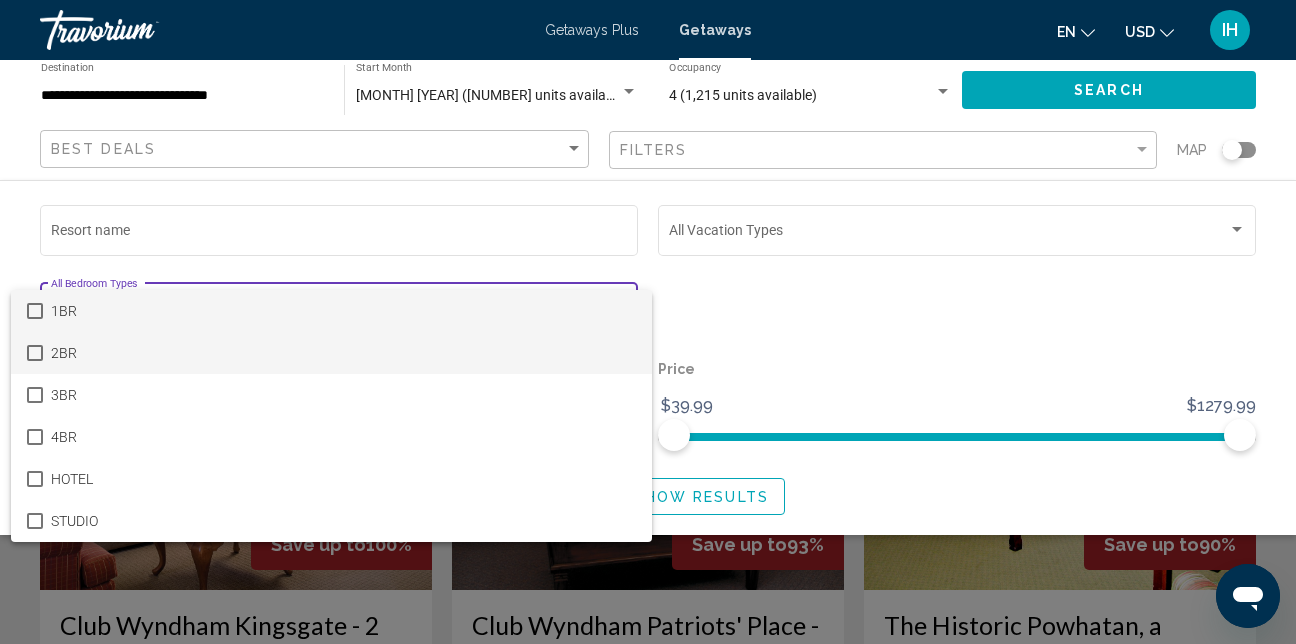 click on "2BR" at bounding box center [343, 353] 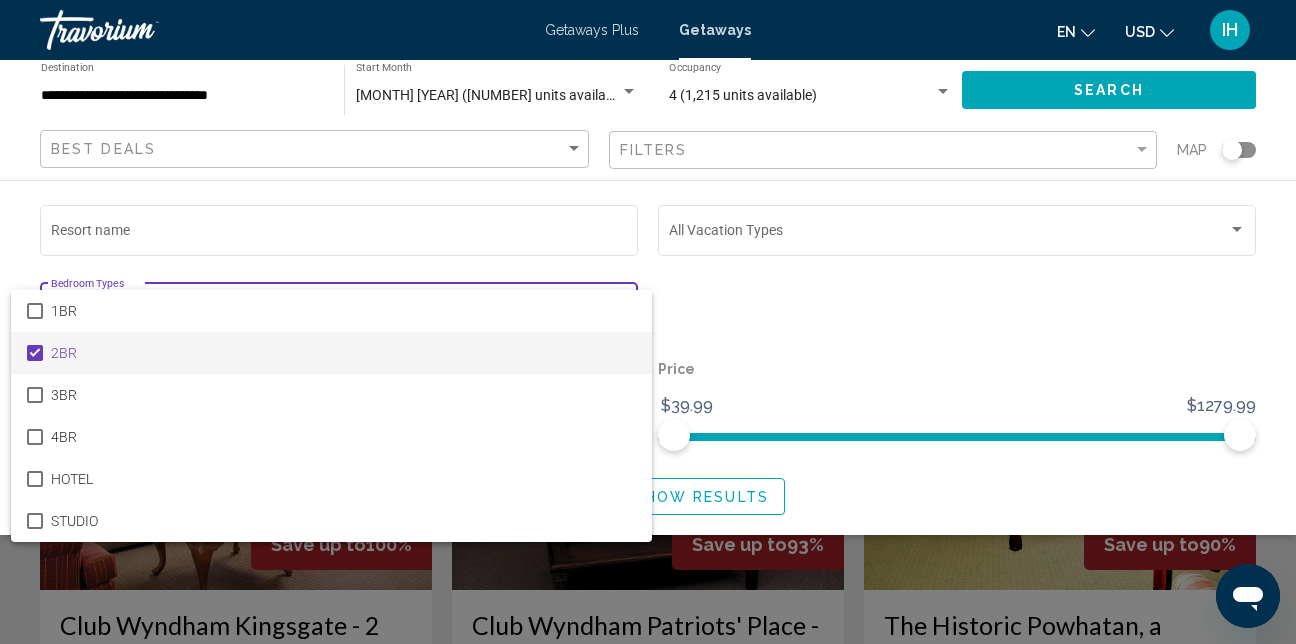 click at bounding box center [648, 322] 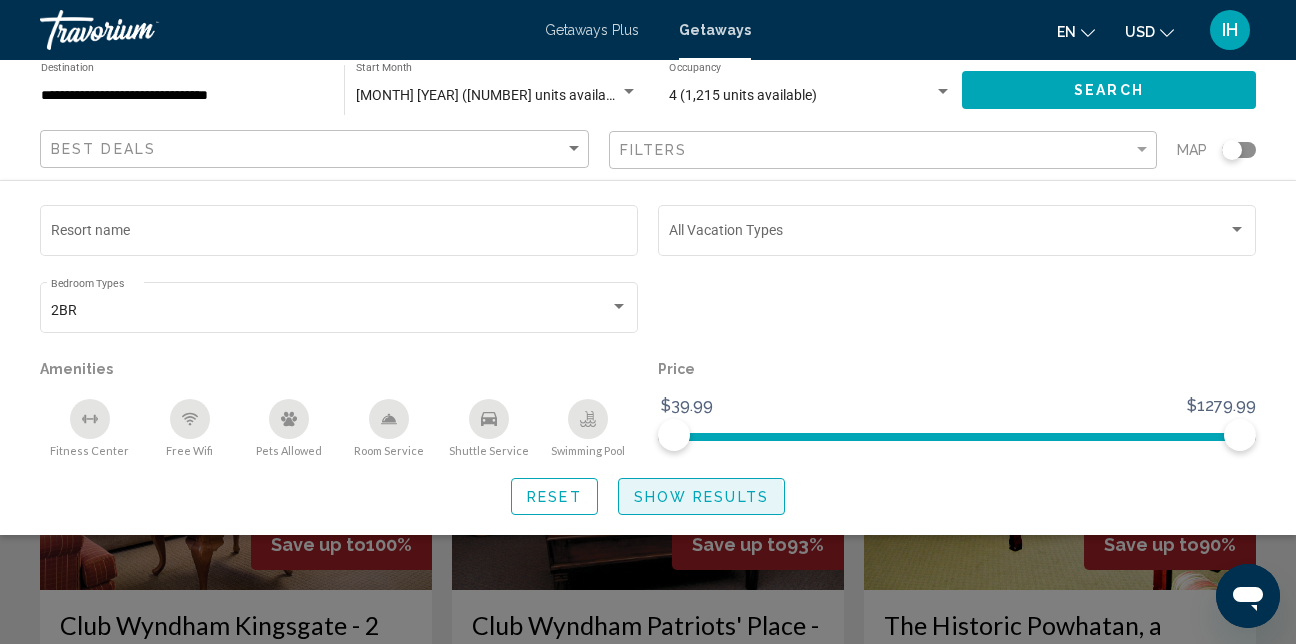 click on "Show Results" 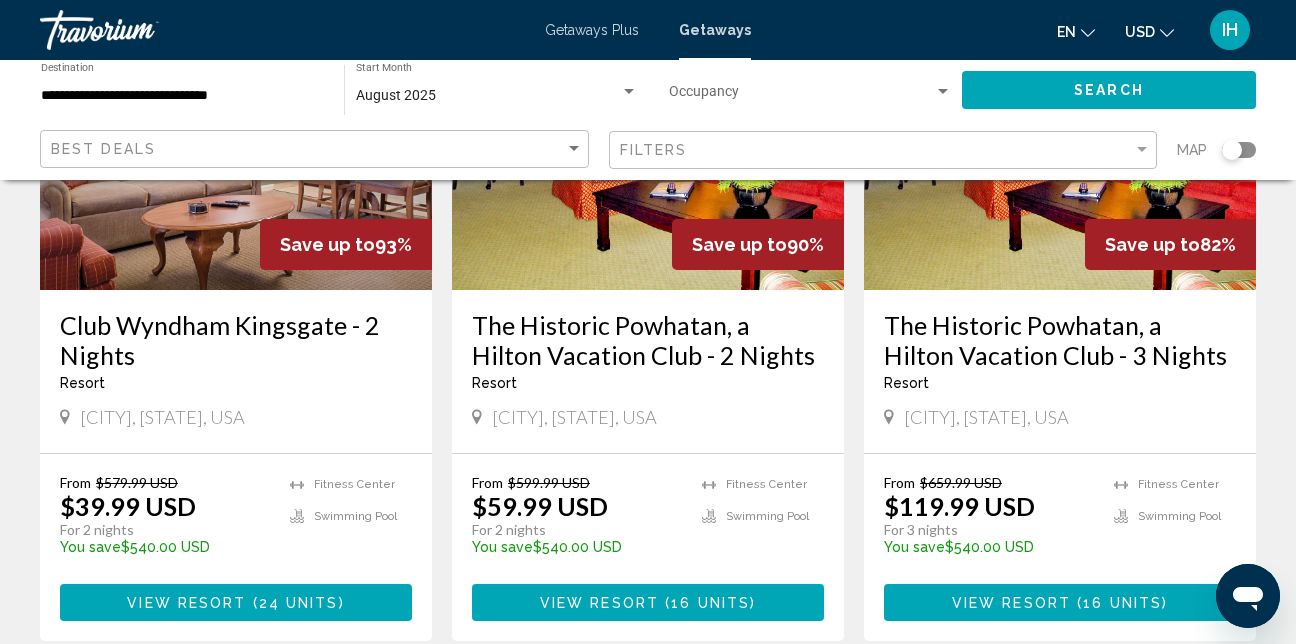 scroll, scrollTop: 200, scrollLeft: 0, axis: vertical 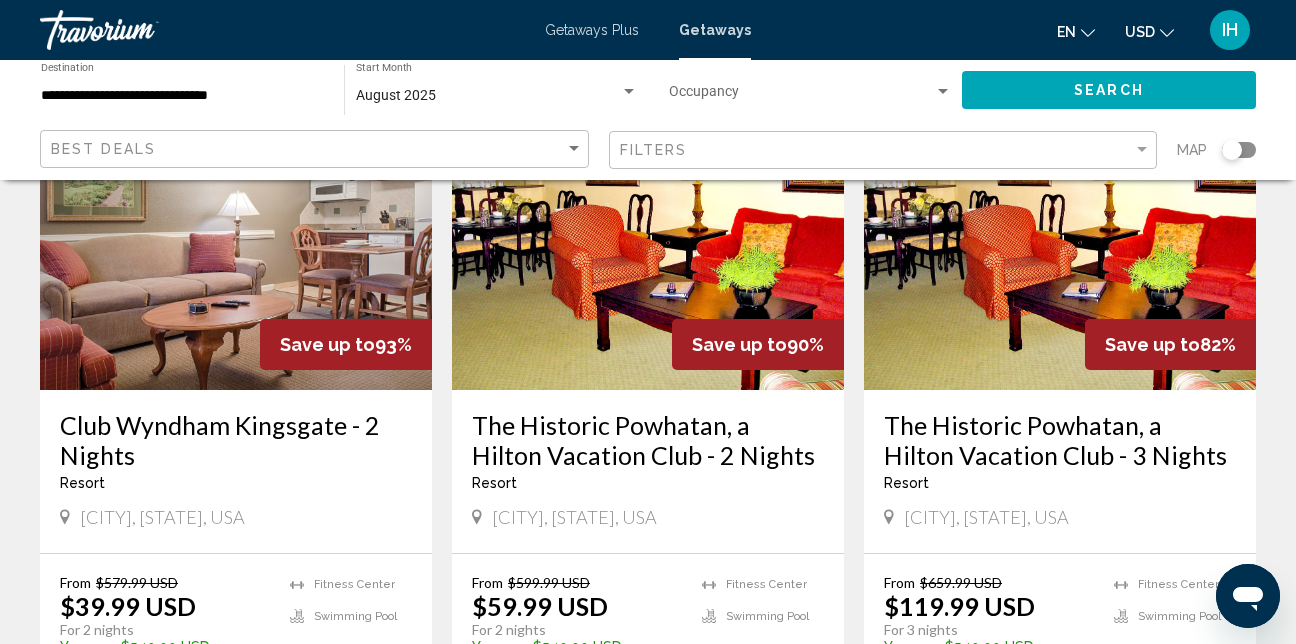 click on "Filters" 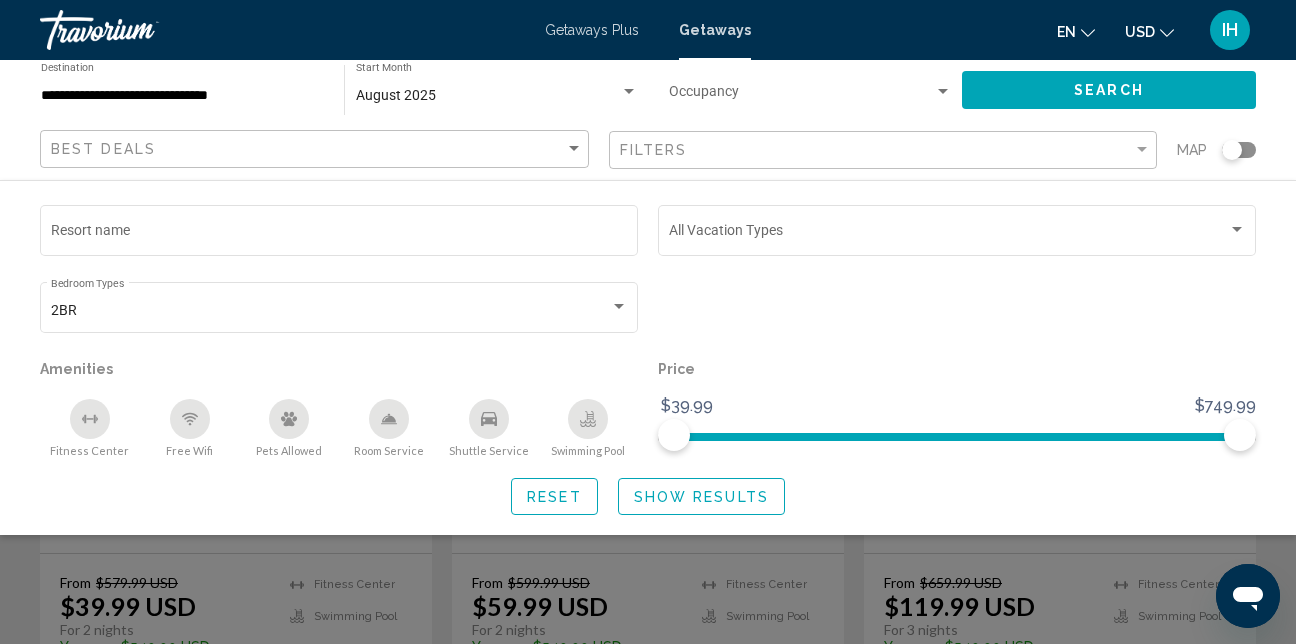 click on "Filters" 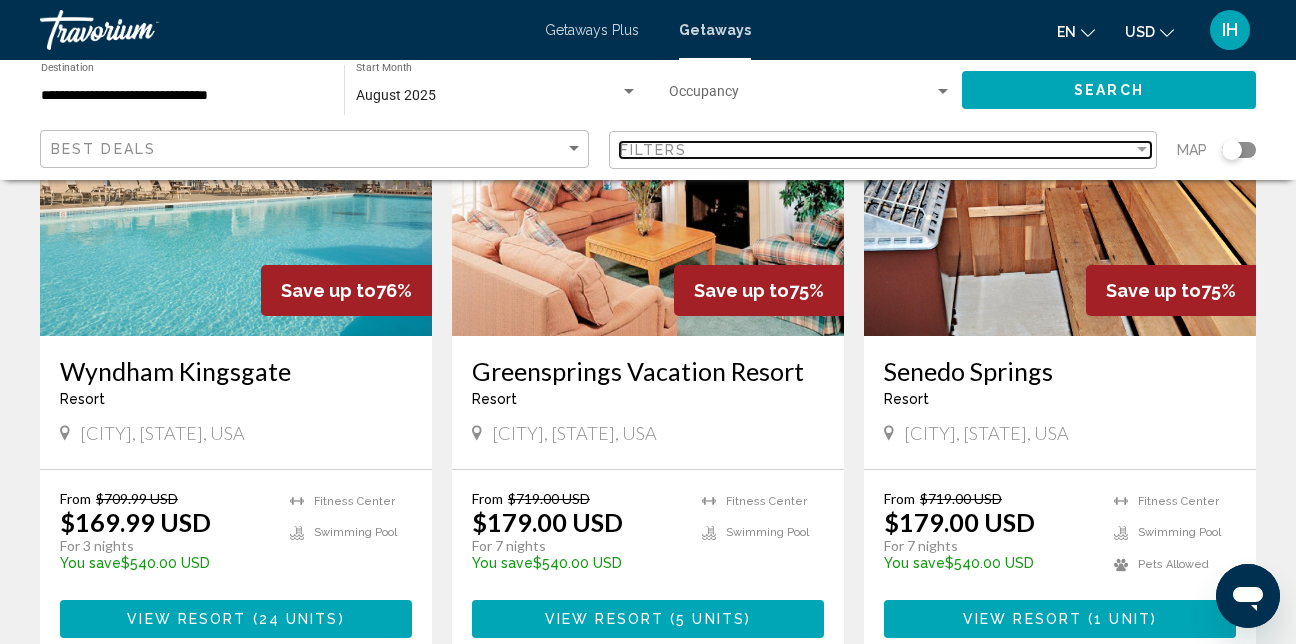 scroll, scrollTop: 1000, scrollLeft: 0, axis: vertical 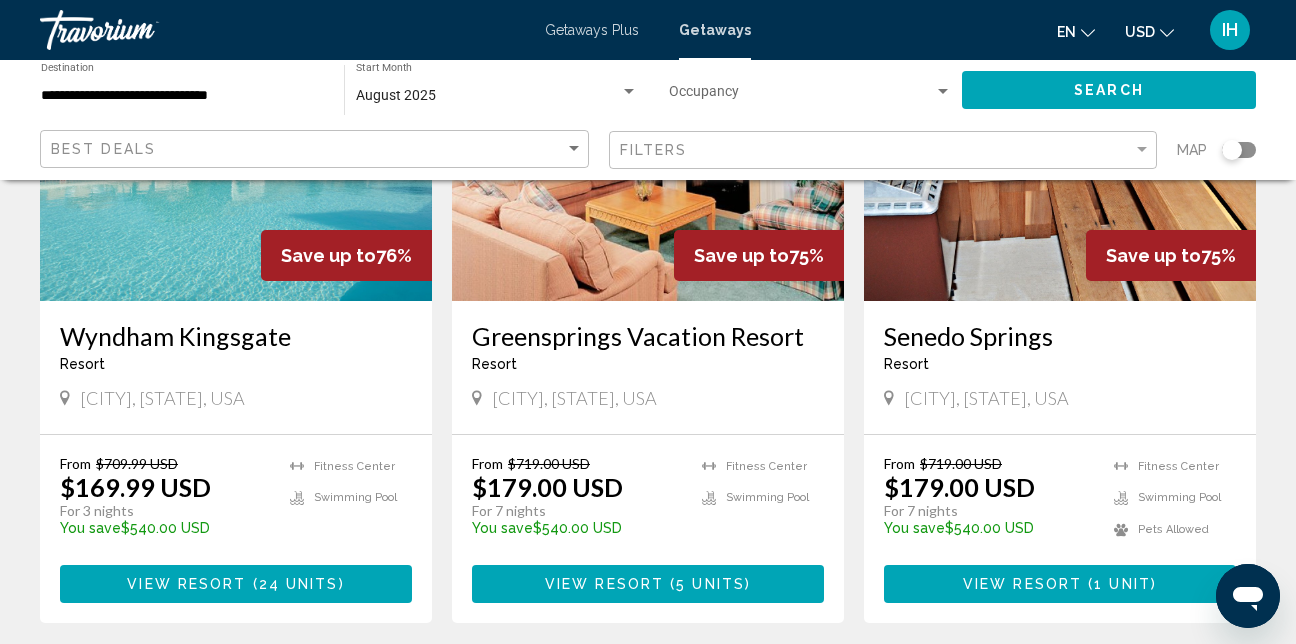 click on "View Resort    ( 24 units )" at bounding box center (236, 583) 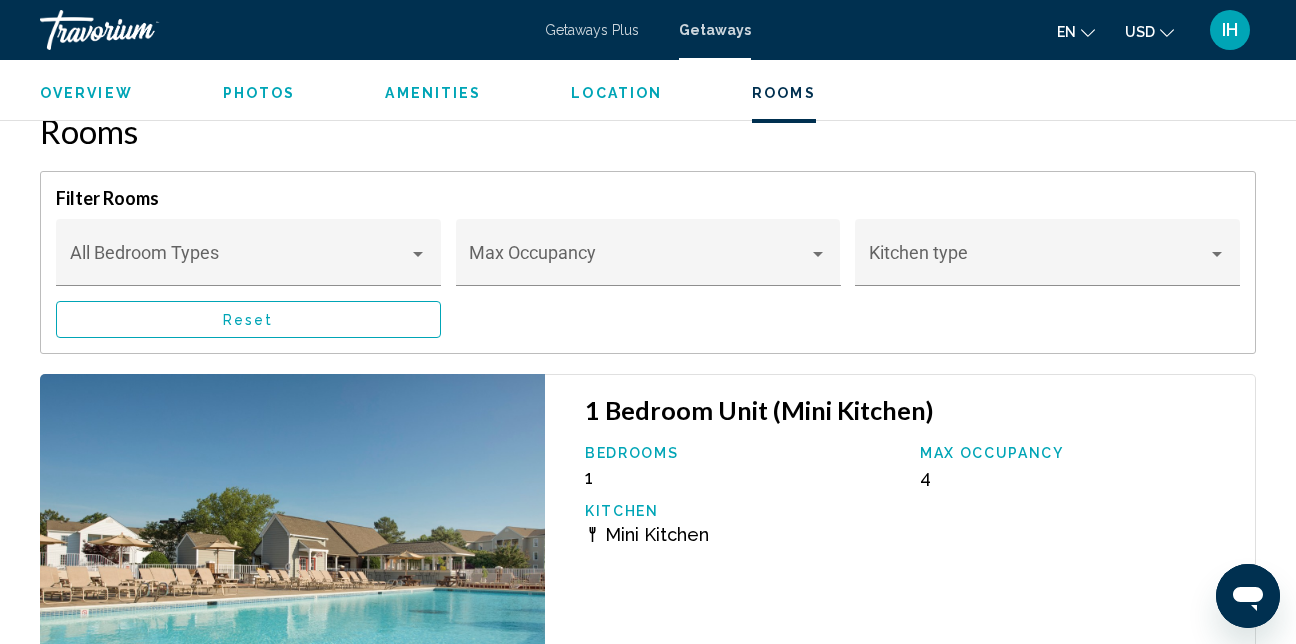 scroll, scrollTop: 4113, scrollLeft: 0, axis: vertical 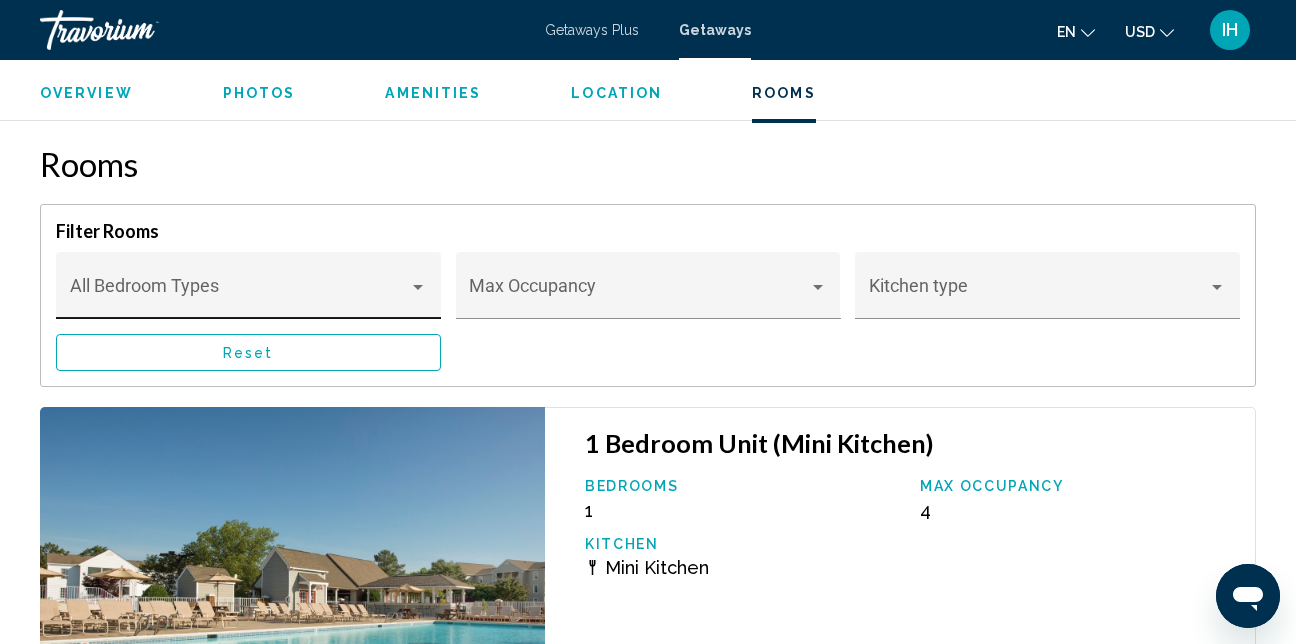 click on "Bedroom Types All Bedroom Types" at bounding box center (249, 292) 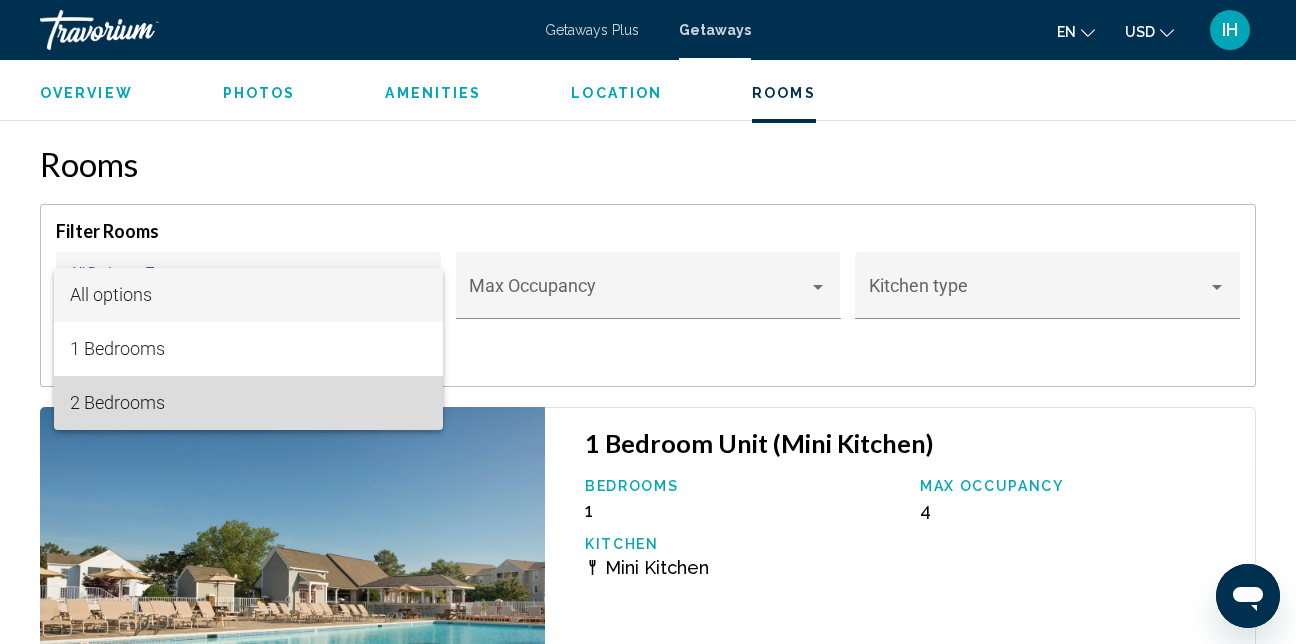 click on "2 Bedrooms" at bounding box center (249, 403) 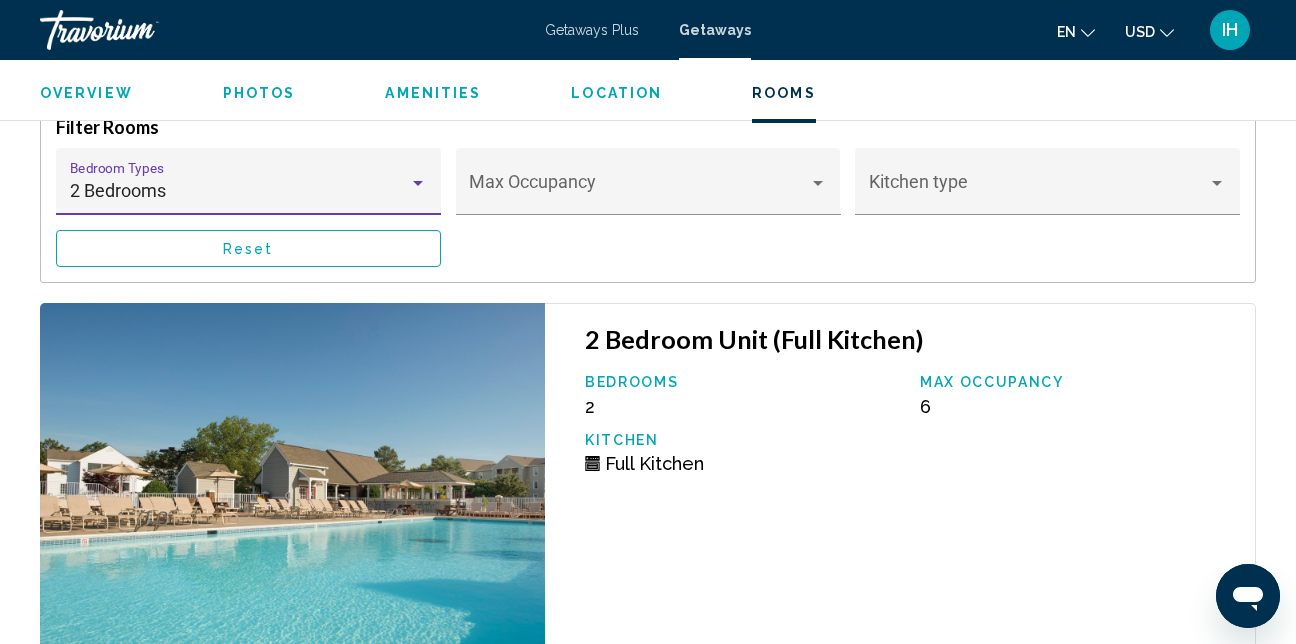 scroll, scrollTop: 4213, scrollLeft: 0, axis: vertical 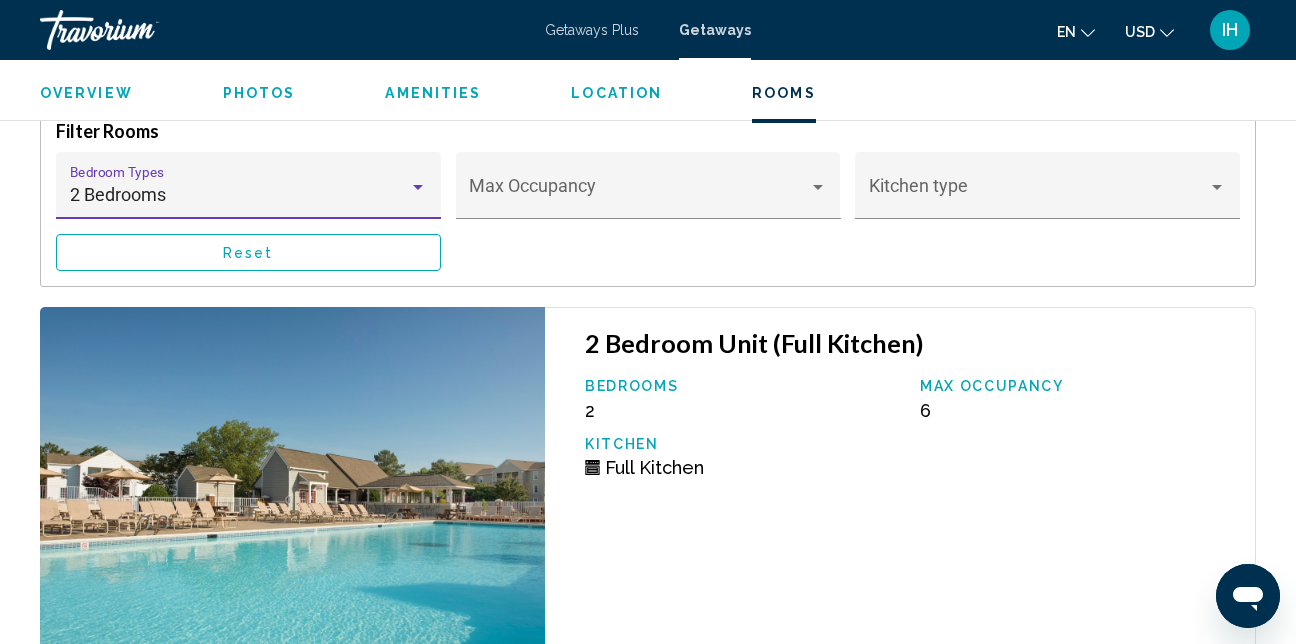 click on "2 Bedrooms Bedroom Types All Bedroom Types" at bounding box center [249, 192] 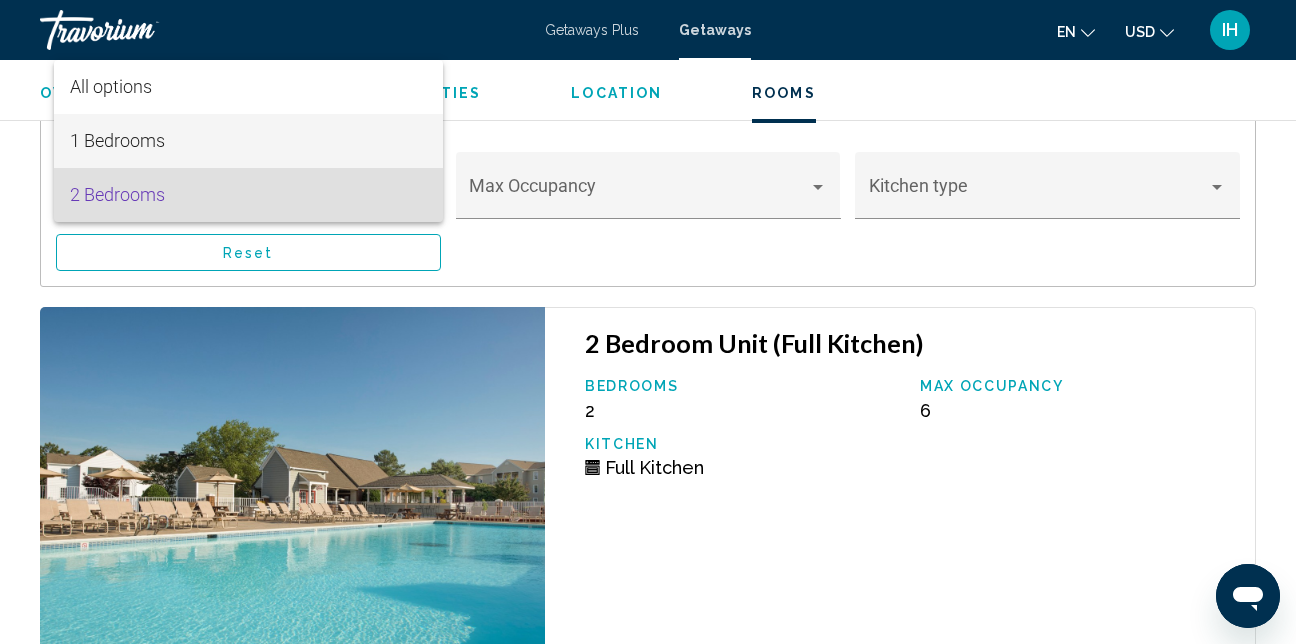click on "1 Bedrooms" at bounding box center (249, 141) 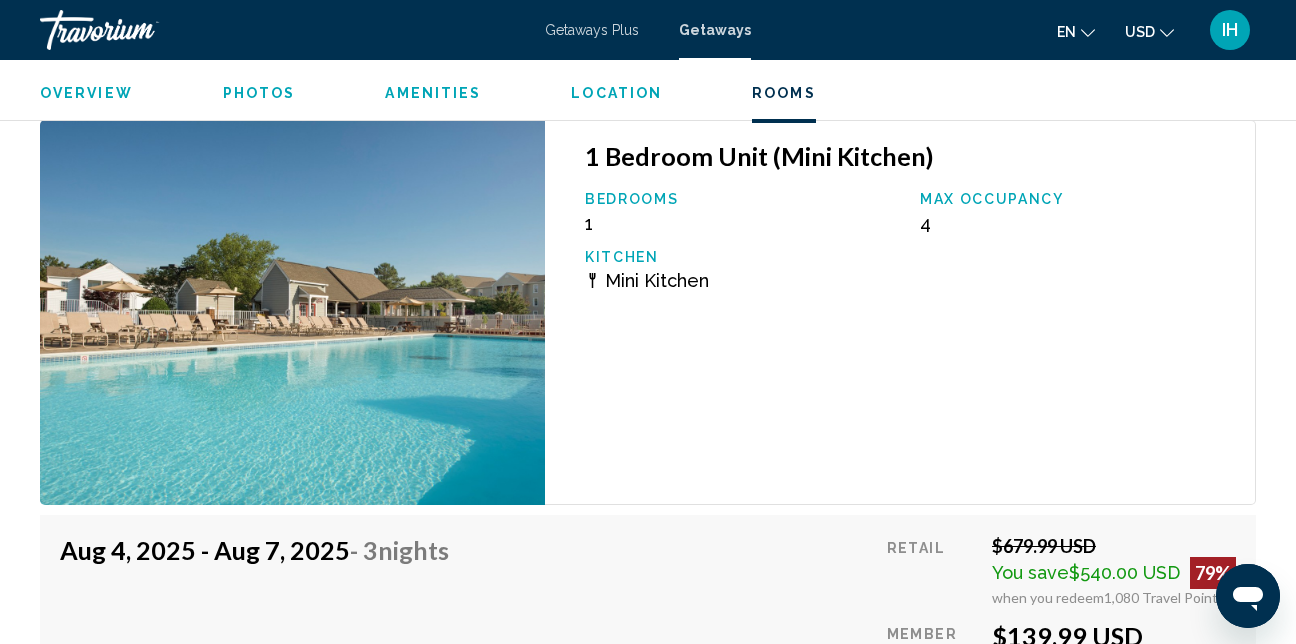 scroll, scrollTop: 4413, scrollLeft: 0, axis: vertical 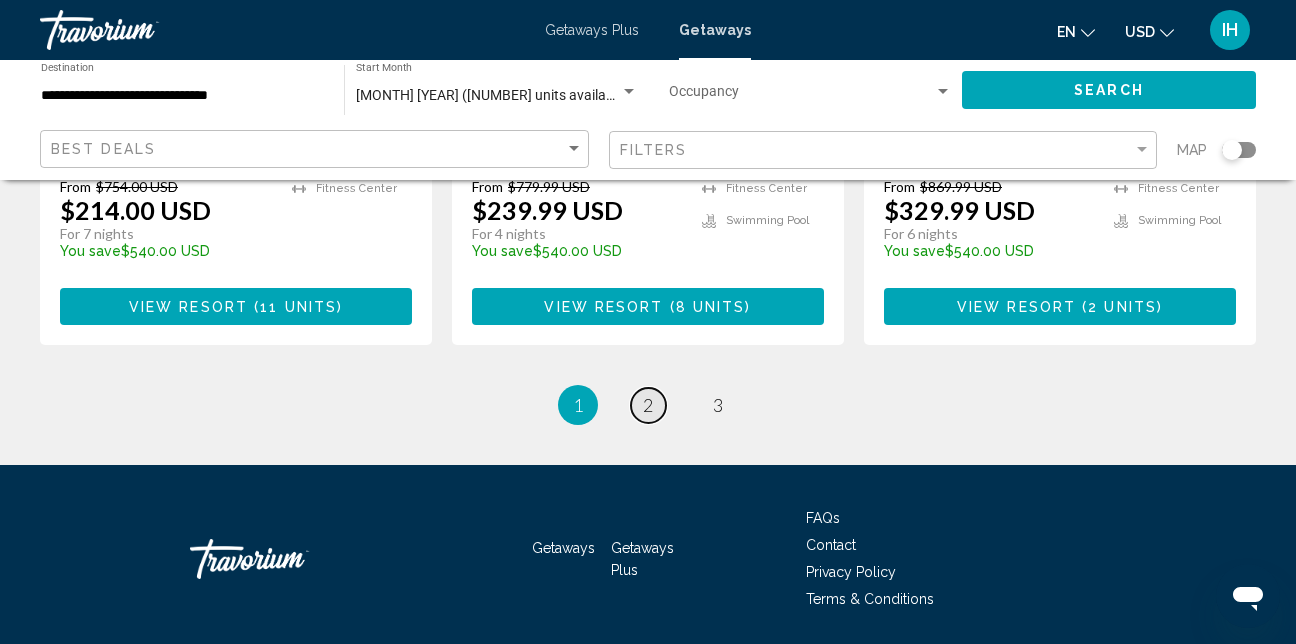 click on "page  2" at bounding box center (648, 405) 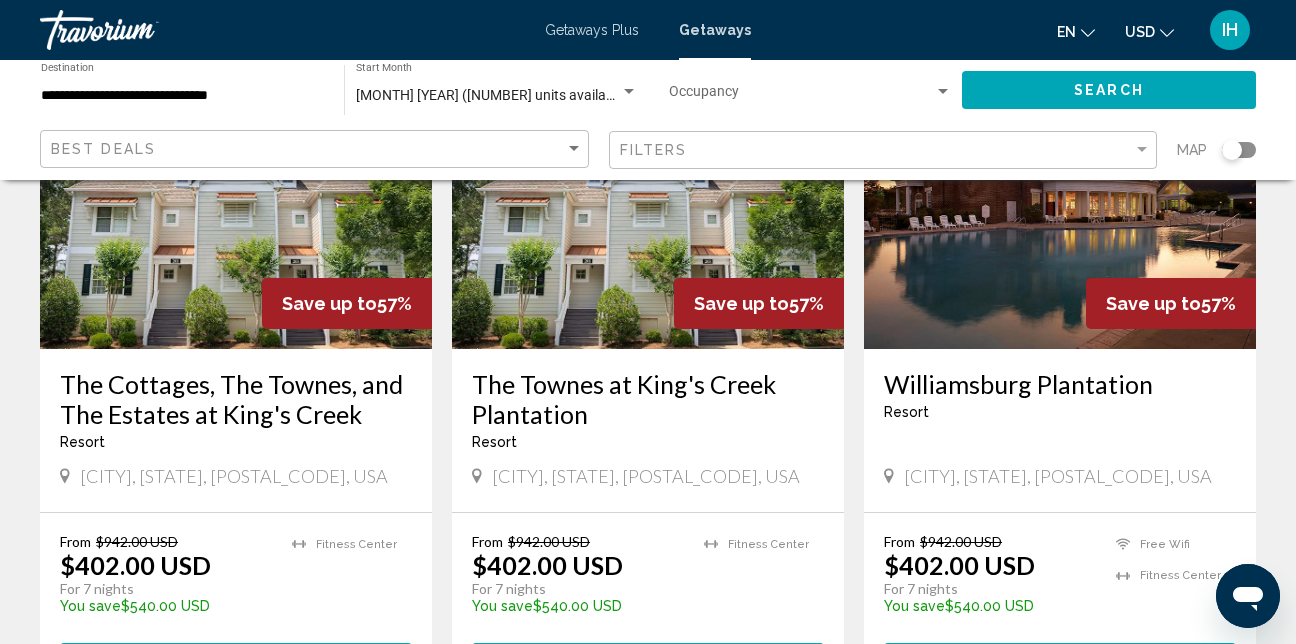 scroll, scrollTop: 1000, scrollLeft: 0, axis: vertical 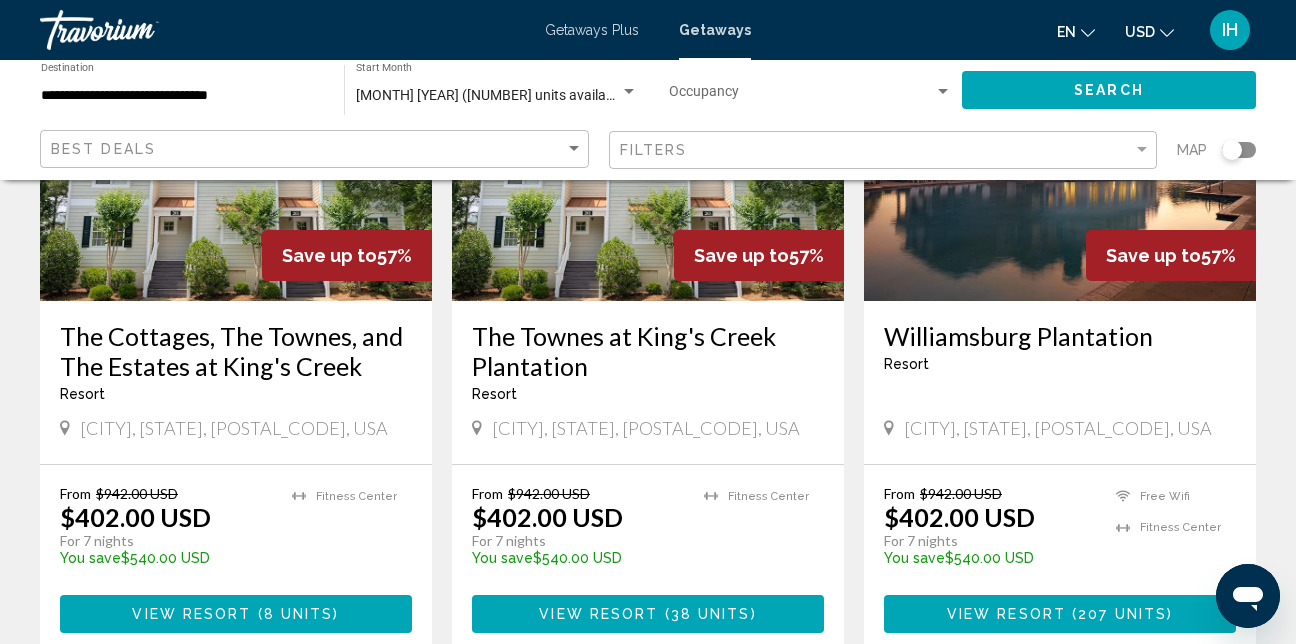 click on "The Cottages, The Townes, and The Estates at King's Creek" at bounding box center [236, 351] 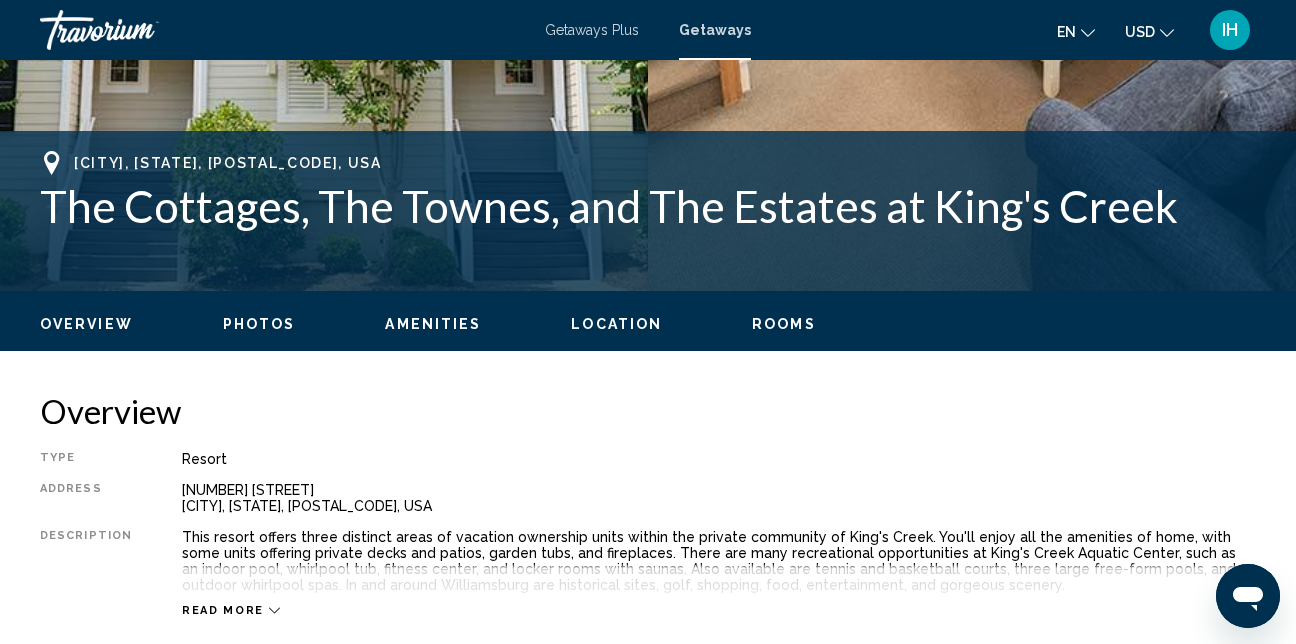 scroll, scrollTop: 813, scrollLeft: 0, axis: vertical 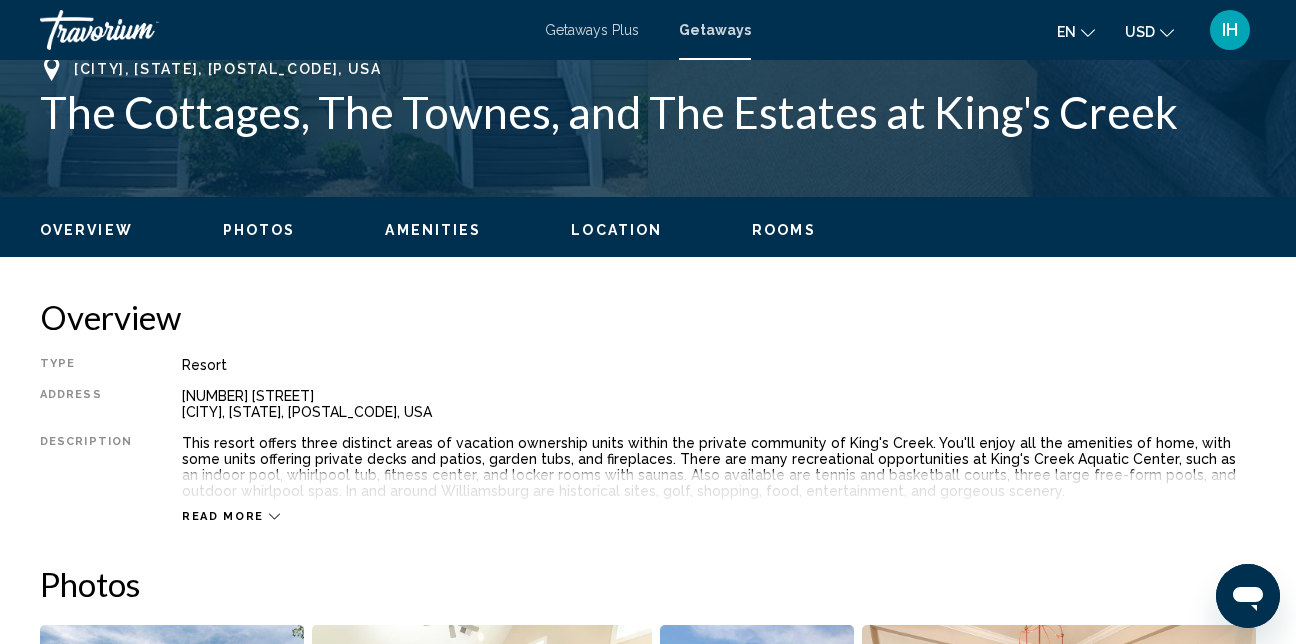 click on "Overview
Photos
Amenities
Location
Rooms
Search" 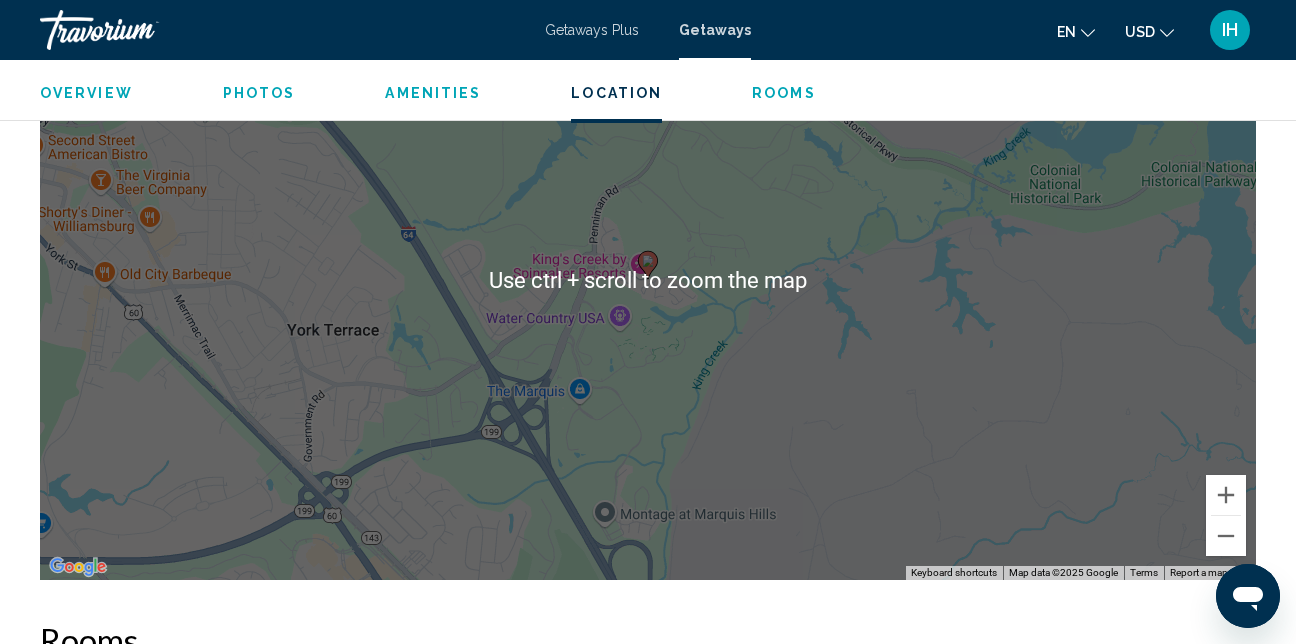 scroll, scrollTop: 2928, scrollLeft: 0, axis: vertical 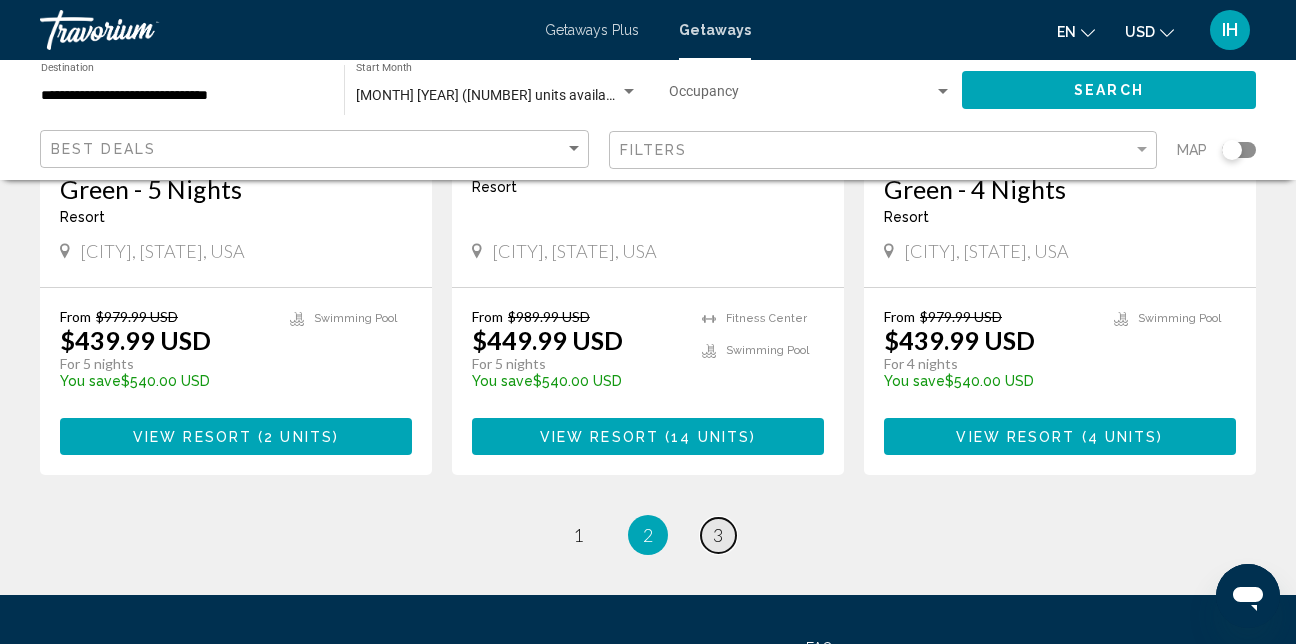 click on "3" at bounding box center (718, 535) 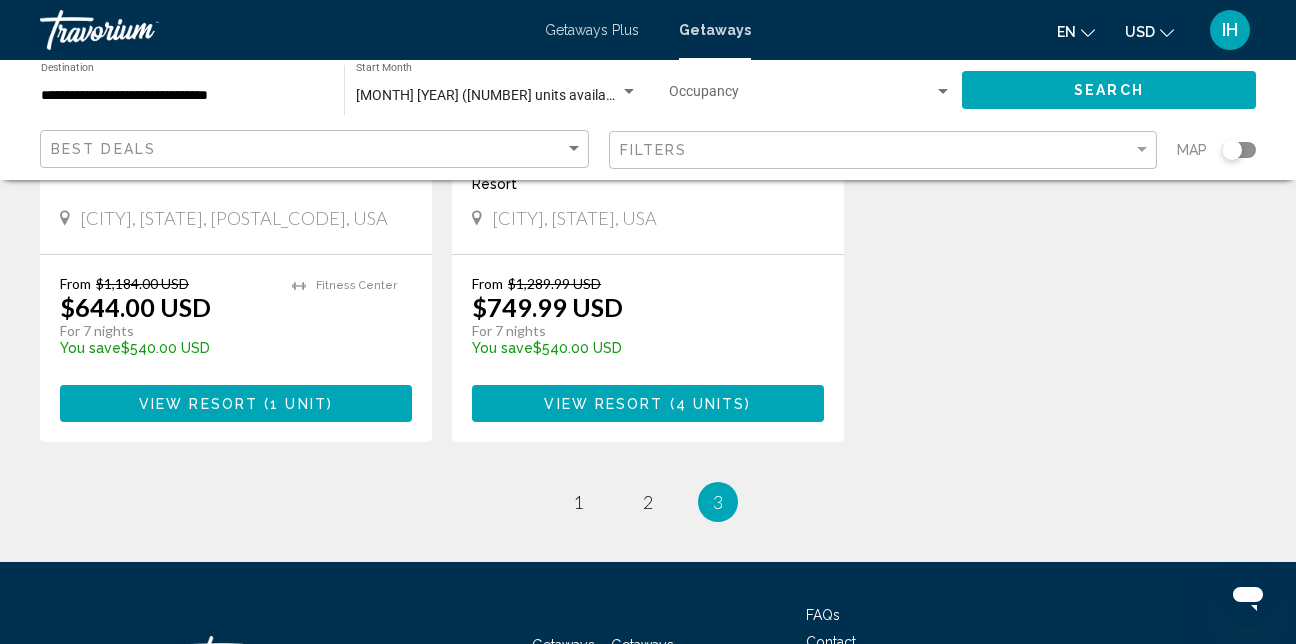scroll, scrollTop: 500, scrollLeft: 0, axis: vertical 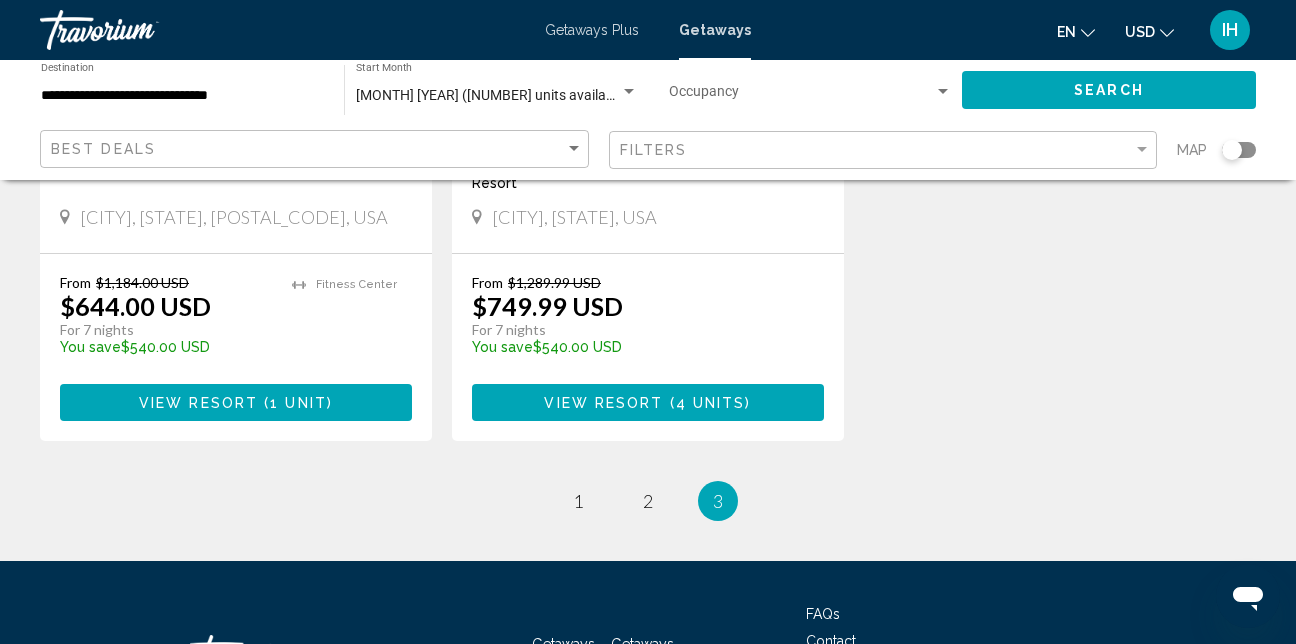 click on "3 / 3  page  1 page  2 You're on page  3" at bounding box center (648, 501) 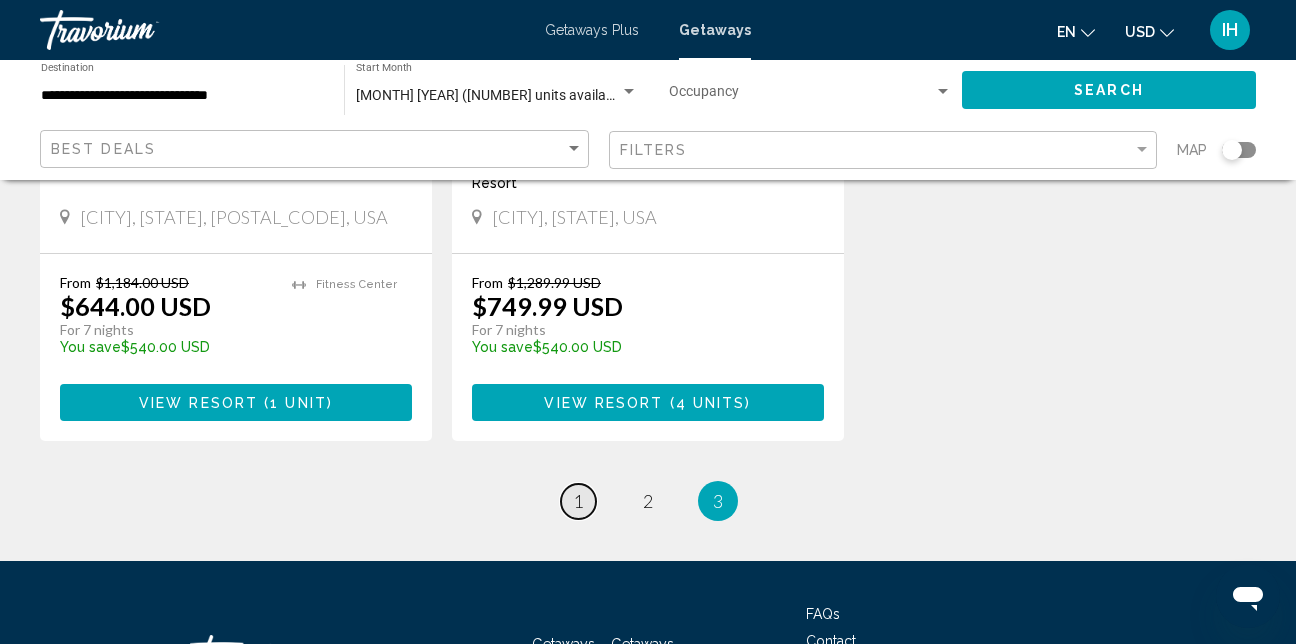click on "page  1" at bounding box center (578, 501) 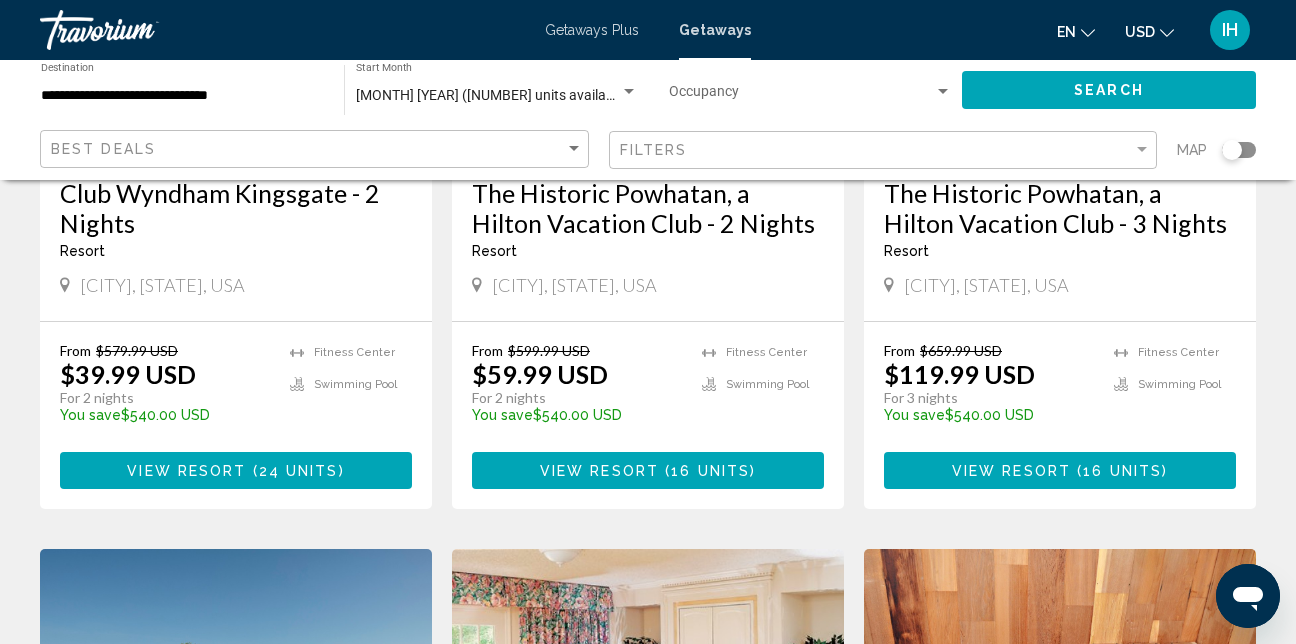 scroll, scrollTop: 400, scrollLeft: 0, axis: vertical 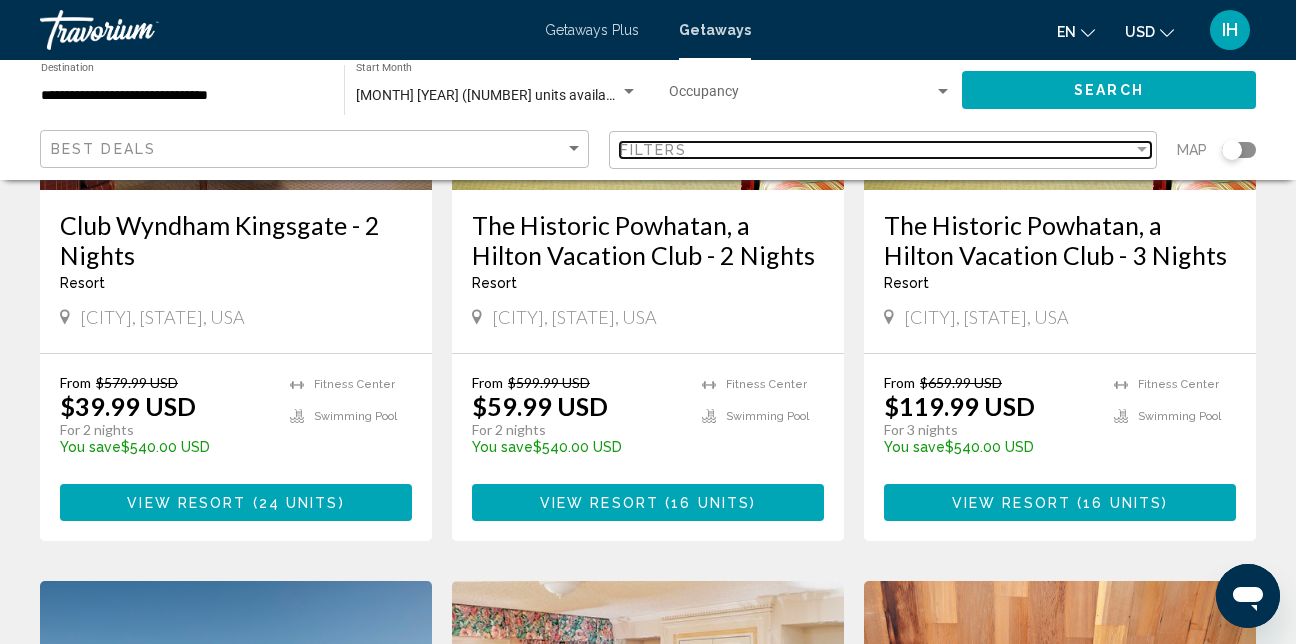 click on "Filters" at bounding box center [877, 150] 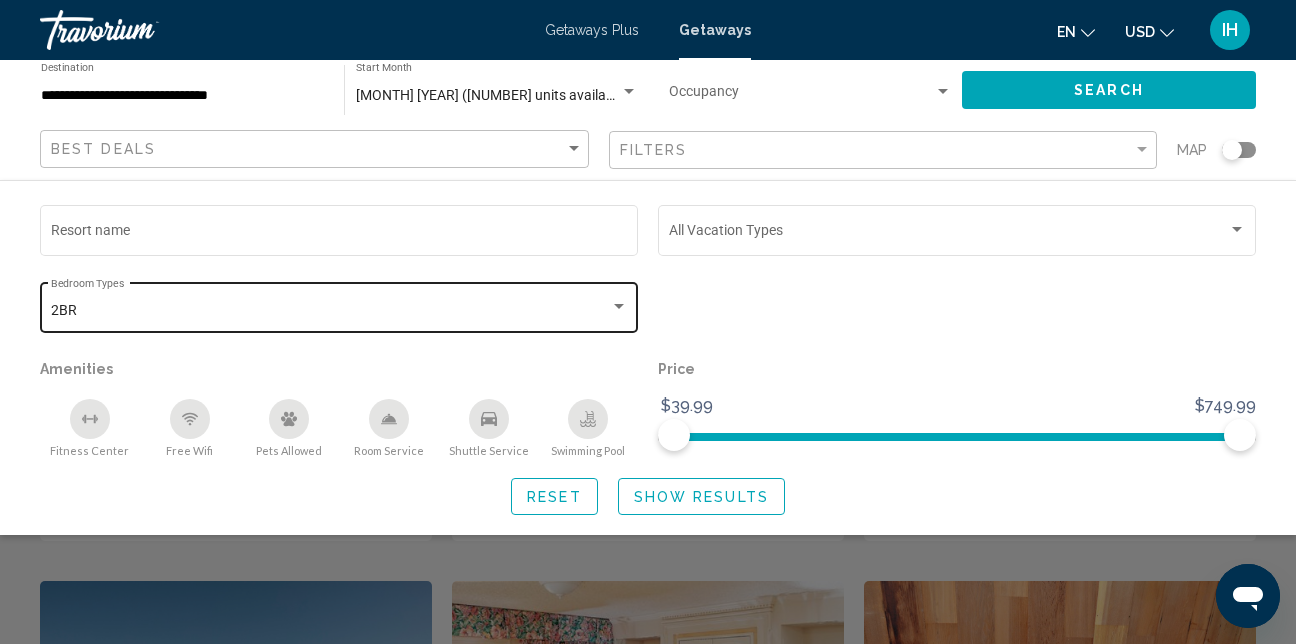 click on "2BR" at bounding box center (330, 311) 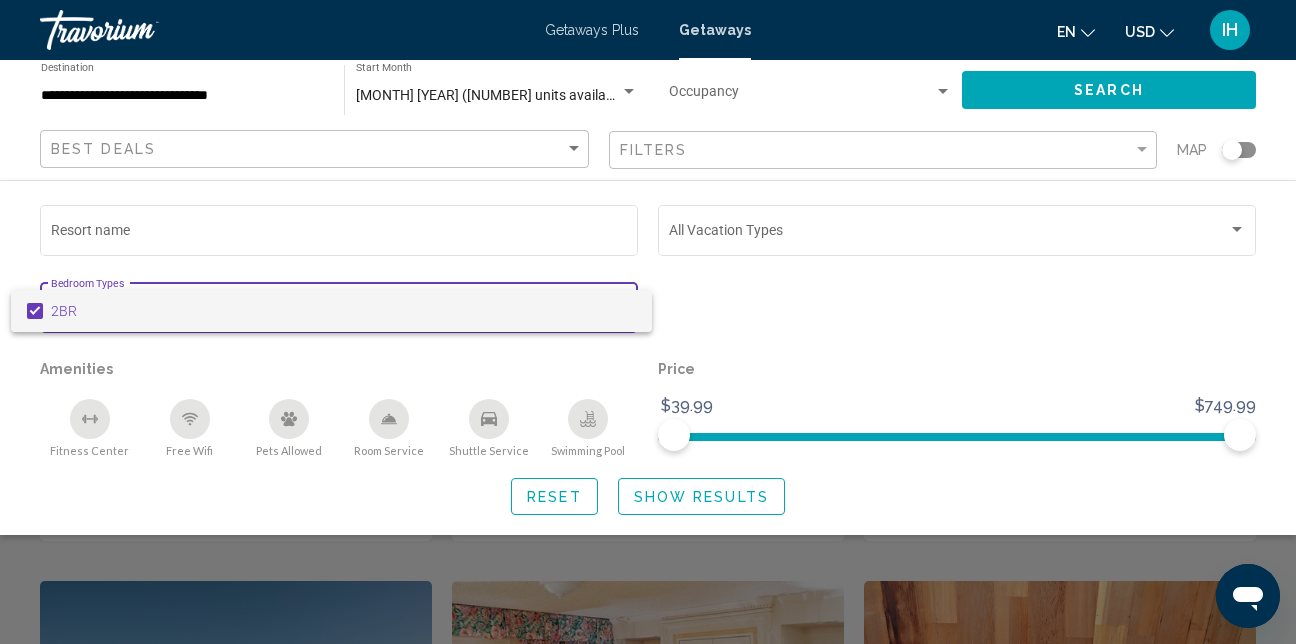 click at bounding box center [648, 322] 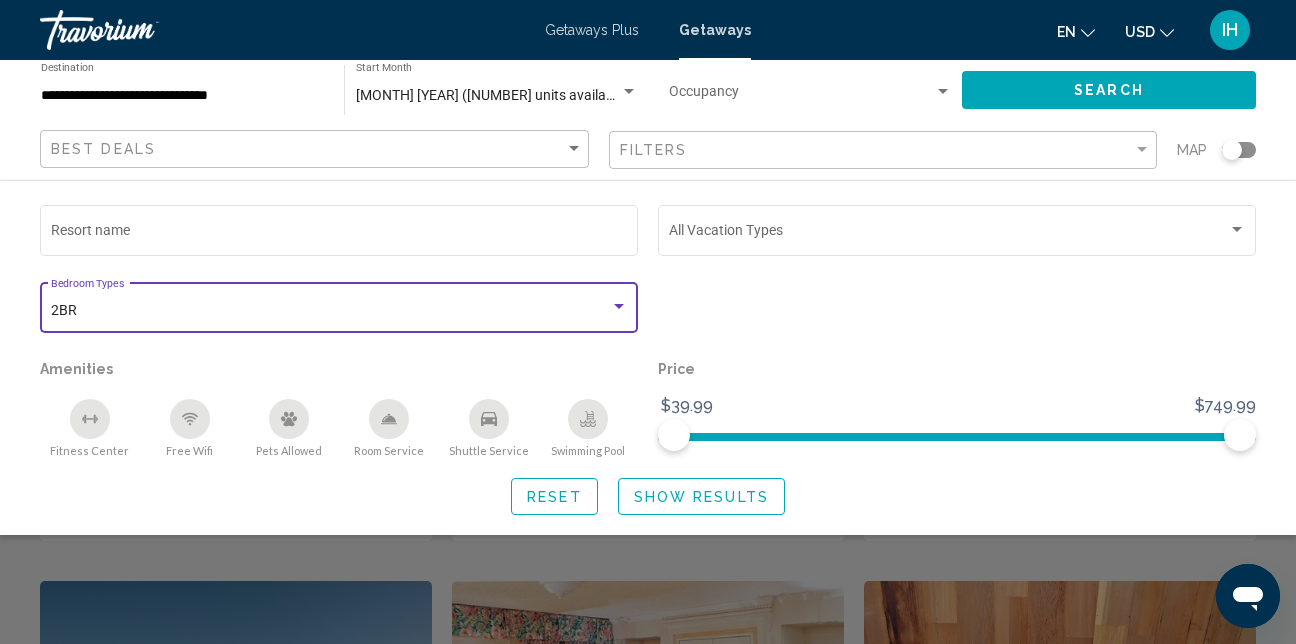 click on "2BR" at bounding box center (339, 311) 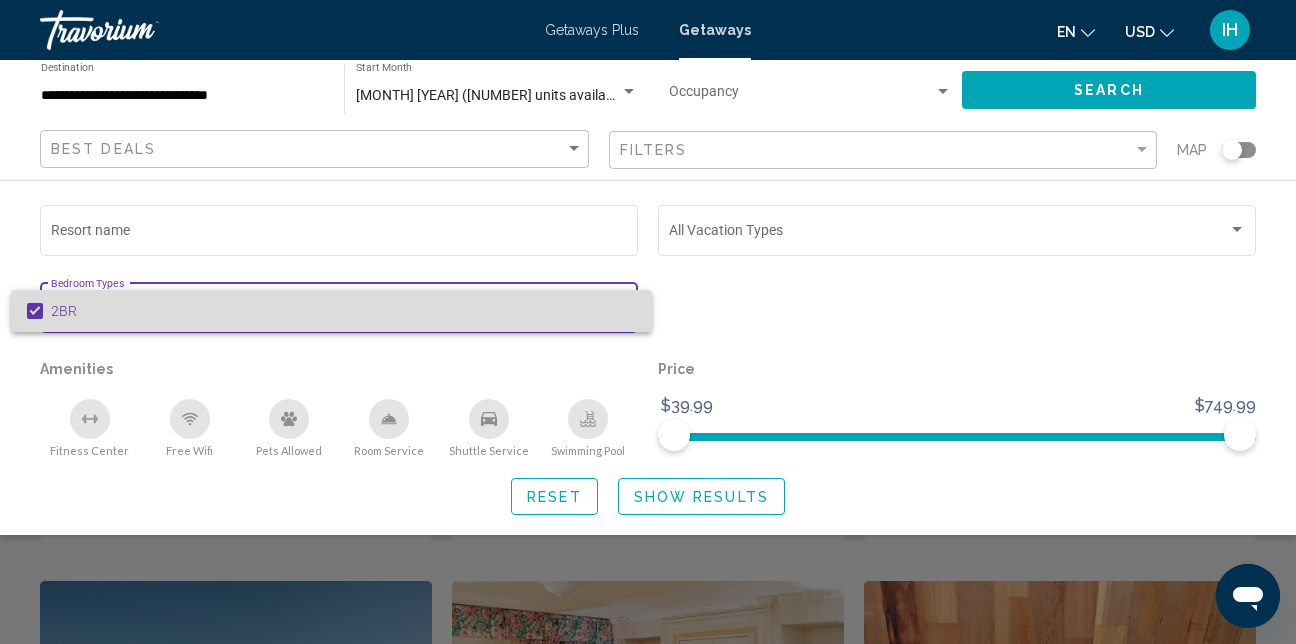 click on "2BR" at bounding box center [343, 311] 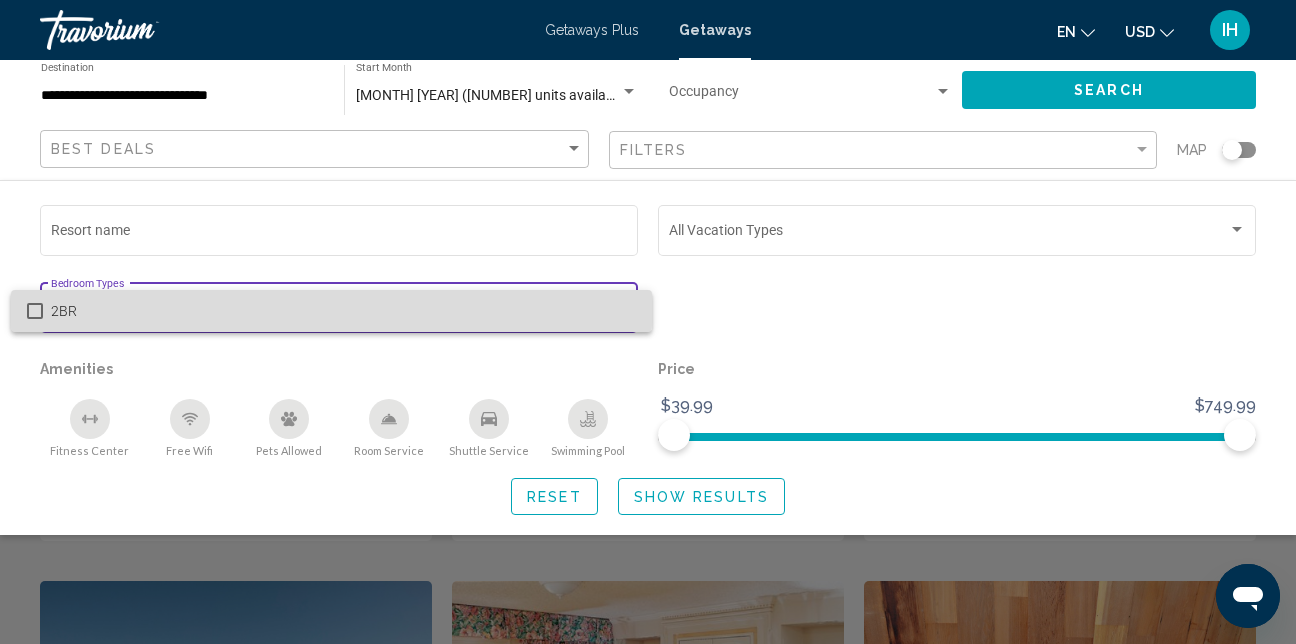 click on "2BR" at bounding box center [343, 311] 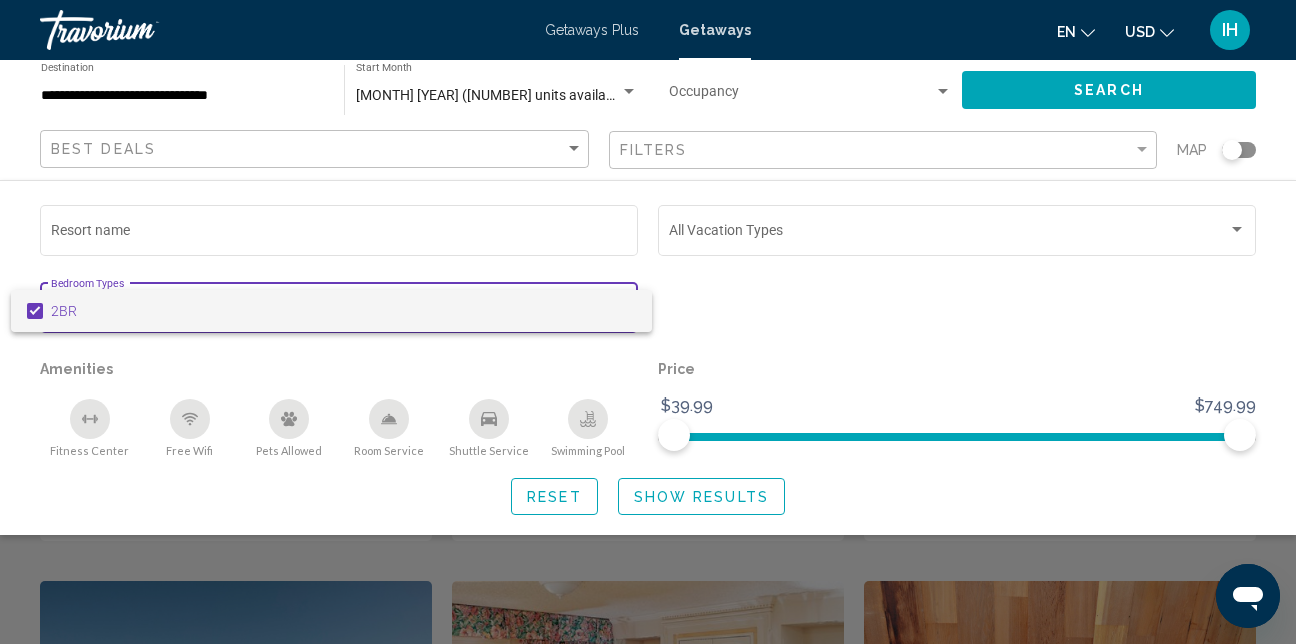 click at bounding box center (648, 322) 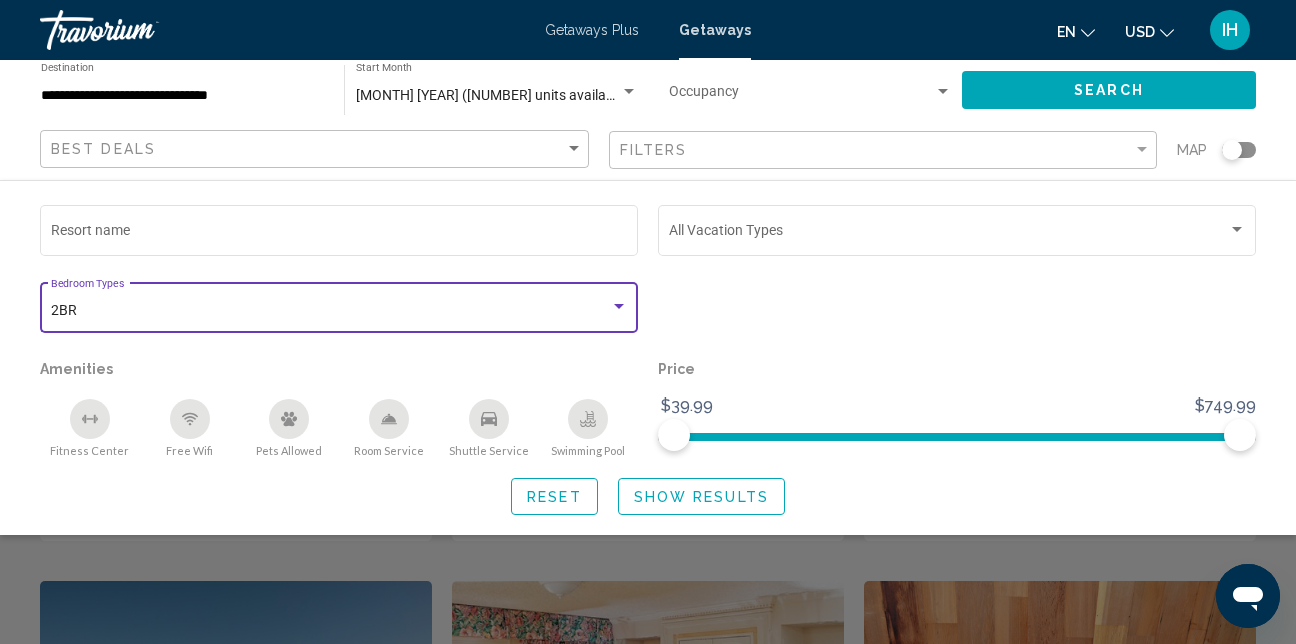click at bounding box center (619, 306) 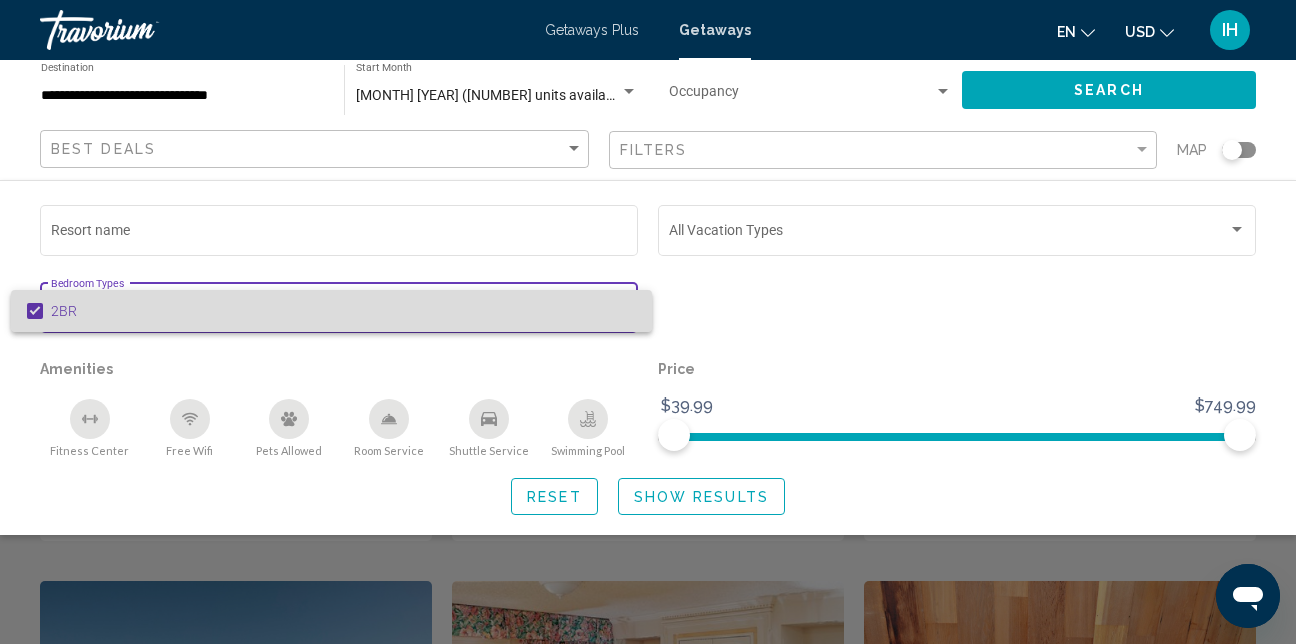 click on "2BR" at bounding box center (343, 311) 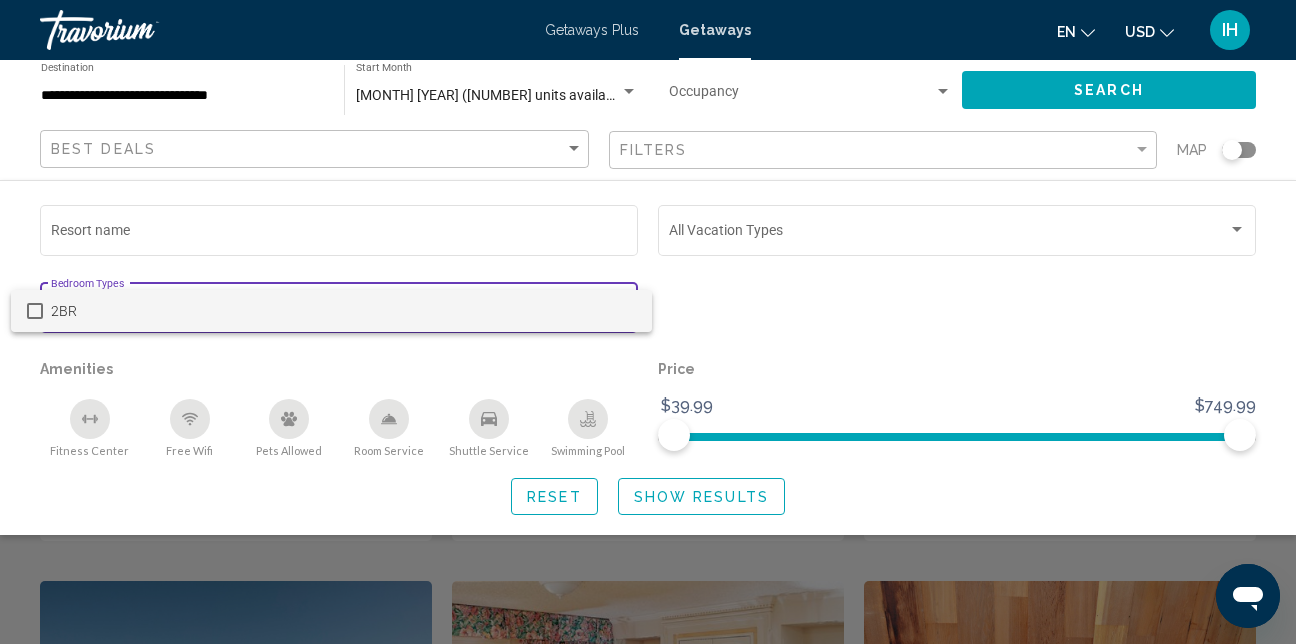 click at bounding box center (648, 322) 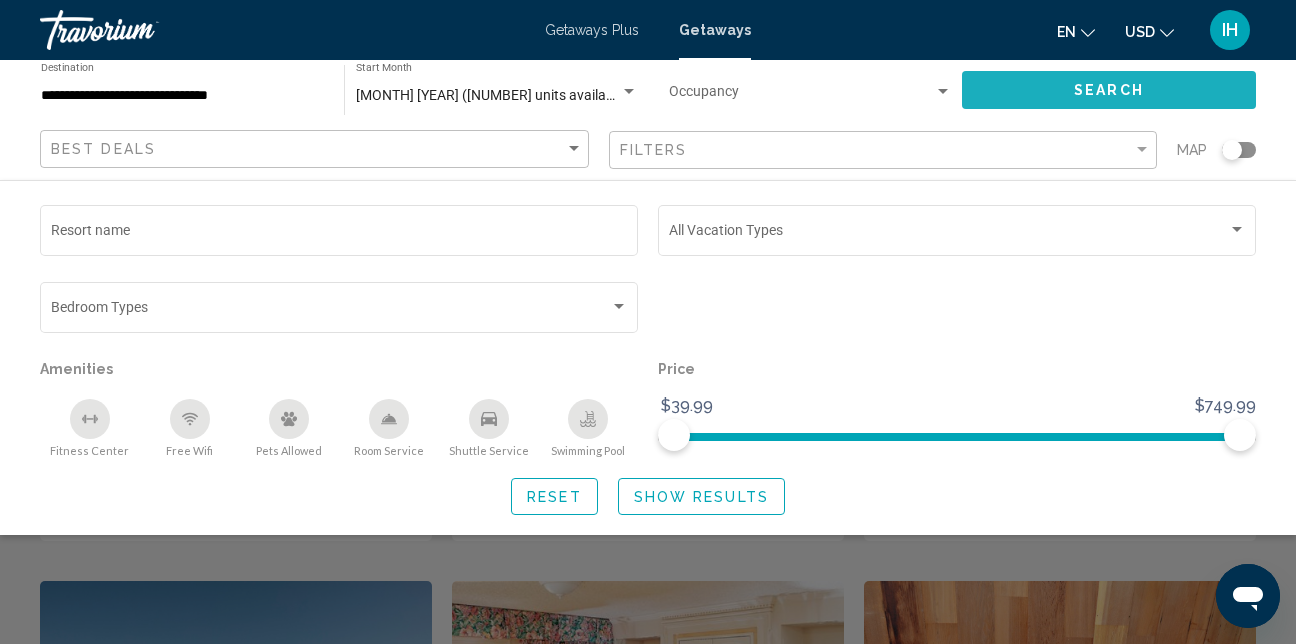 click on "Search" 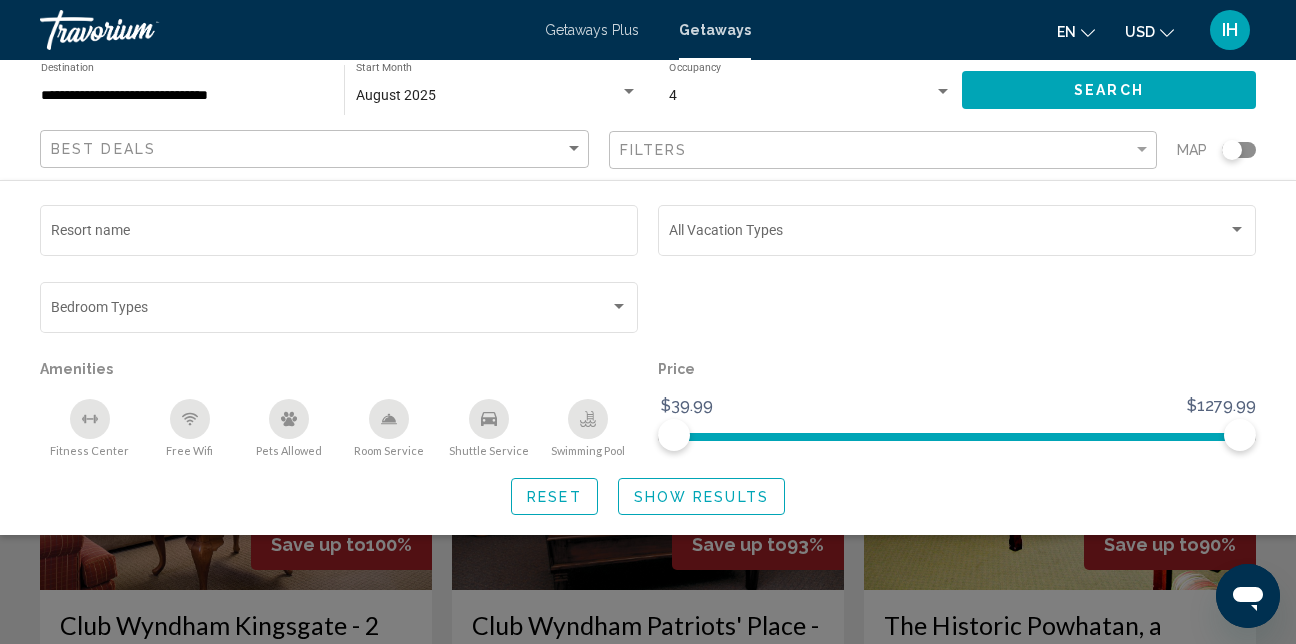click 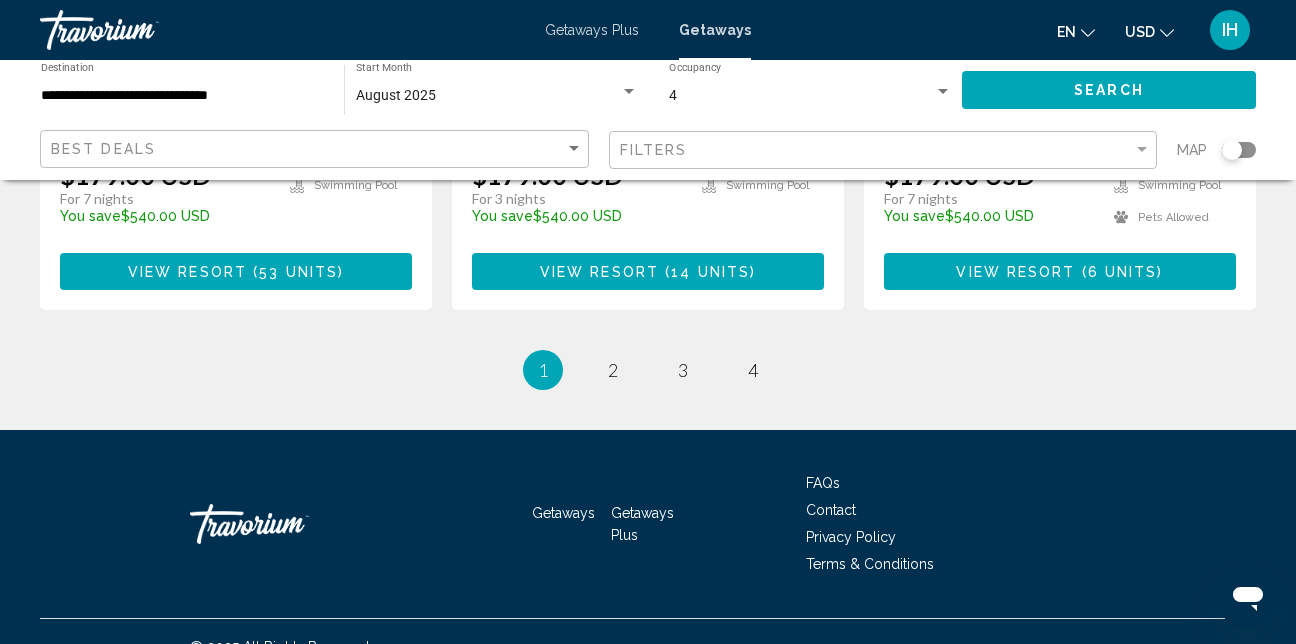 scroll, scrollTop: 2766, scrollLeft: 0, axis: vertical 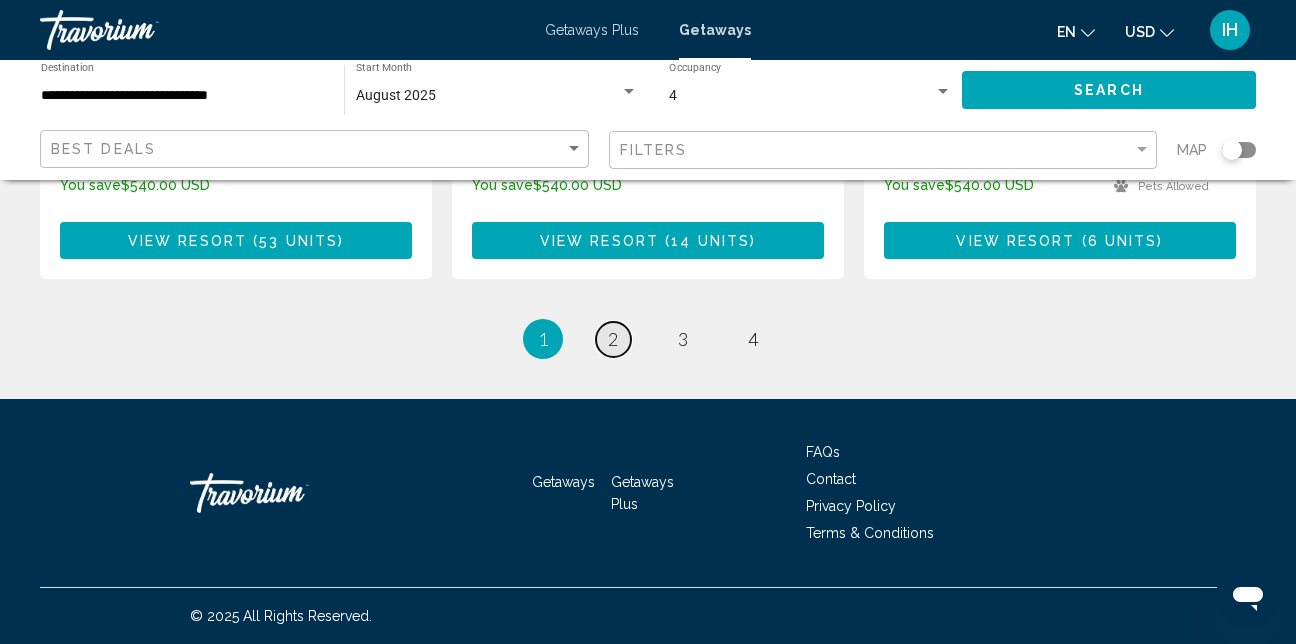 click on "2" at bounding box center [613, 339] 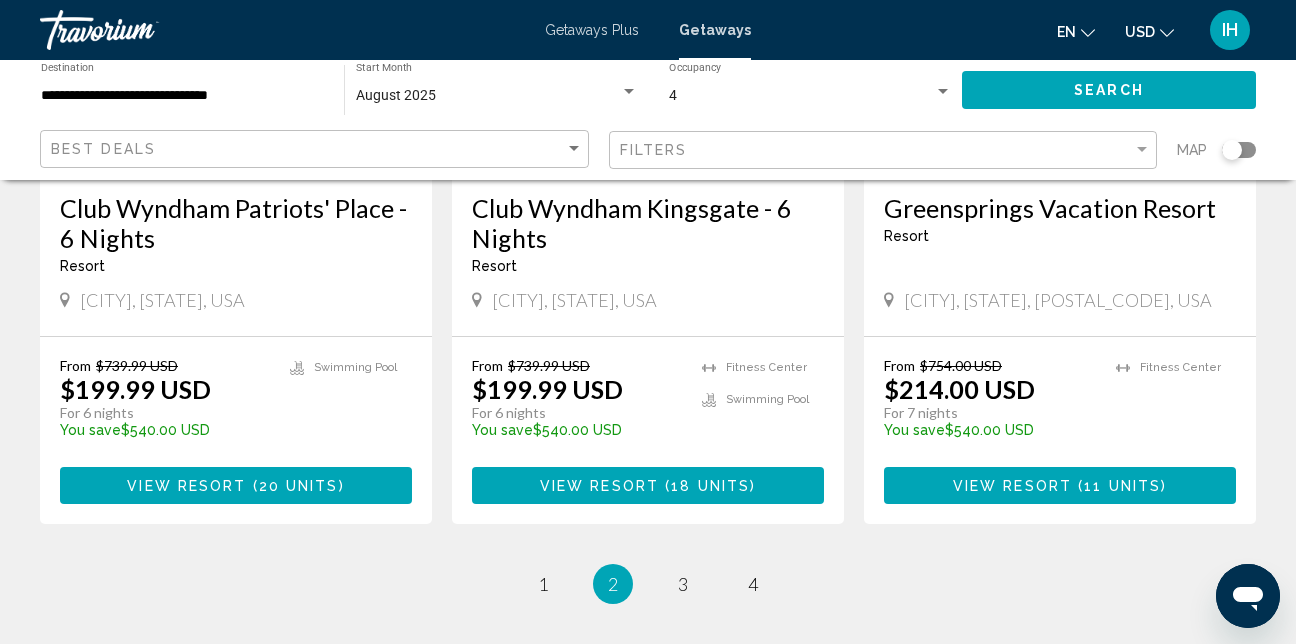 scroll, scrollTop: 2600, scrollLeft: 0, axis: vertical 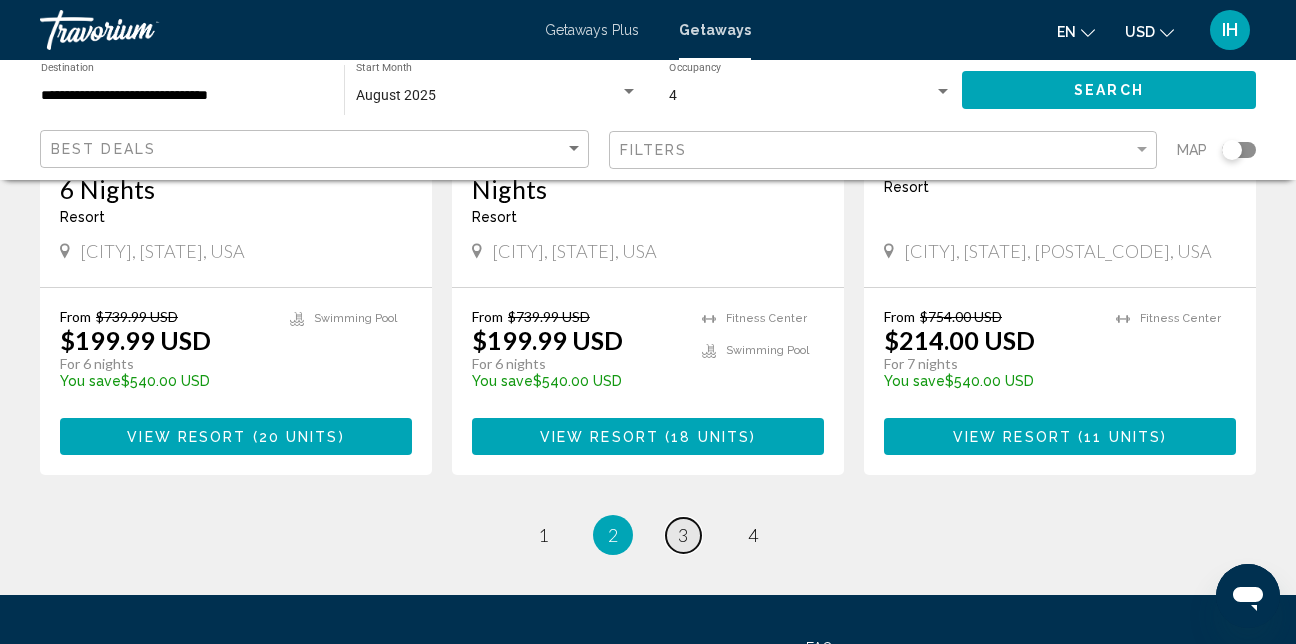 click on "3" at bounding box center (683, 535) 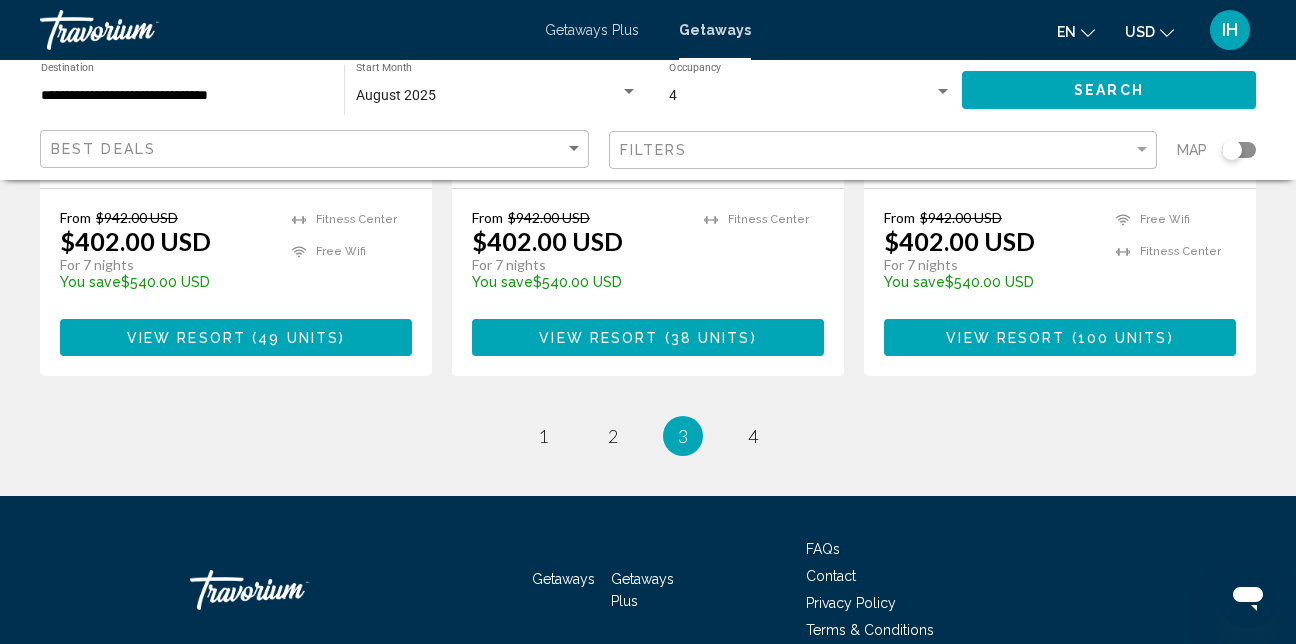 scroll, scrollTop: 2700, scrollLeft: 0, axis: vertical 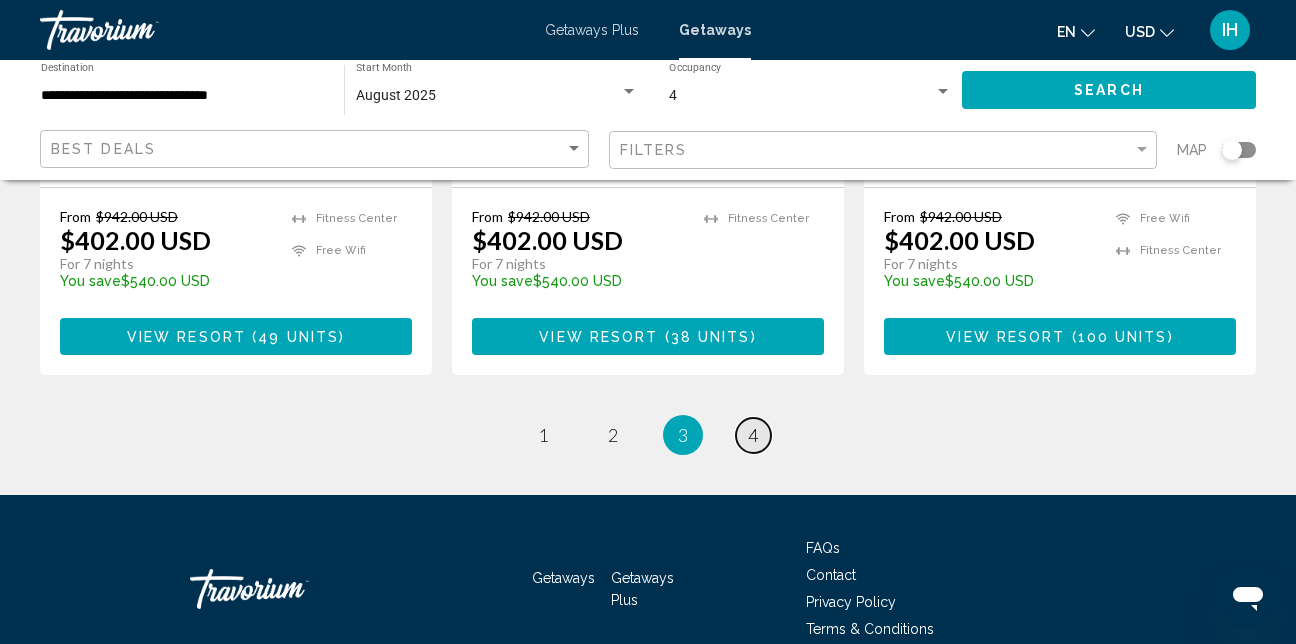 click on "page  4" at bounding box center [753, 435] 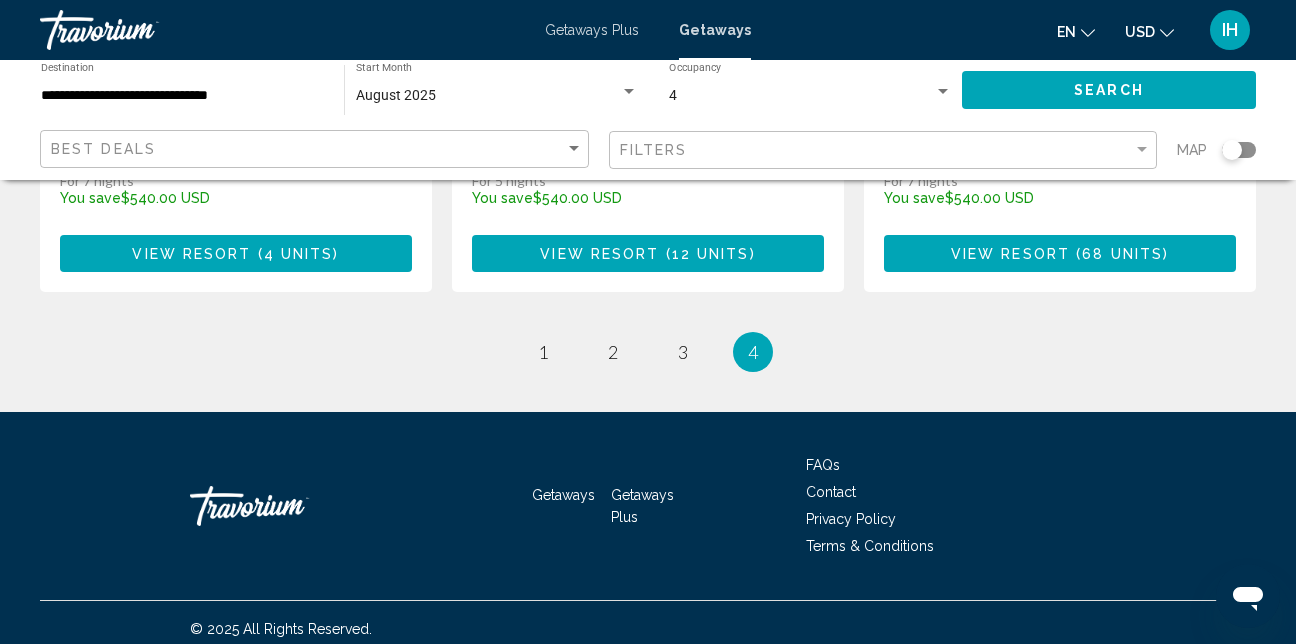 scroll, scrollTop: 2856, scrollLeft: 0, axis: vertical 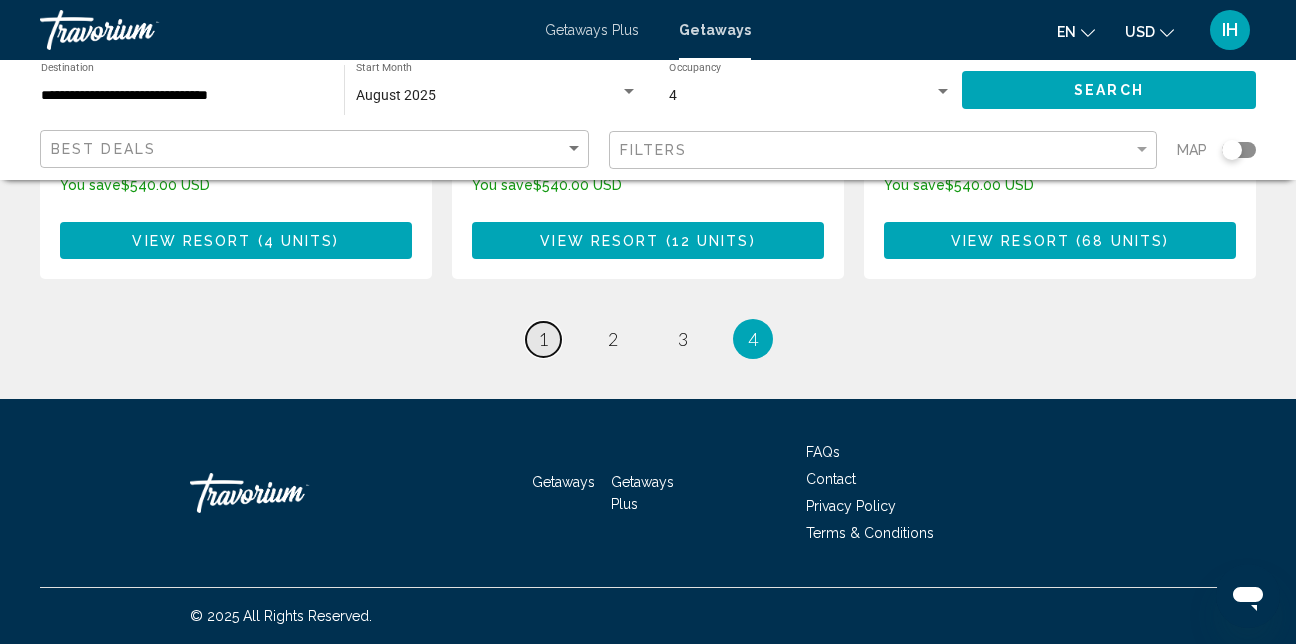 click on "1" at bounding box center (543, 339) 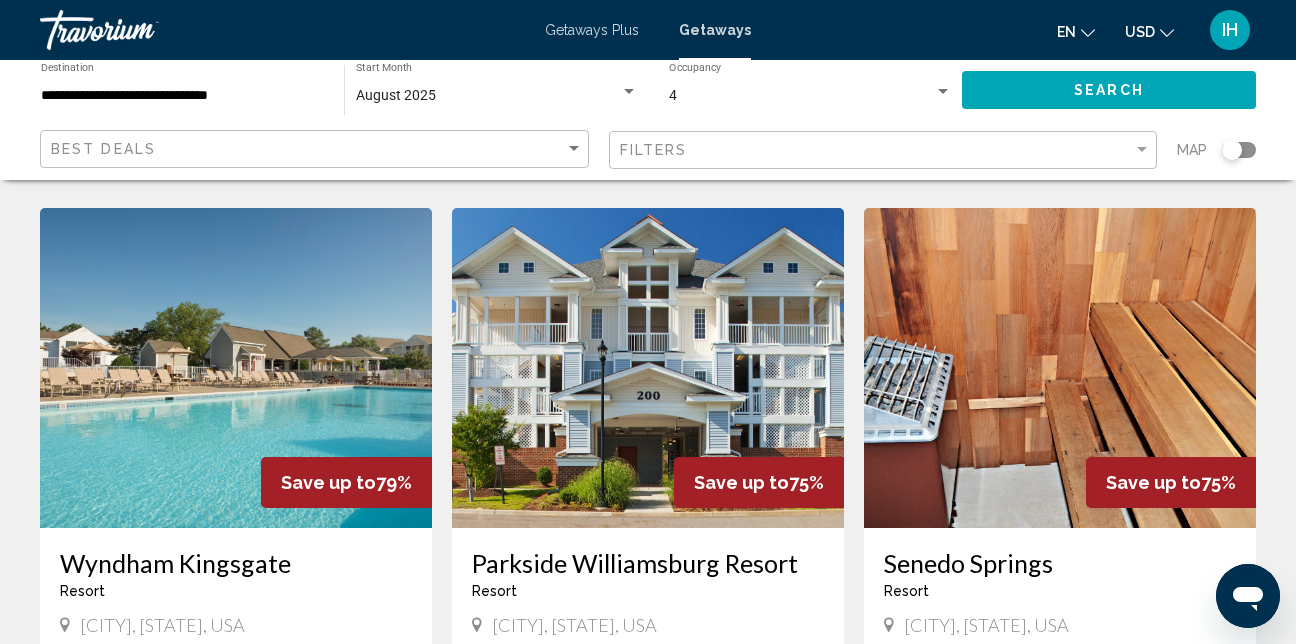 scroll, scrollTop: 1600, scrollLeft: 0, axis: vertical 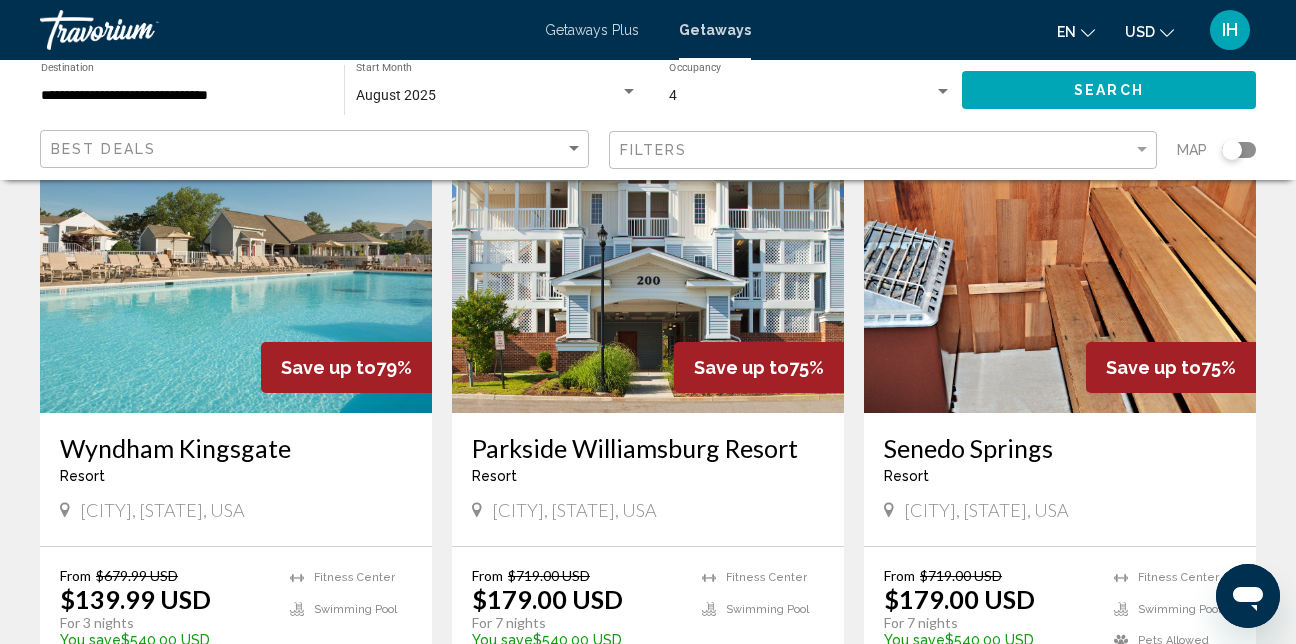 click at bounding box center (236, 253) 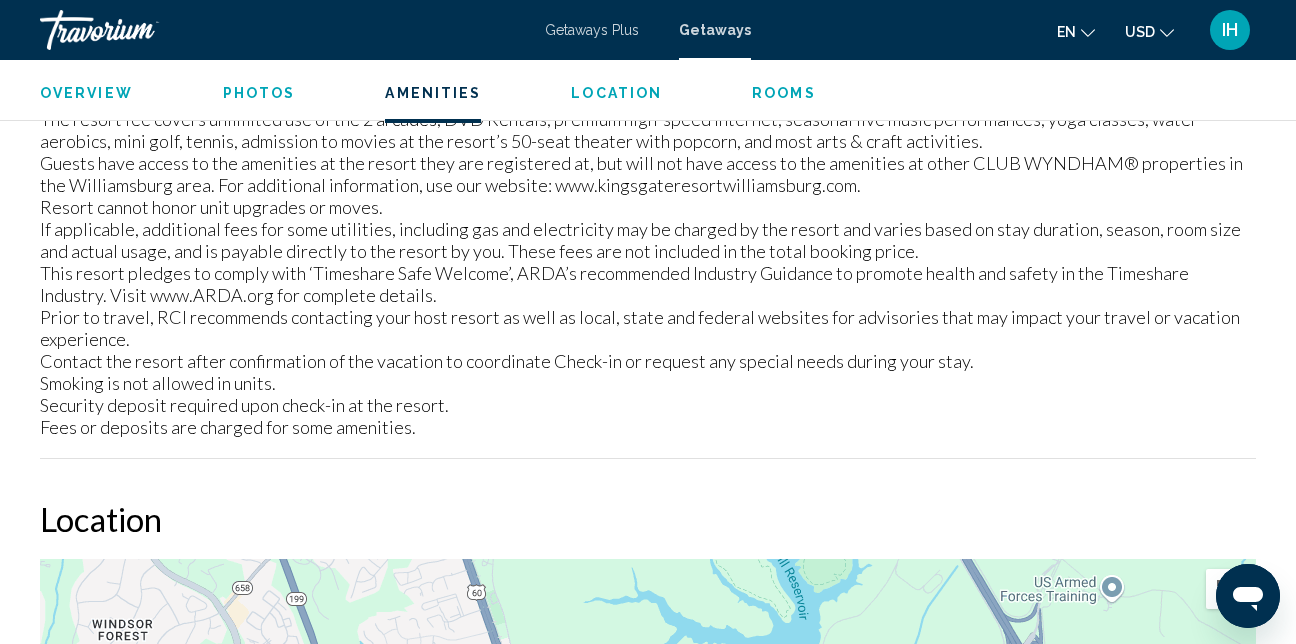 scroll, scrollTop: 3013, scrollLeft: 0, axis: vertical 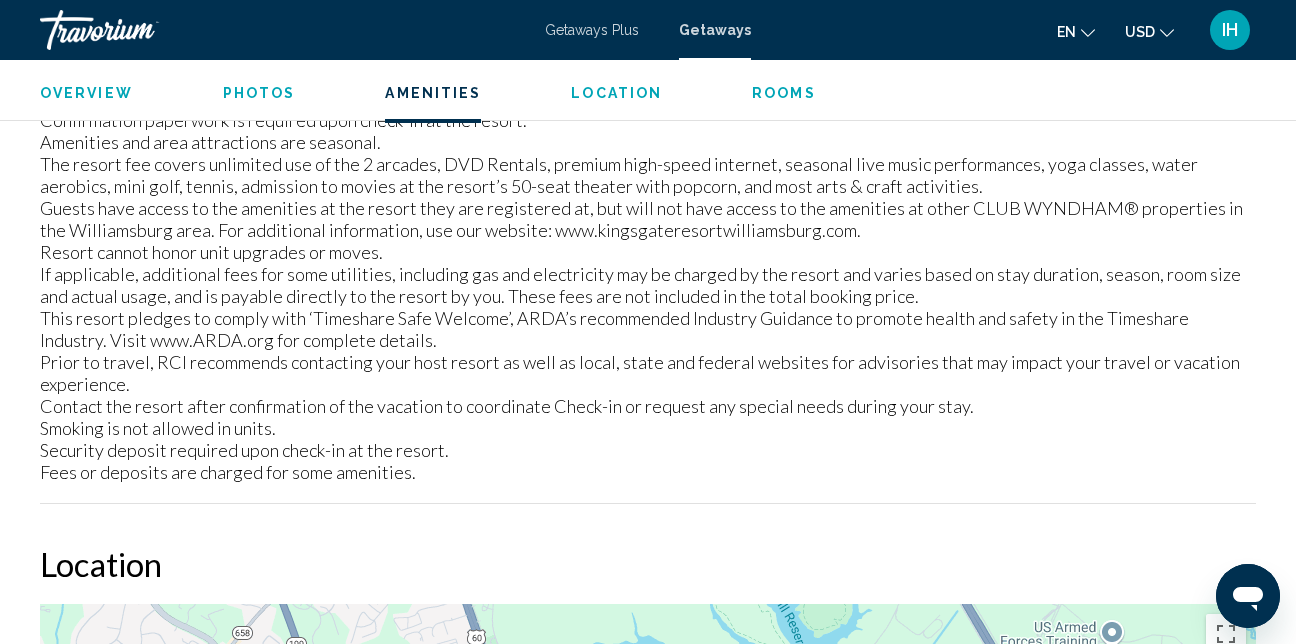 click on "Rooms" at bounding box center (784, 93) 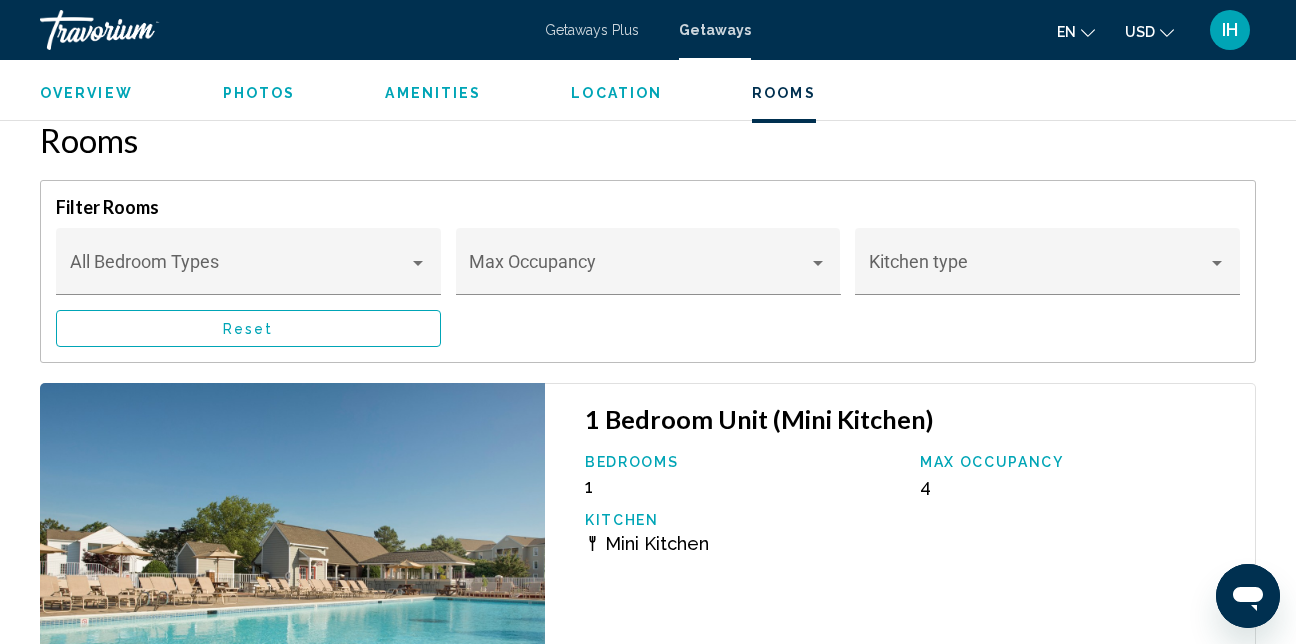 drag, startPoint x: 355, startPoint y: 600, endPoint x: 336, endPoint y: 638, distance: 42.48529 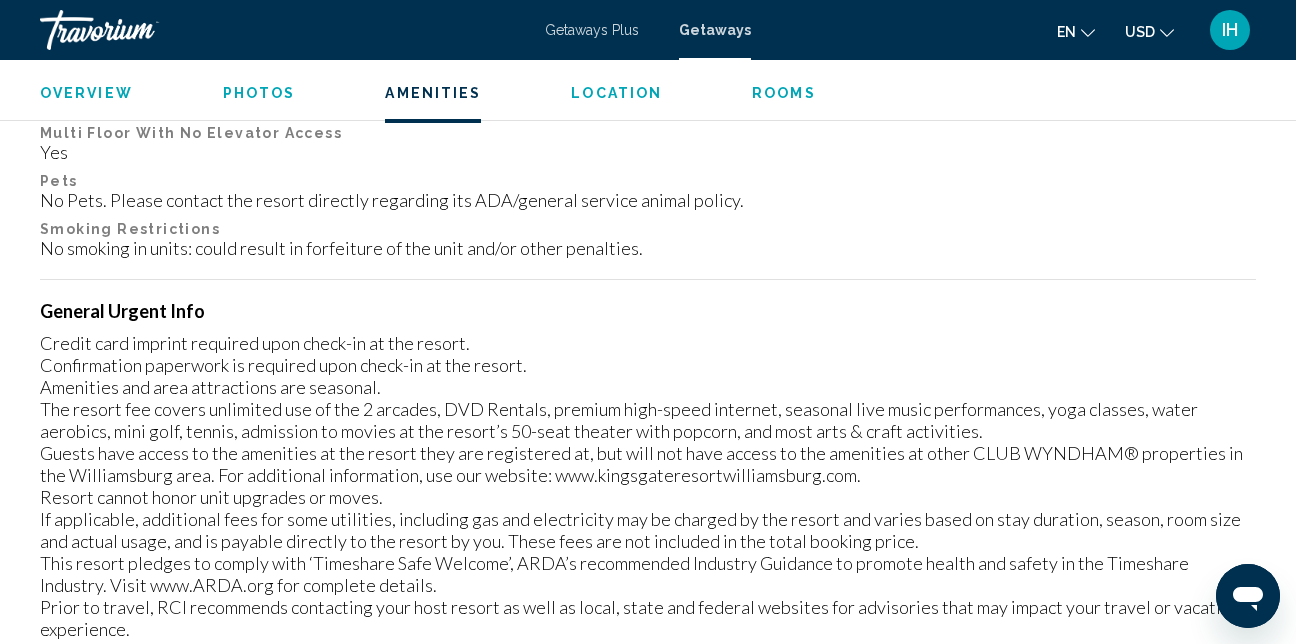 scroll, scrollTop: 2737, scrollLeft: 0, axis: vertical 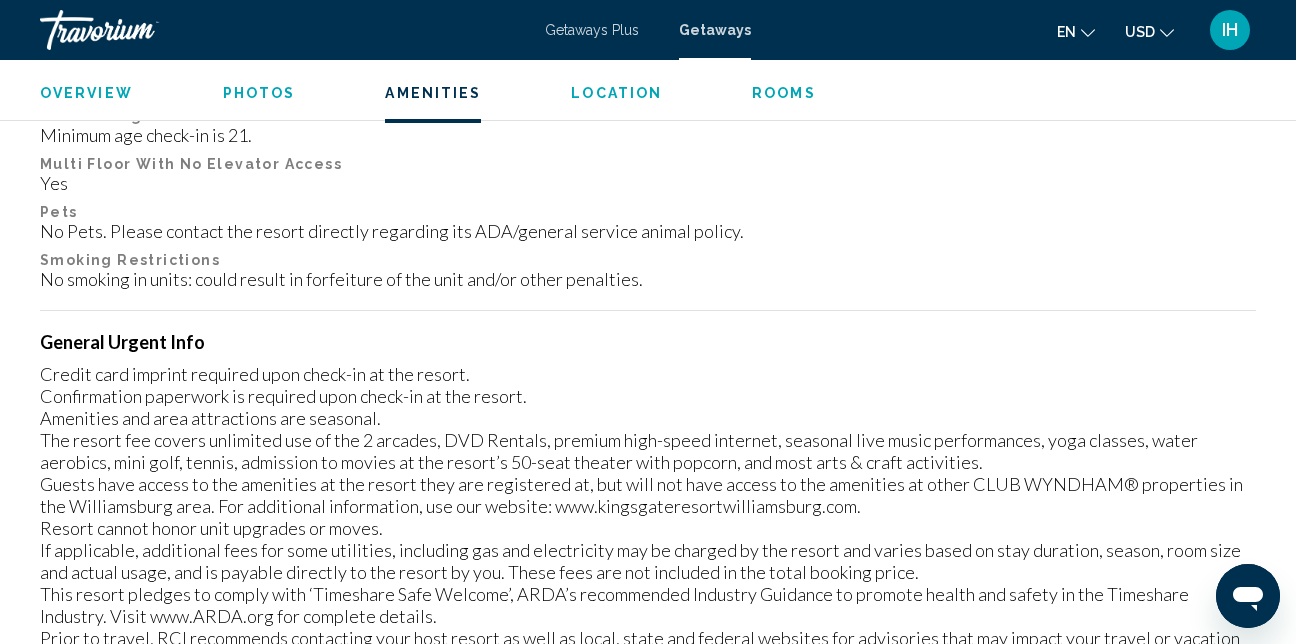 click on "Overview
Photos
Amenities
Location
Rooms
Search" 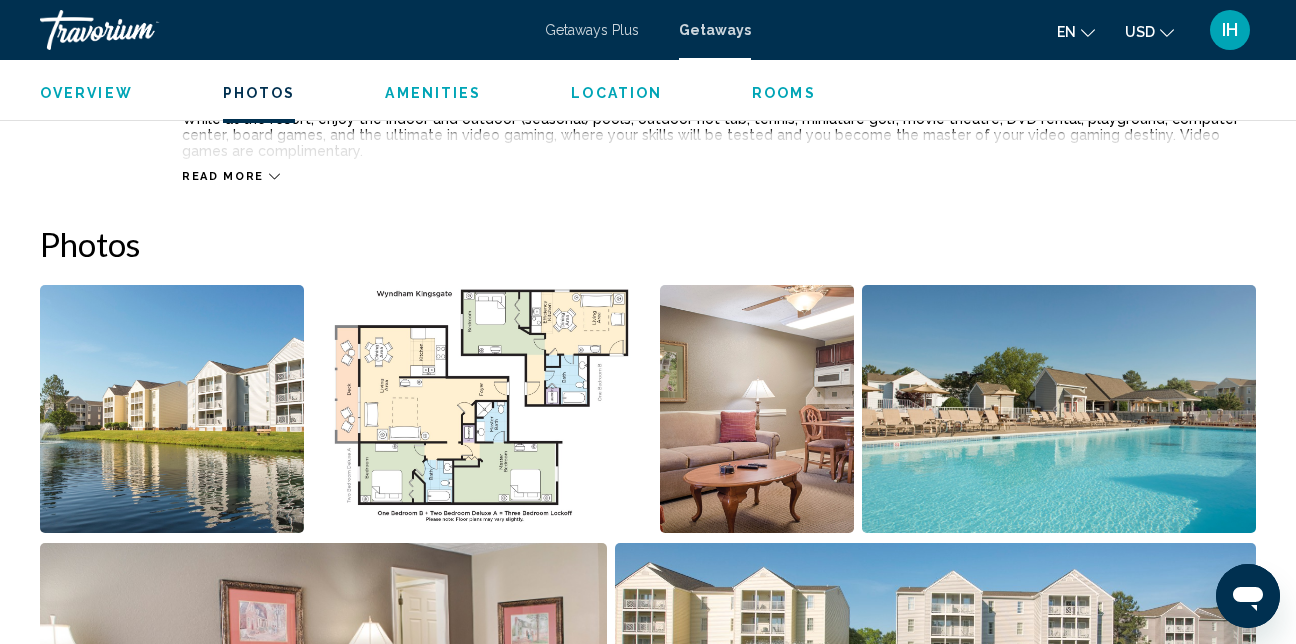 scroll, scrollTop: 1137, scrollLeft: 0, axis: vertical 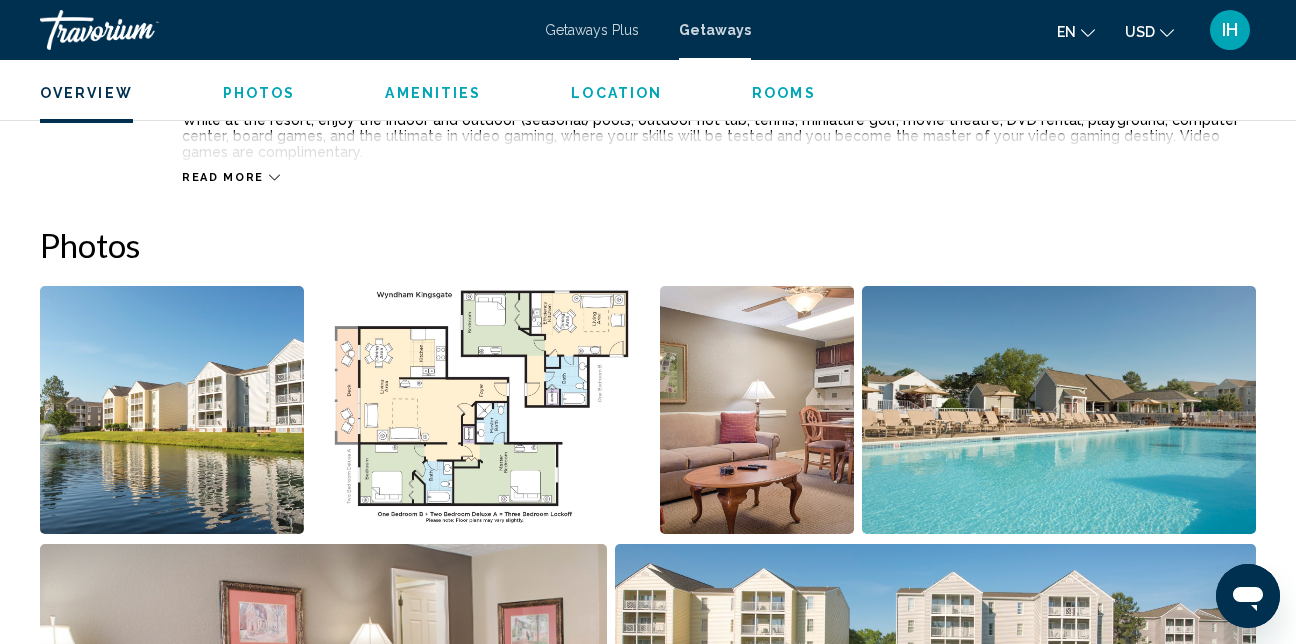click at bounding box center [481, 410] 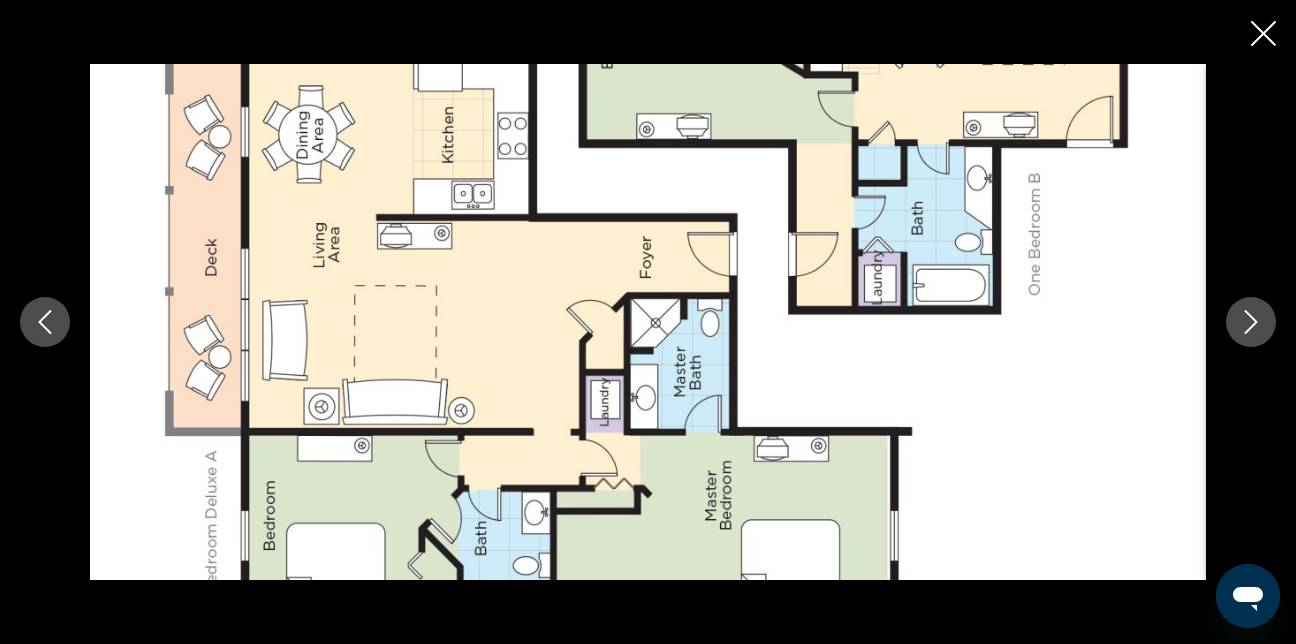 scroll, scrollTop: 937, scrollLeft: 0, axis: vertical 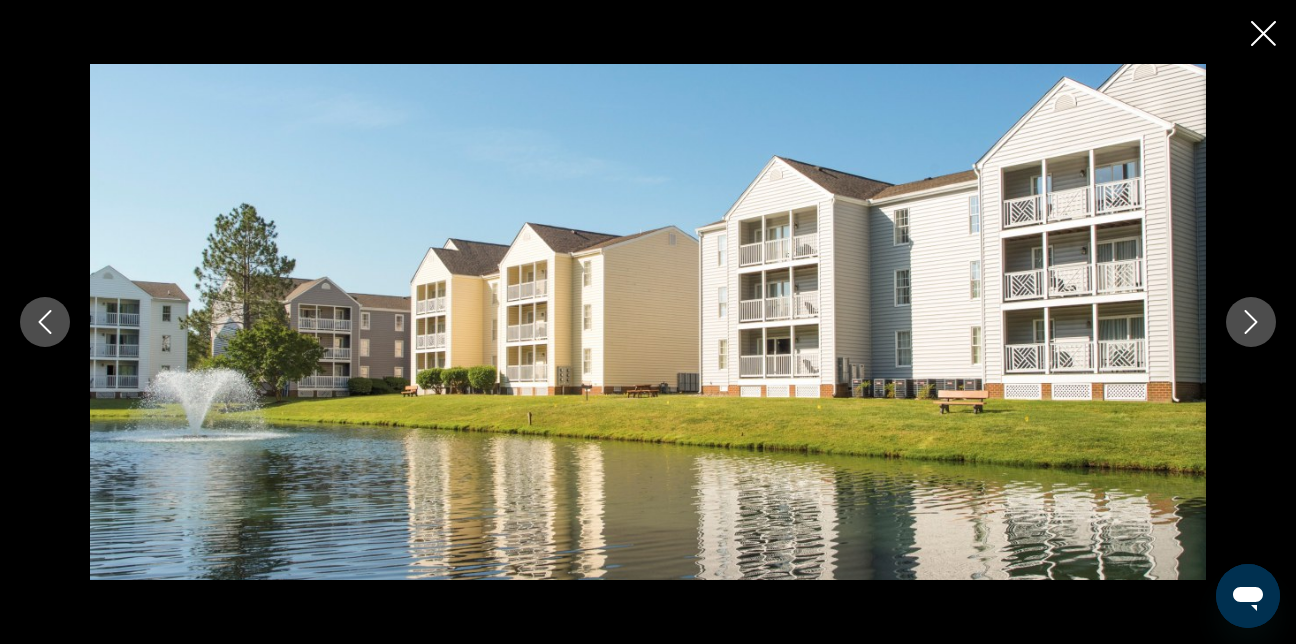 click 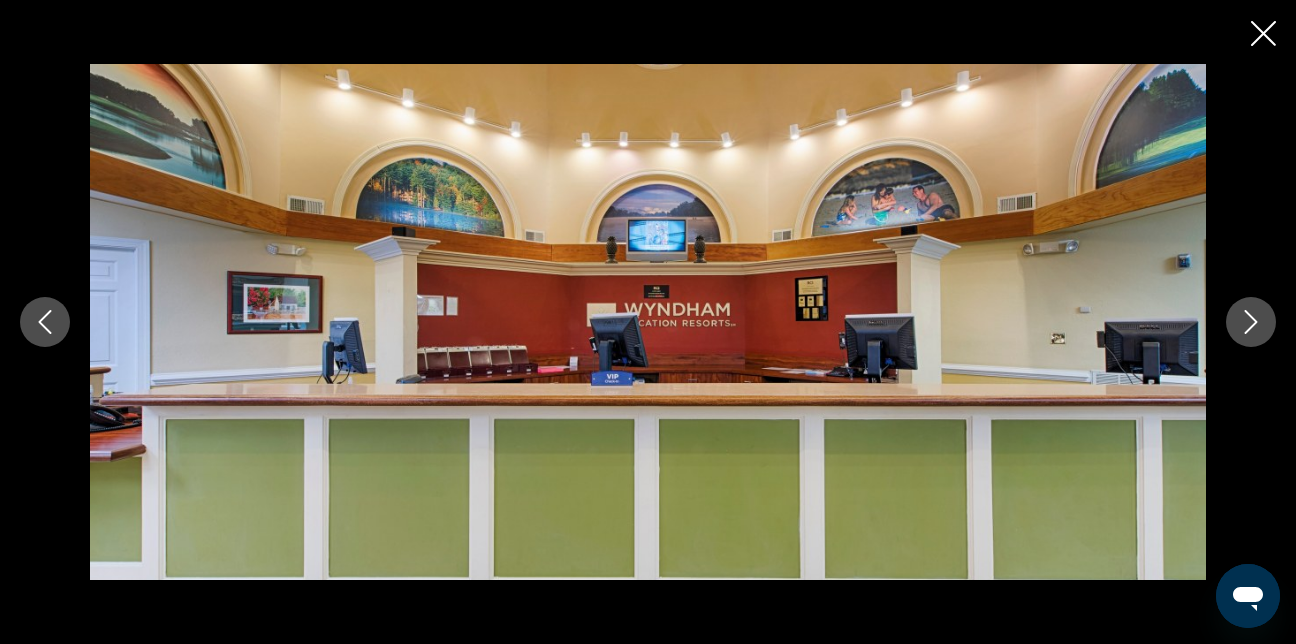 click 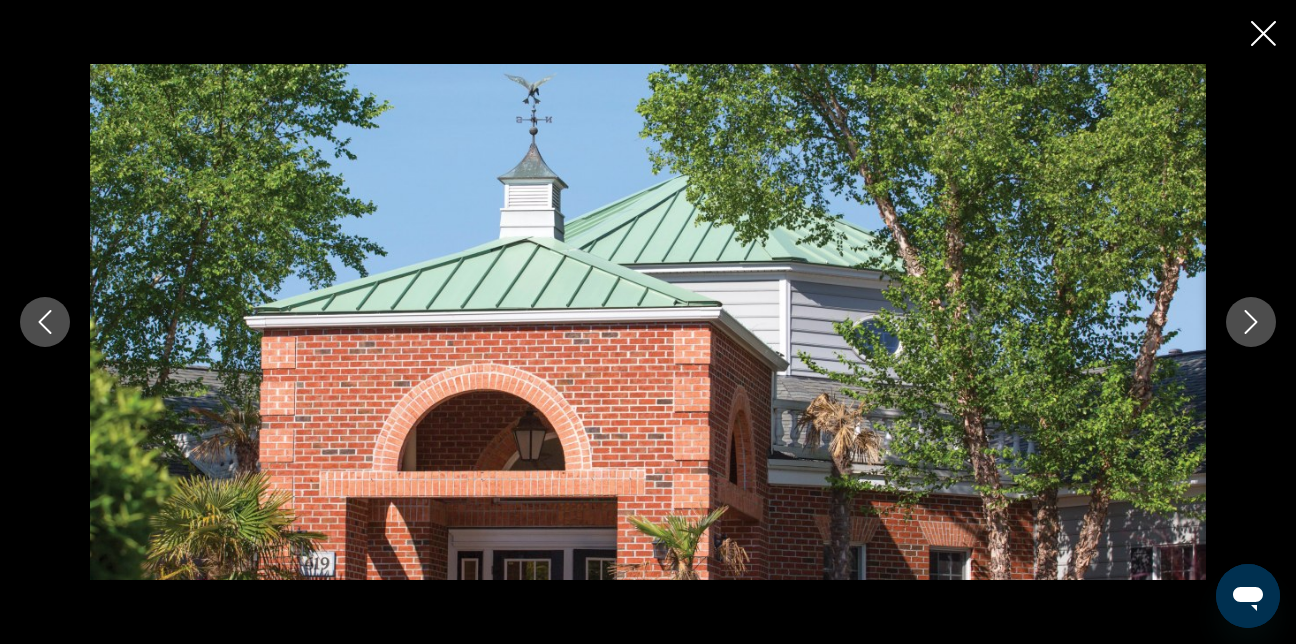 click 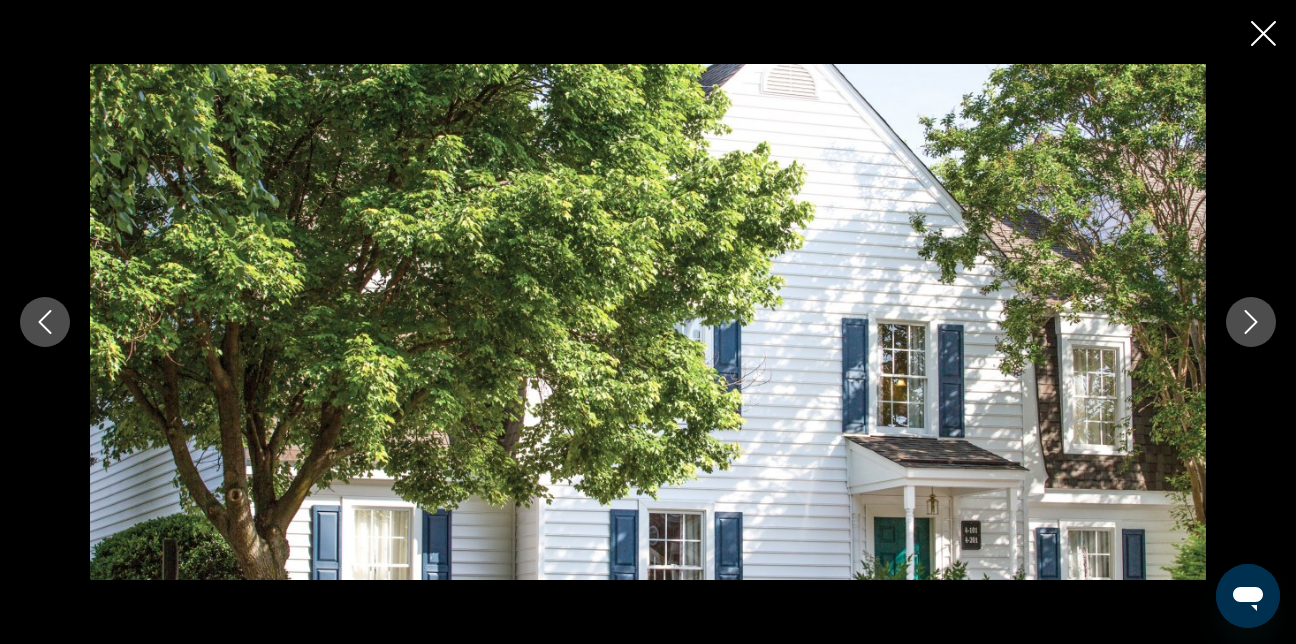 click 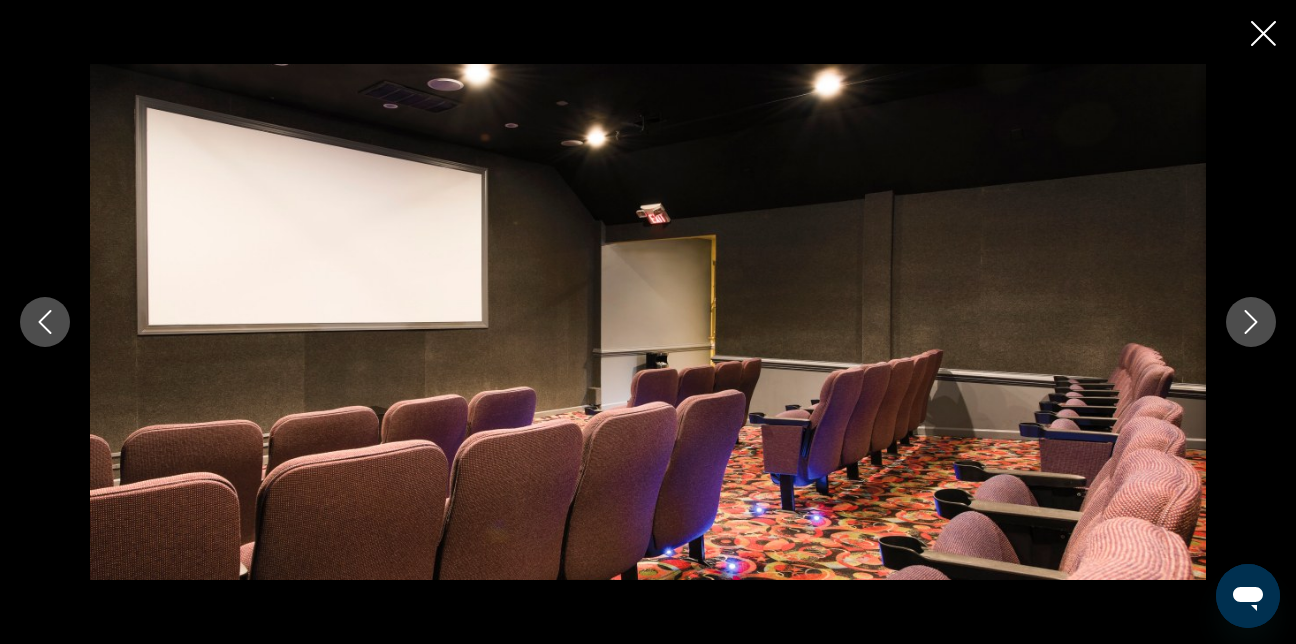 click 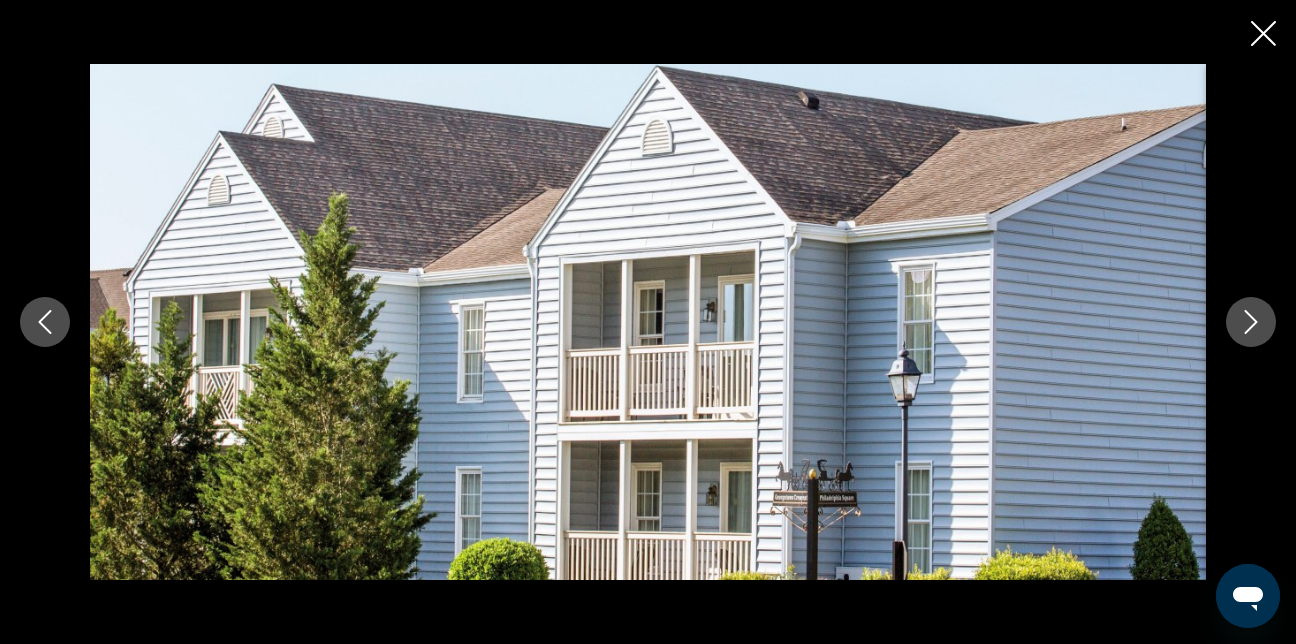 click 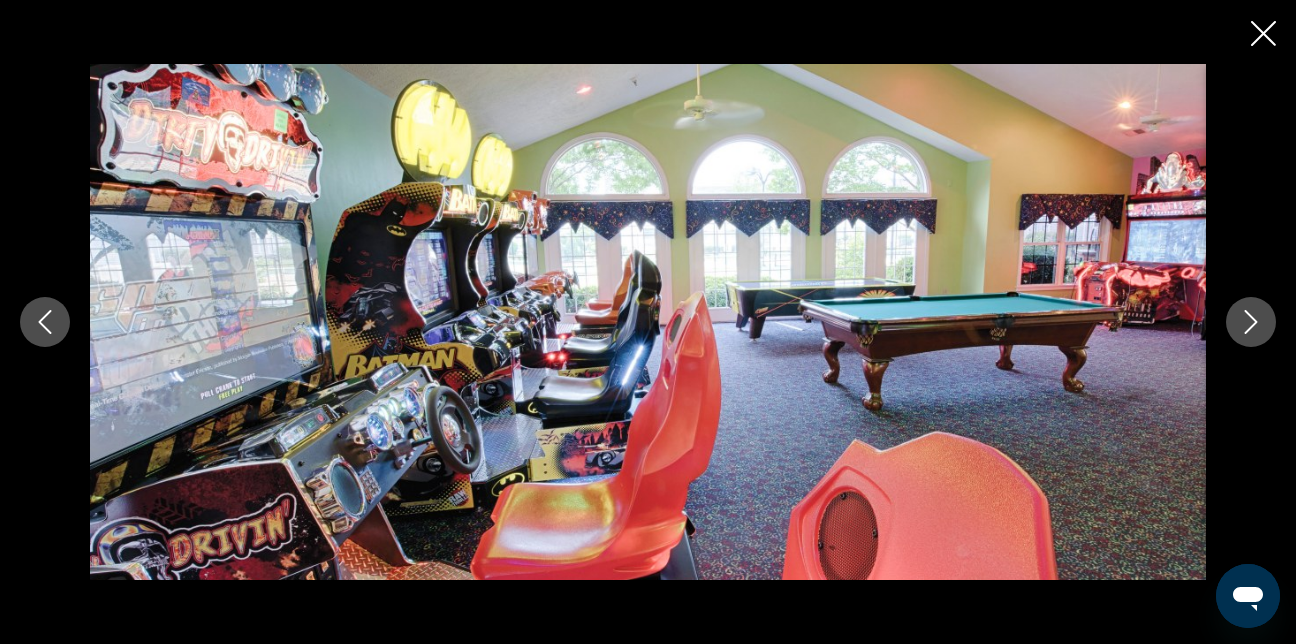 click 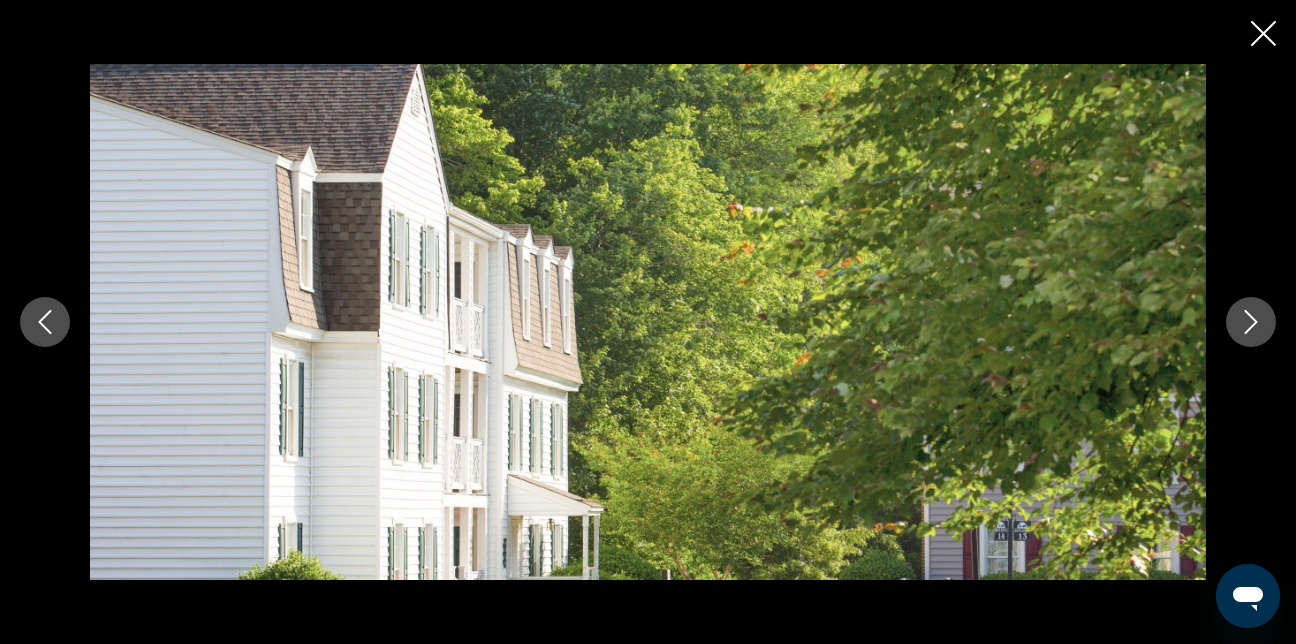 click 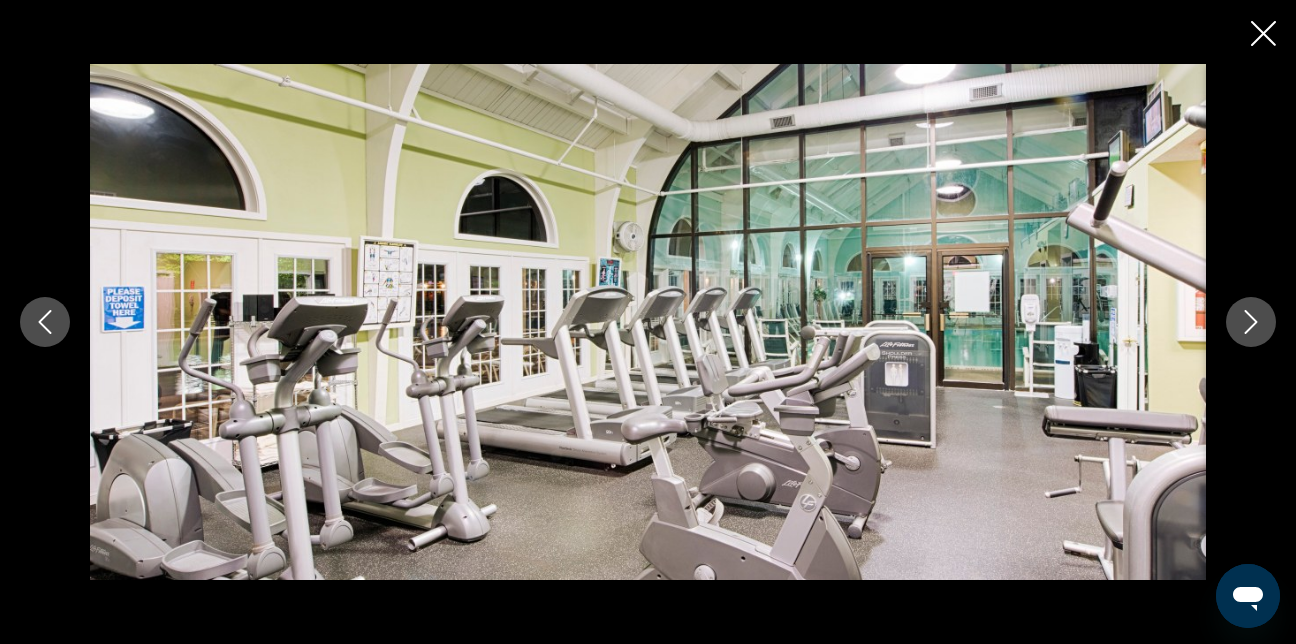click 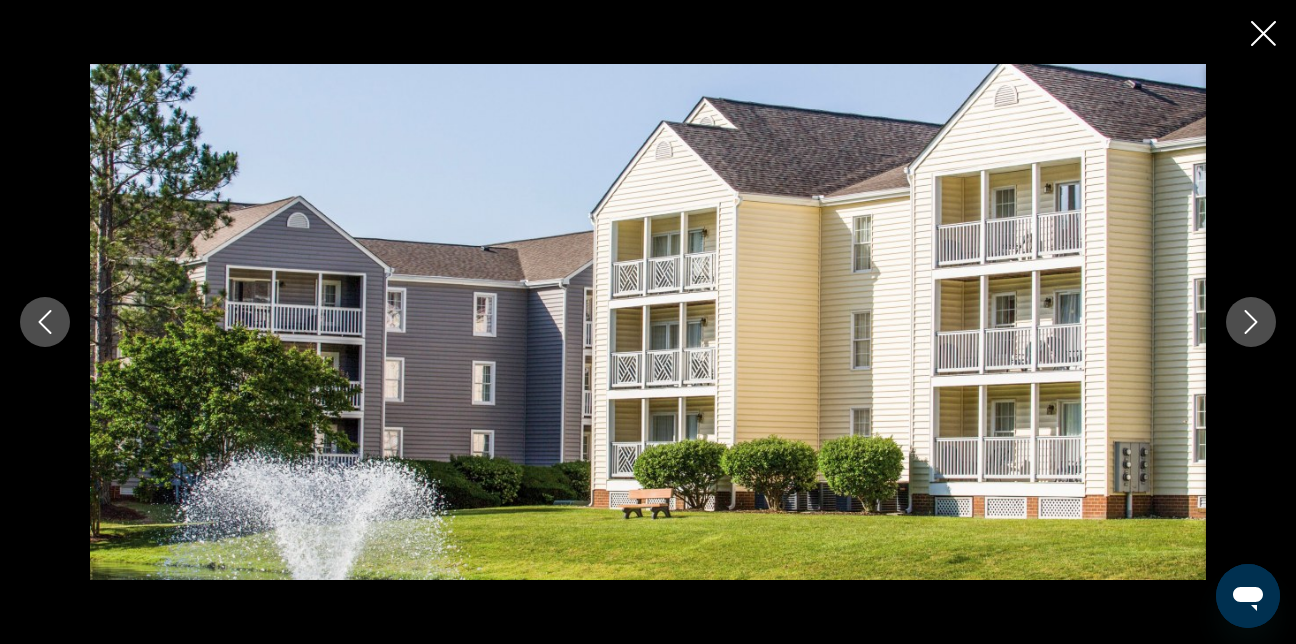 click 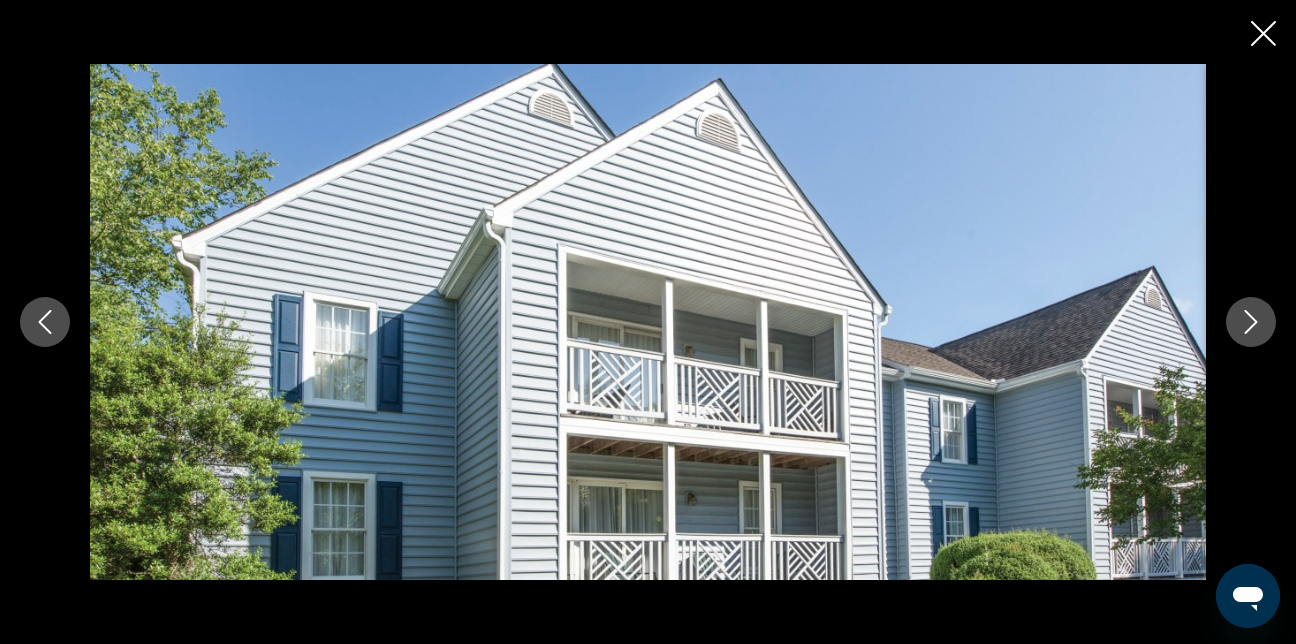 click 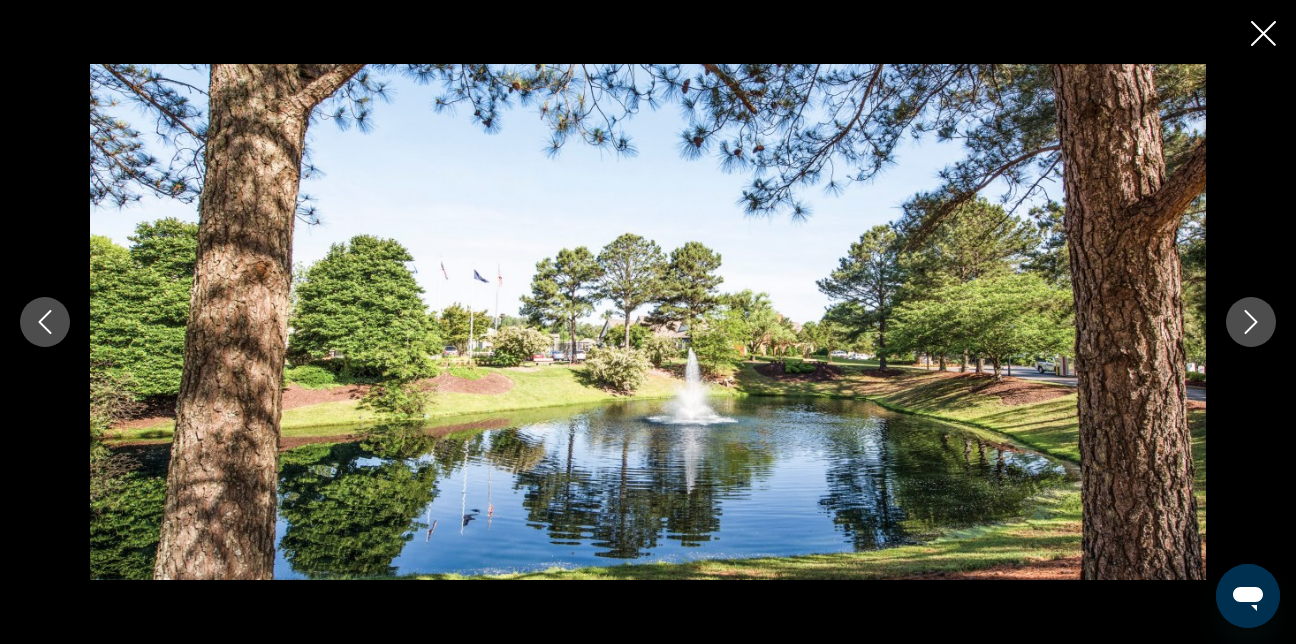 click 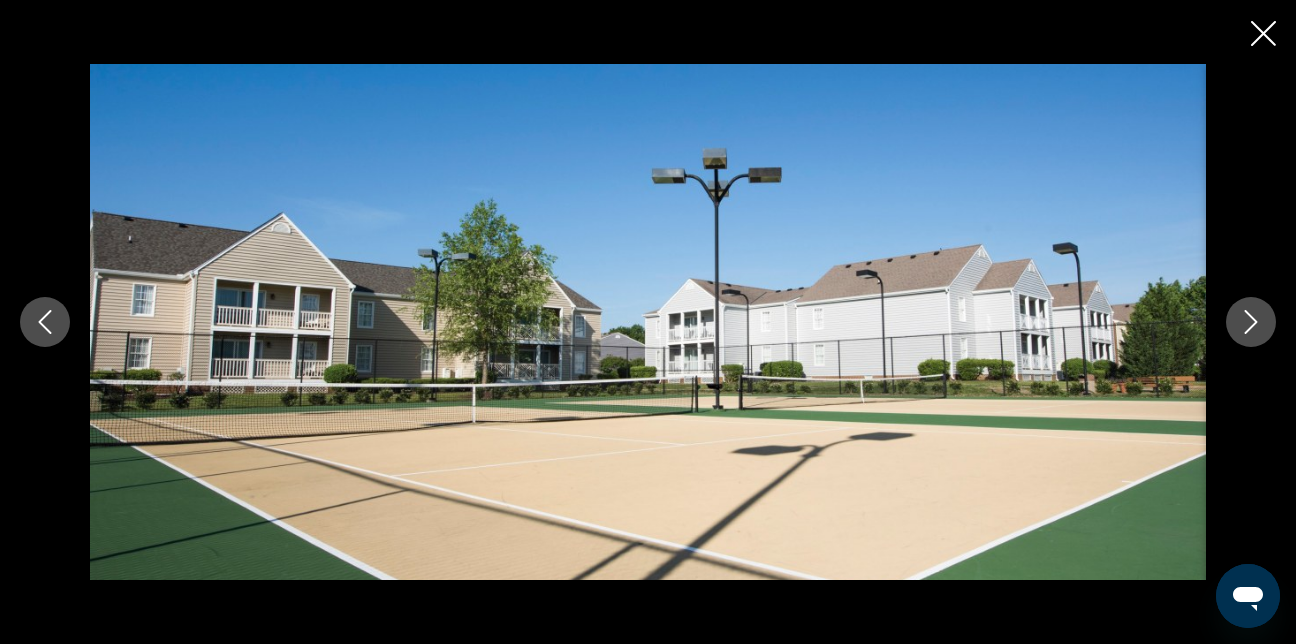 click 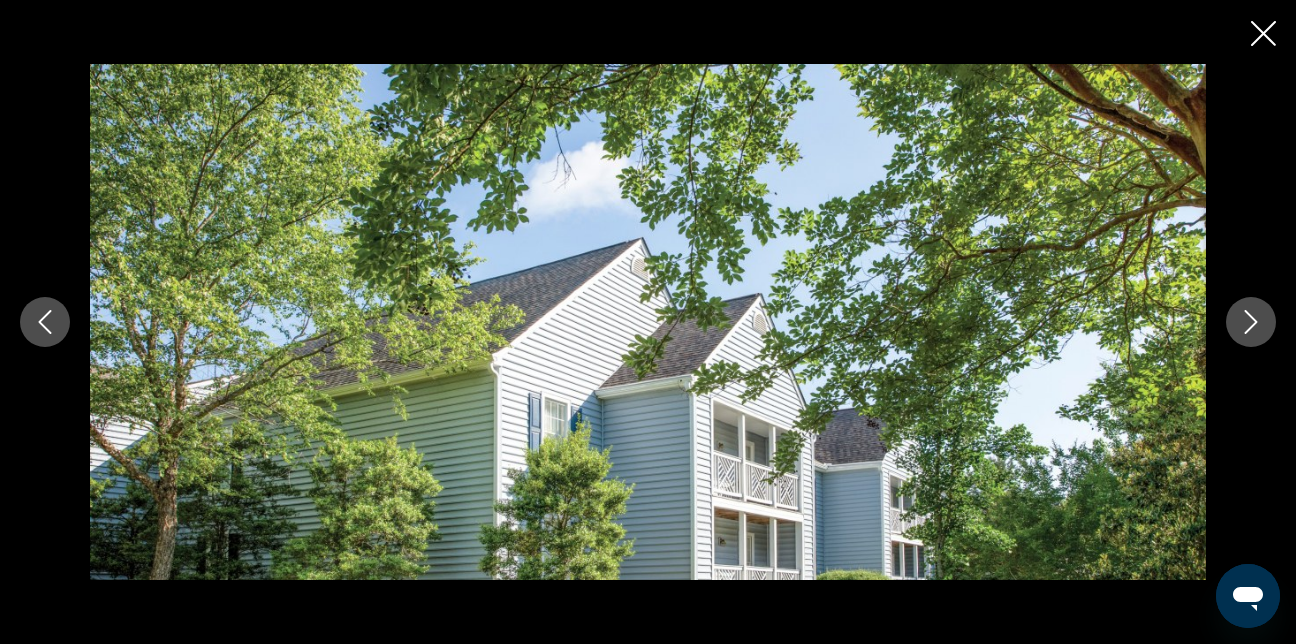click 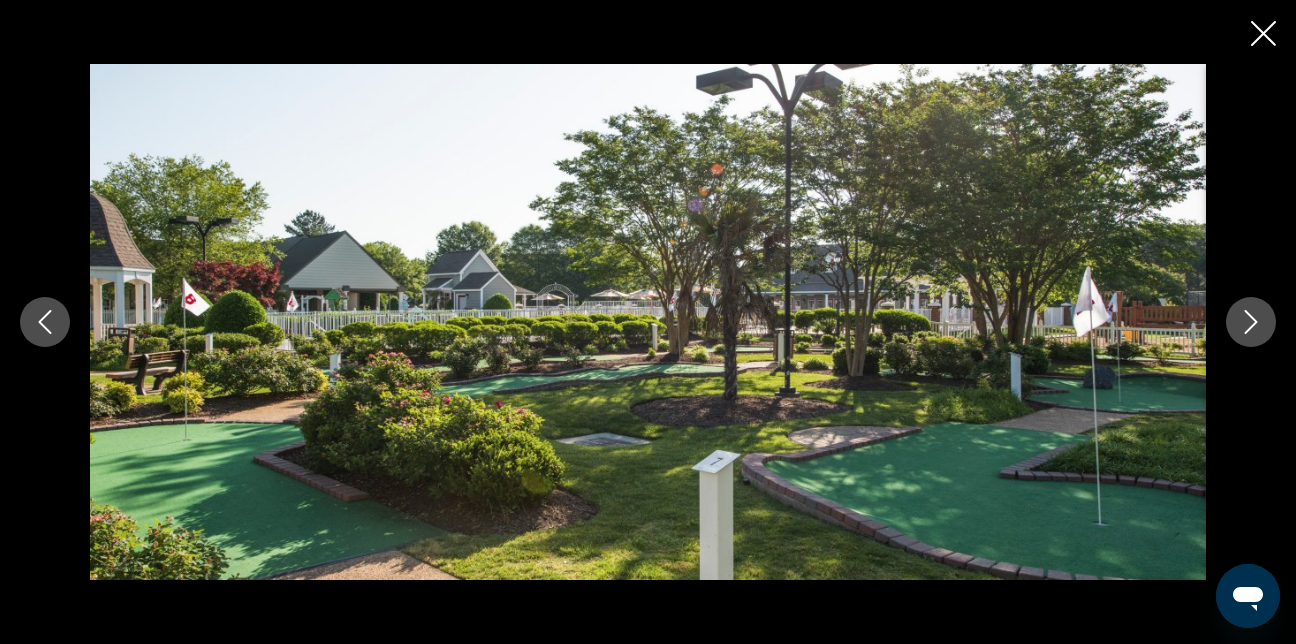 click 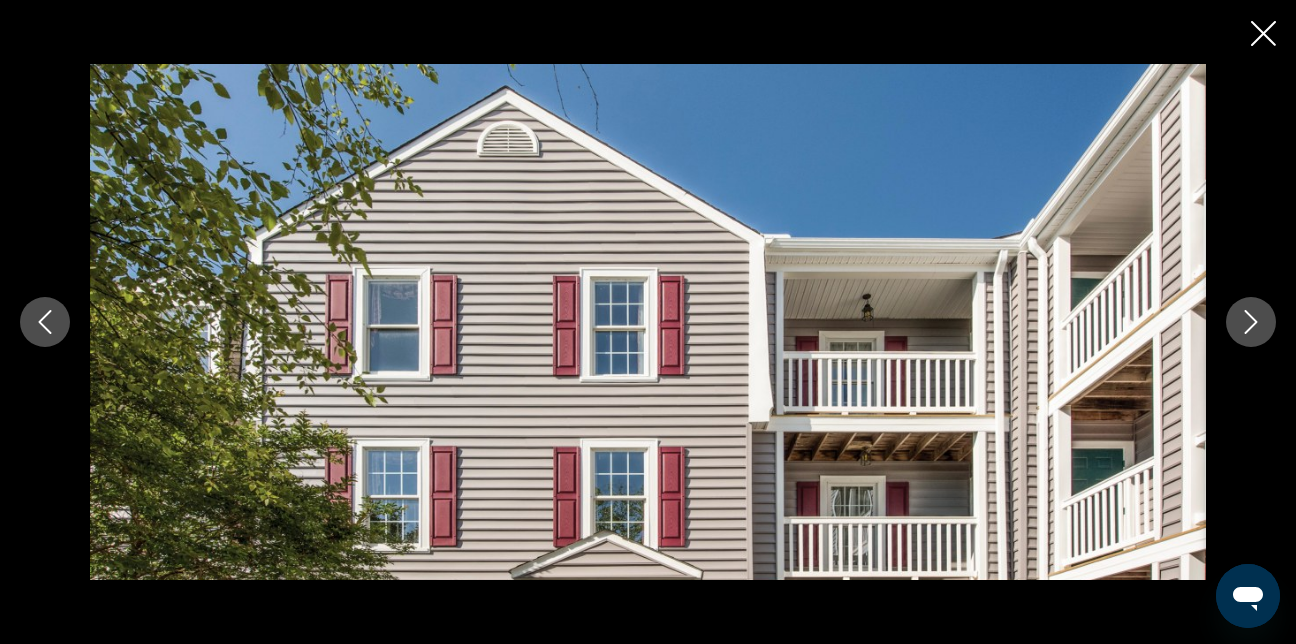 click 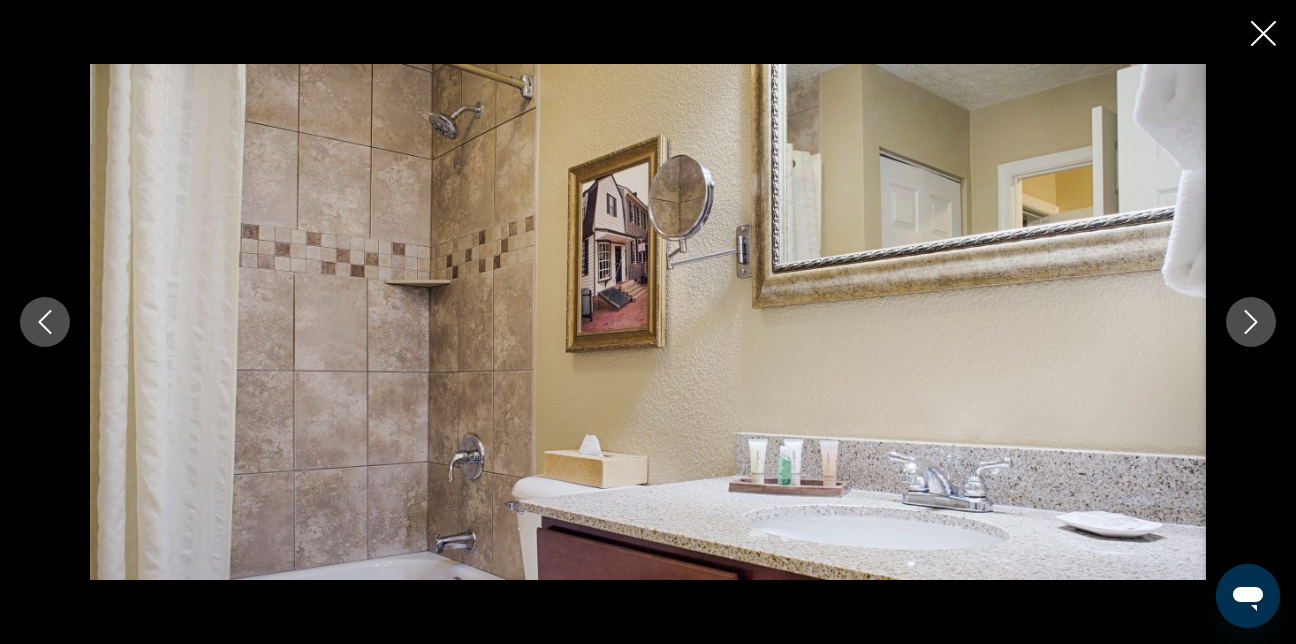 click 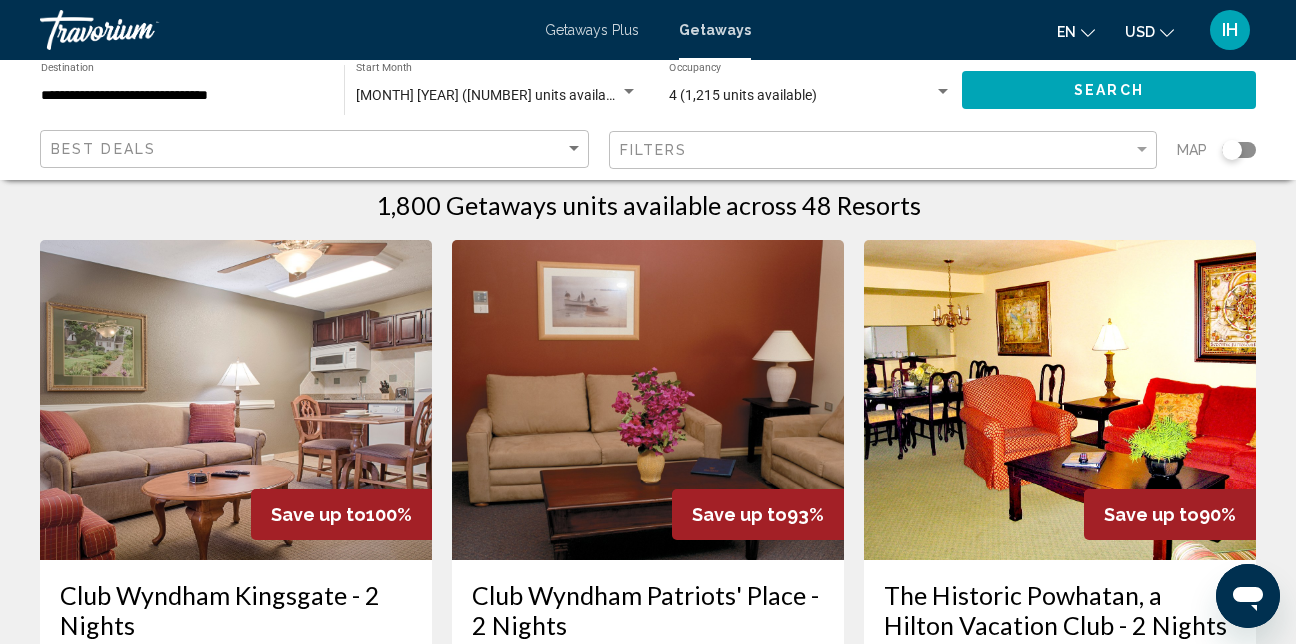 scroll, scrollTop: 0, scrollLeft: 0, axis: both 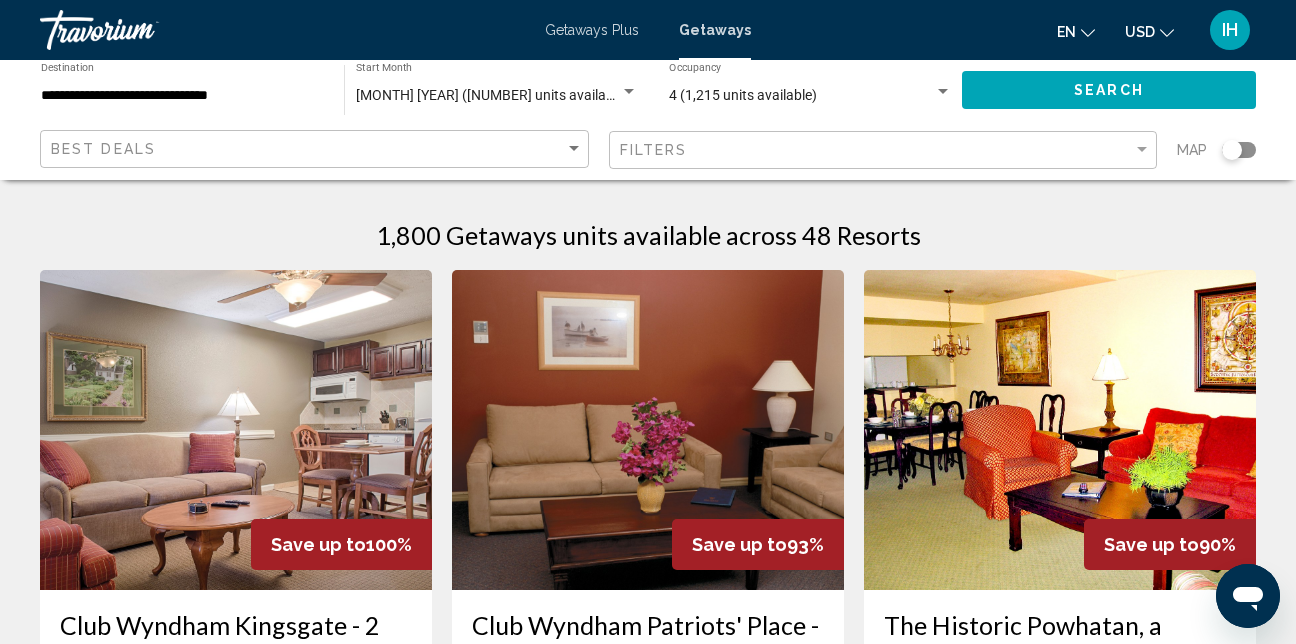 click on "August 2025 (1,800 units available)" at bounding box center (492, 95) 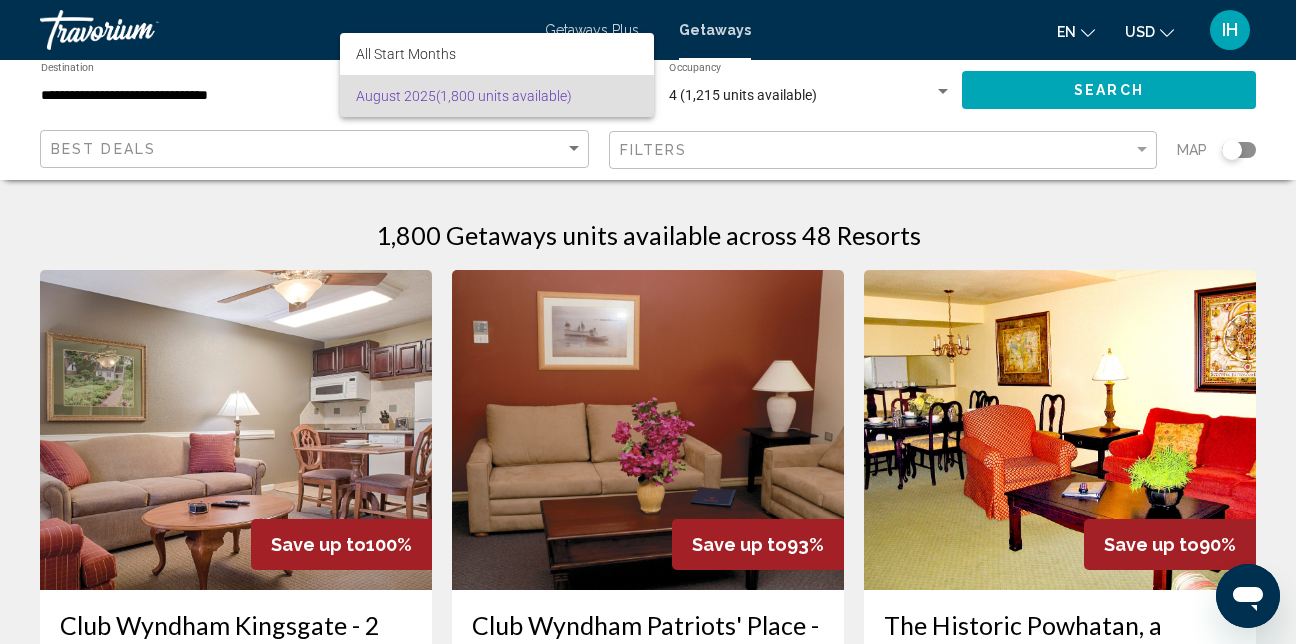 click on "August 2025  (1,800 units available)" at bounding box center (497, 96) 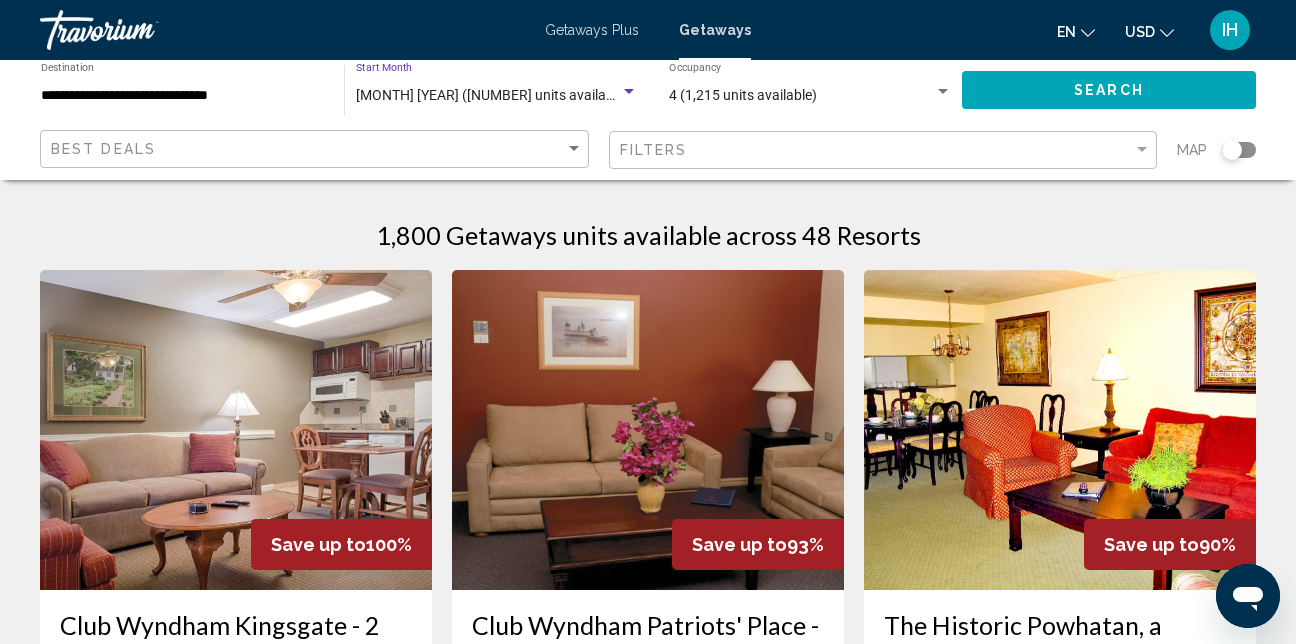 click on "Filters" 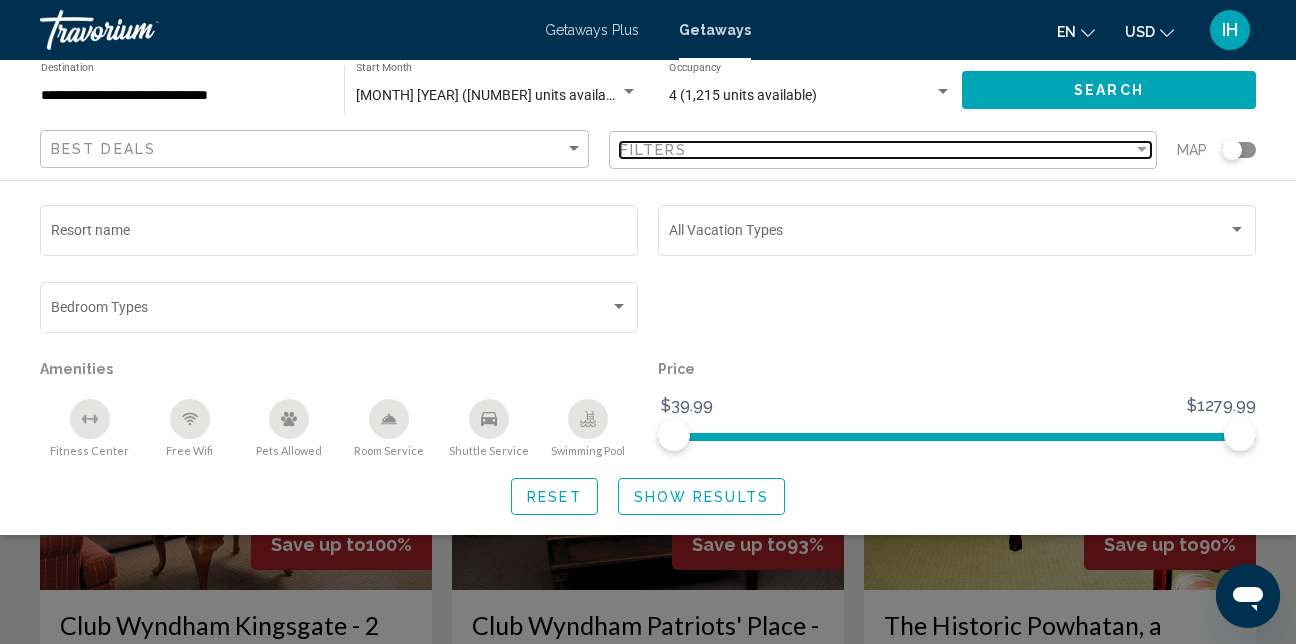 click on "Filters" at bounding box center (877, 150) 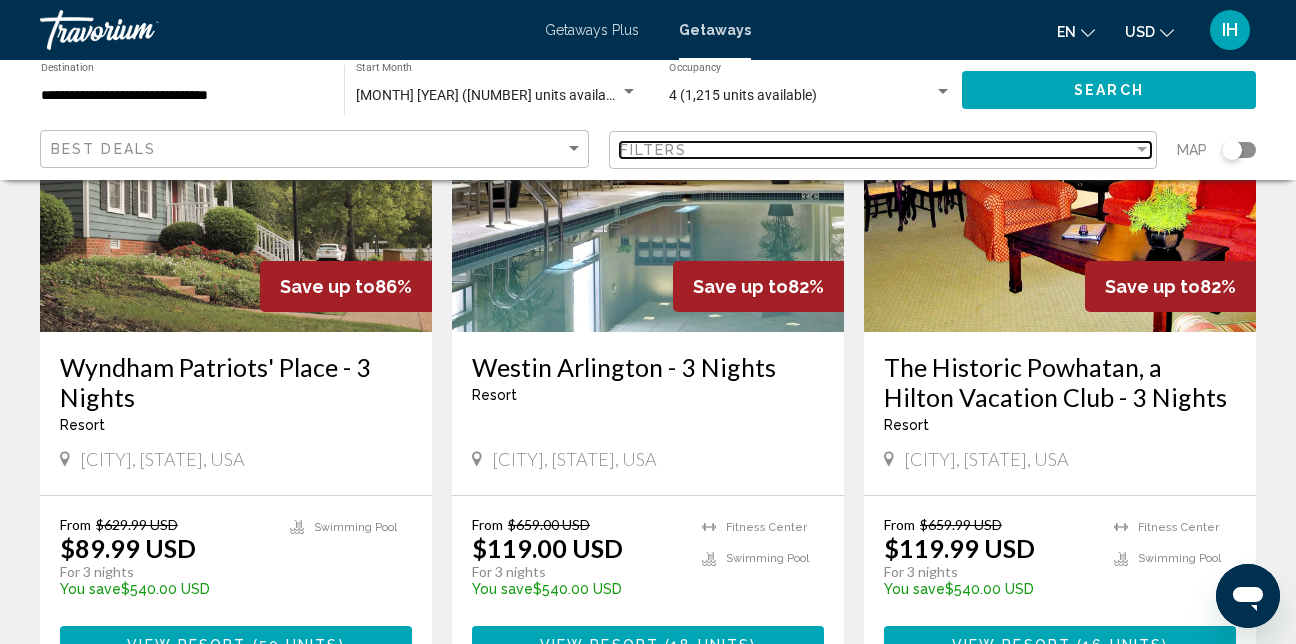 scroll, scrollTop: 1000, scrollLeft: 0, axis: vertical 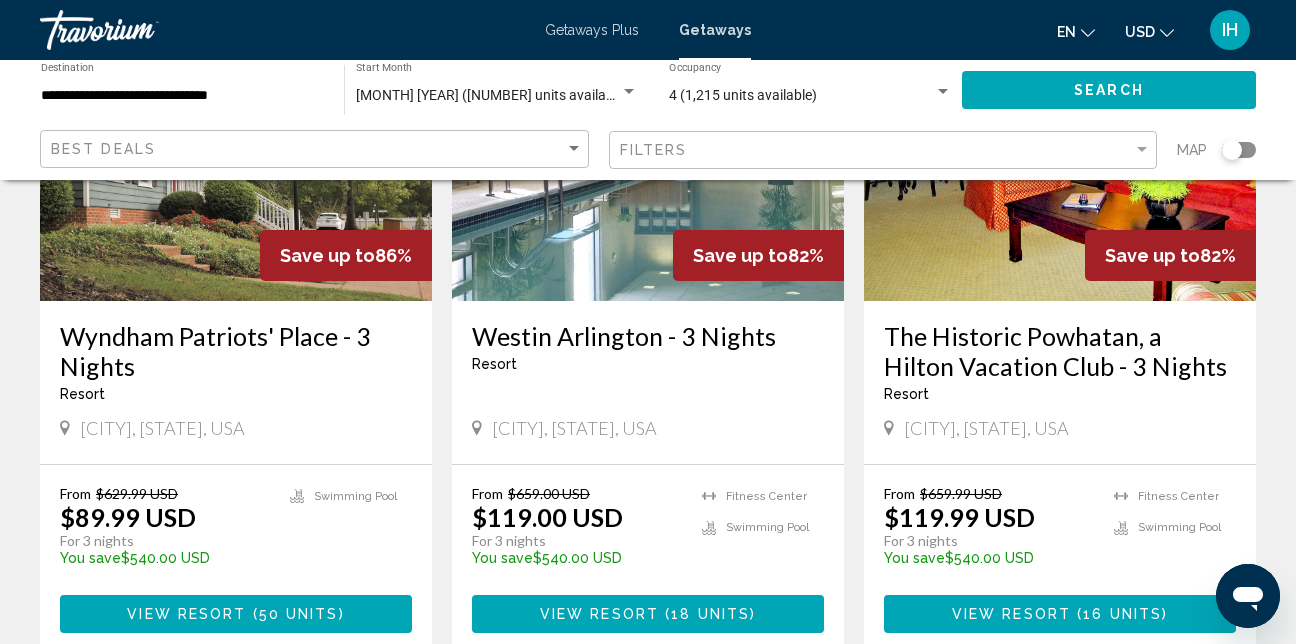click on "Wyndham Patriots' Place - 3 Nights" at bounding box center [236, 351] 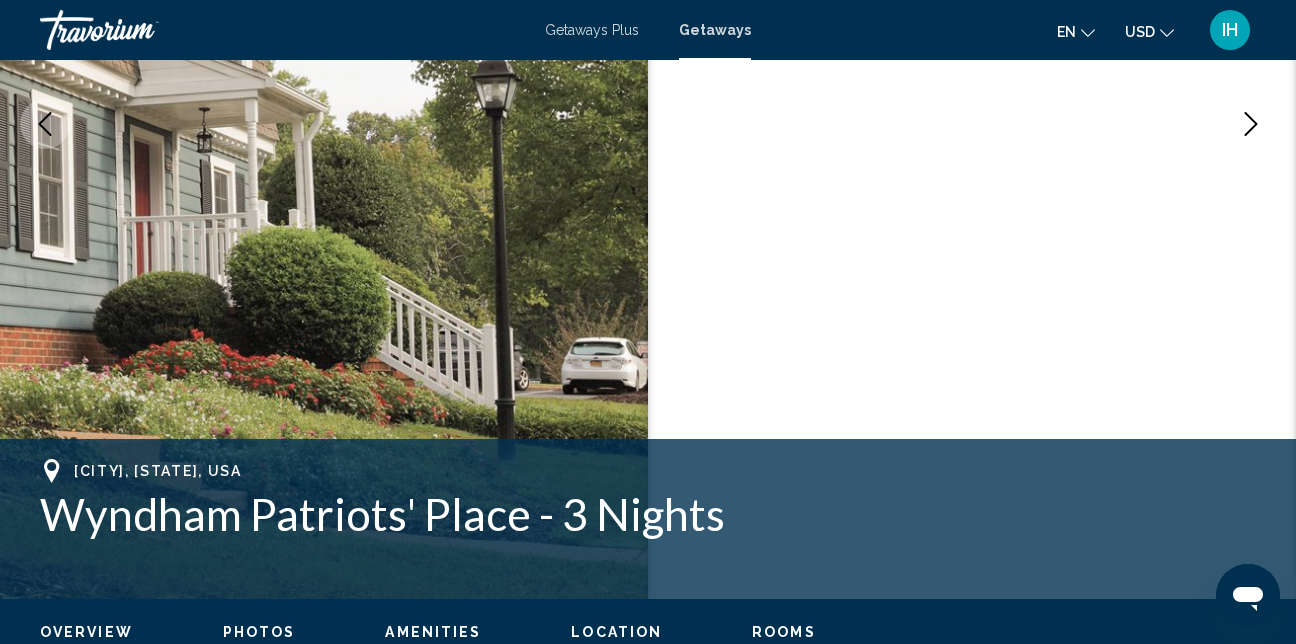 scroll, scrollTop: 400, scrollLeft: 0, axis: vertical 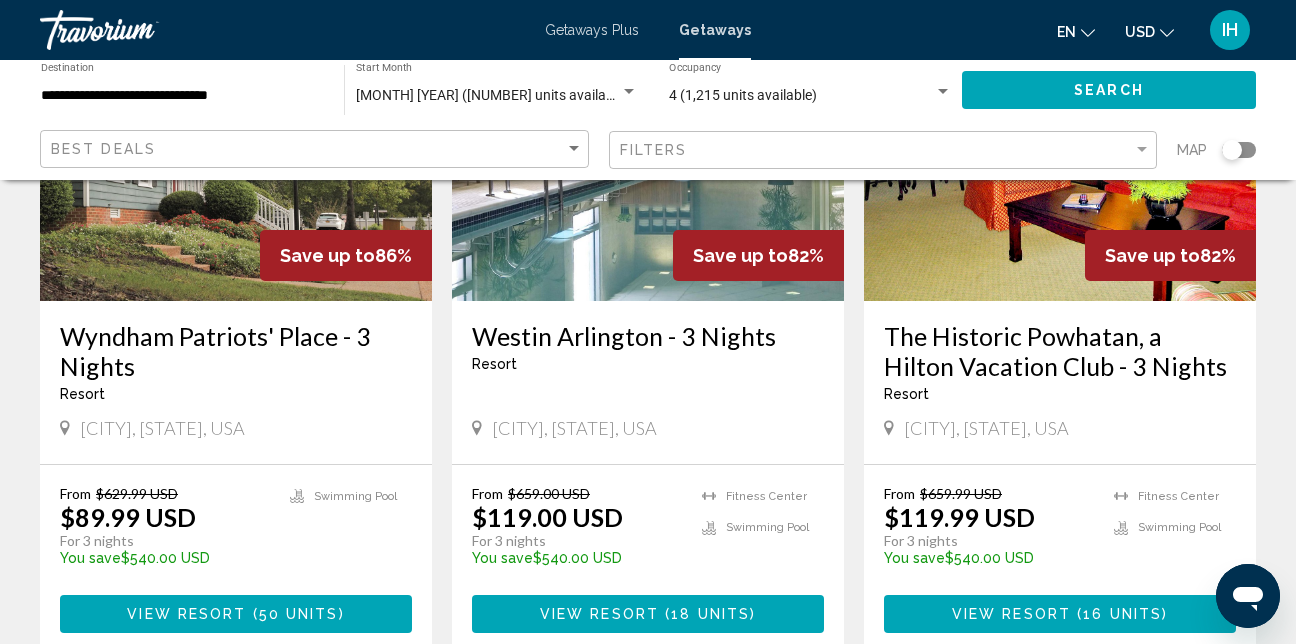 click on "The Historic Powhatan, a Hilton Vacation Club - 3 Nights" at bounding box center (1060, 351) 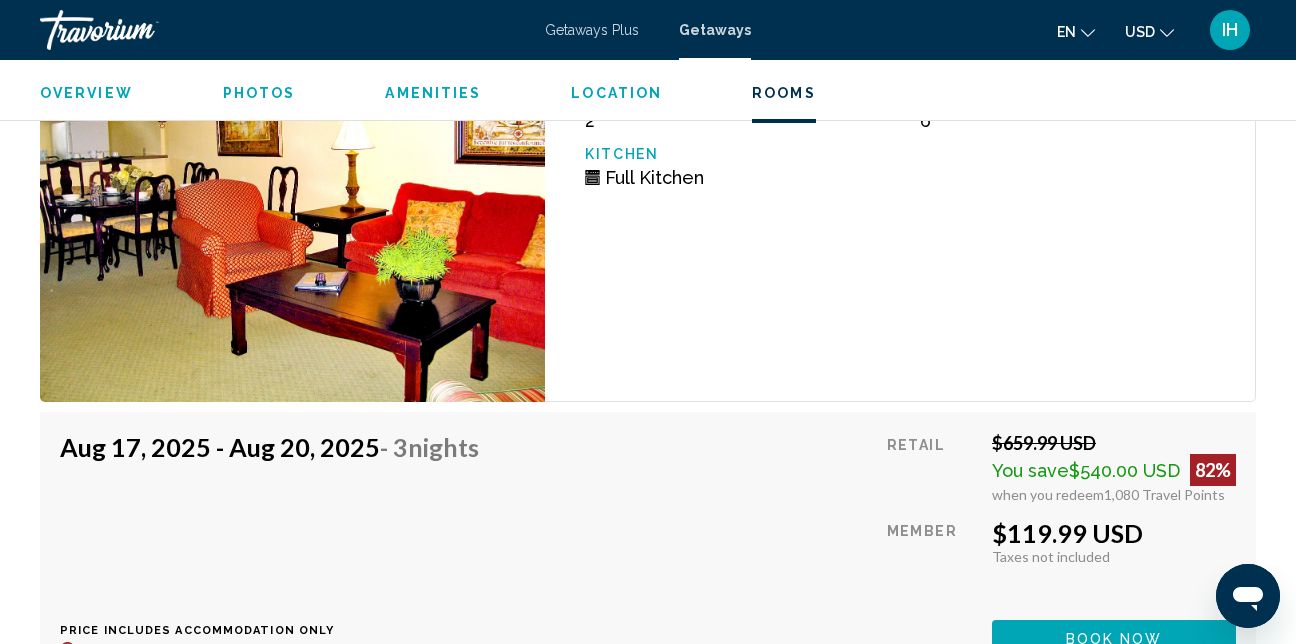scroll, scrollTop: 3913, scrollLeft: 0, axis: vertical 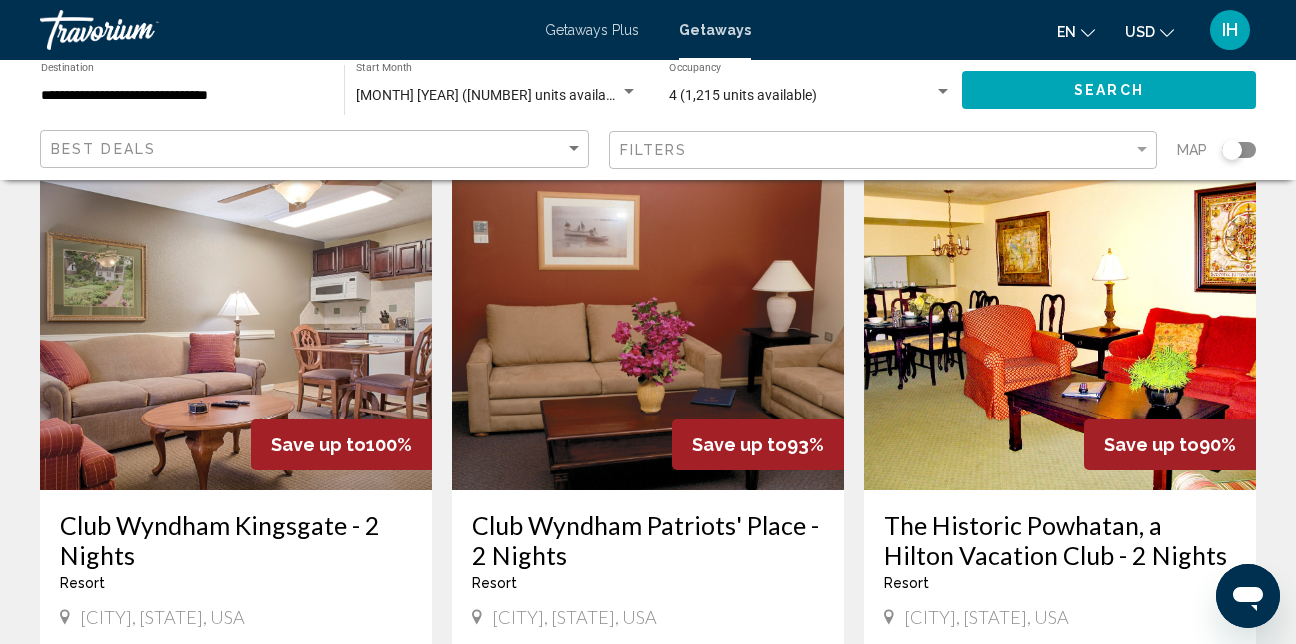 drag, startPoint x: 951, startPoint y: 393, endPoint x: 961, endPoint y: 402, distance: 13.453624 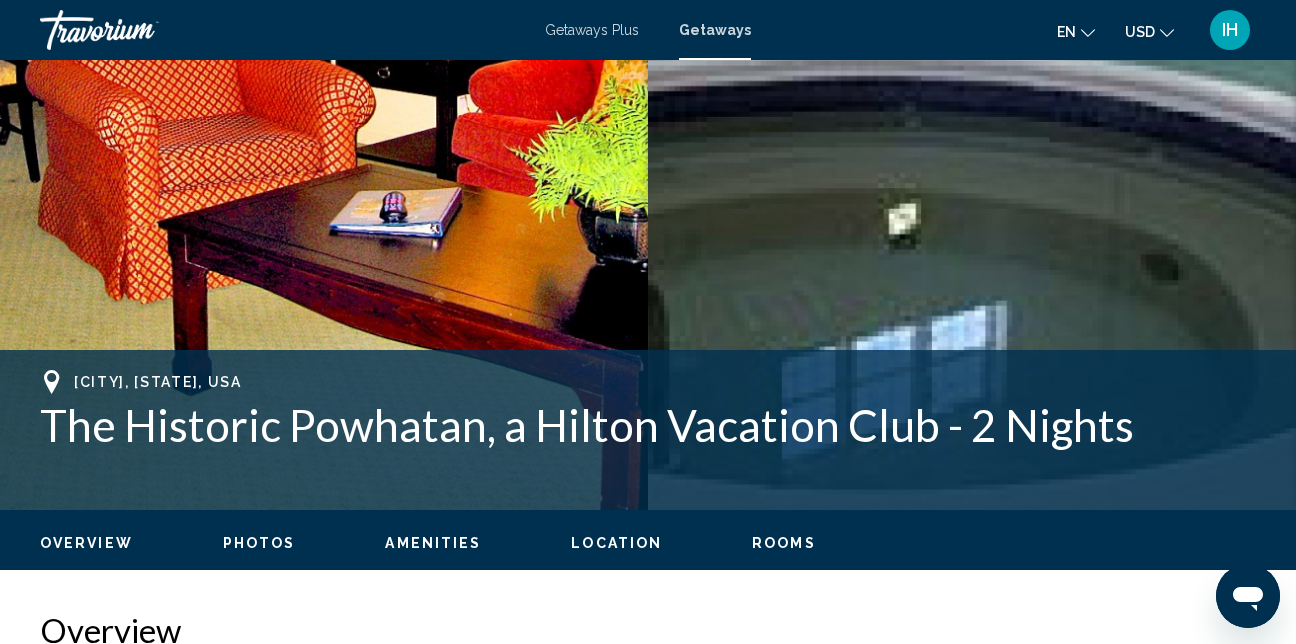 scroll, scrollTop: 413, scrollLeft: 0, axis: vertical 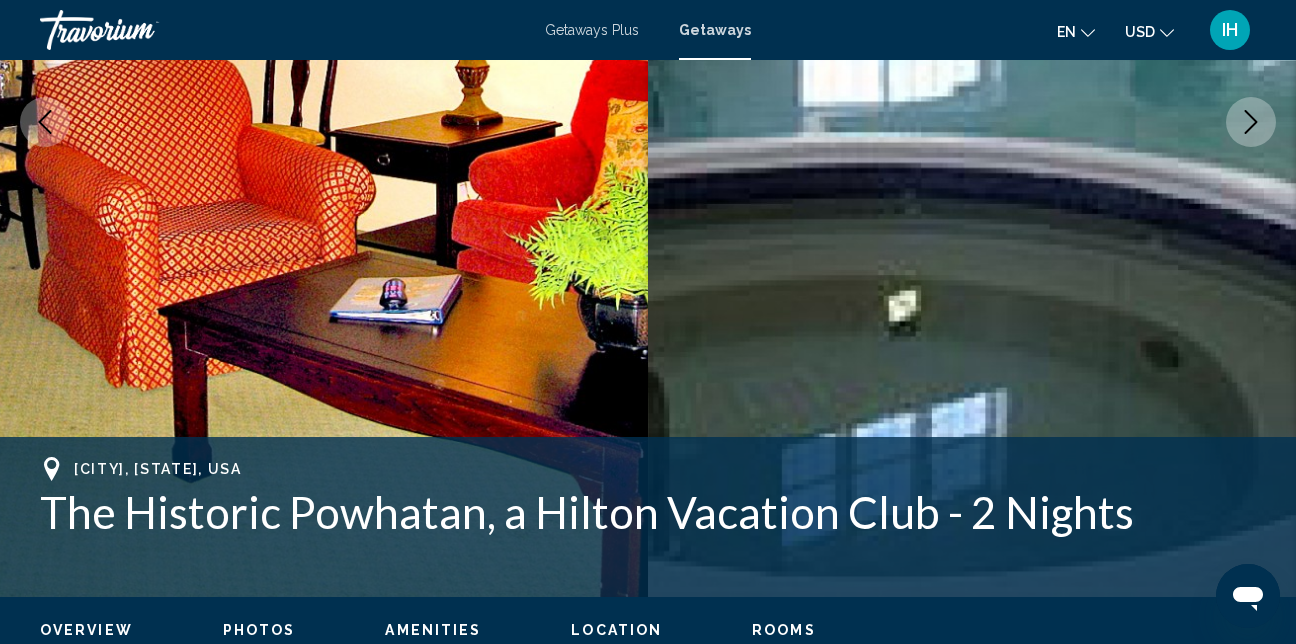 click 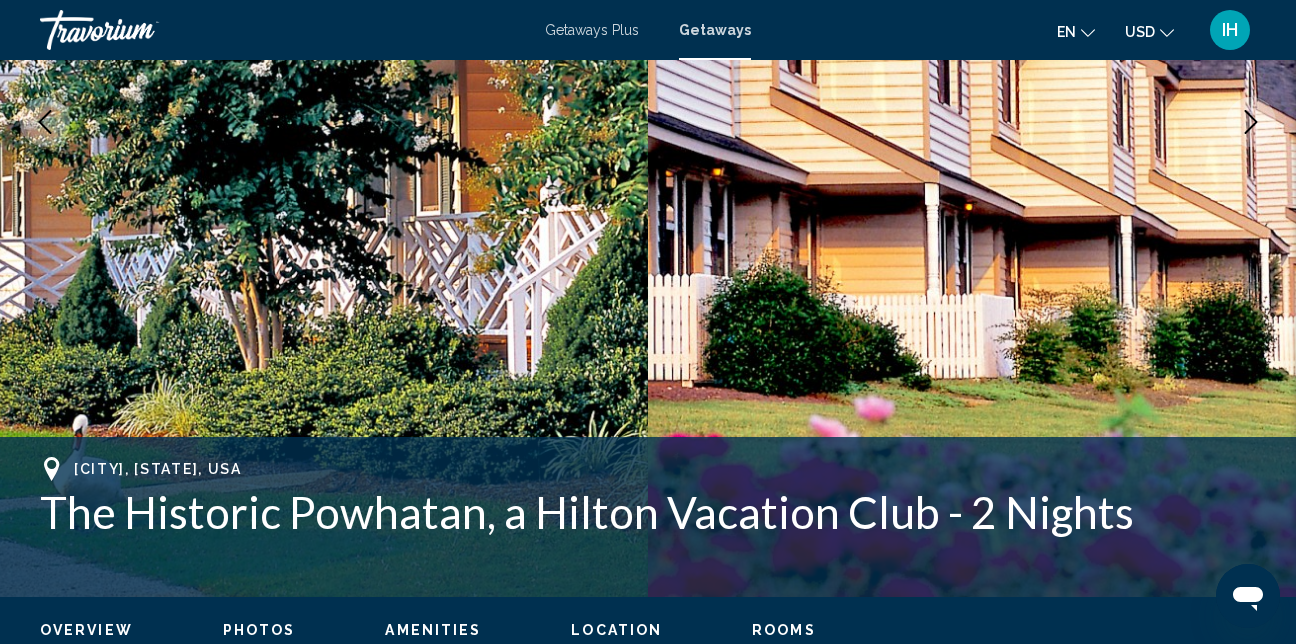 click 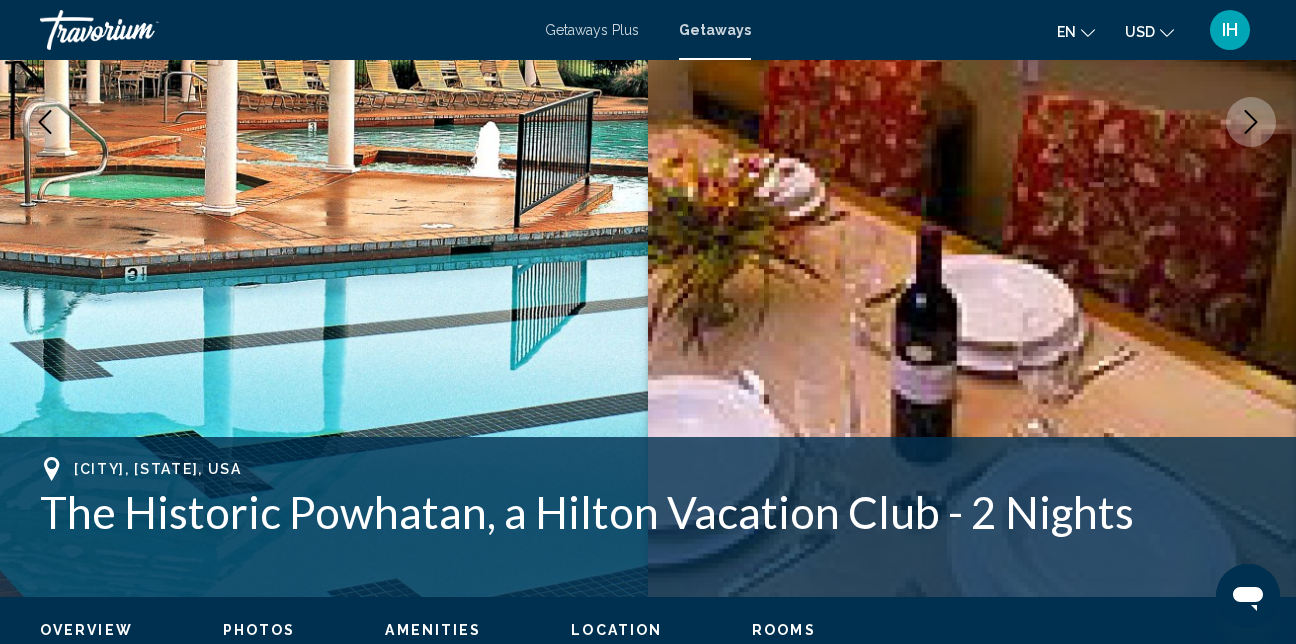 click 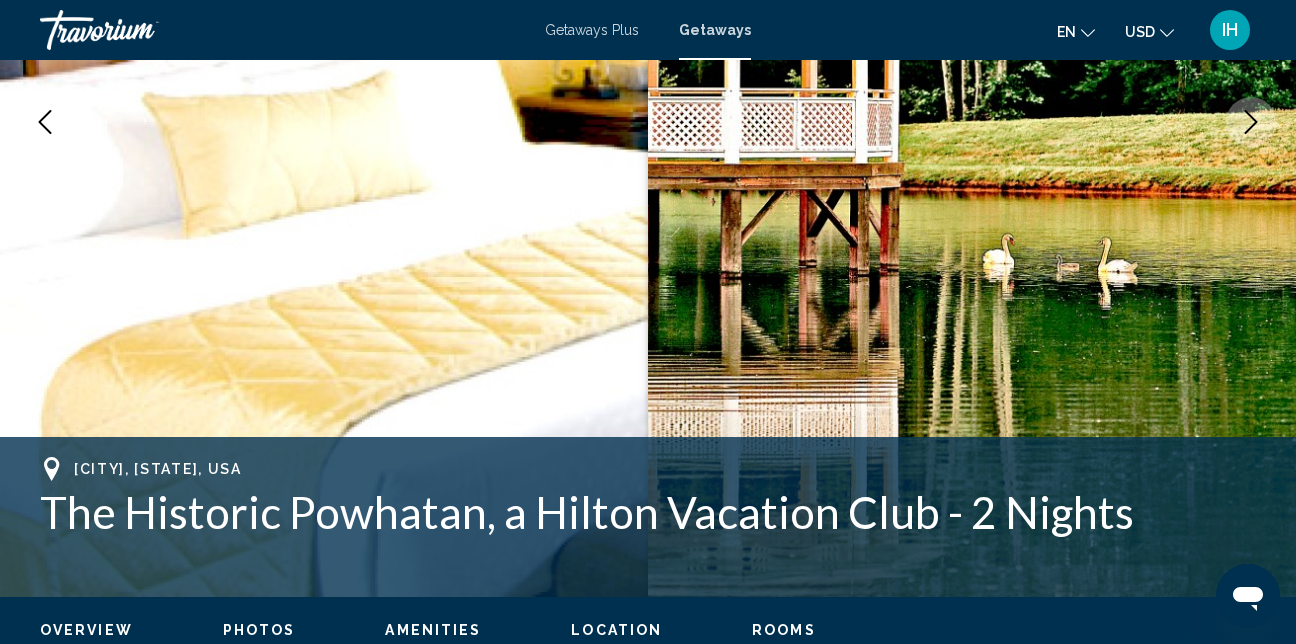 click 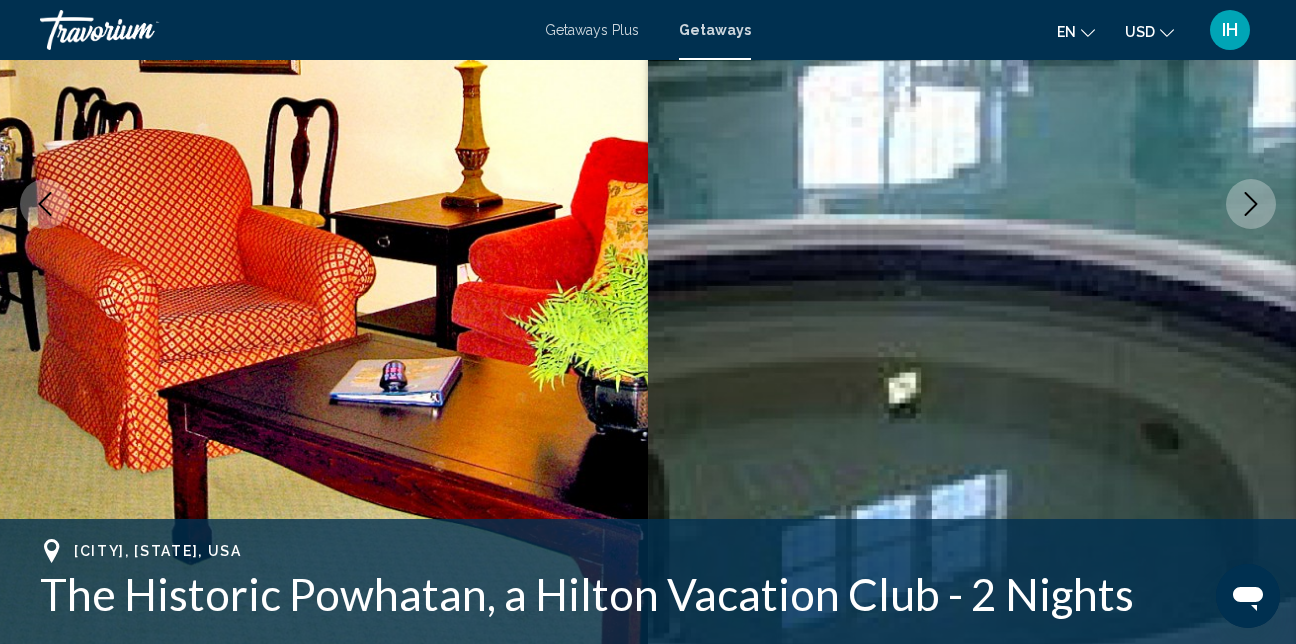 scroll, scrollTop: 213, scrollLeft: 0, axis: vertical 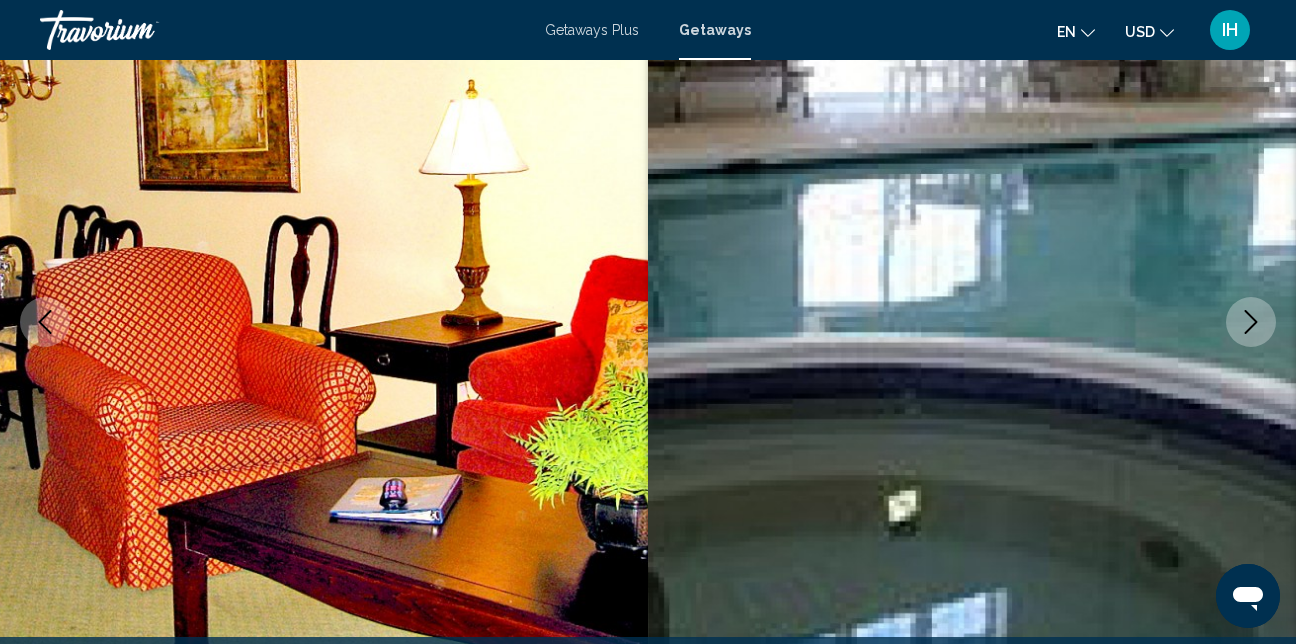click 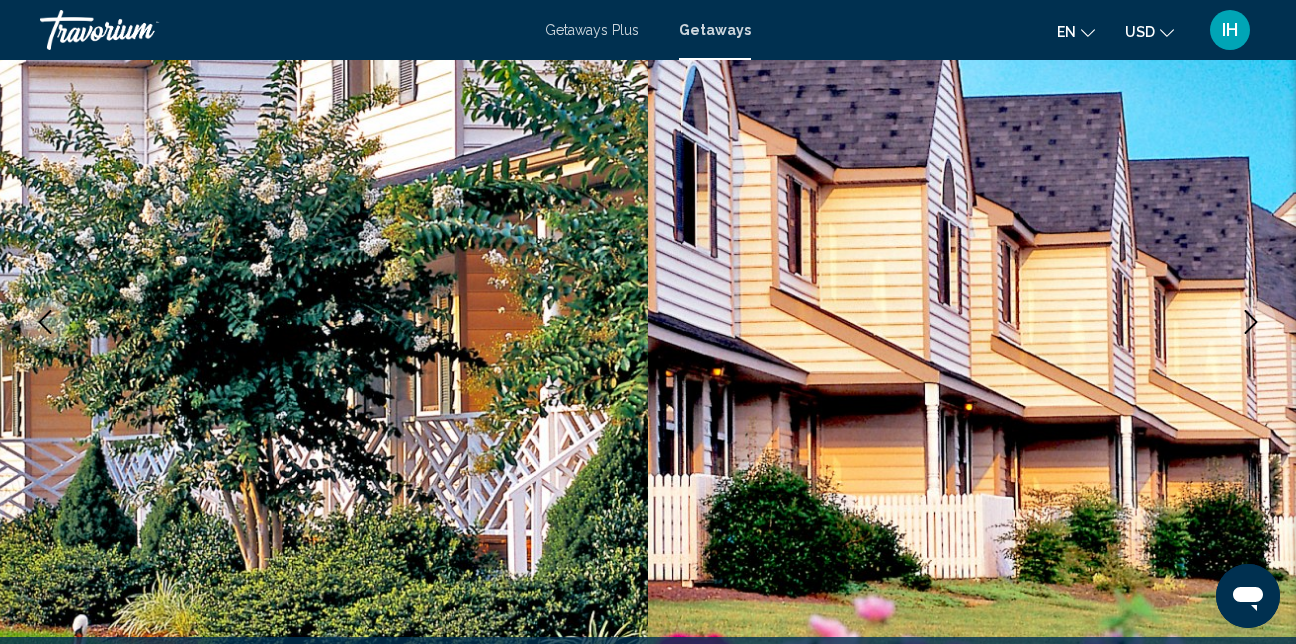 click 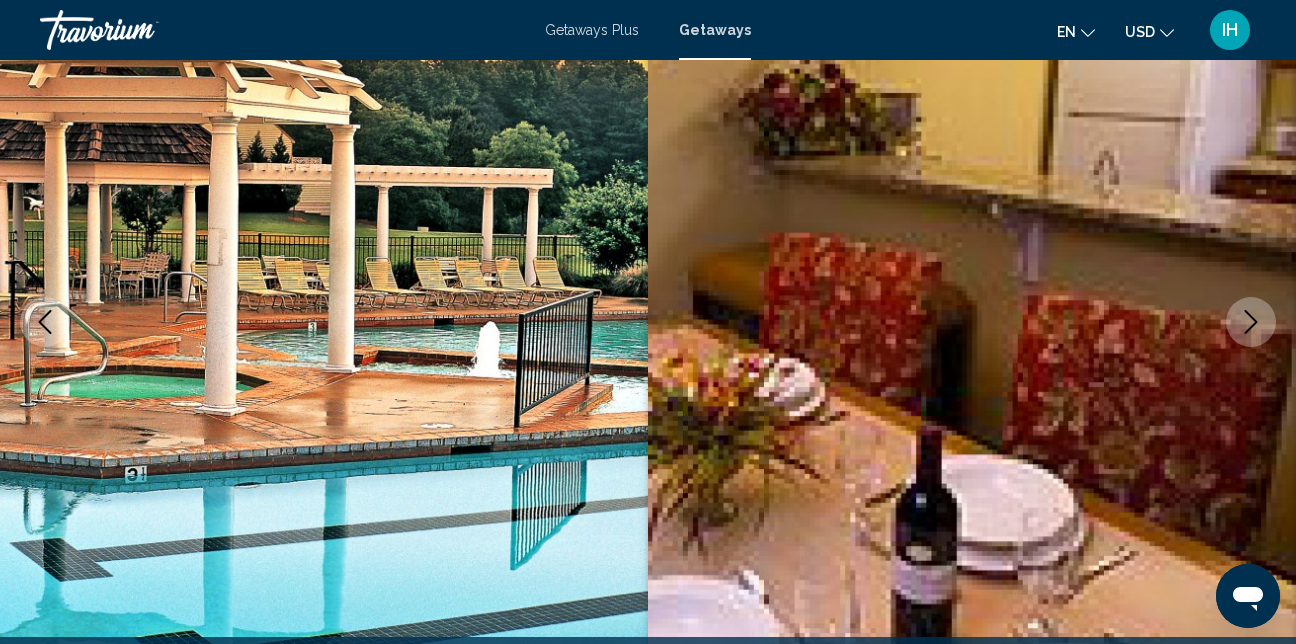 click 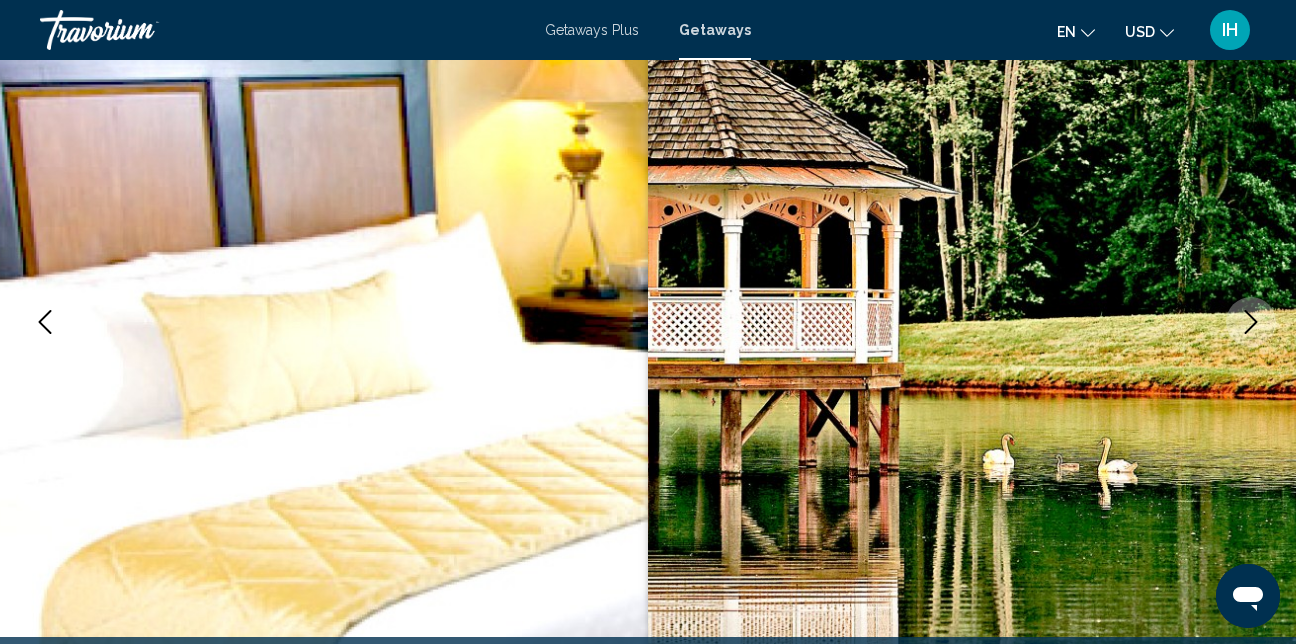 click 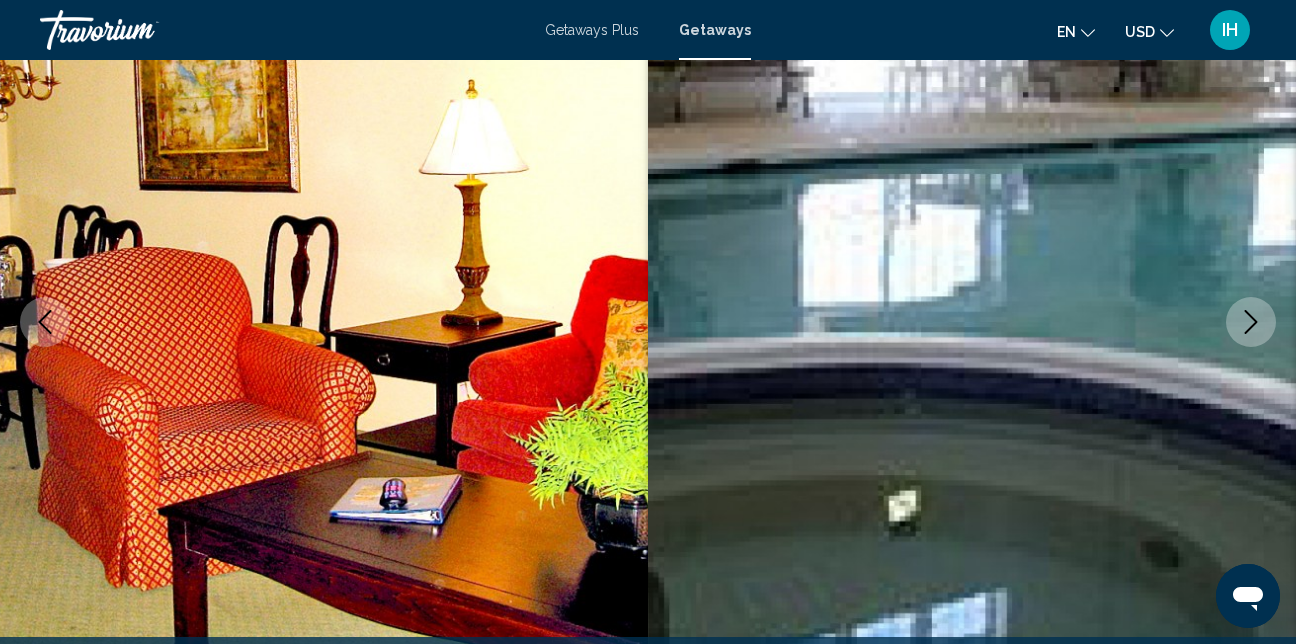 click 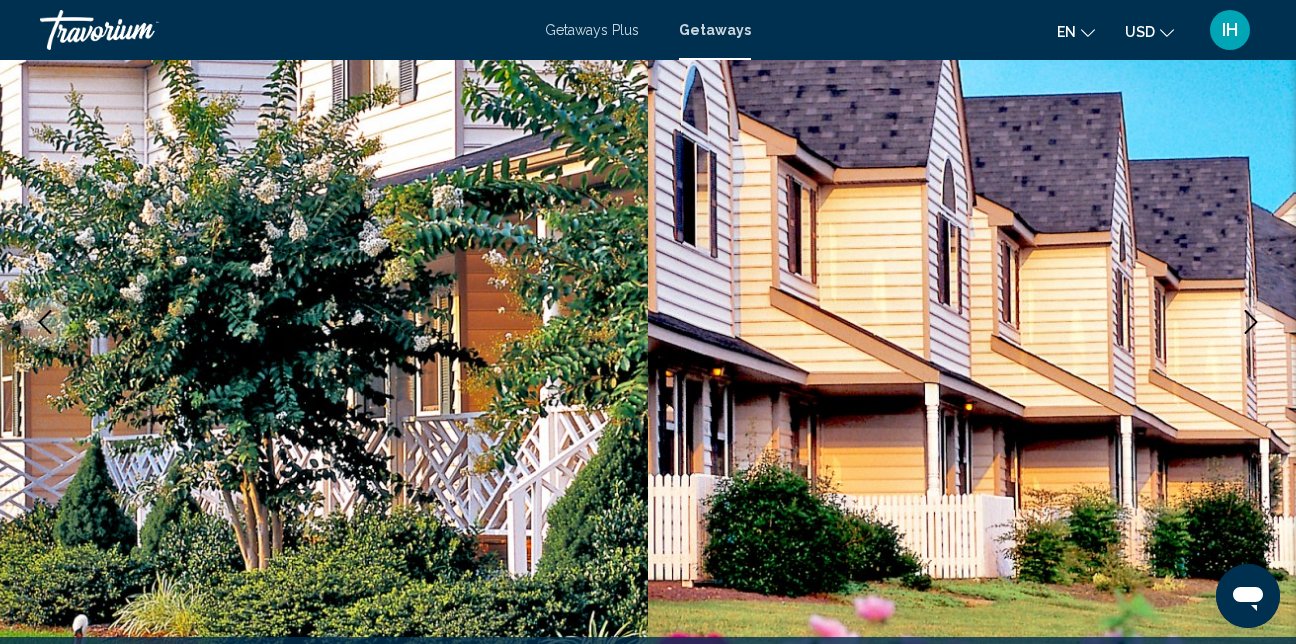 click 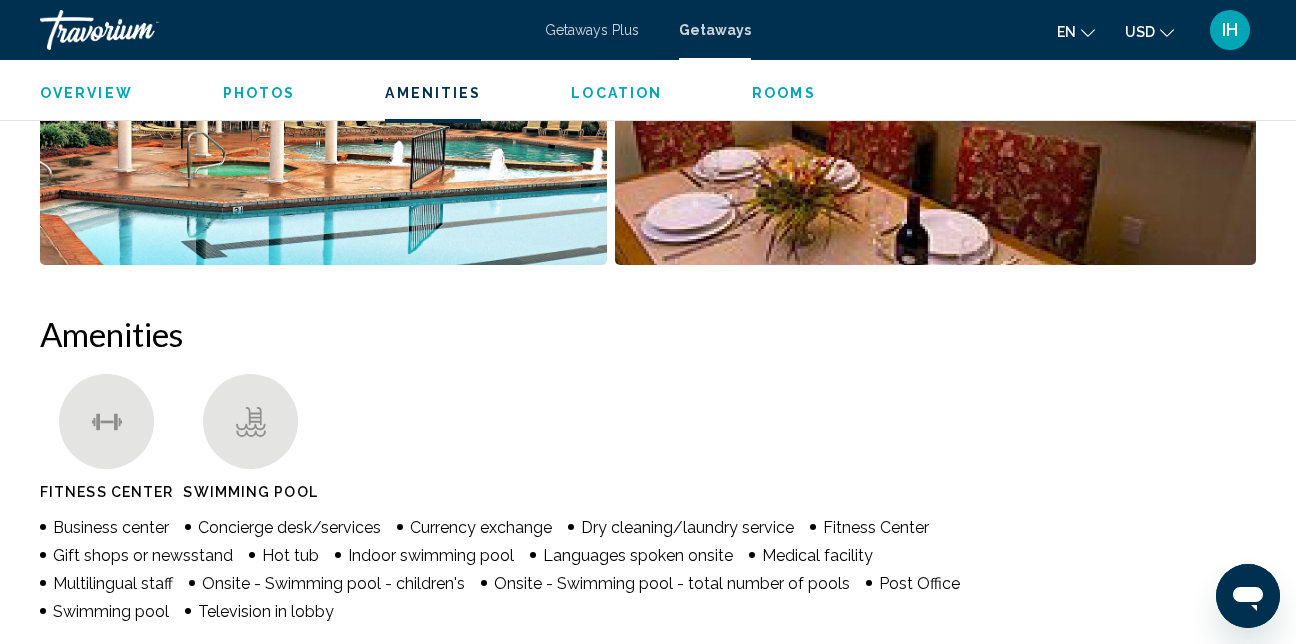 scroll, scrollTop: 1613, scrollLeft: 0, axis: vertical 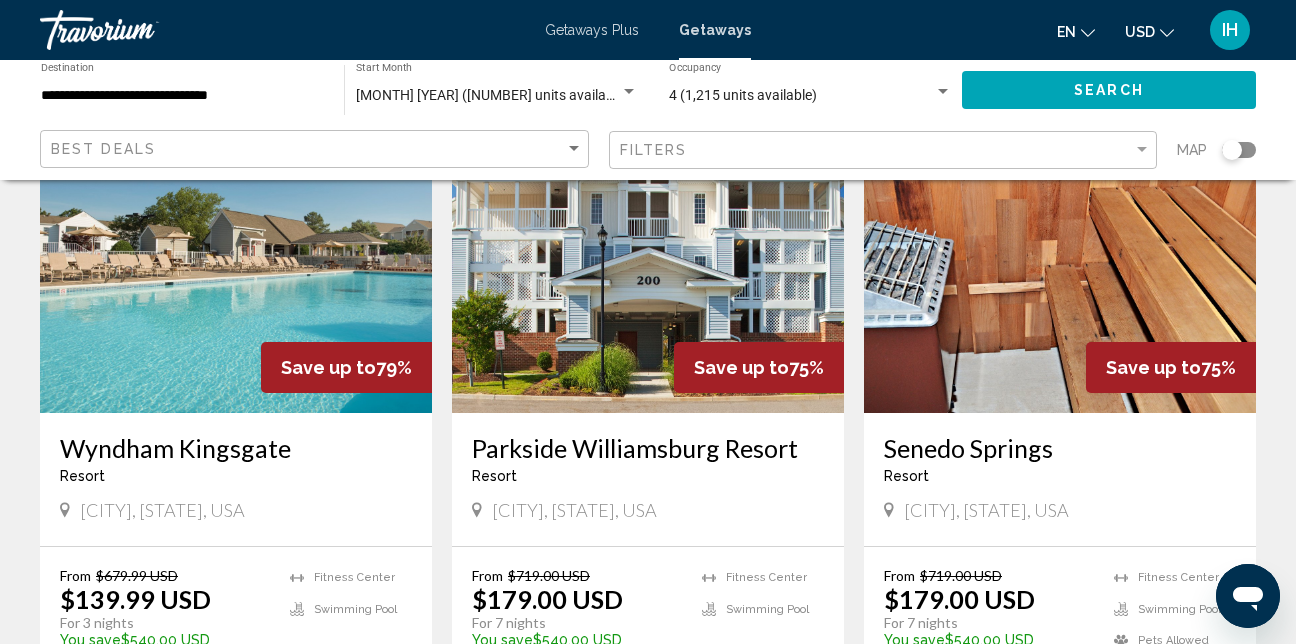 click at bounding box center (648, 253) 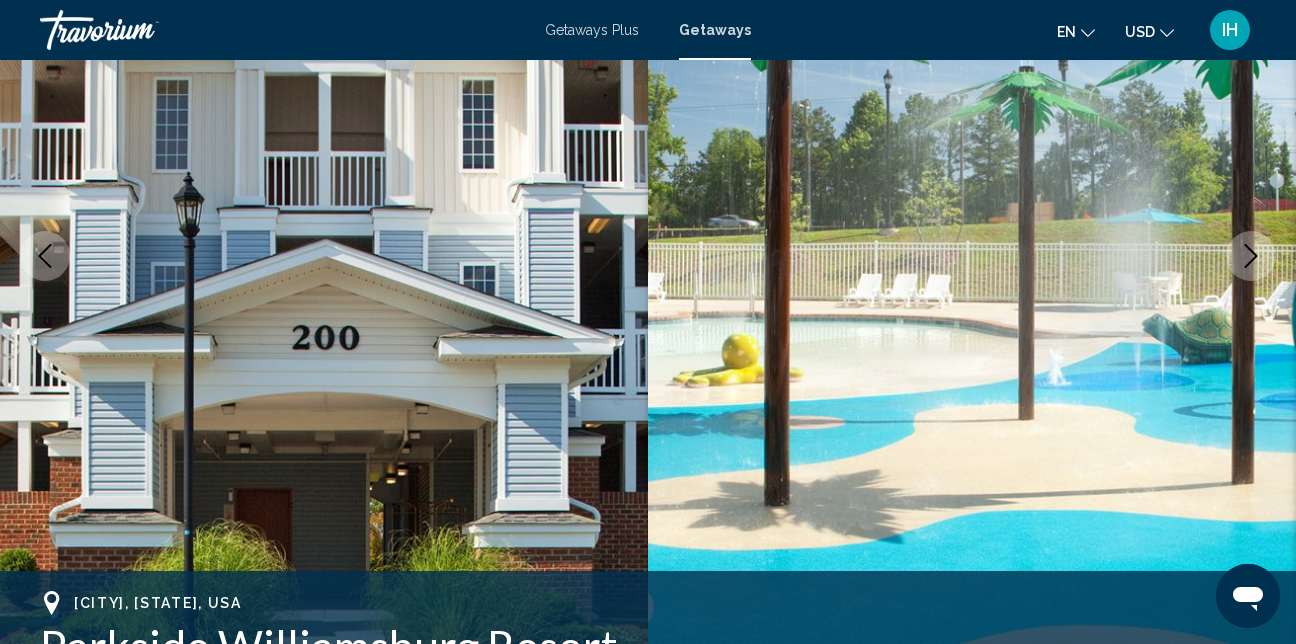 scroll, scrollTop: 213, scrollLeft: 0, axis: vertical 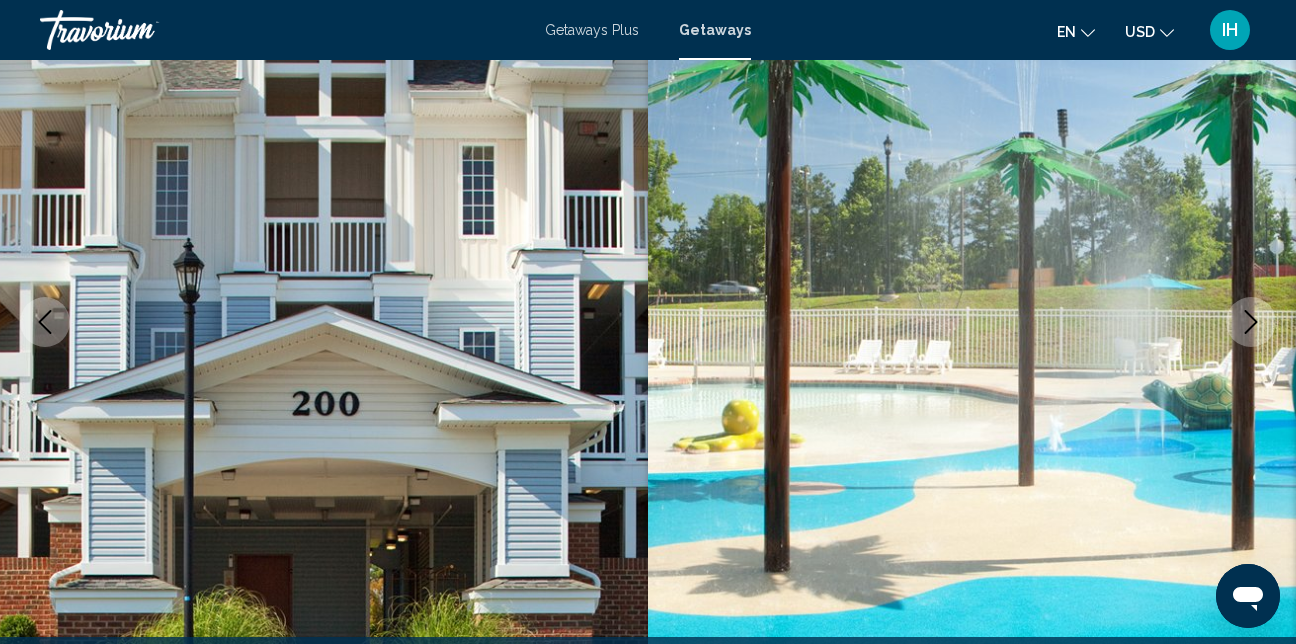 click at bounding box center (1251, 322) 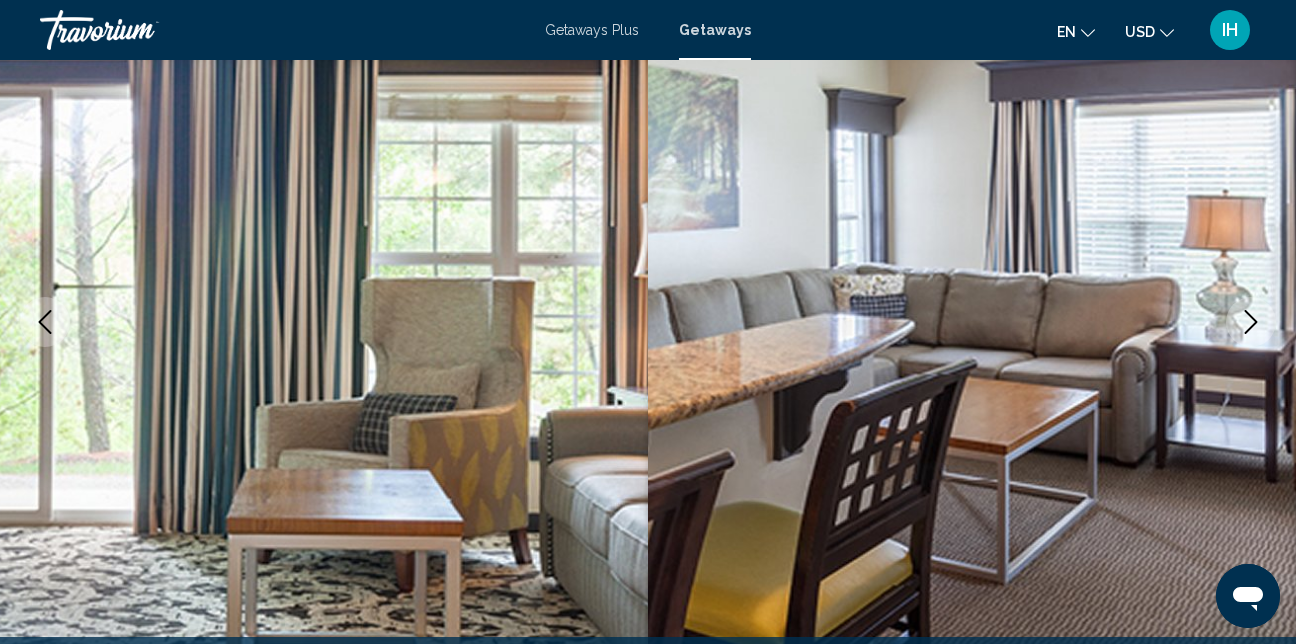 click at bounding box center [1251, 322] 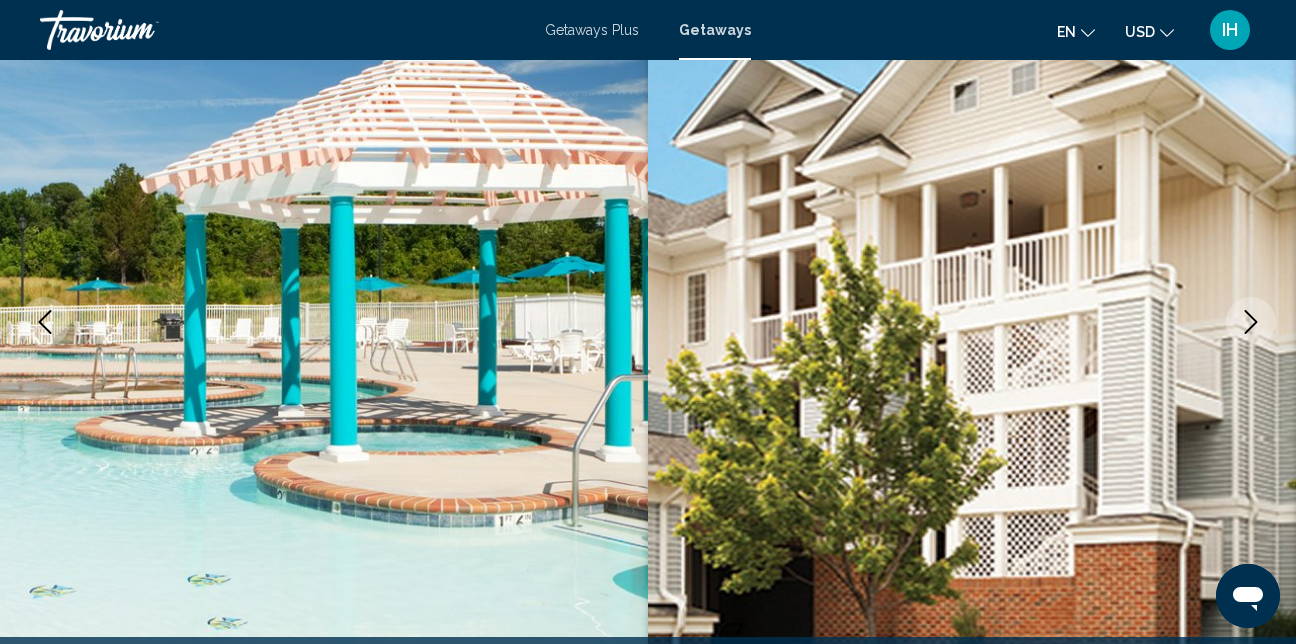 click at bounding box center [1251, 322] 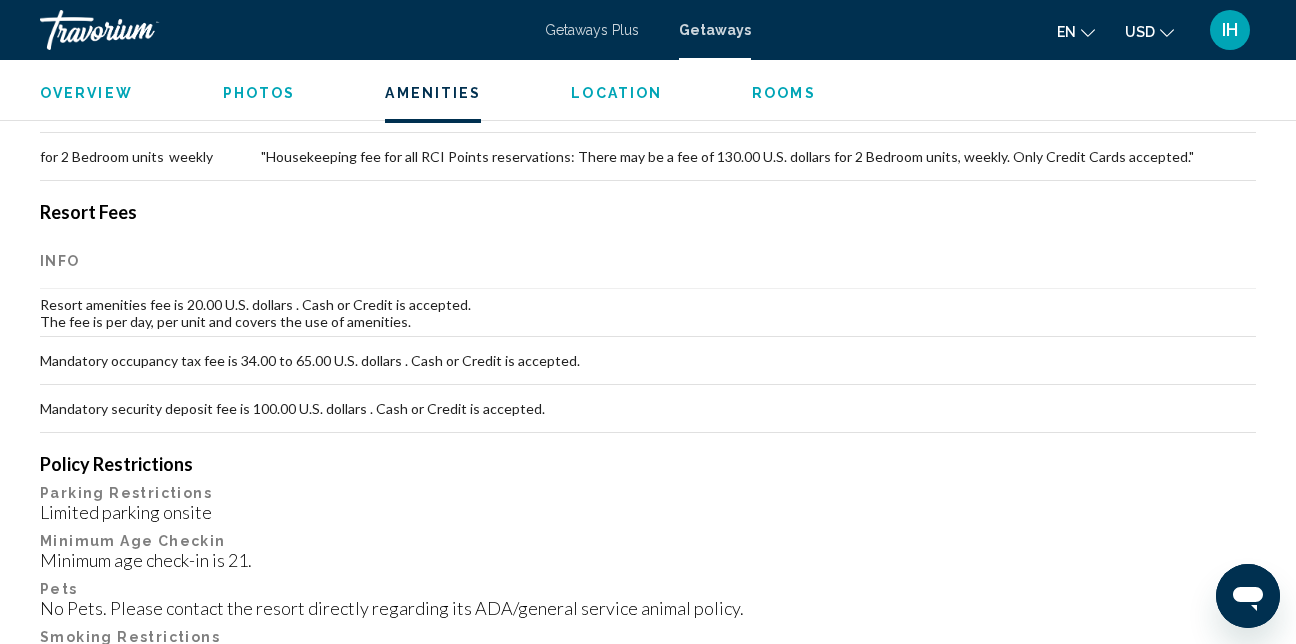 scroll, scrollTop: 2357, scrollLeft: 0, axis: vertical 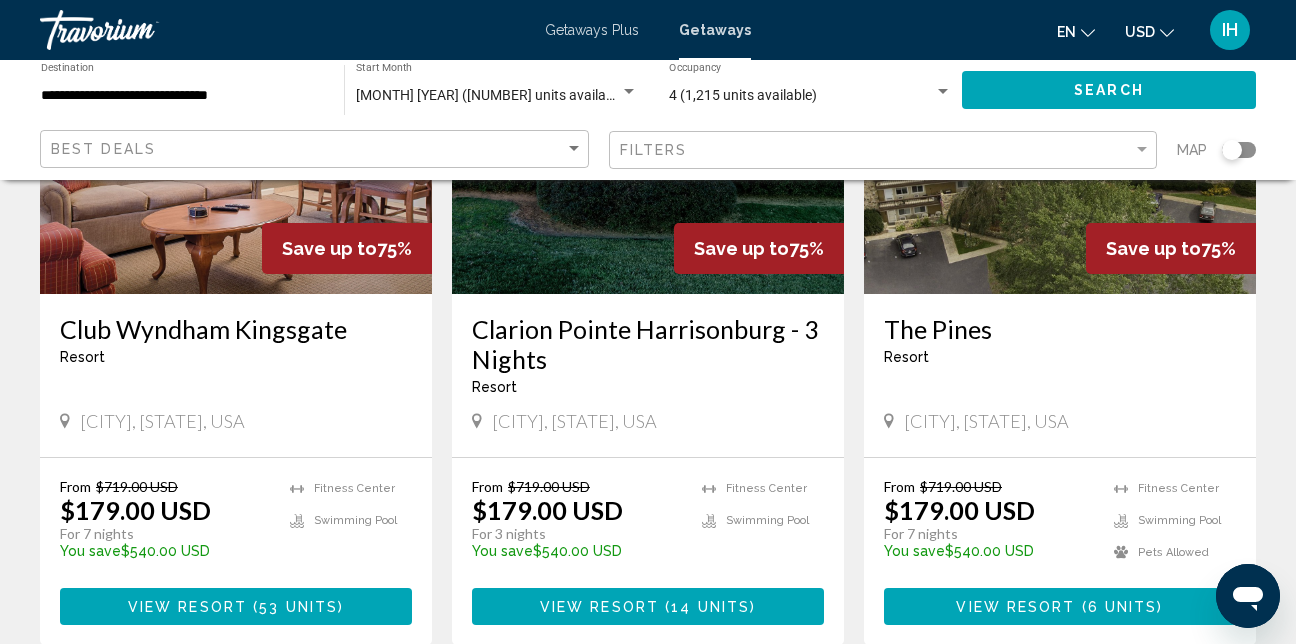 click on "Club Wyndham Kingsgate  Resort  -  This is an adults only resort
Williamsburg, VA, USA" at bounding box center [236, 375] 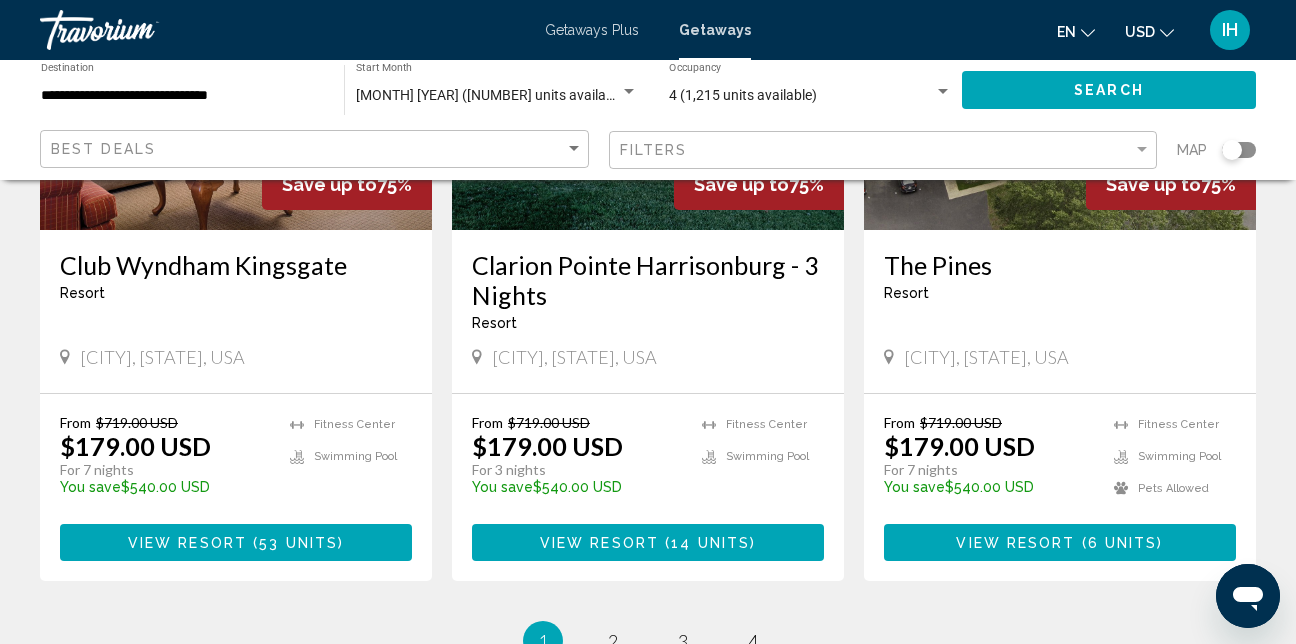scroll, scrollTop: 2500, scrollLeft: 0, axis: vertical 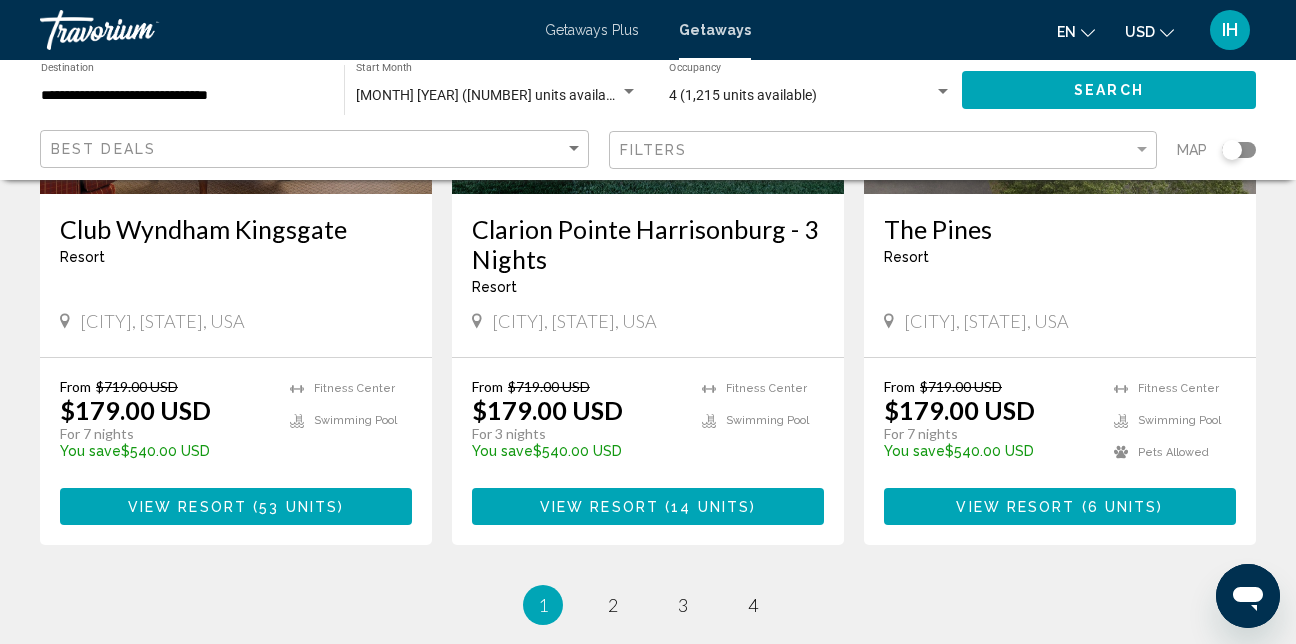 click on "53 units" at bounding box center (298, 507) 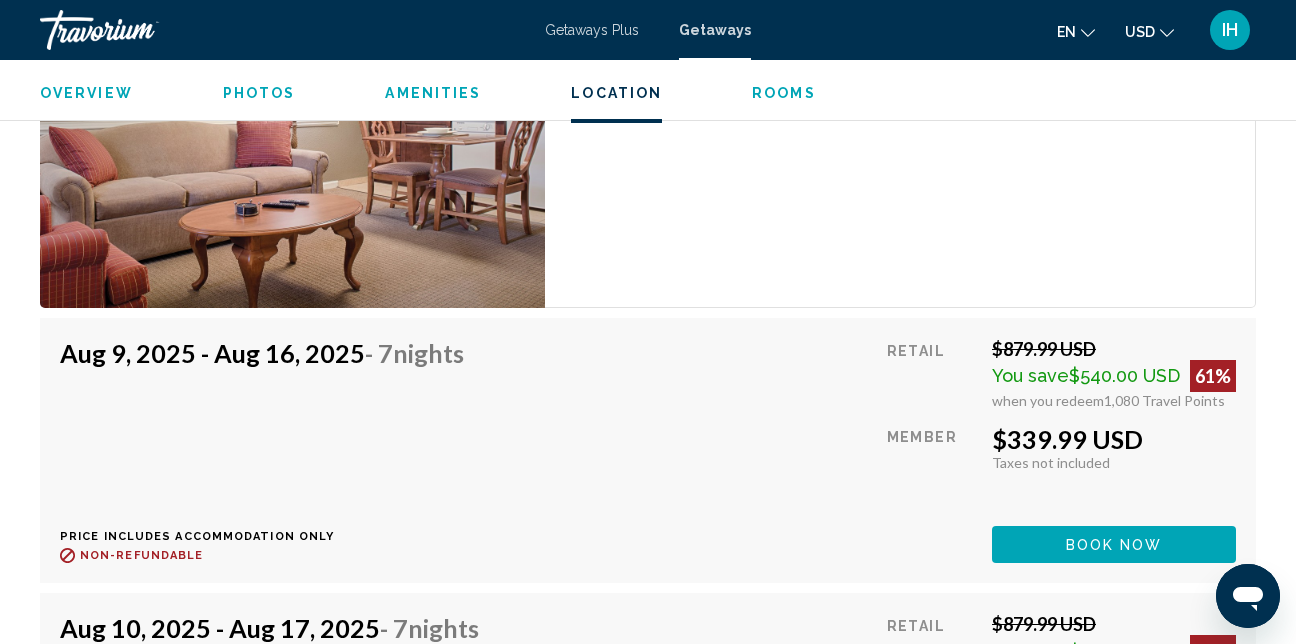 scroll, scrollTop: 4813, scrollLeft: 0, axis: vertical 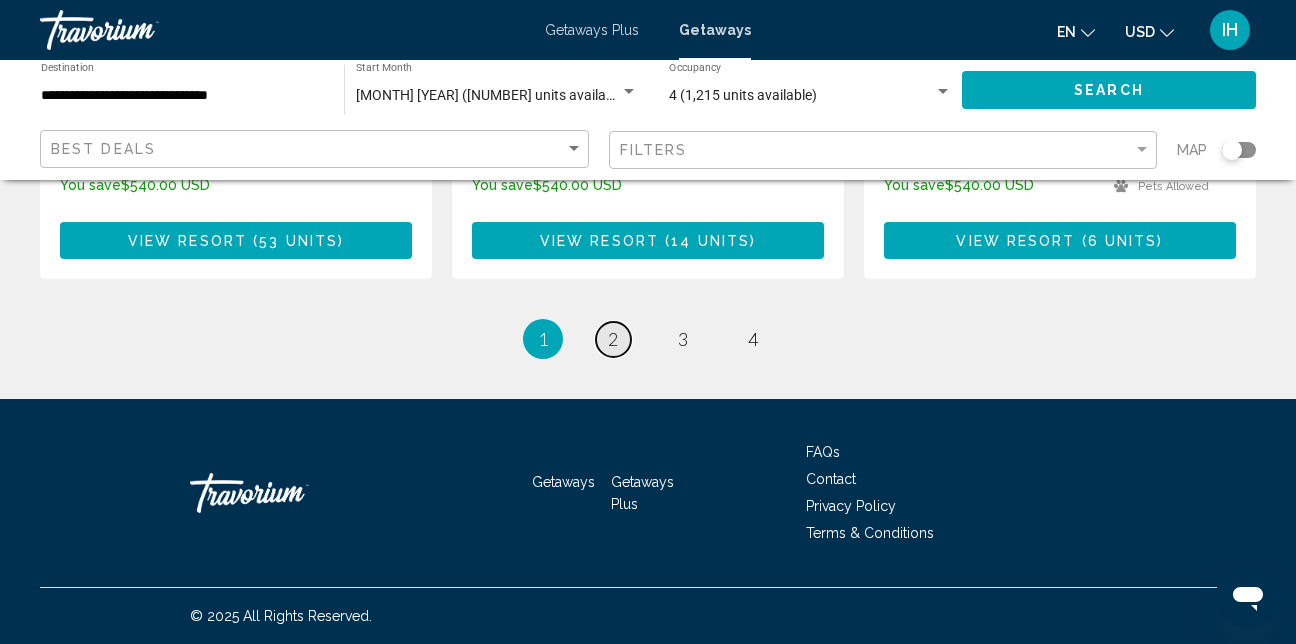 click on "2" at bounding box center [613, 339] 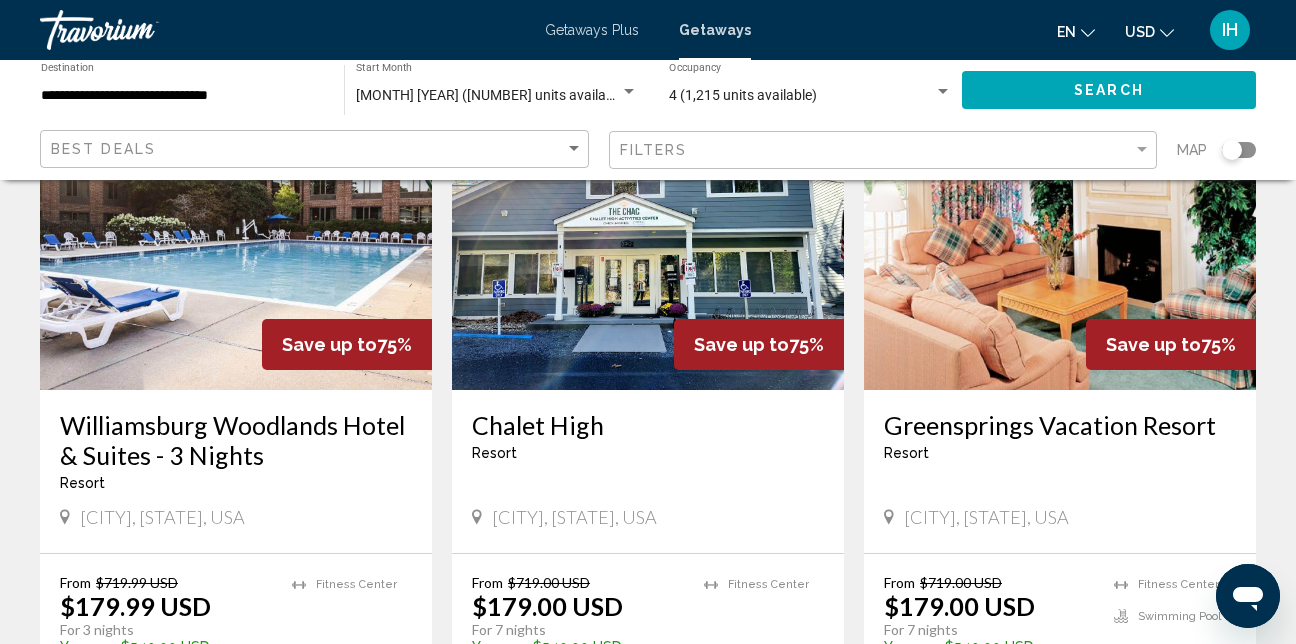 scroll, scrollTop: 300, scrollLeft: 0, axis: vertical 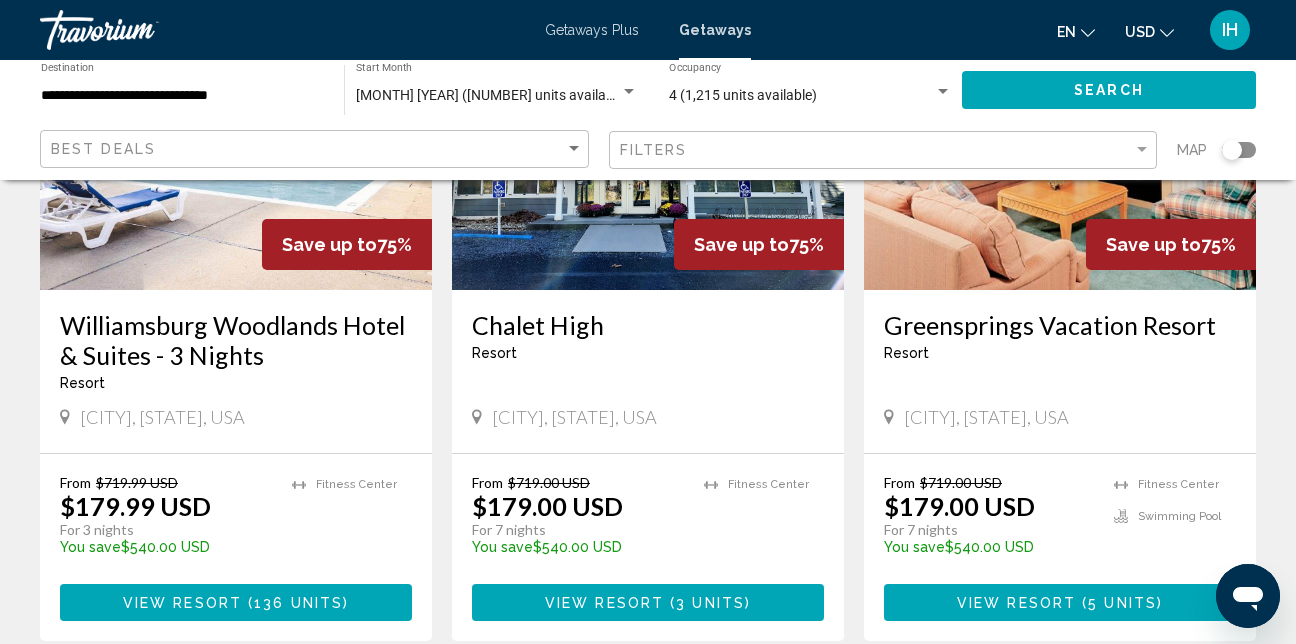 click on "Williamsburg Woodlands Hotel & Suites - 3 Nights" at bounding box center (236, 340) 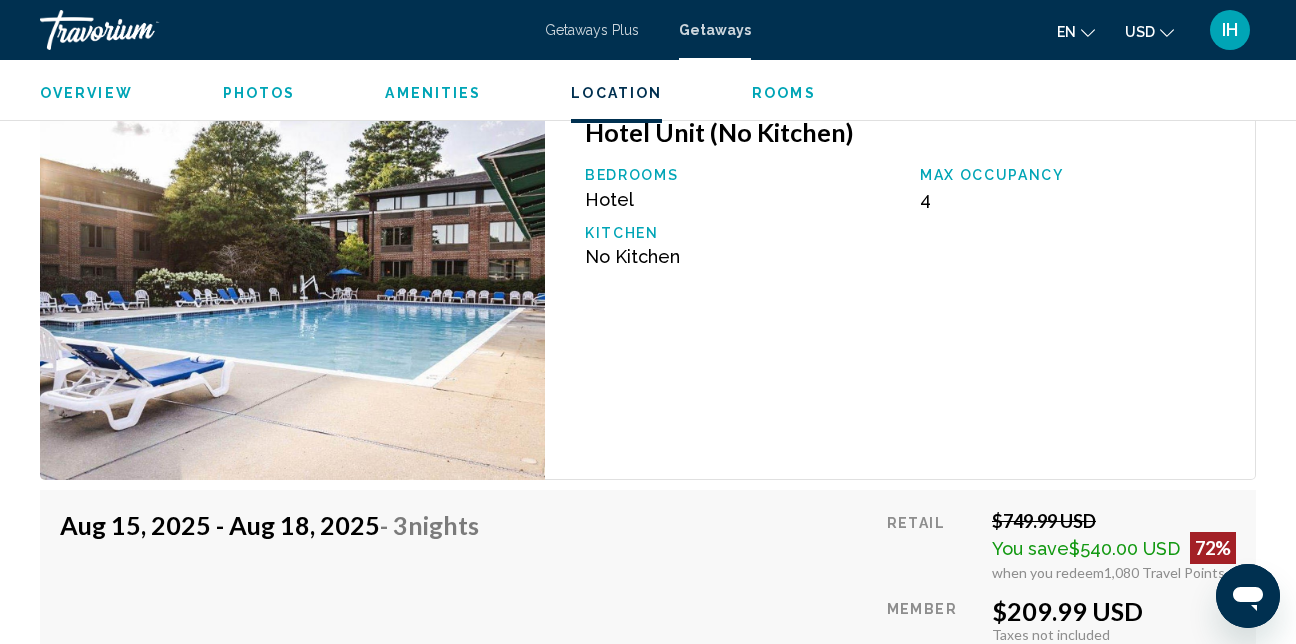 scroll, scrollTop: 3213, scrollLeft: 0, axis: vertical 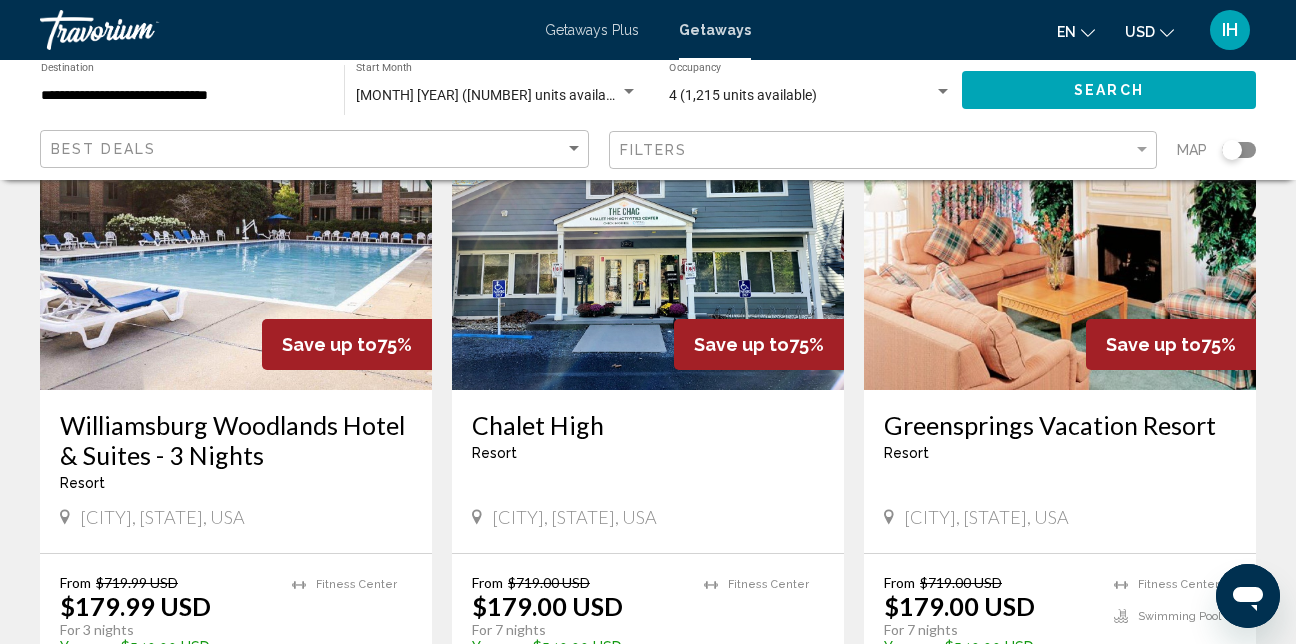 click on "Greensprings Vacation Resort" at bounding box center [1060, 425] 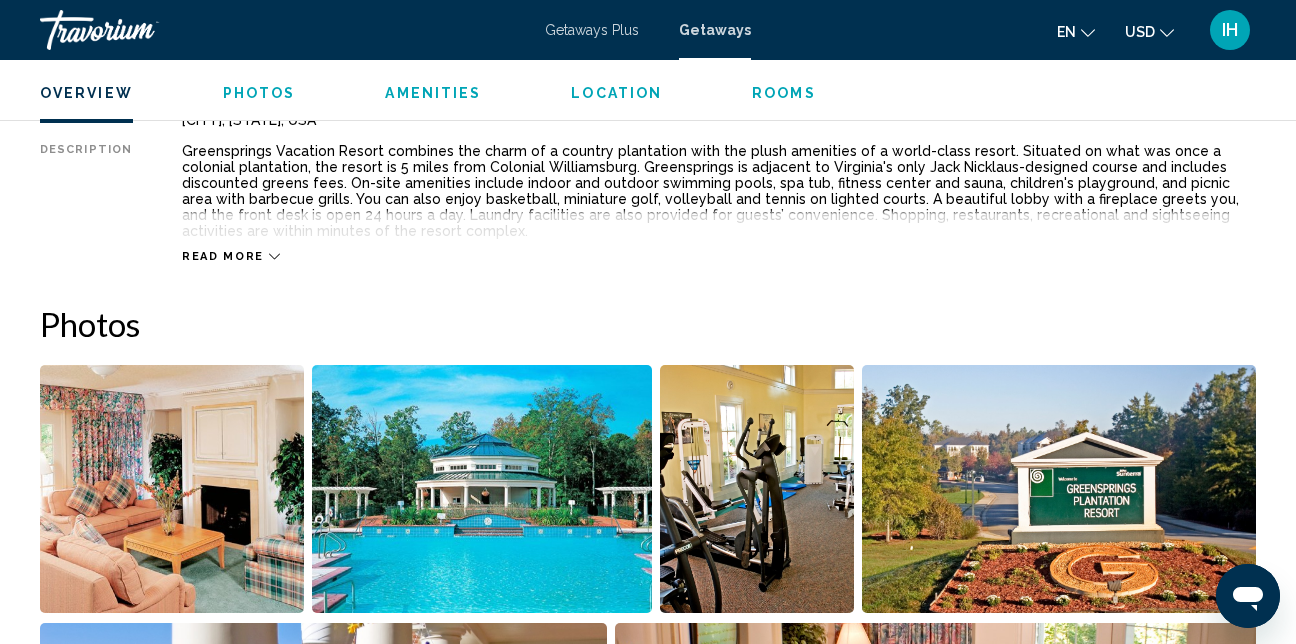 scroll, scrollTop: 913, scrollLeft: 0, axis: vertical 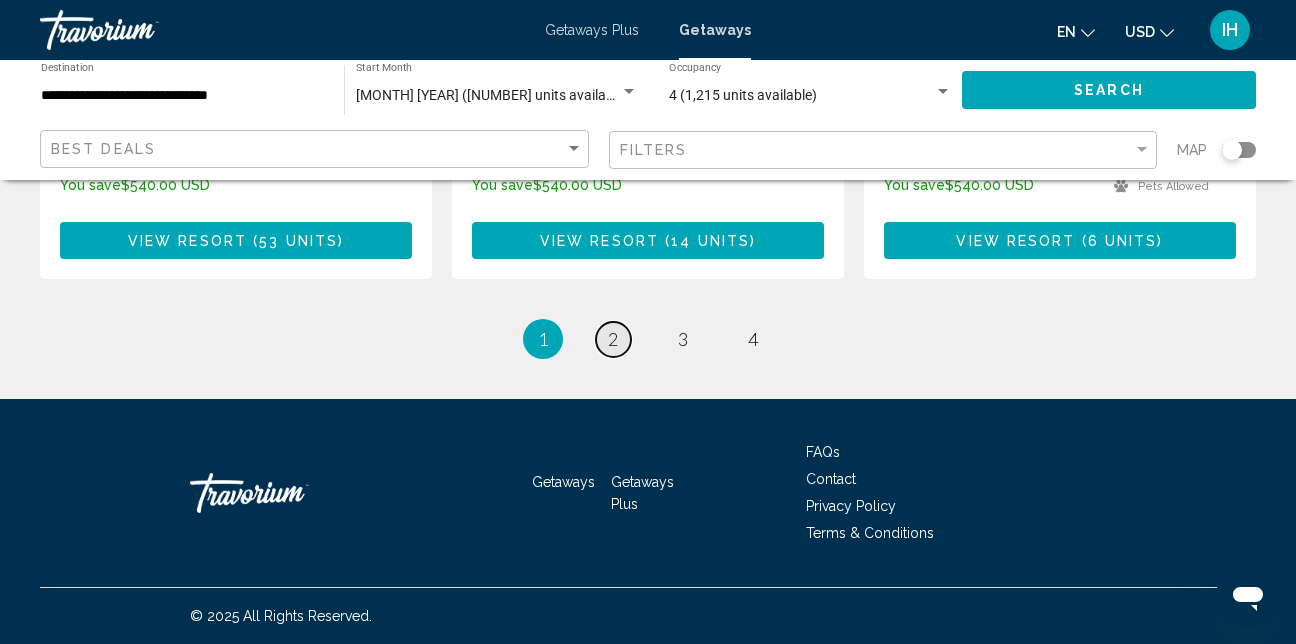 click on "2" at bounding box center (613, 339) 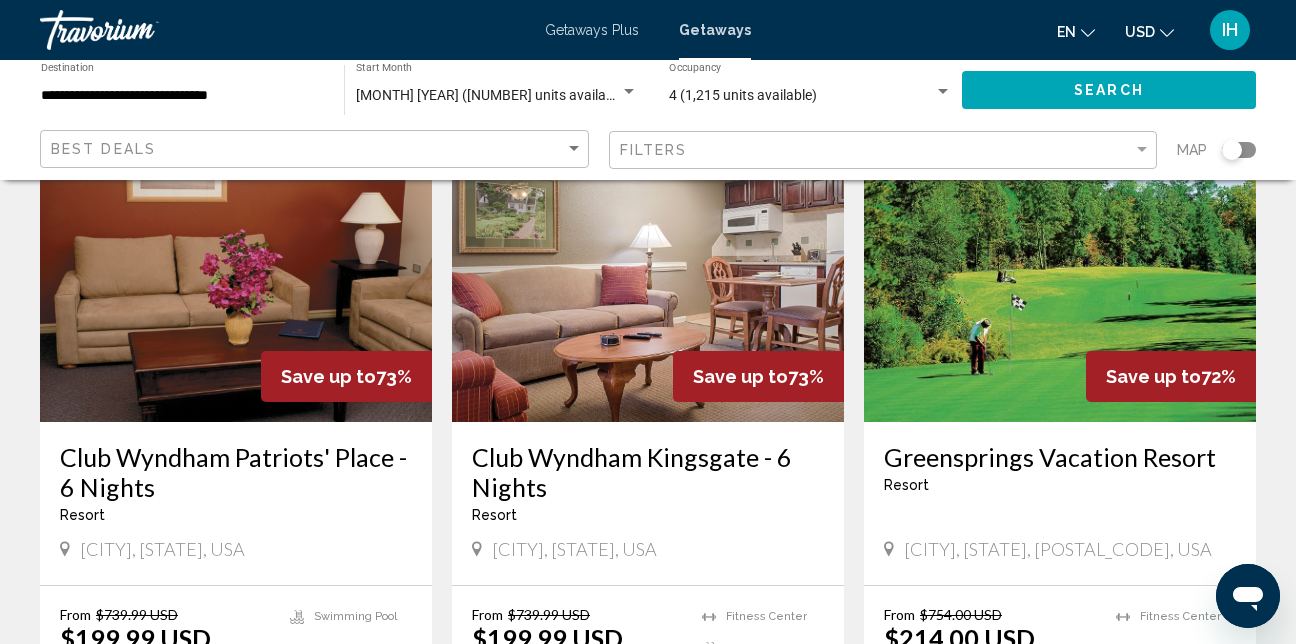 scroll, scrollTop: 2300, scrollLeft: 0, axis: vertical 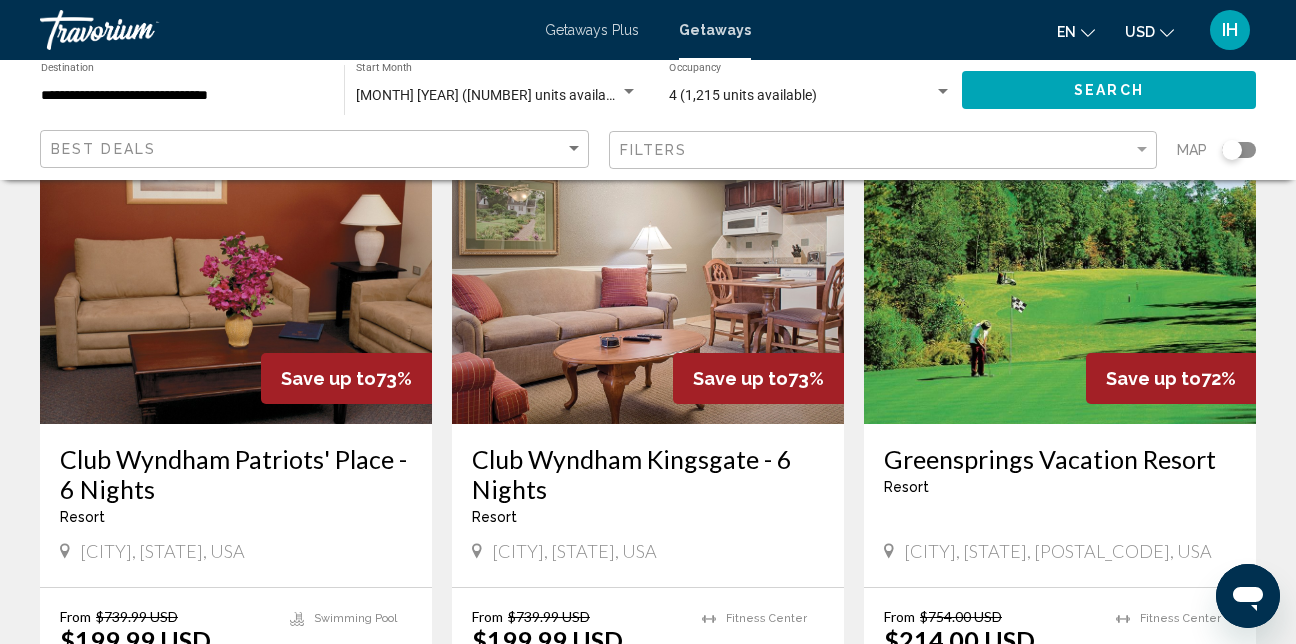 click on "Club Wyndham Kingsgate - 6 Nights" at bounding box center [648, 474] 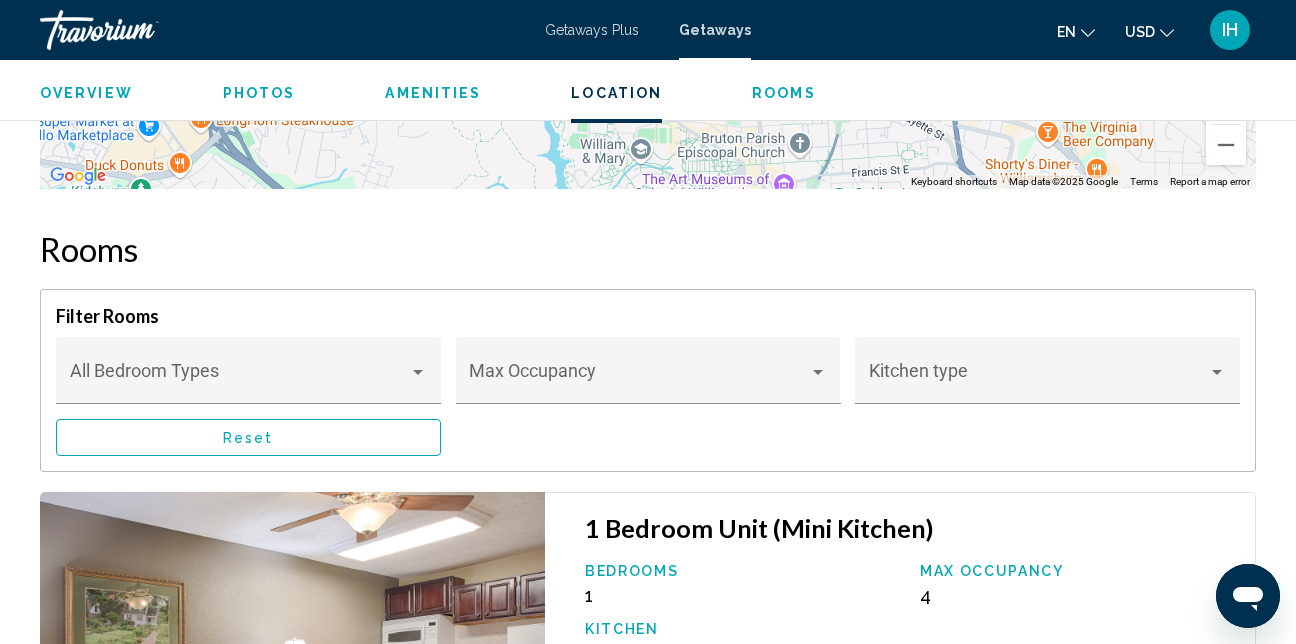 scroll, scrollTop: 3913, scrollLeft: 0, axis: vertical 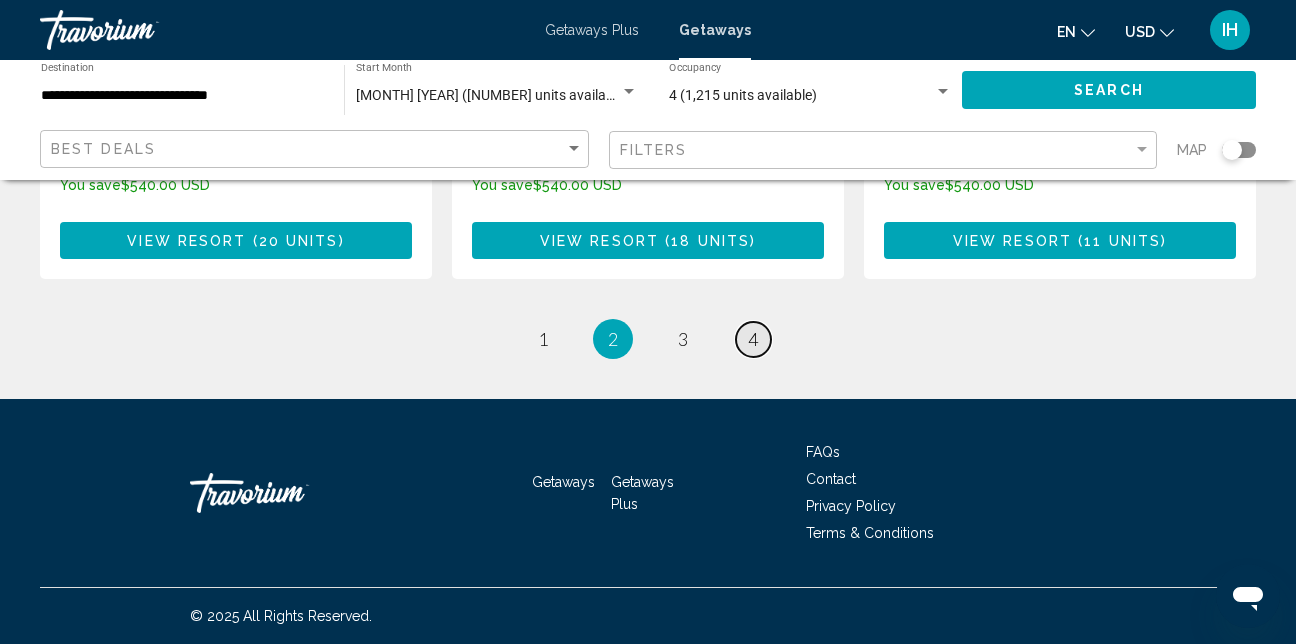 click on "4" at bounding box center [753, 339] 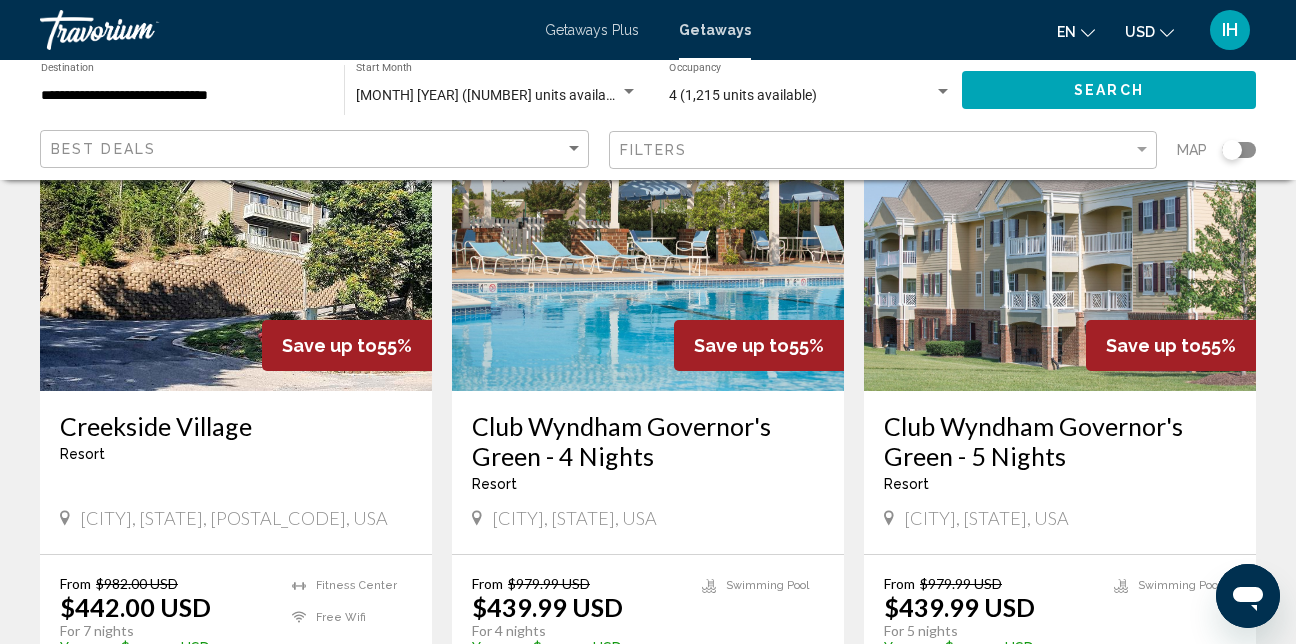 scroll, scrollTop: 400, scrollLeft: 0, axis: vertical 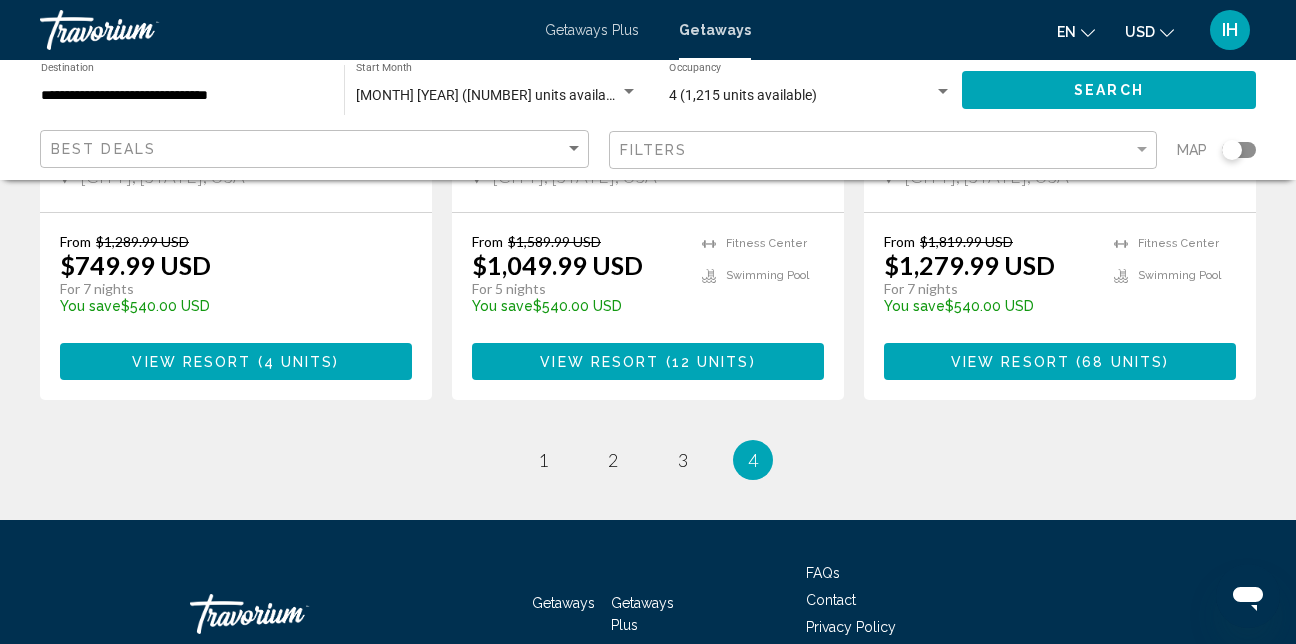 drag, startPoint x: 1300, startPoint y: 178, endPoint x: 34, endPoint y: 2, distance: 1278.1753 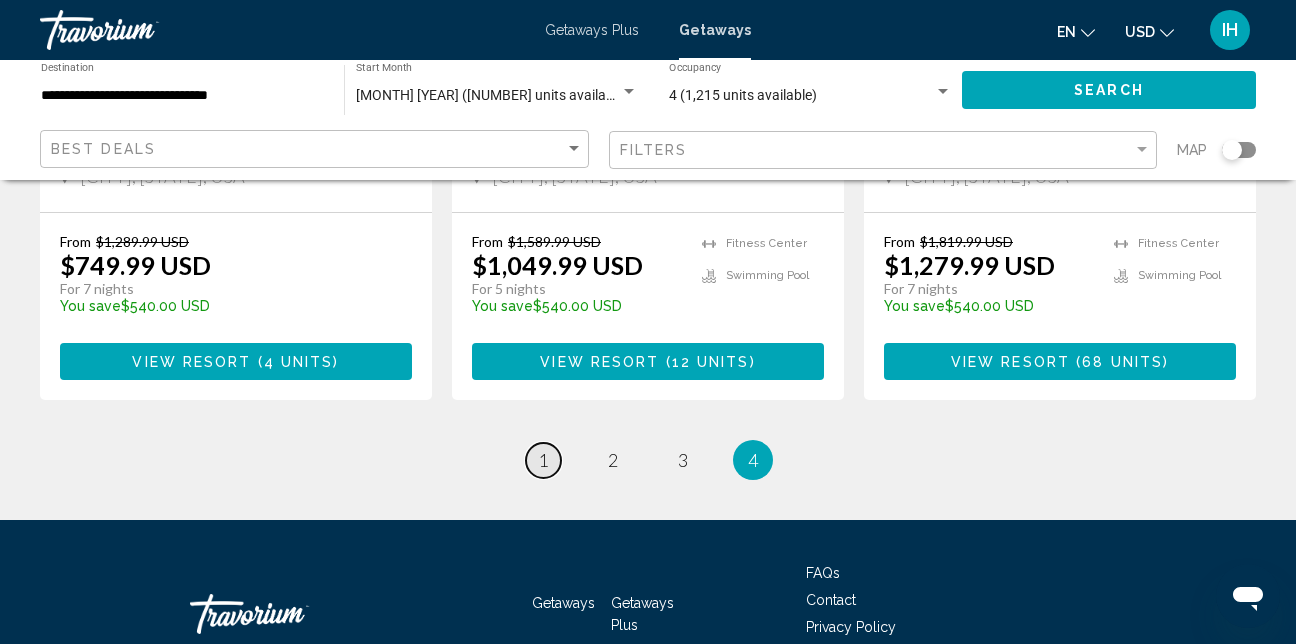 click on "1" at bounding box center (543, 460) 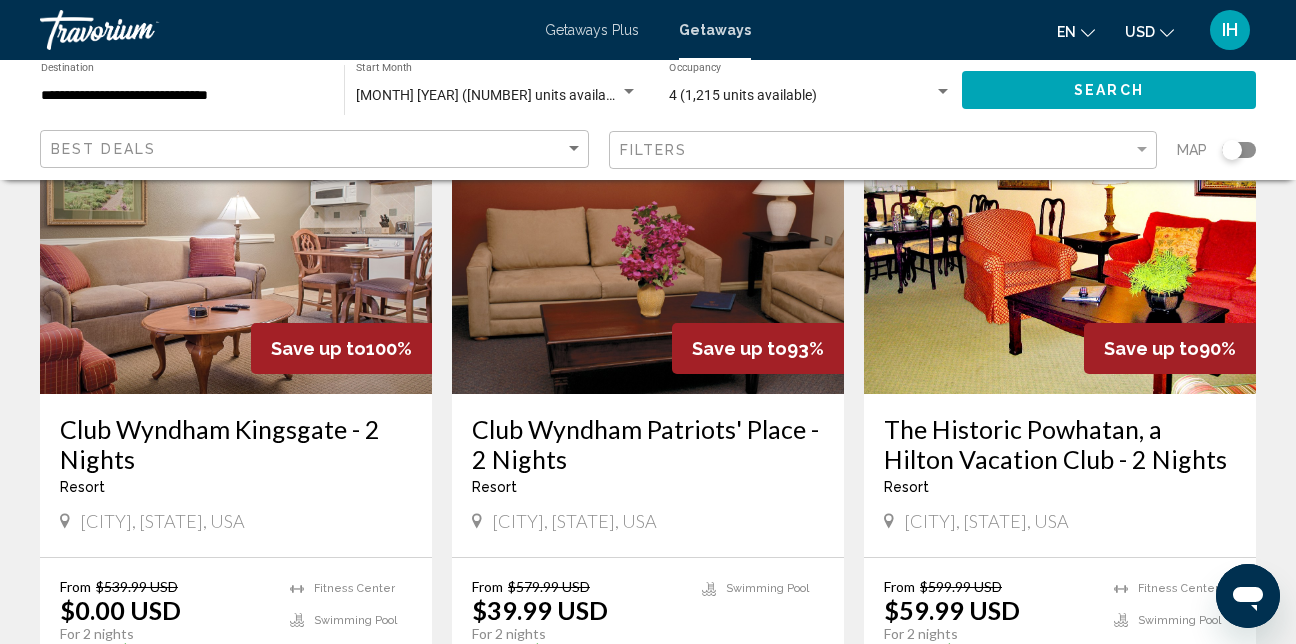 scroll, scrollTop: 200, scrollLeft: 0, axis: vertical 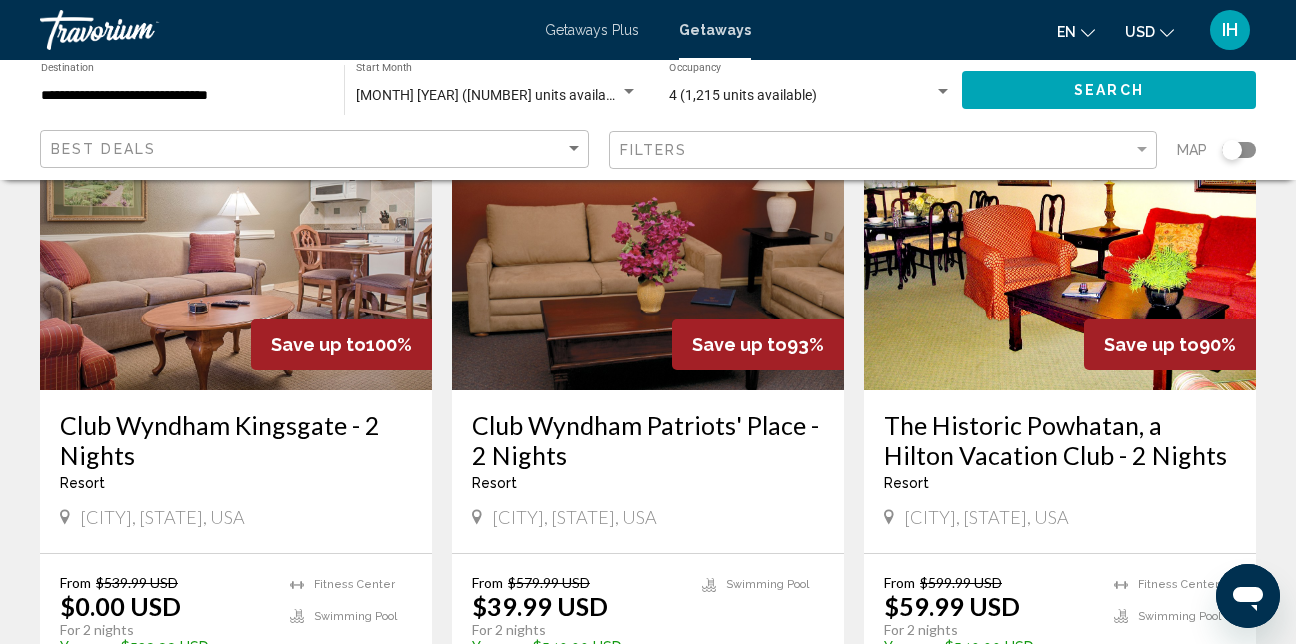 click on "Club Wyndham Kingsgate - 2 Nights" at bounding box center [236, 440] 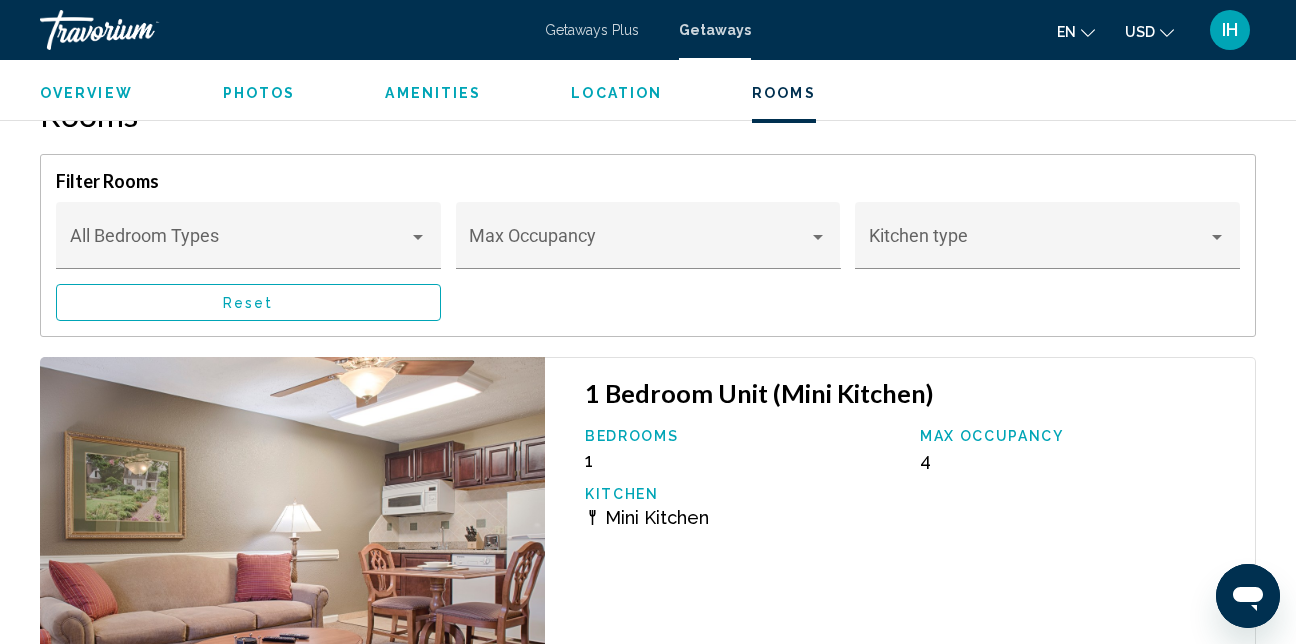 scroll, scrollTop: 4113, scrollLeft: 0, axis: vertical 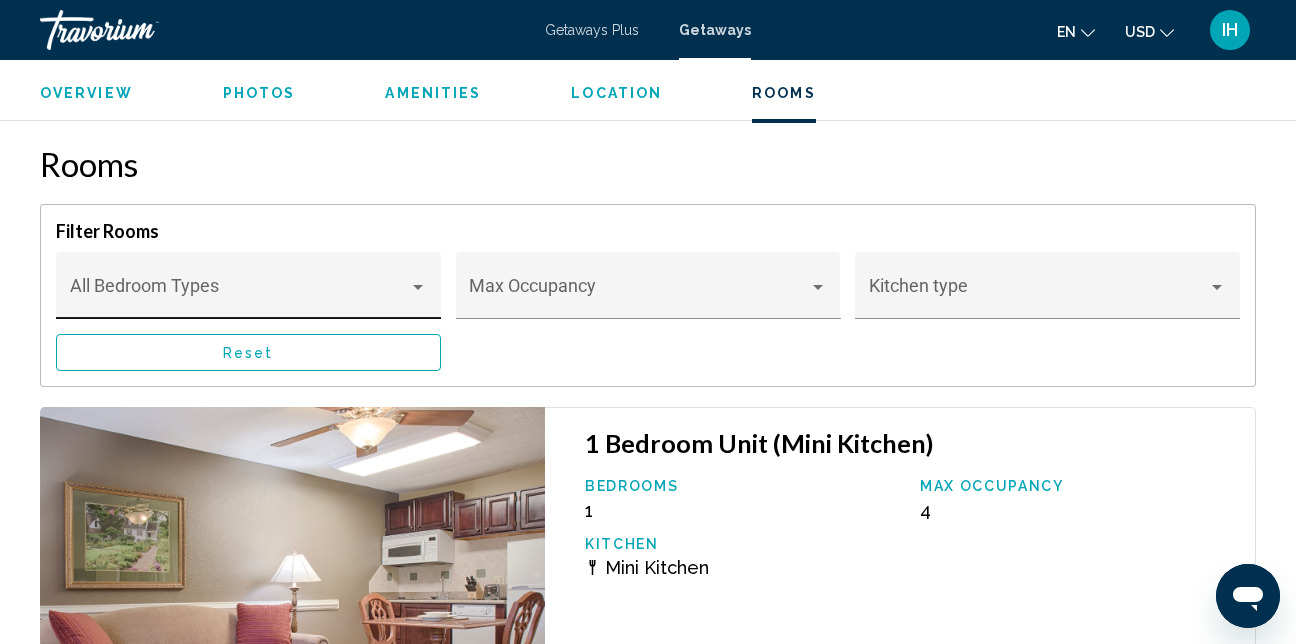 click at bounding box center (240, 295) 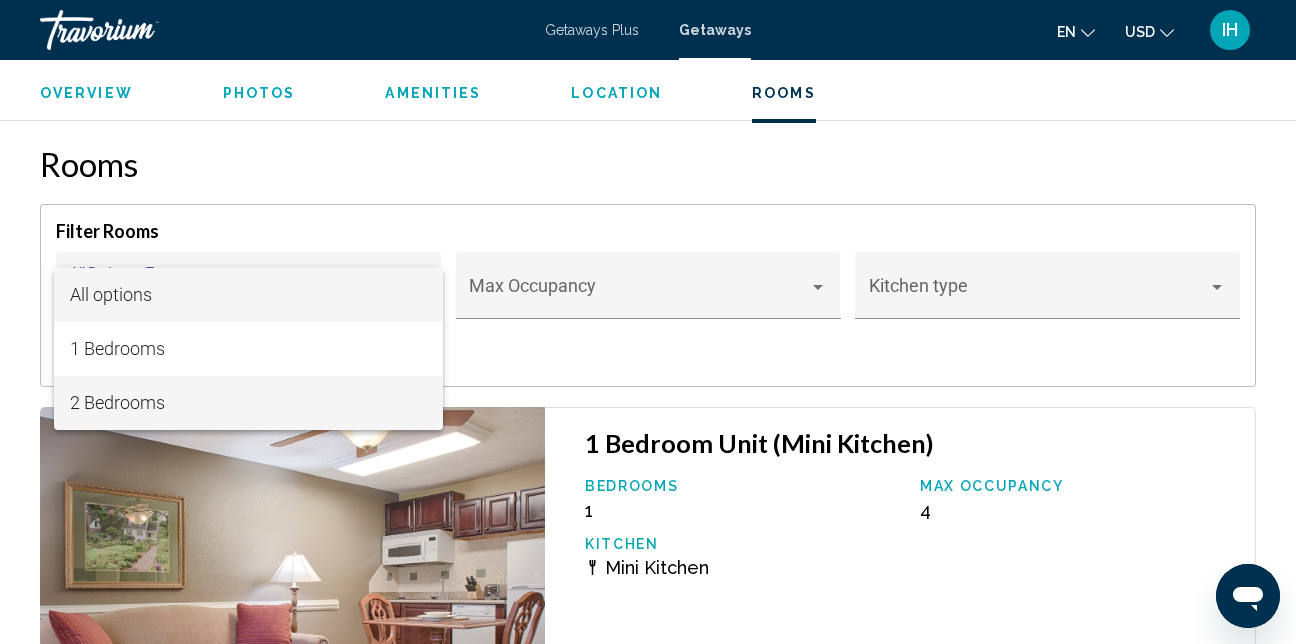 click on "2 Bedrooms" at bounding box center (249, 403) 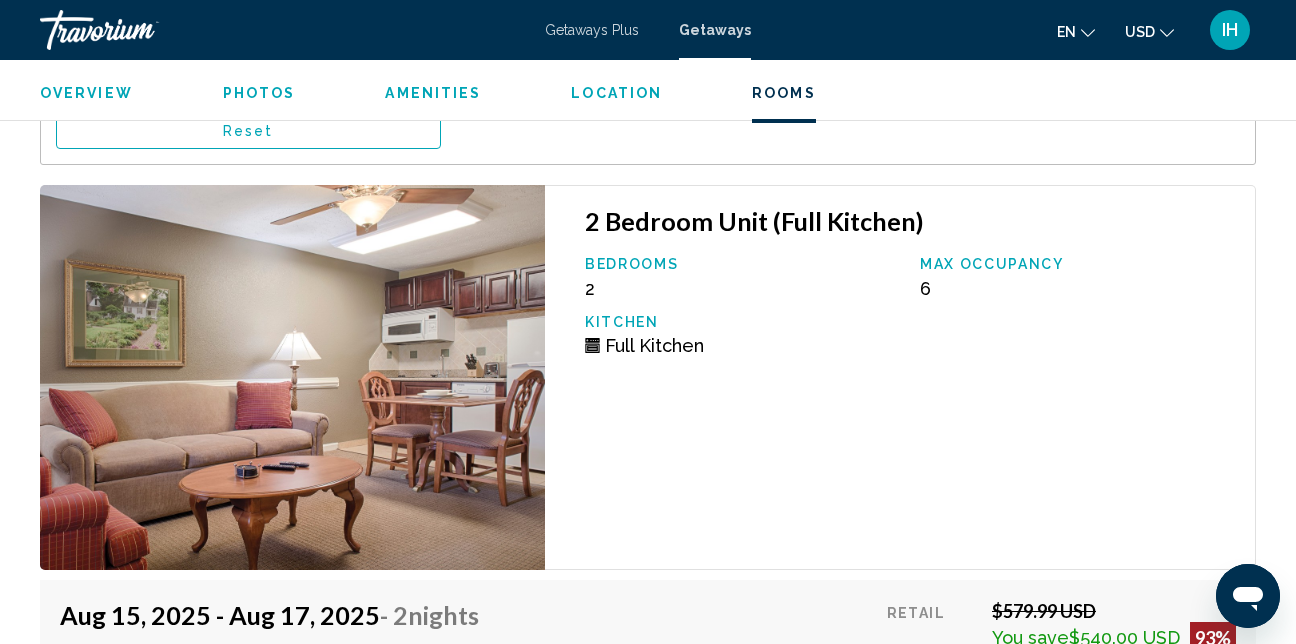 scroll, scrollTop: 4313, scrollLeft: 0, axis: vertical 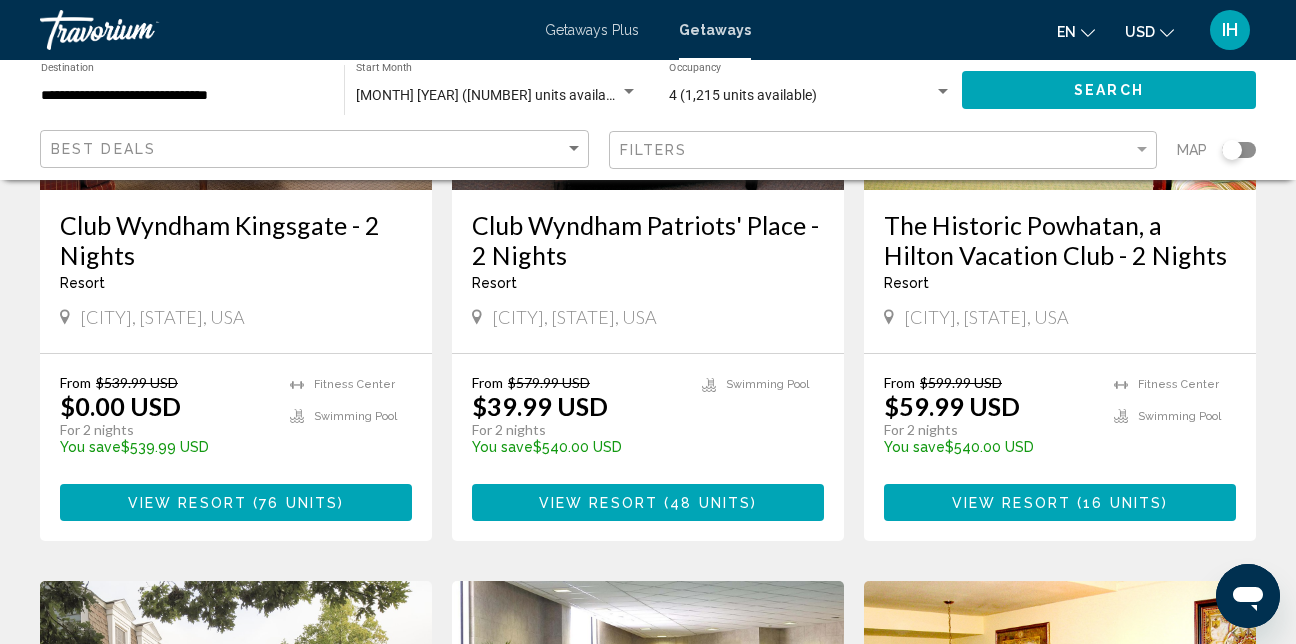 click on "Best Deals" 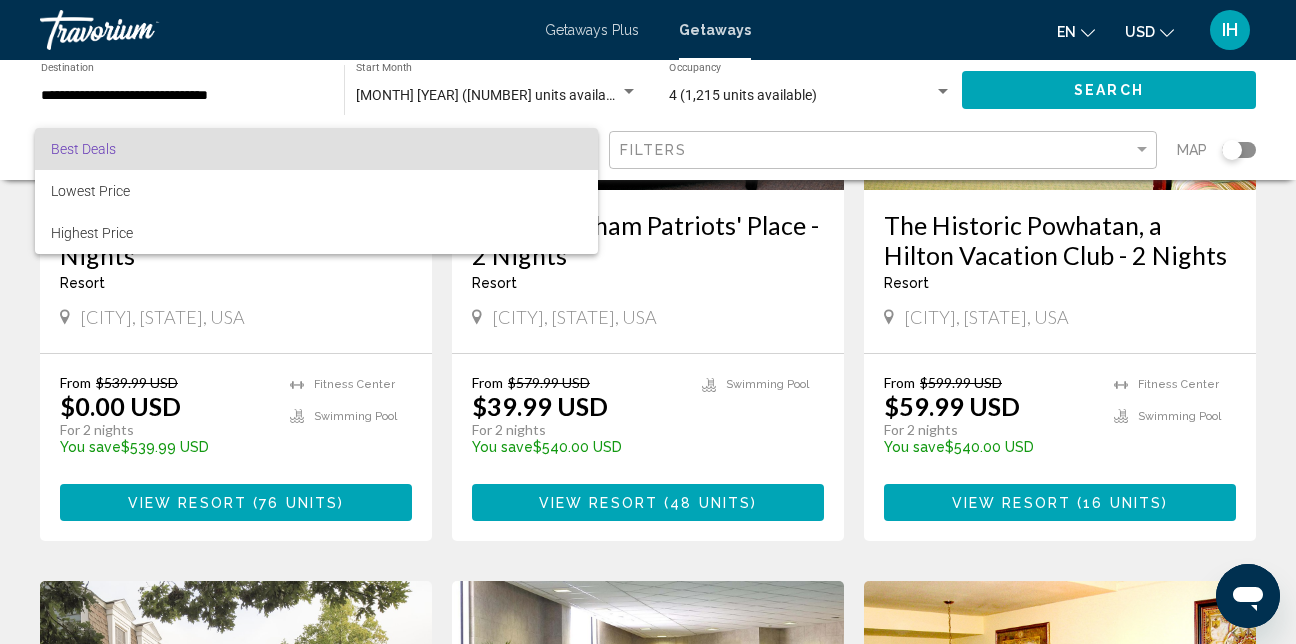 click at bounding box center [648, 322] 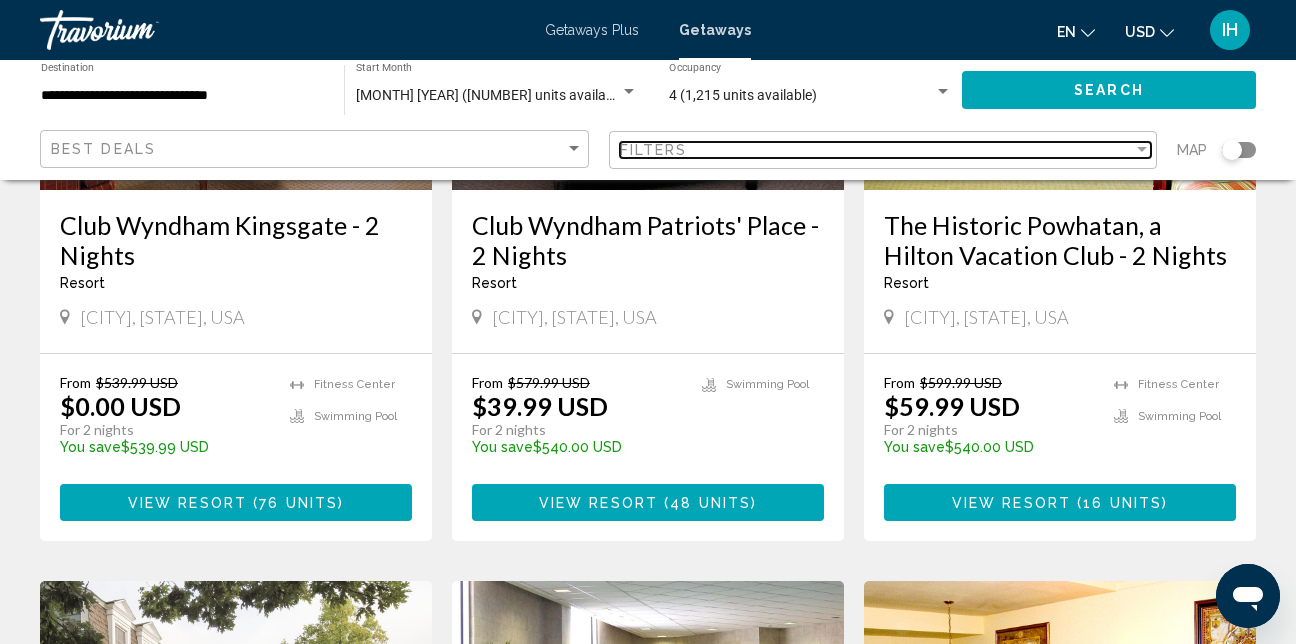 click on "Filters" at bounding box center [877, 150] 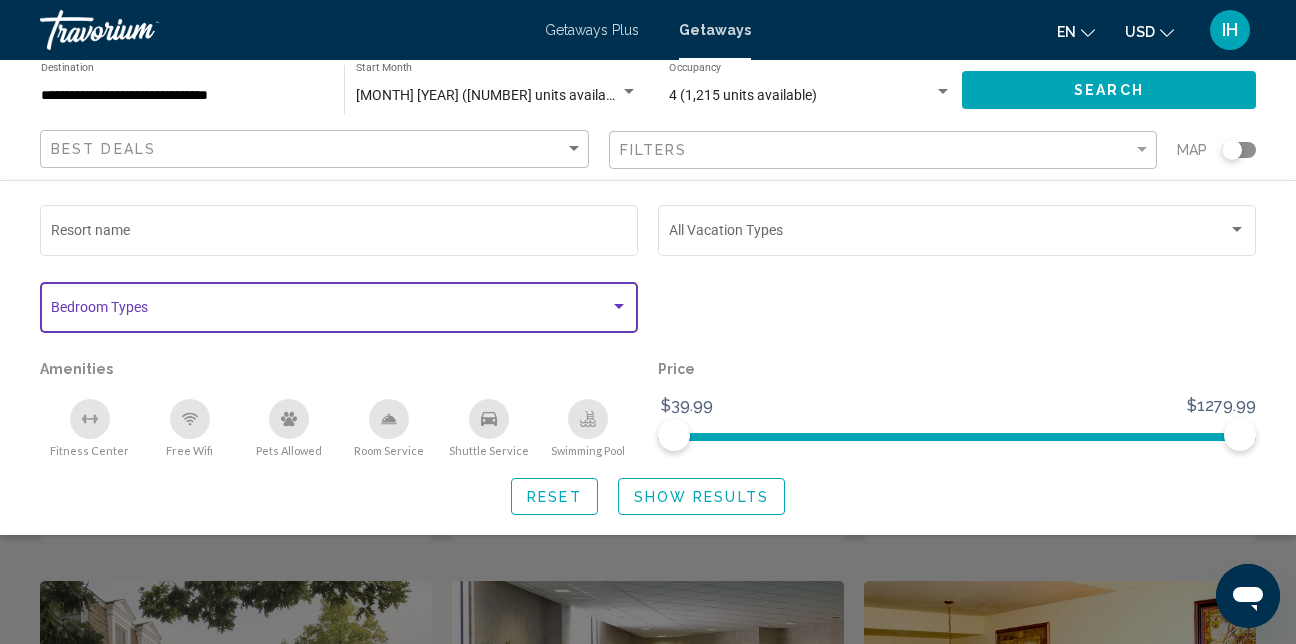 click at bounding box center [330, 311] 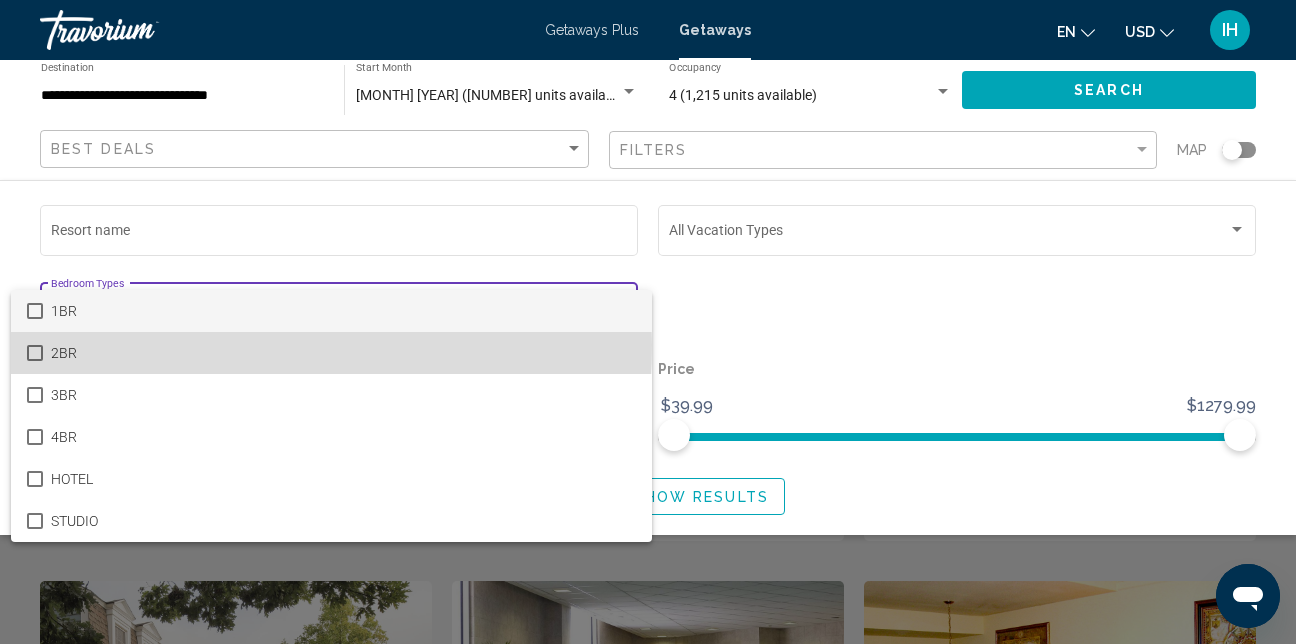 click on "2BR" at bounding box center [343, 353] 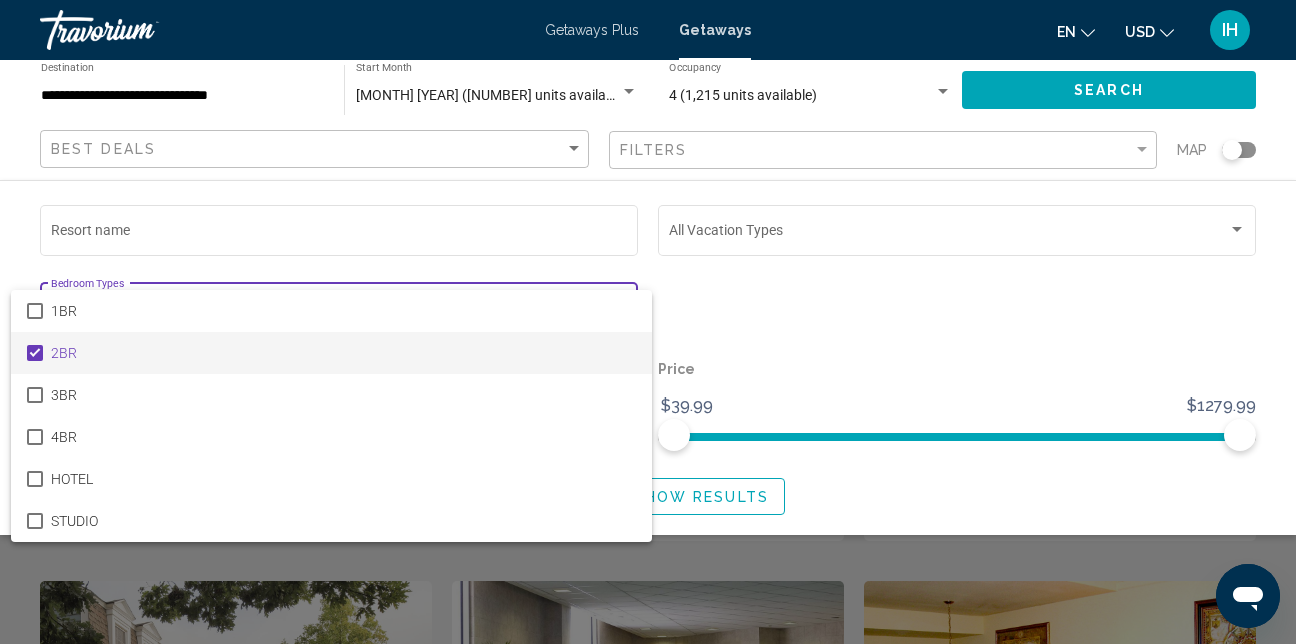 click at bounding box center (648, 322) 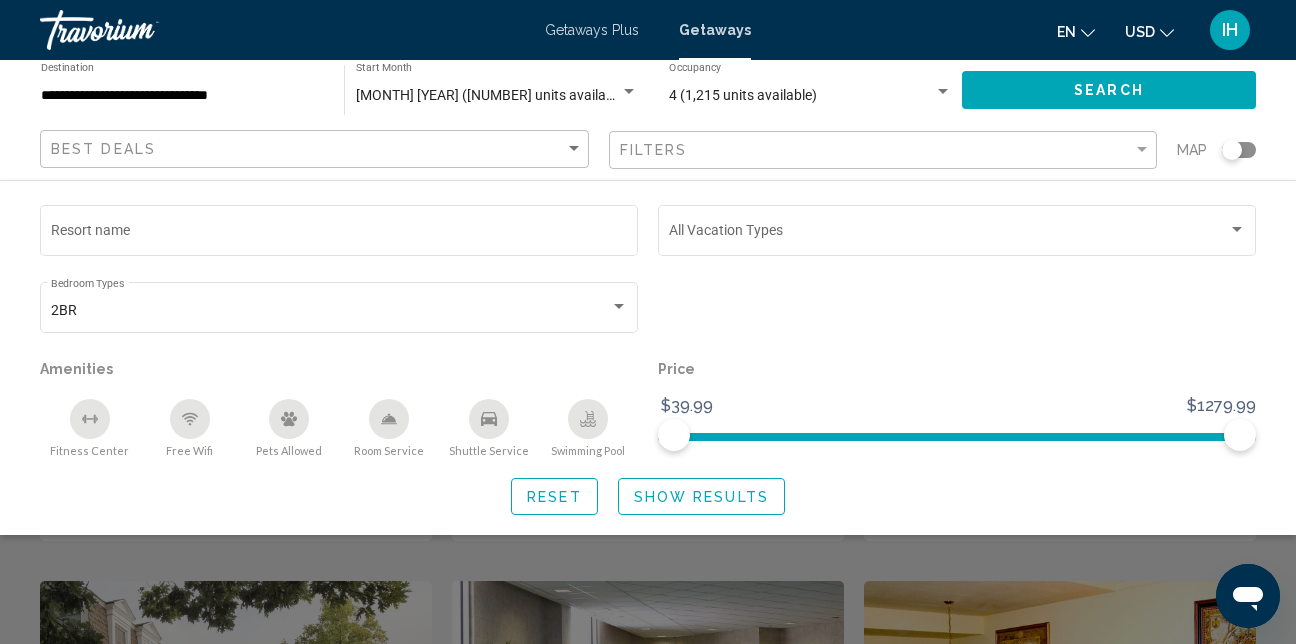 click on "Show Results" 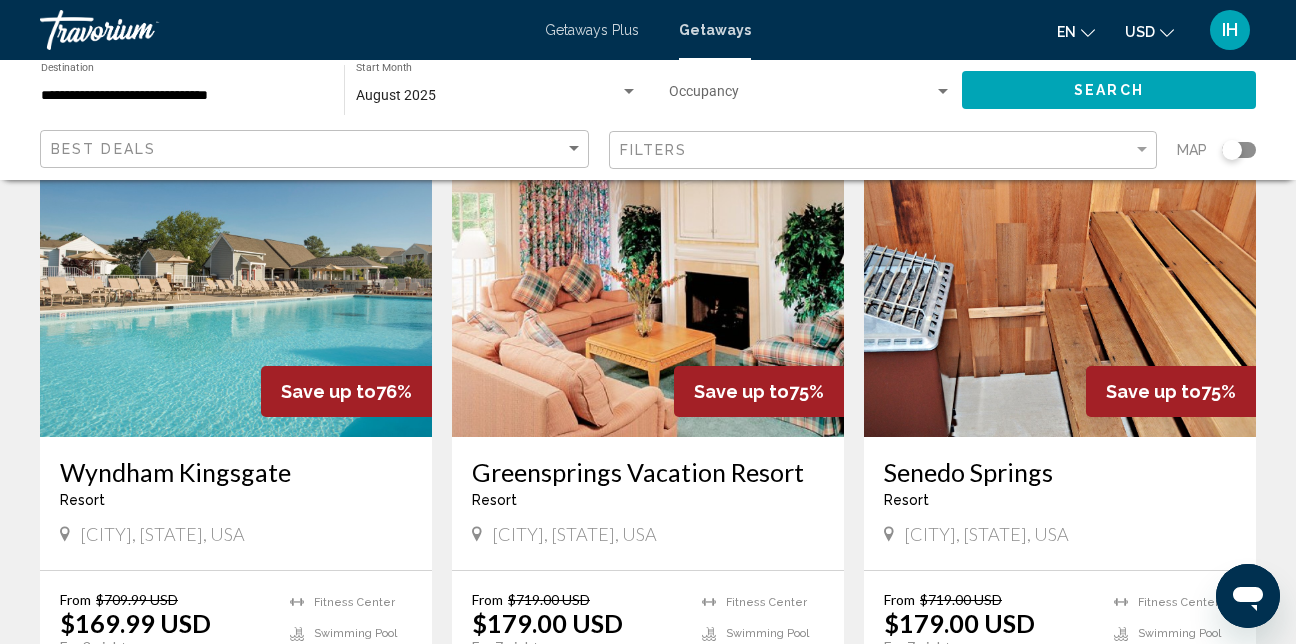 scroll, scrollTop: 900, scrollLeft: 0, axis: vertical 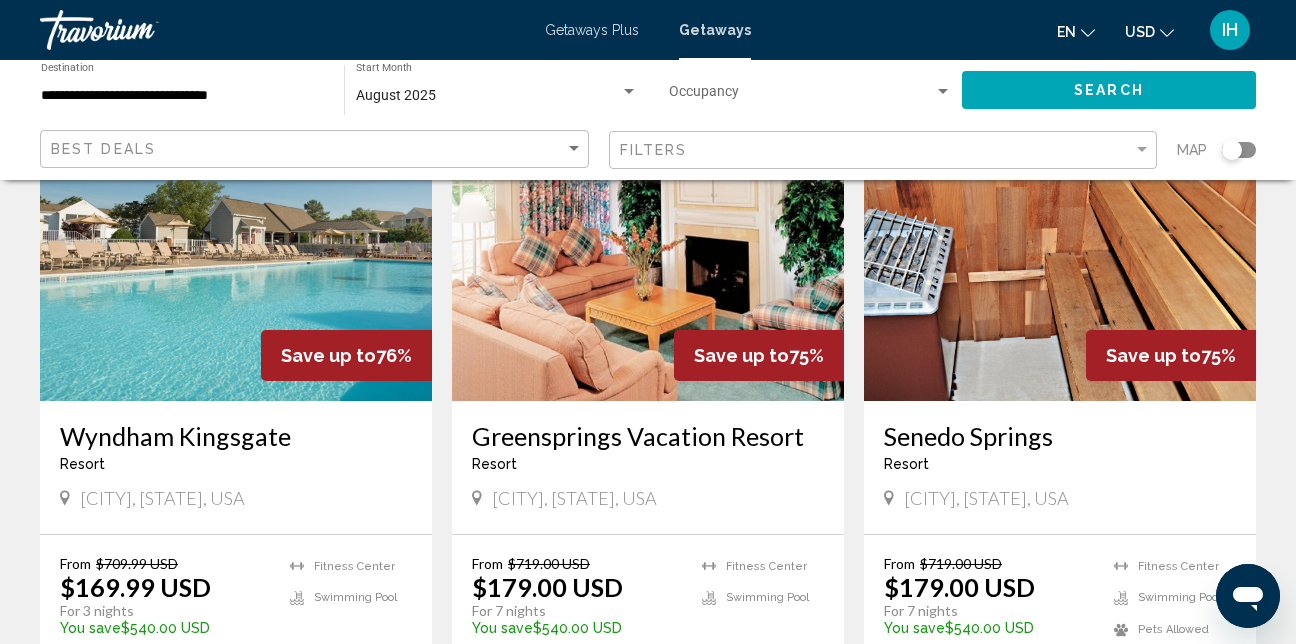 click at bounding box center (648, 241) 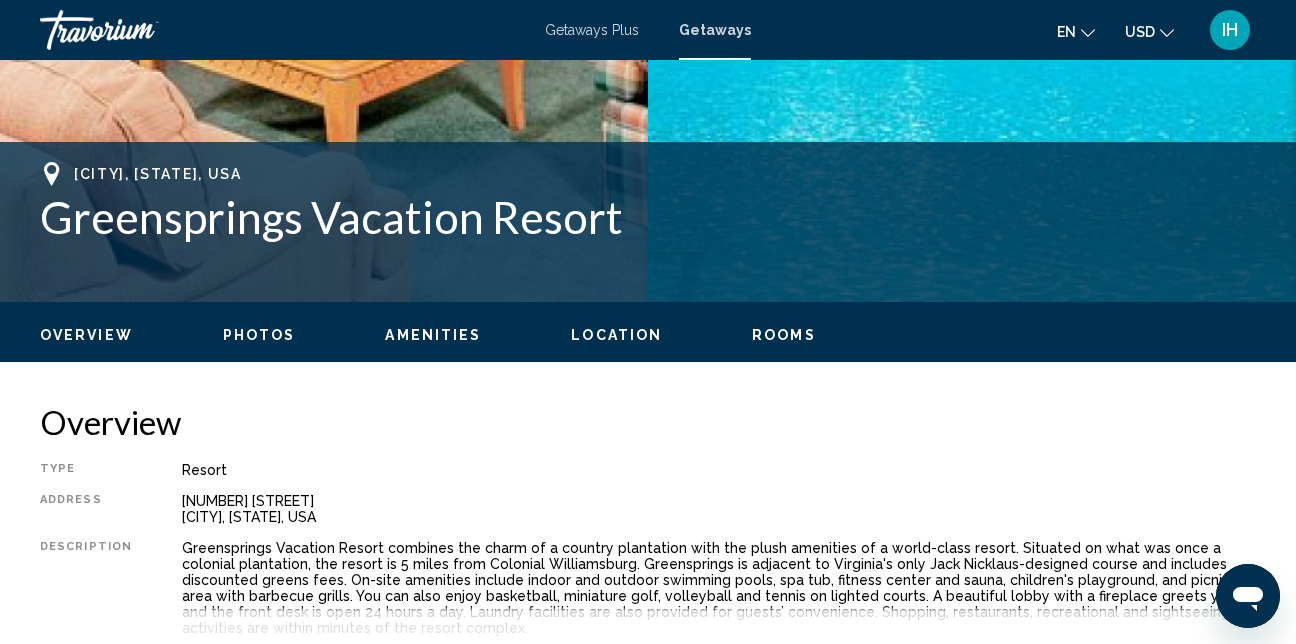 scroll, scrollTop: 713, scrollLeft: 0, axis: vertical 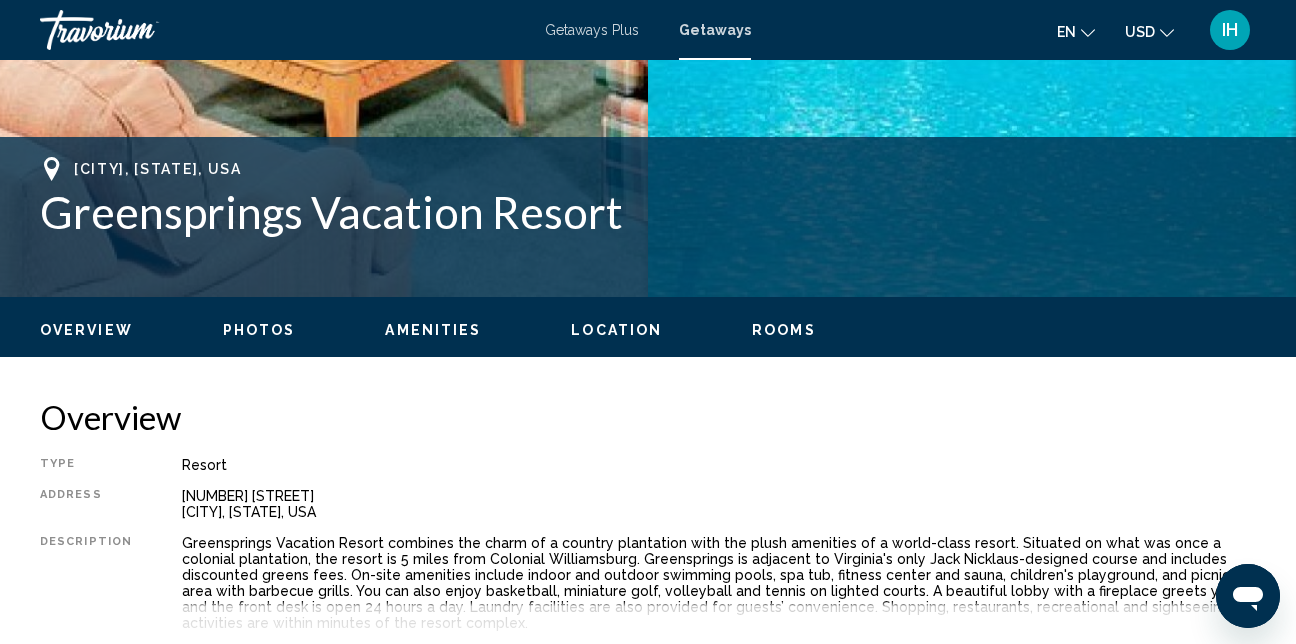 click on "Rooms" at bounding box center (784, 330) 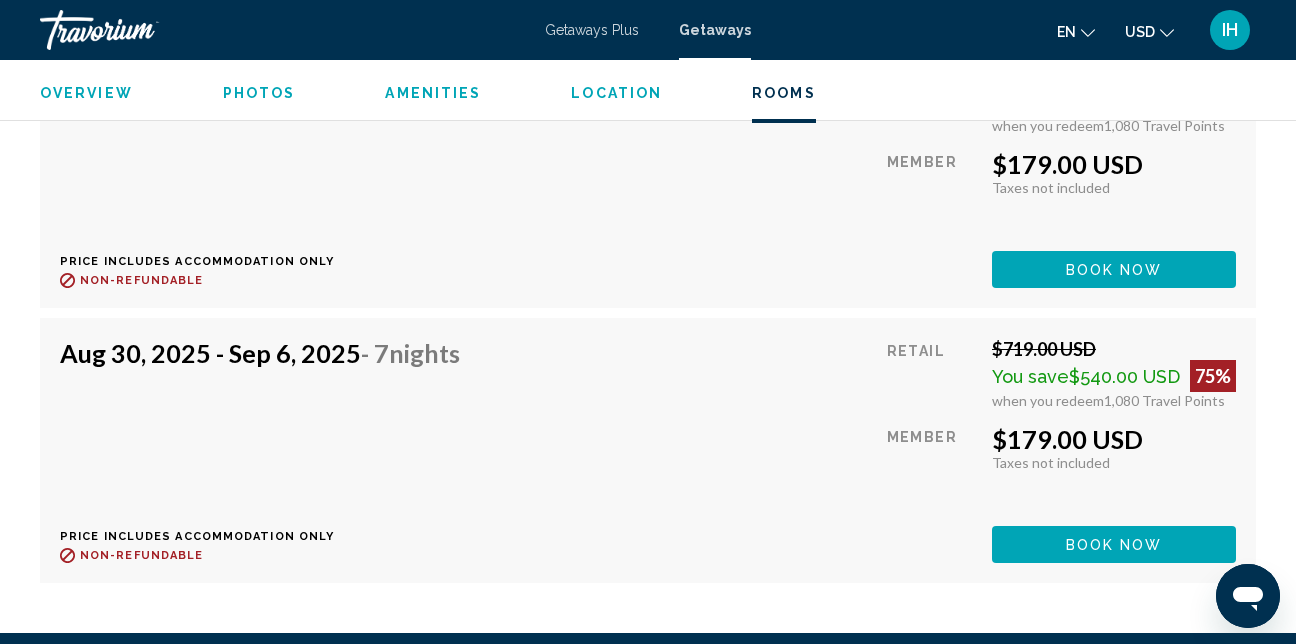 scroll, scrollTop: 4084, scrollLeft: 0, axis: vertical 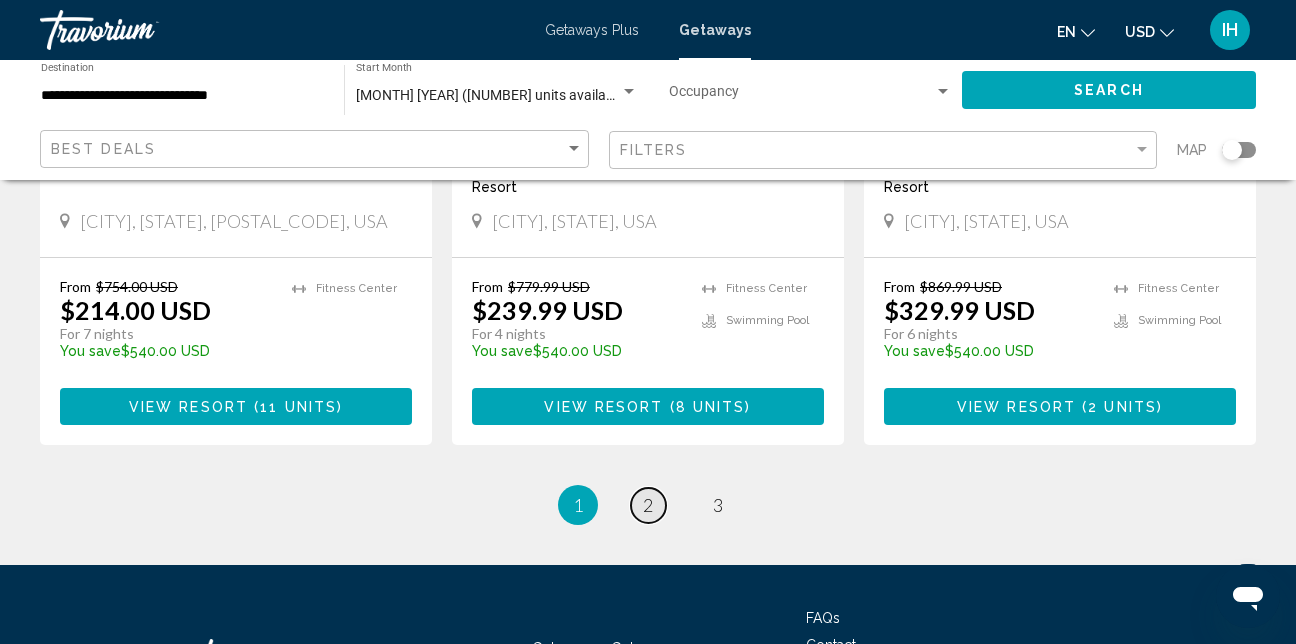 click on "page  2" at bounding box center (648, 505) 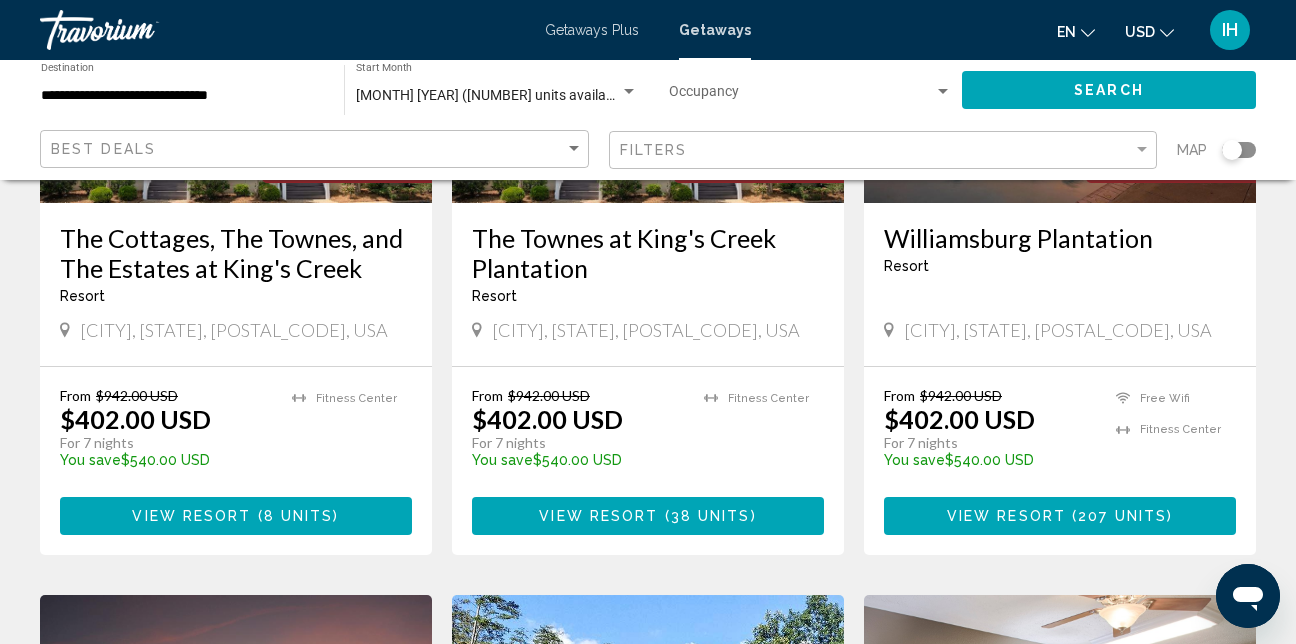 scroll, scrollTop: 1100, scrollLeft: 0, axis: vertical 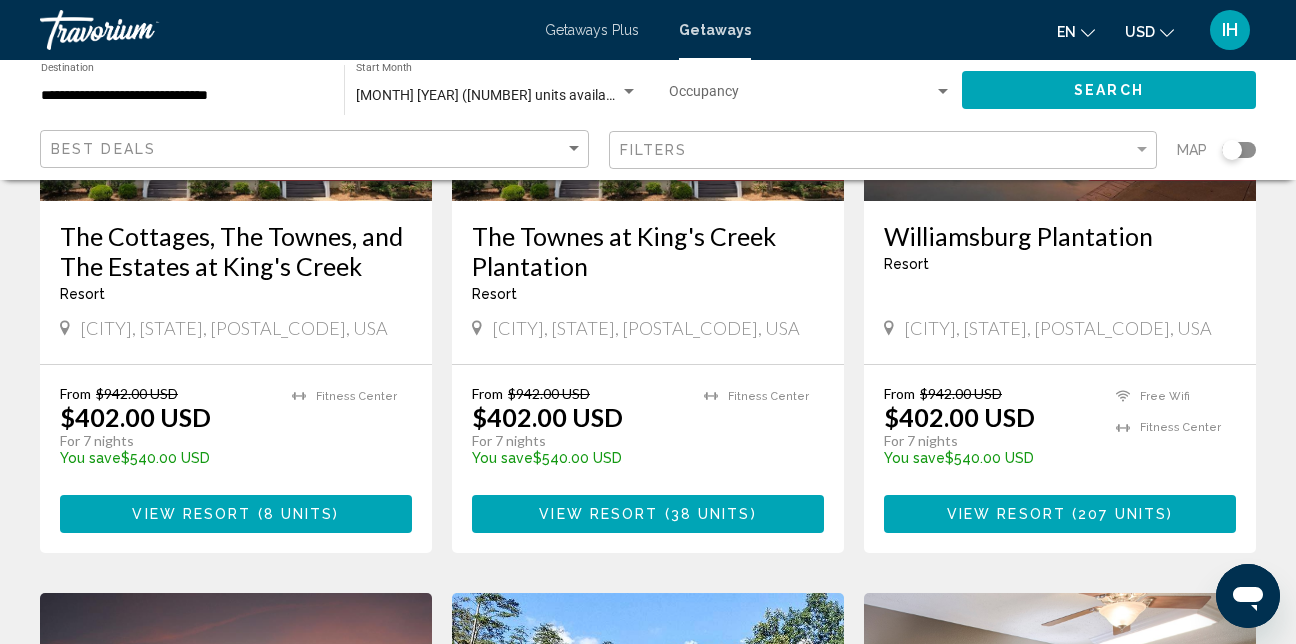 click on "Resort  -  This is an adults only resort" at bounding box center [648, 294] 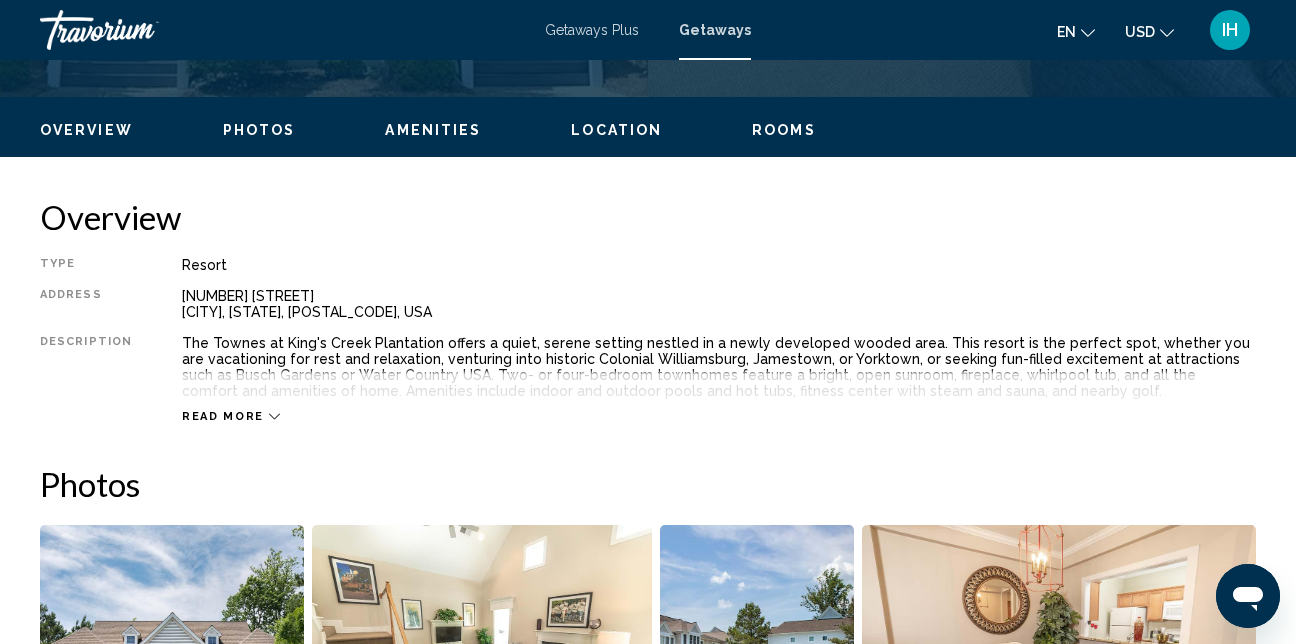 click on "Rooms" at bounding box center [784, 130] 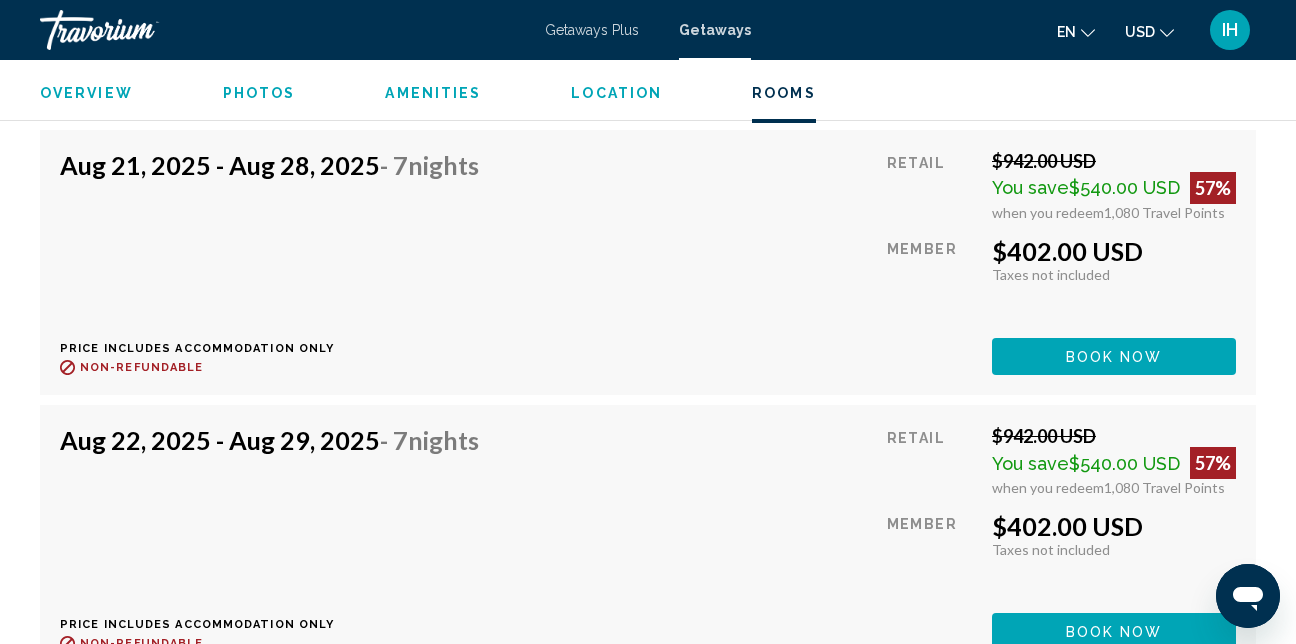 scroll, scrollTop: 3800, scrollLeft: 0, axis: vertical 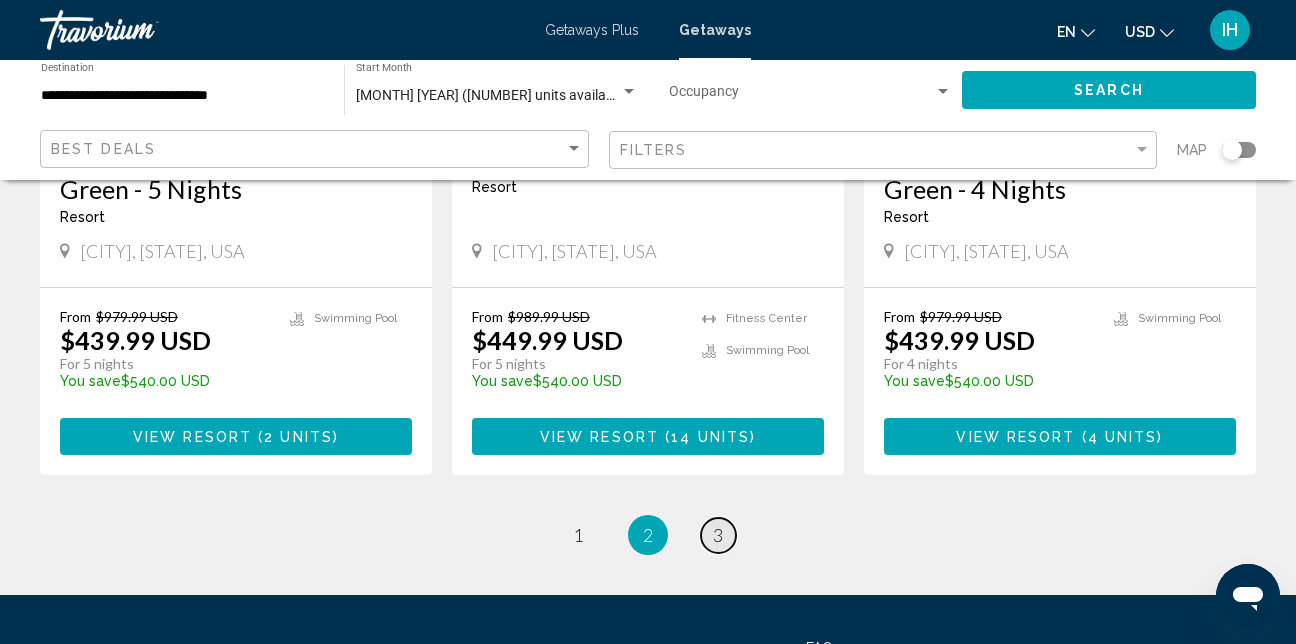 click on "page  3" at bounding box center (718, 535) 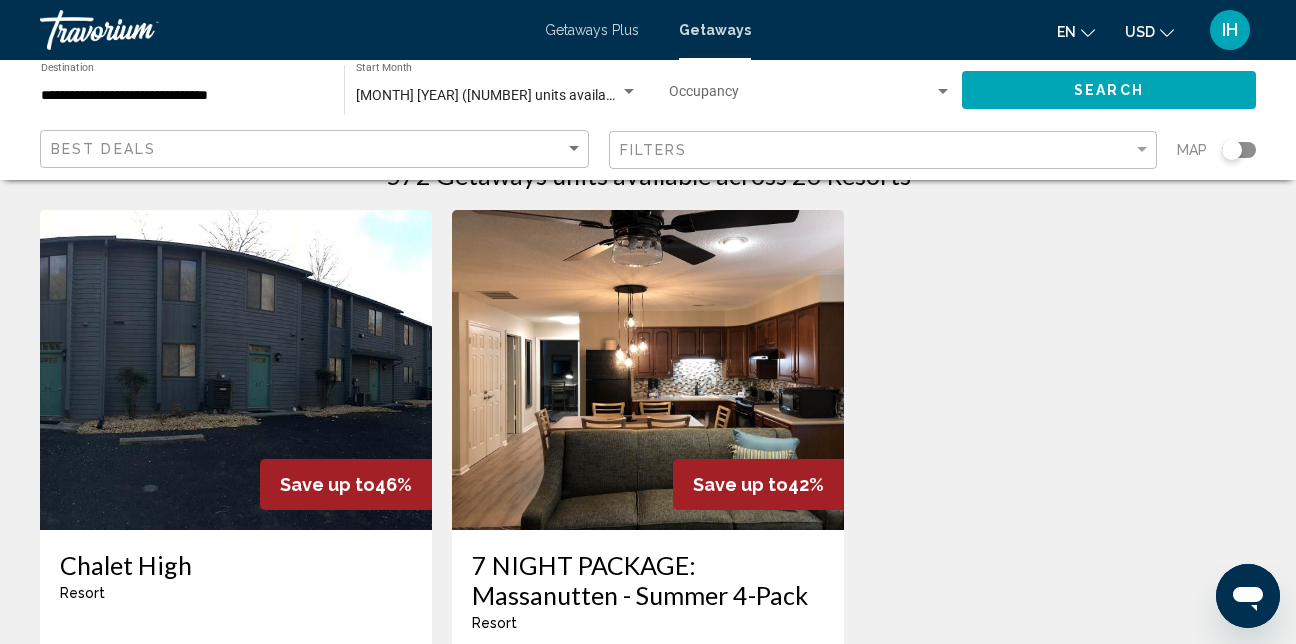 scroll, scrollTop: 0, scrollLeft: 0, axis: both 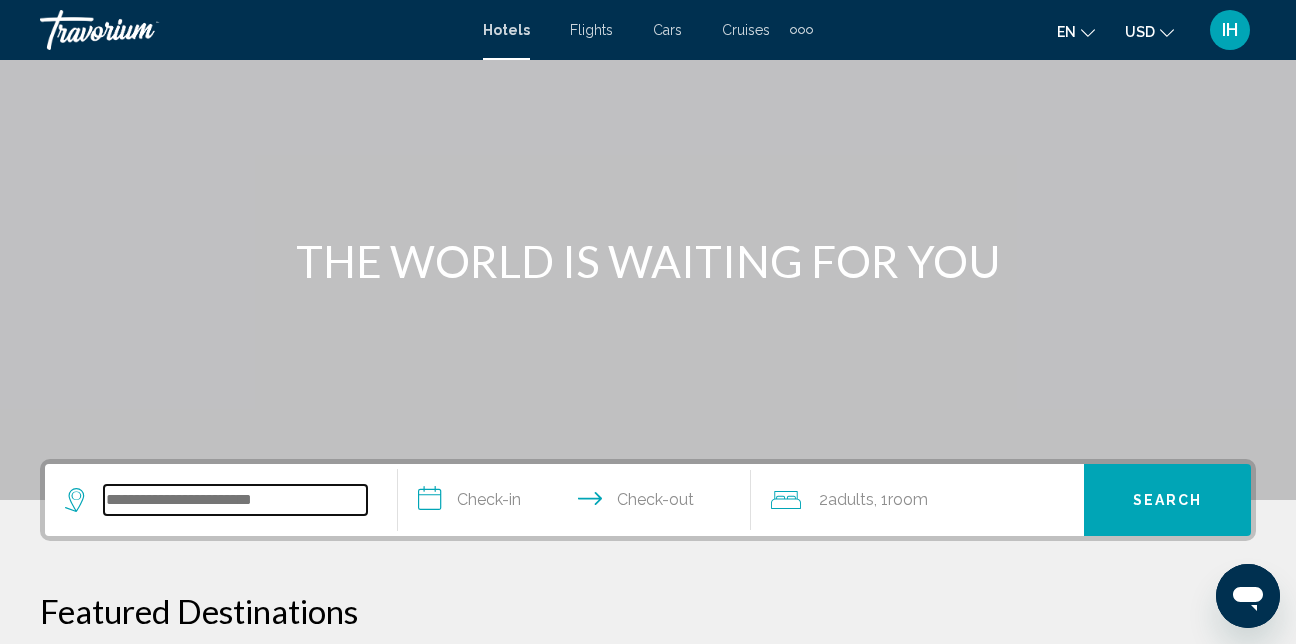 click at bounding box center (235, 500) 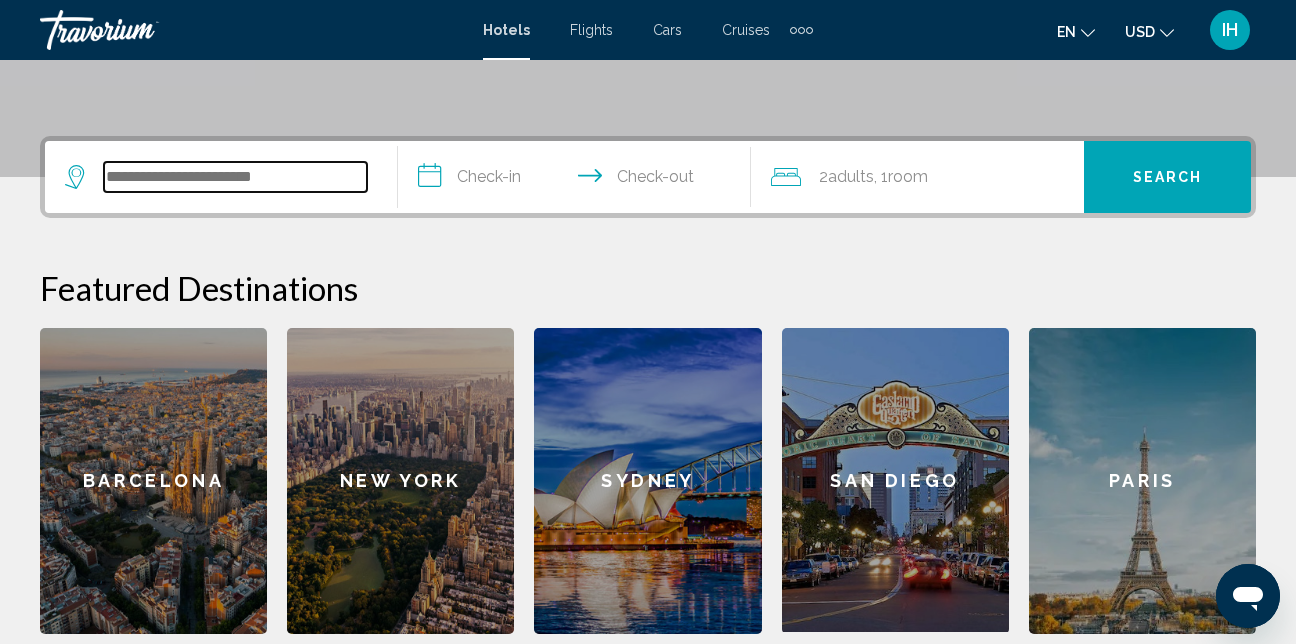 scroll, scrollTop: 494, scrollLeft: 0, axis: vertical 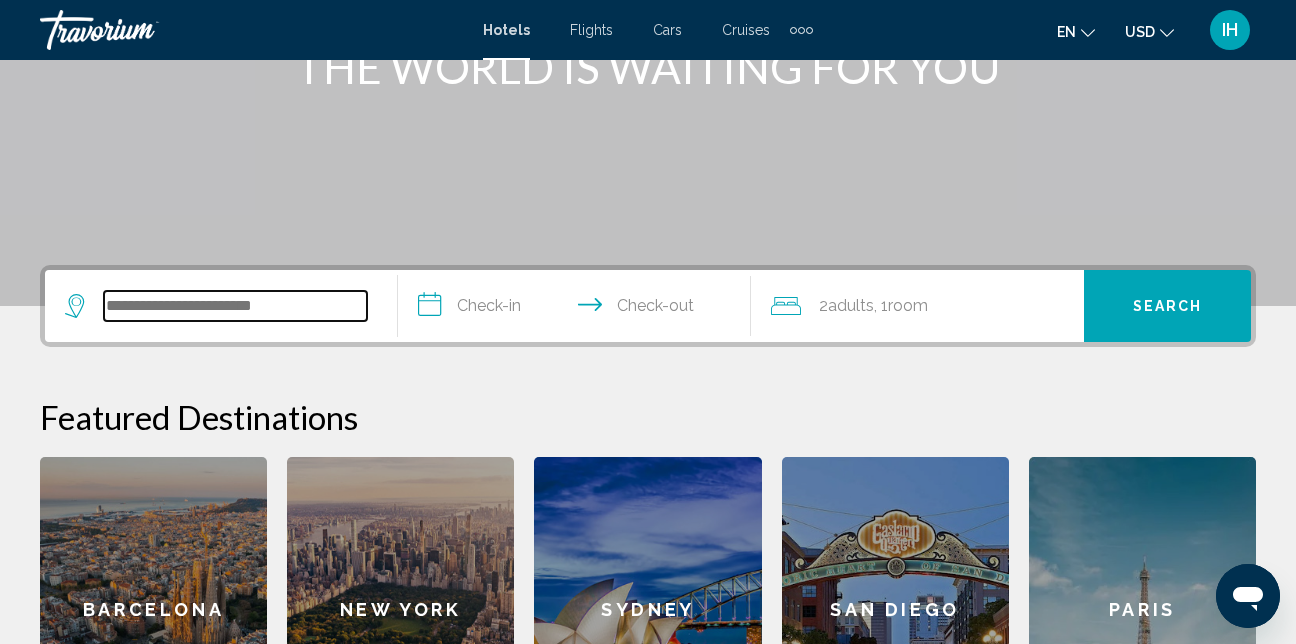 click at bounding box center (235, 306) 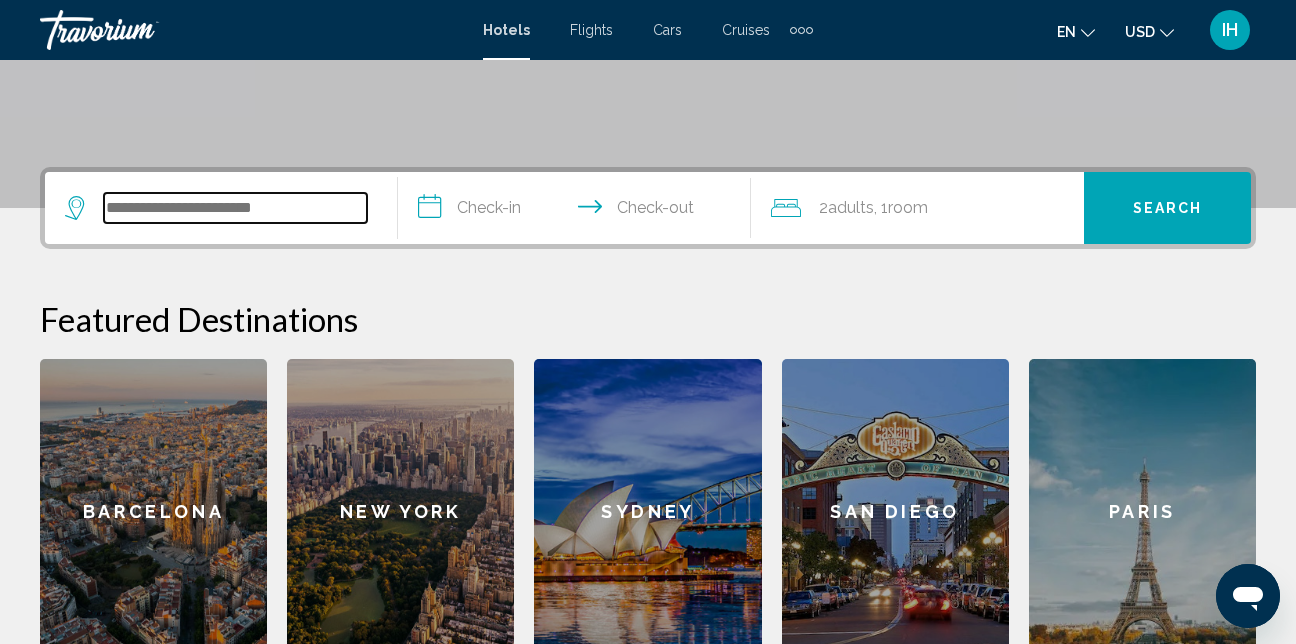 scroll, scrollTop: 494, scrollLeft: 0, axis: vertical 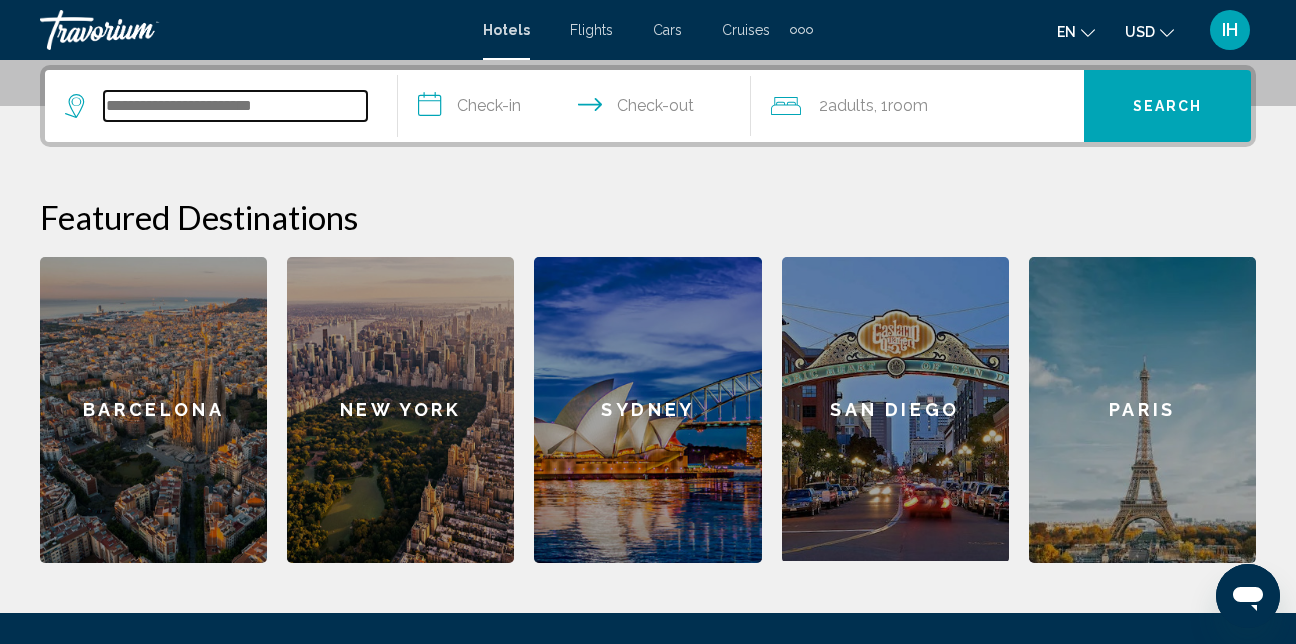 click at bounding box center (235, 106) 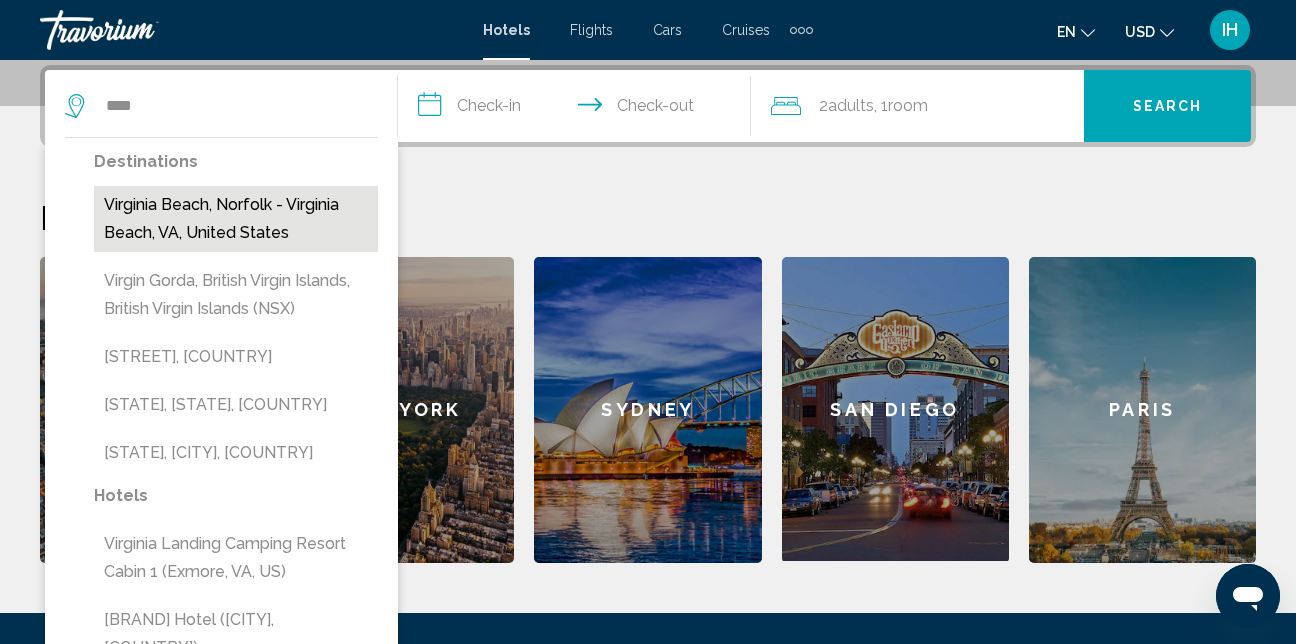 click on "Virginia Beach, Norfolk - Virginia Beach, VA, United States" at bounding box center [236, 219] 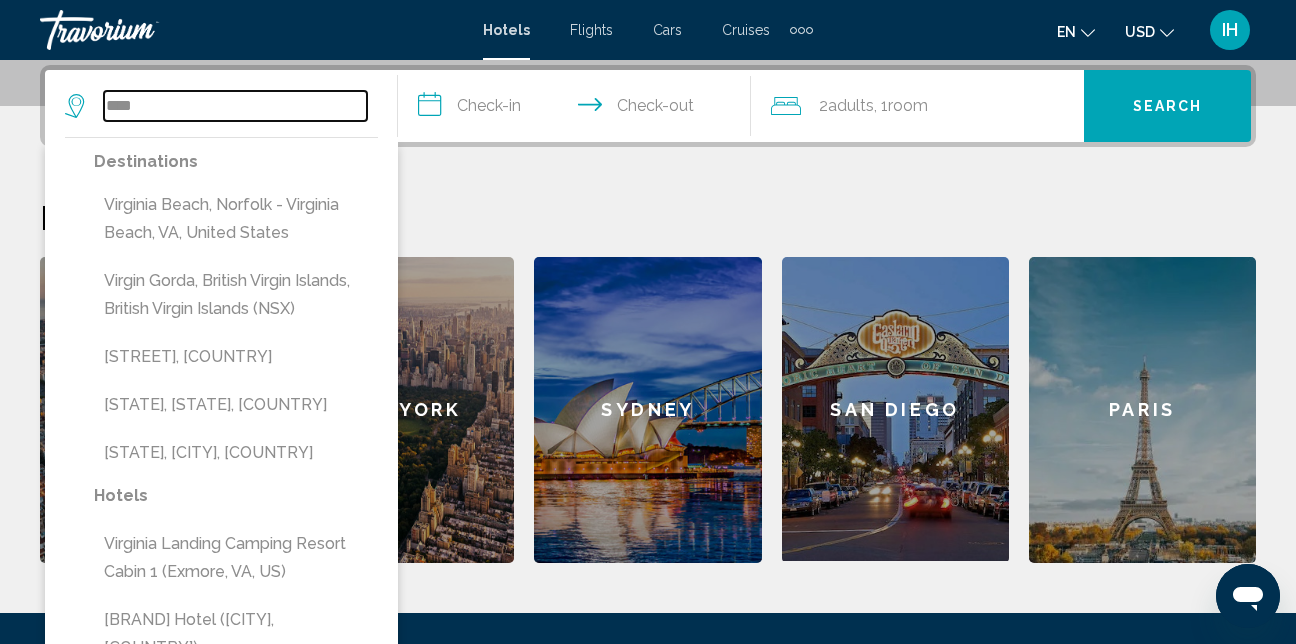 type on "**********" 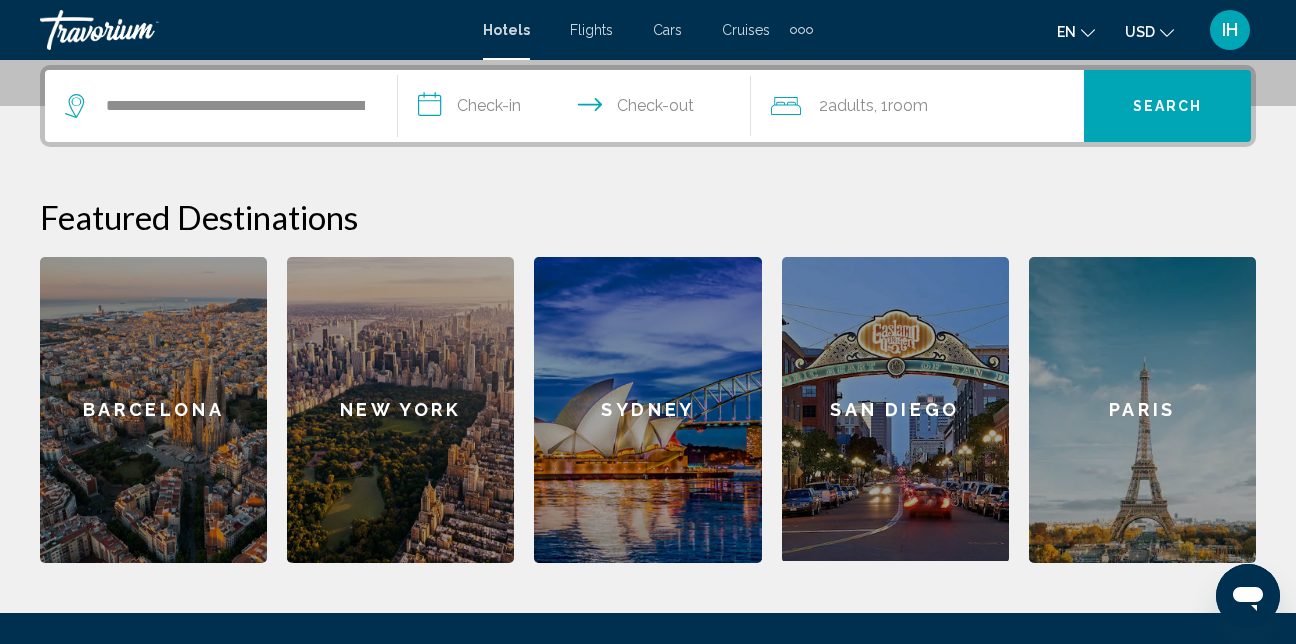 click on "**********" at bounding box center [578, 109] 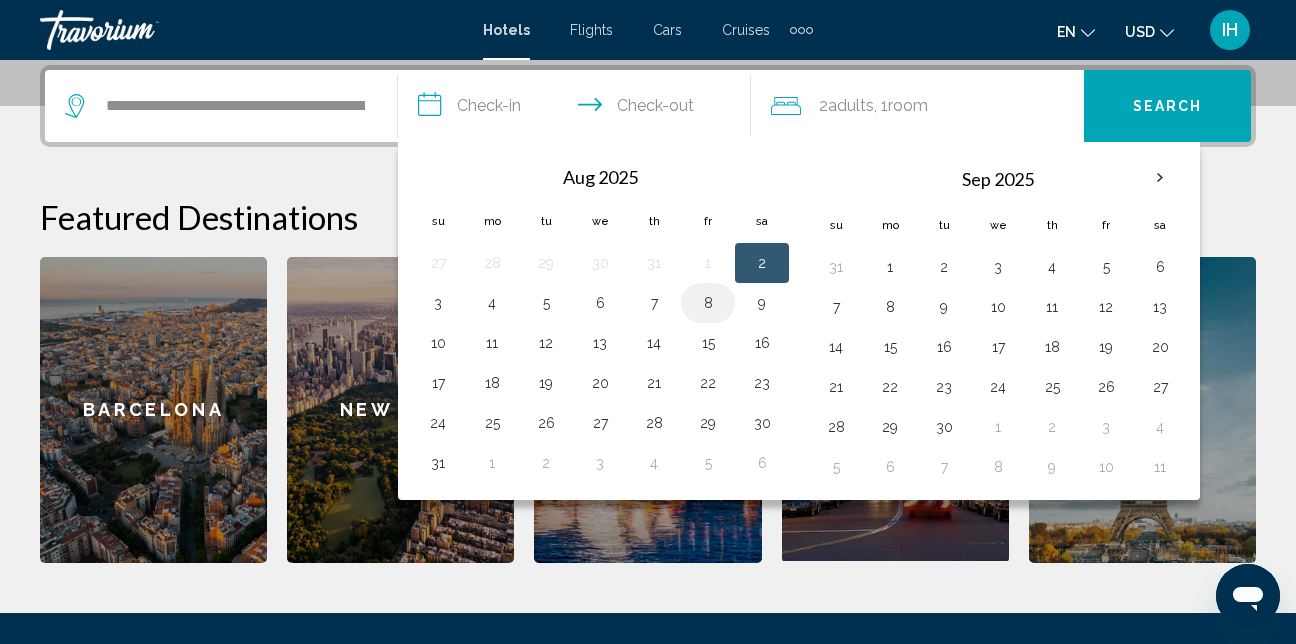 click on "8" at bounding box center [708, 303] 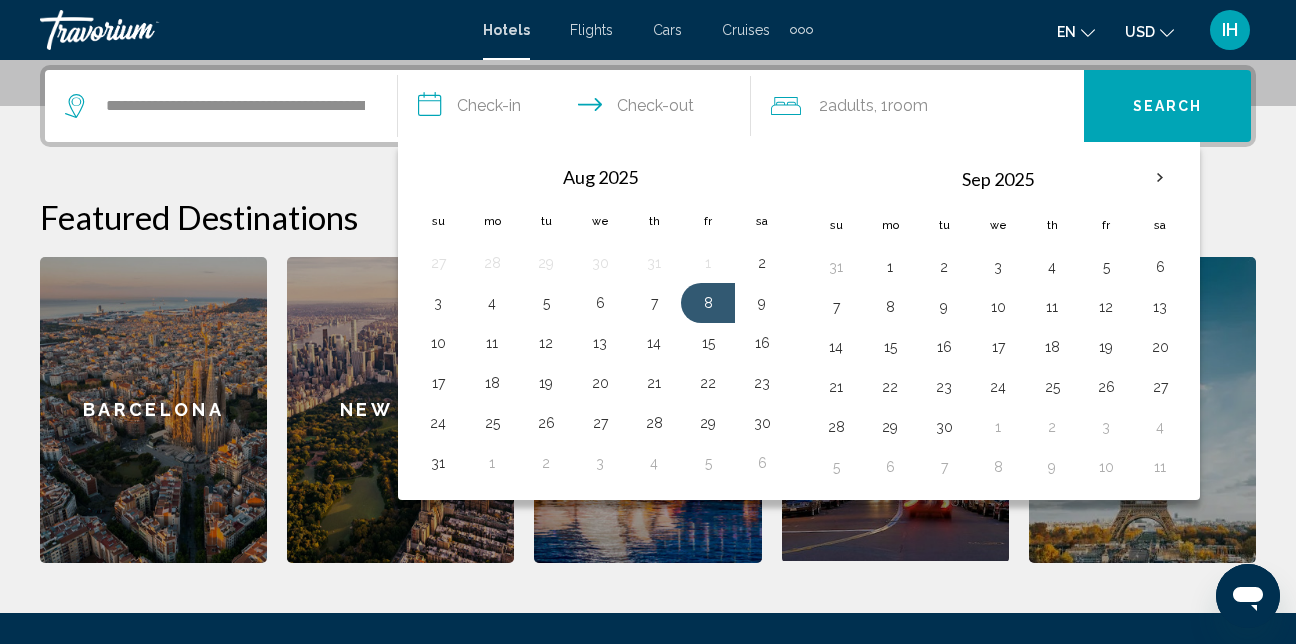 click on "**********" at bounding box center (578, 109) 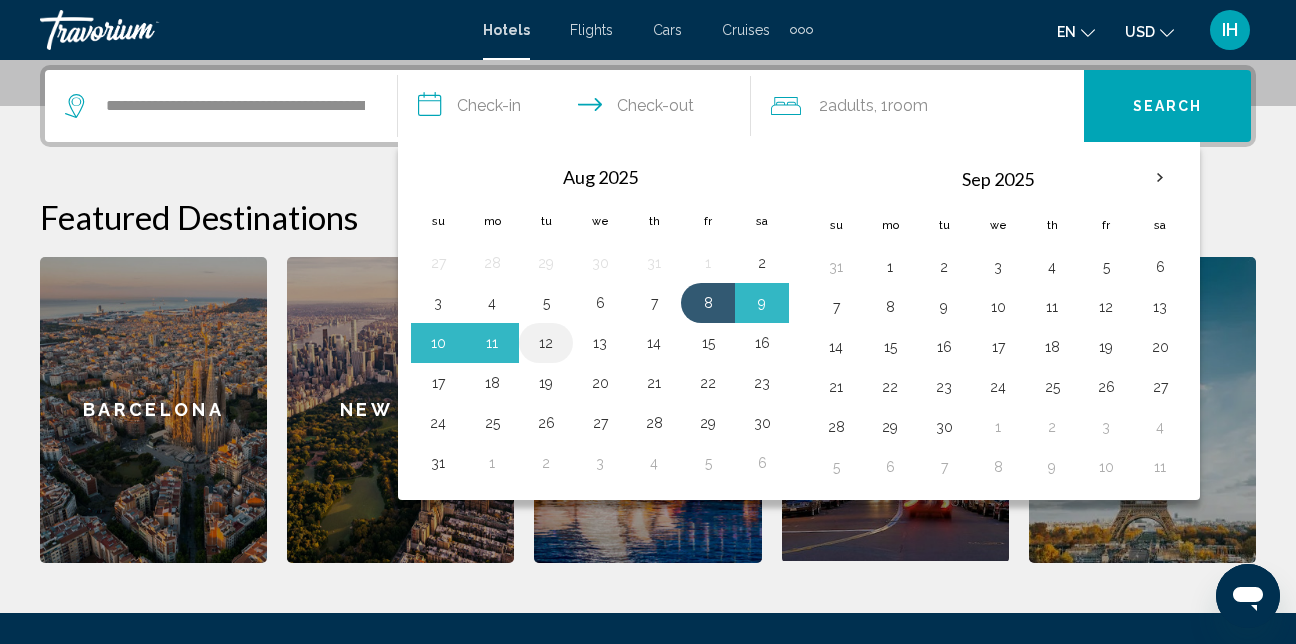 click on "12" at bounding box center (546, 343) 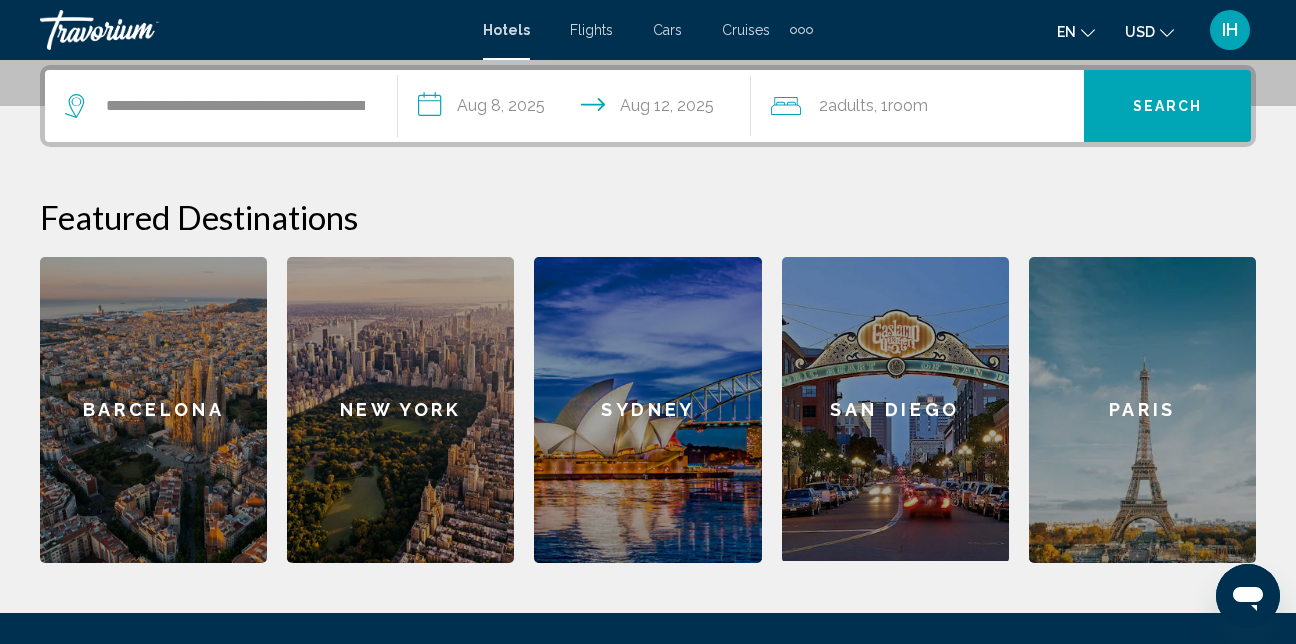 click on "**********" at bounding box center (578, 109) 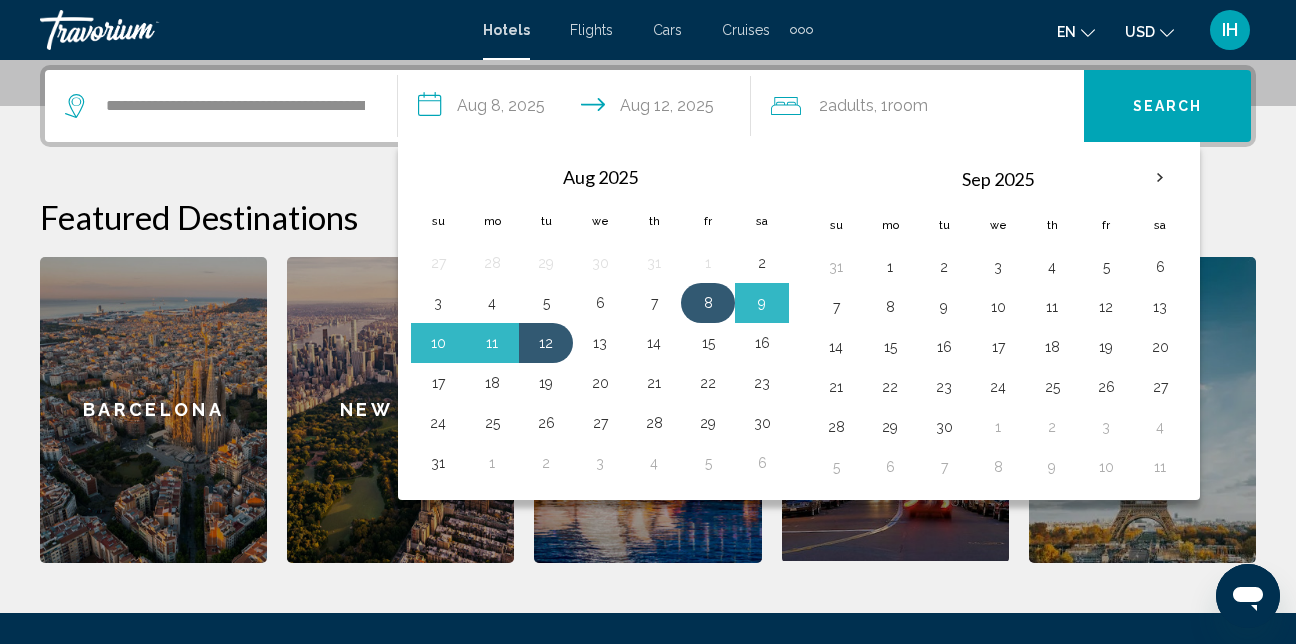drag, startPoint x: 705, startPoint y: 306, endPoint x: 727, endPoint y: 304, distance: 22.090721 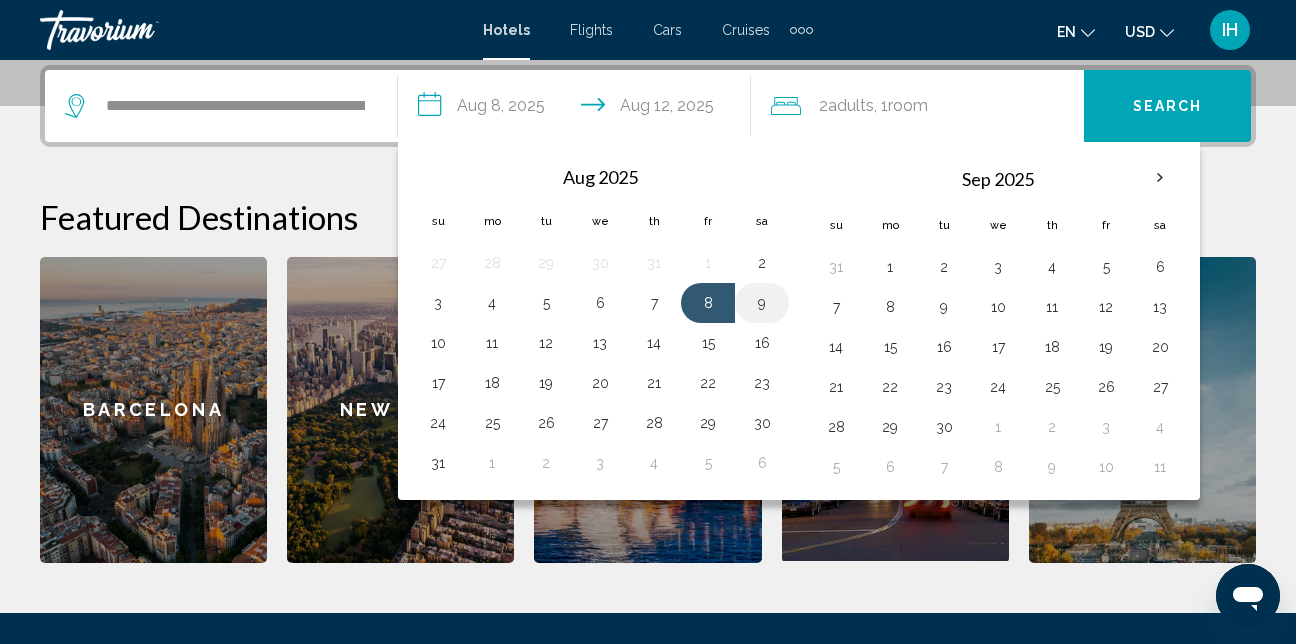 click on "9" at bounding box center [762, 303] 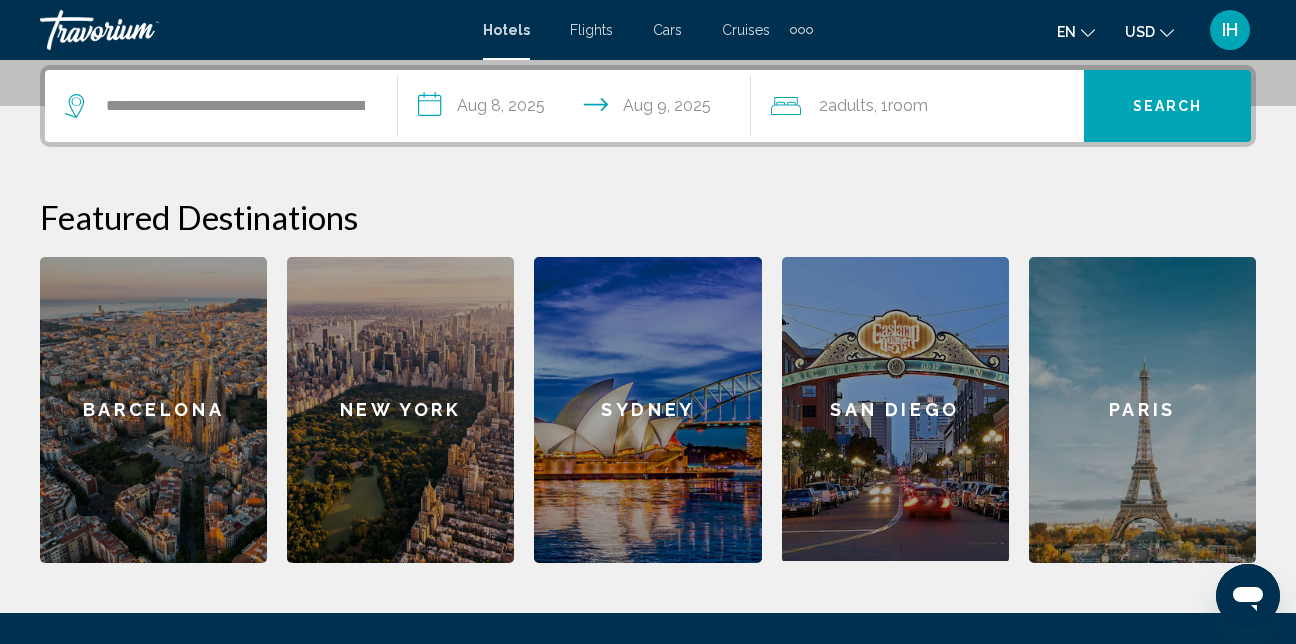 click on "**********" at bounding box center [578, 109] 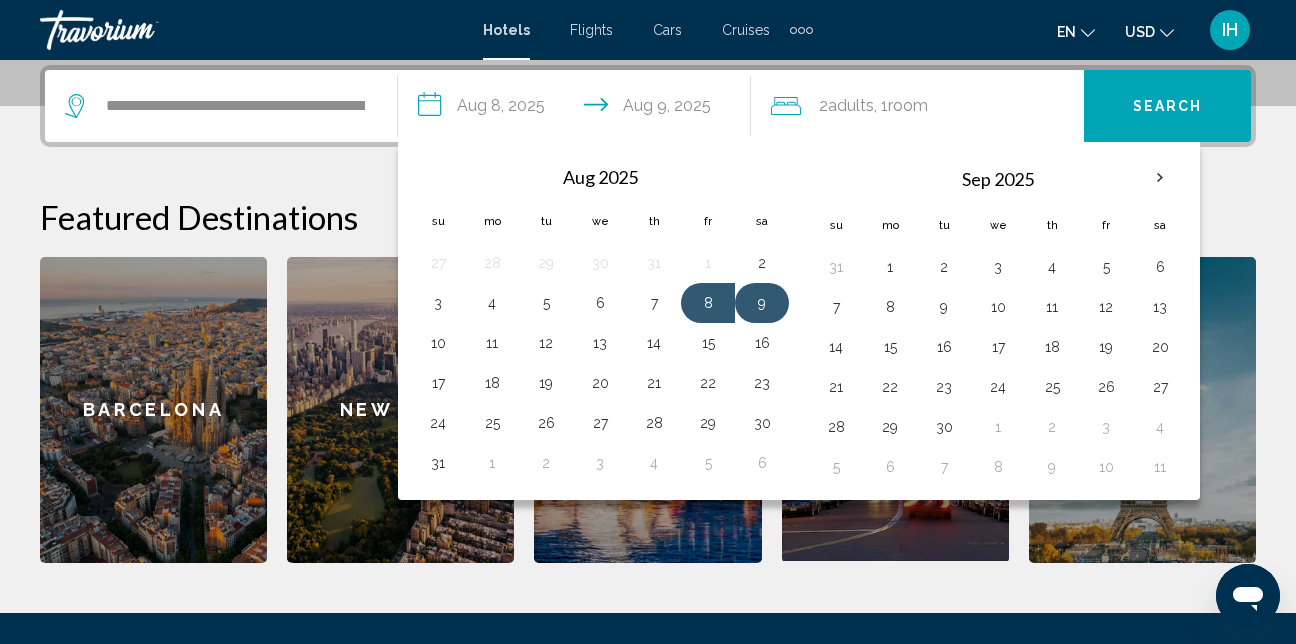 click on "9" at bounding box center [762, 303] 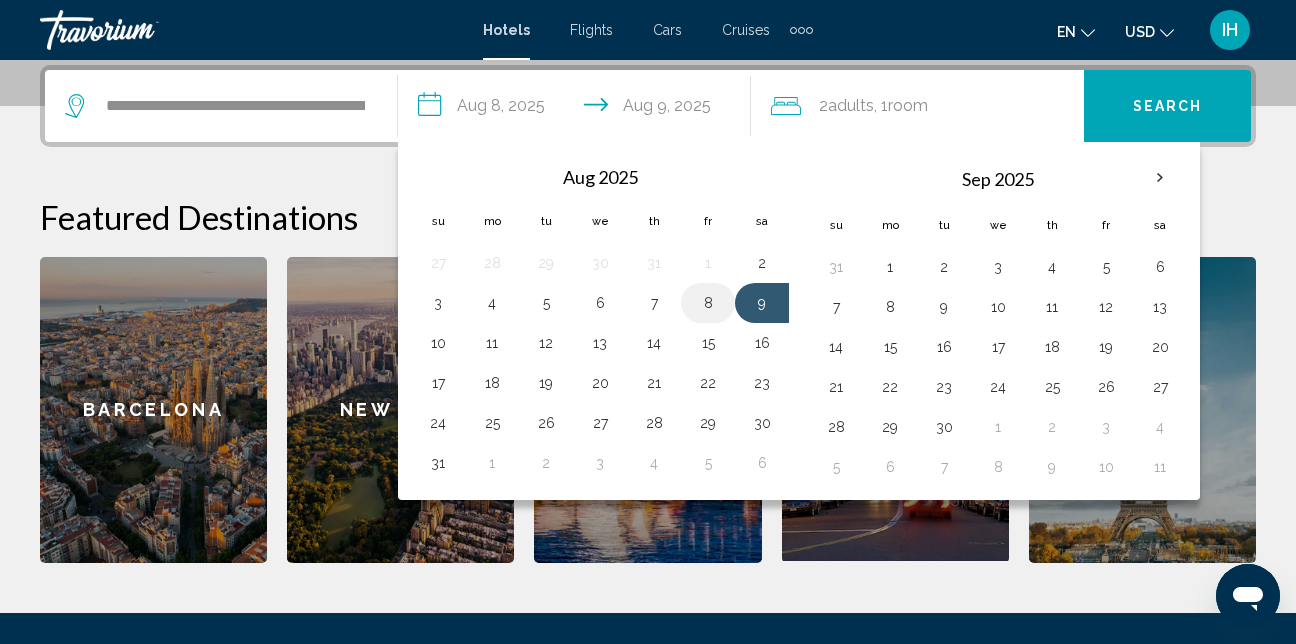 click on "8" at bounding box center (708, 303) 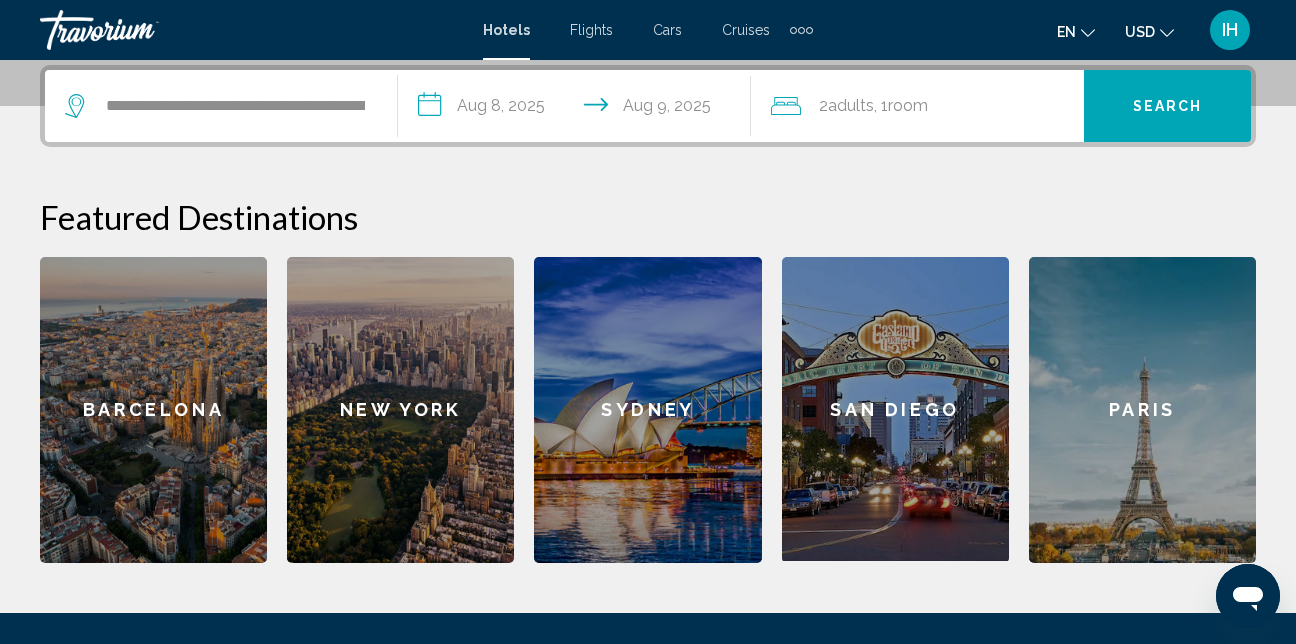 click on "**********" at bounding box center [578, 109] 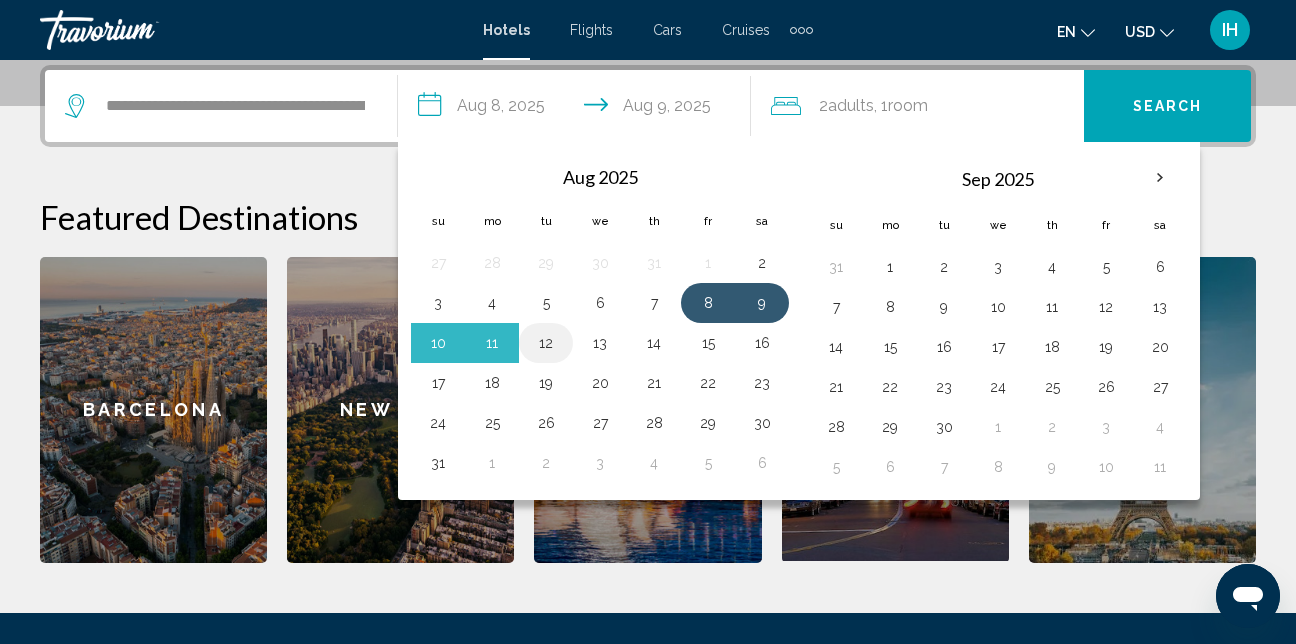 click on "12" at bounding box center (546, 343) 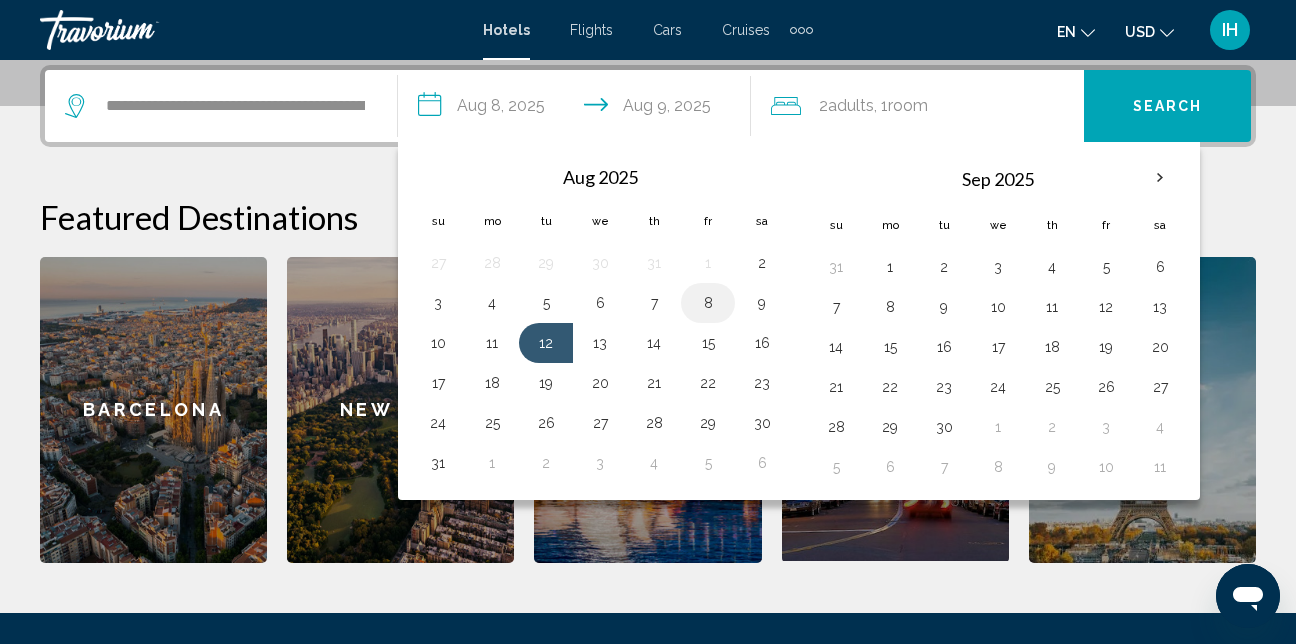 drag, startPoint x: 712, startPoint y: 306, endPoint x: 765, endPoint y: 307, distance: 53.009434 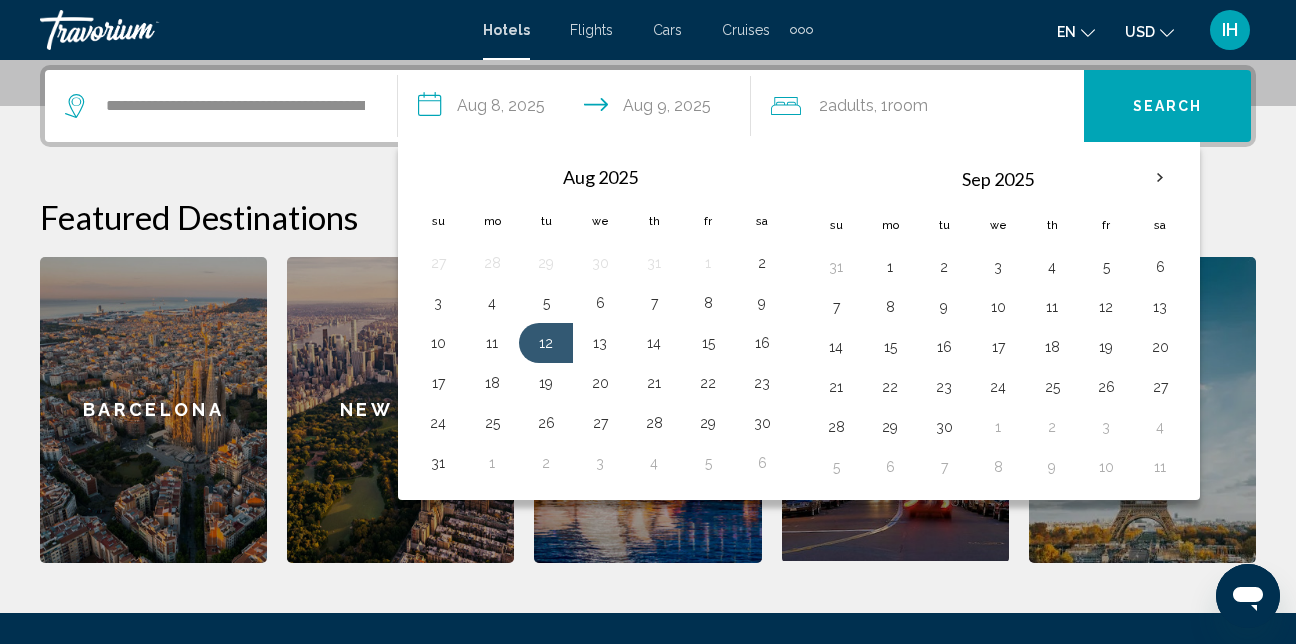 type on "**********" 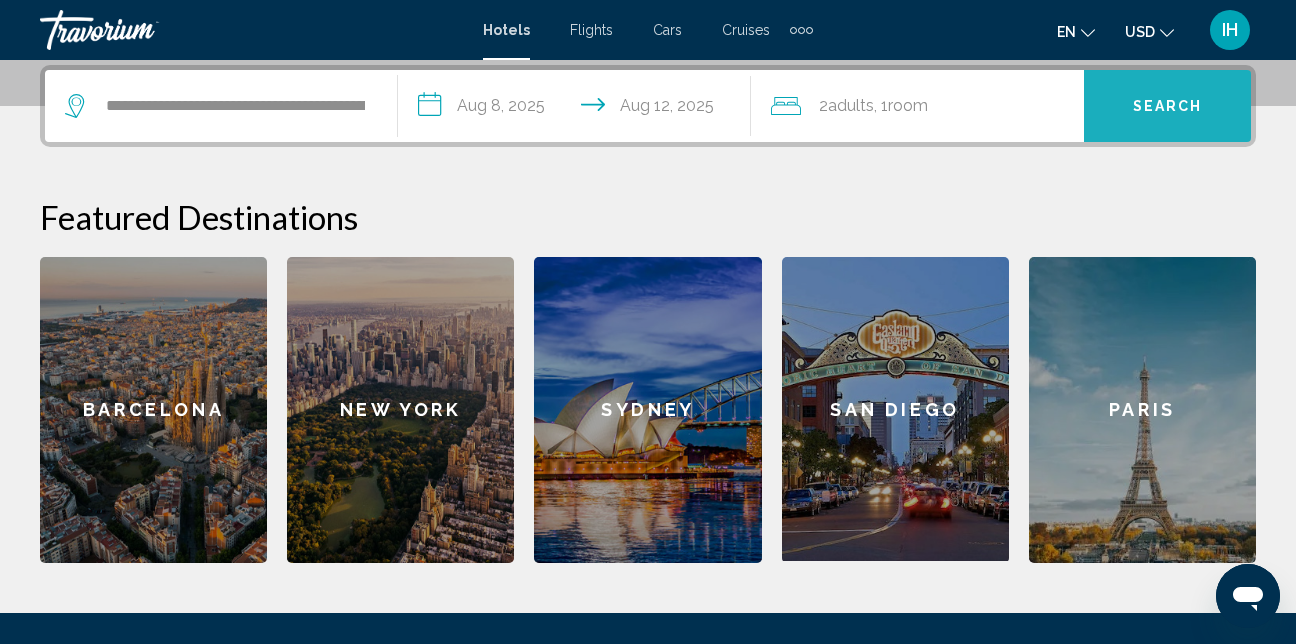 click on "Search" at bounding box center (1167, 106) 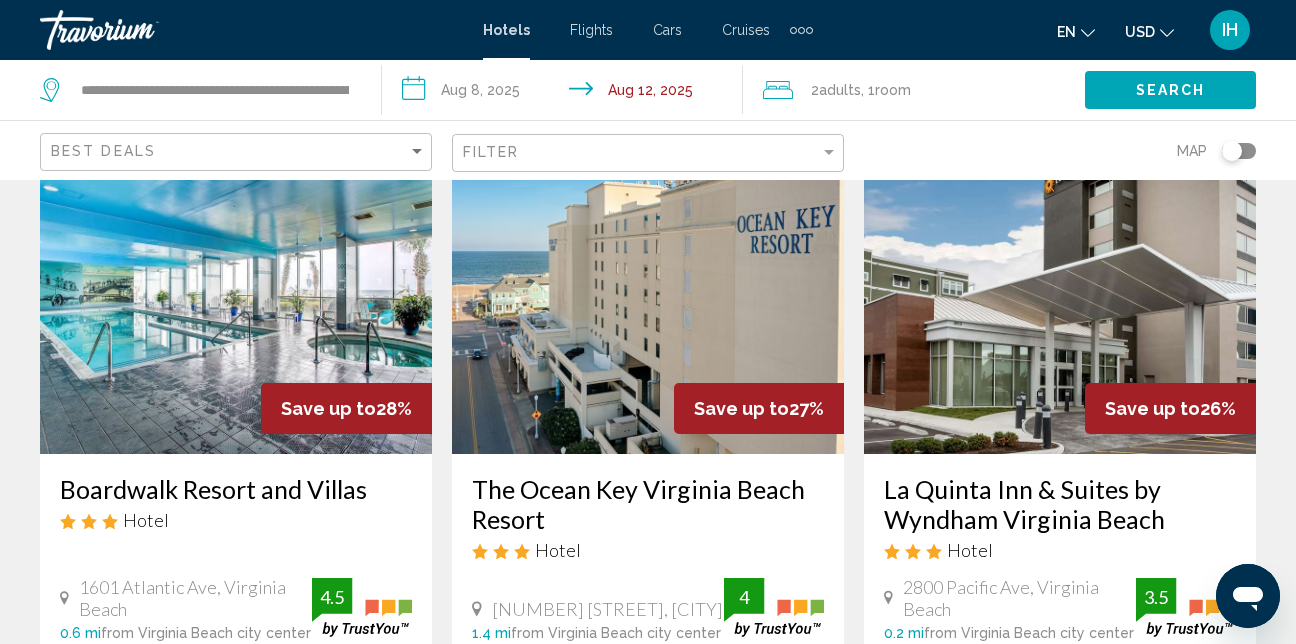 scroll, scrollTop: 0, scrollLeft: 0, axis: both 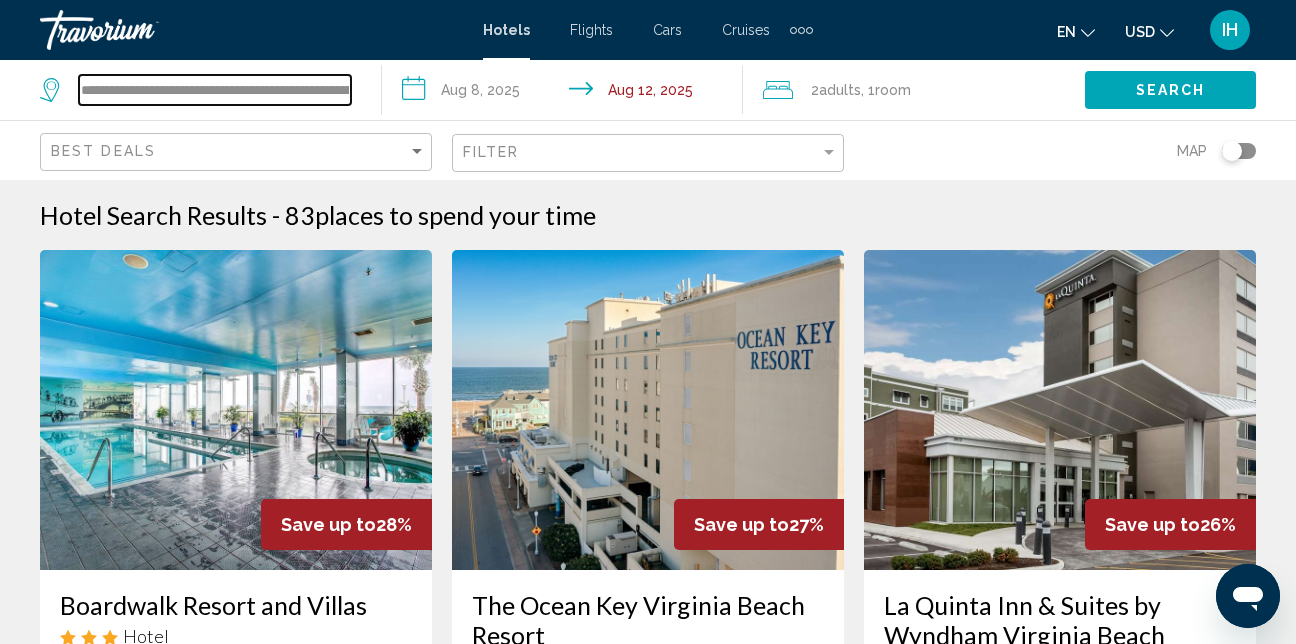 click on "**********" at bounding box center [215, 90] 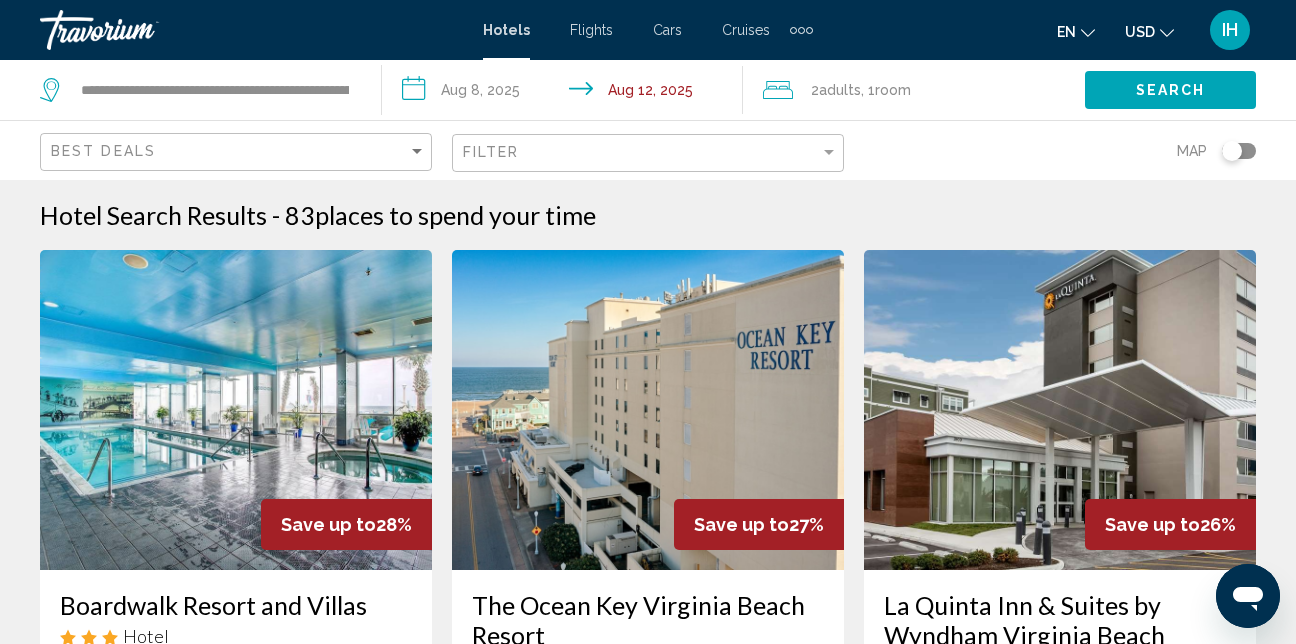 click 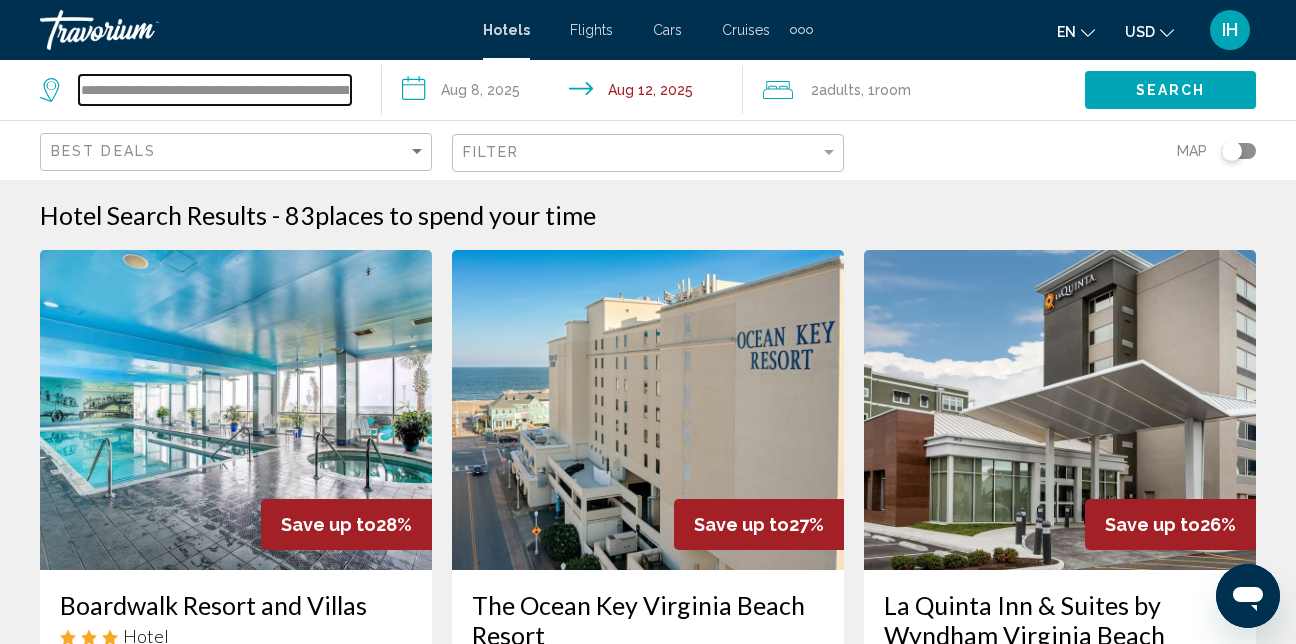 click on "**********" at bounding box center [215, 90] 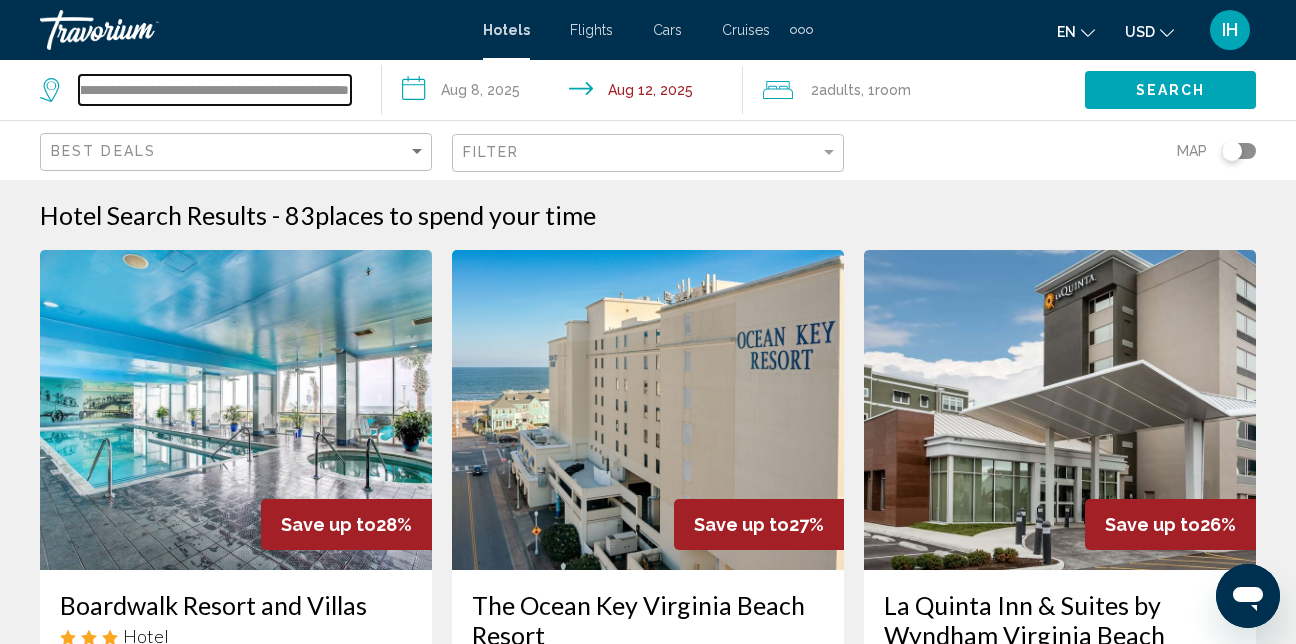 drag, startPoint x: 350, startPoint y: 88, endPoint x: 115, endPoint y: 84, distance: 235.03404 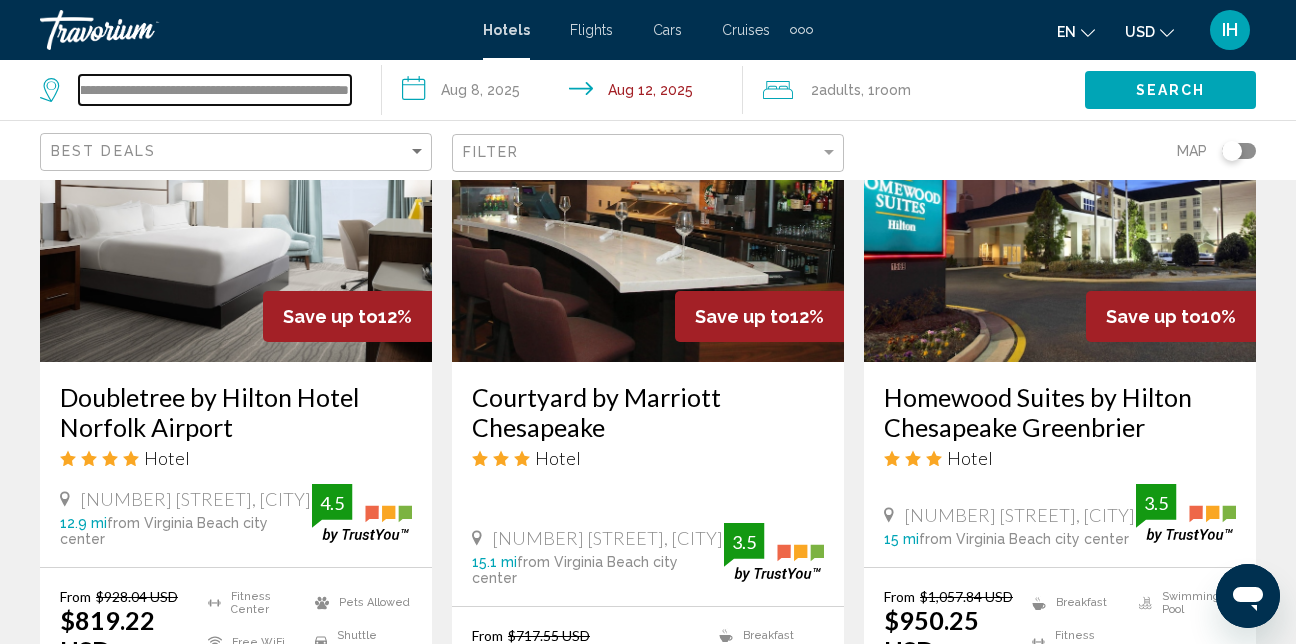 scroll, scrollTop: 2500, scrollLeft: 0, axis: vertical 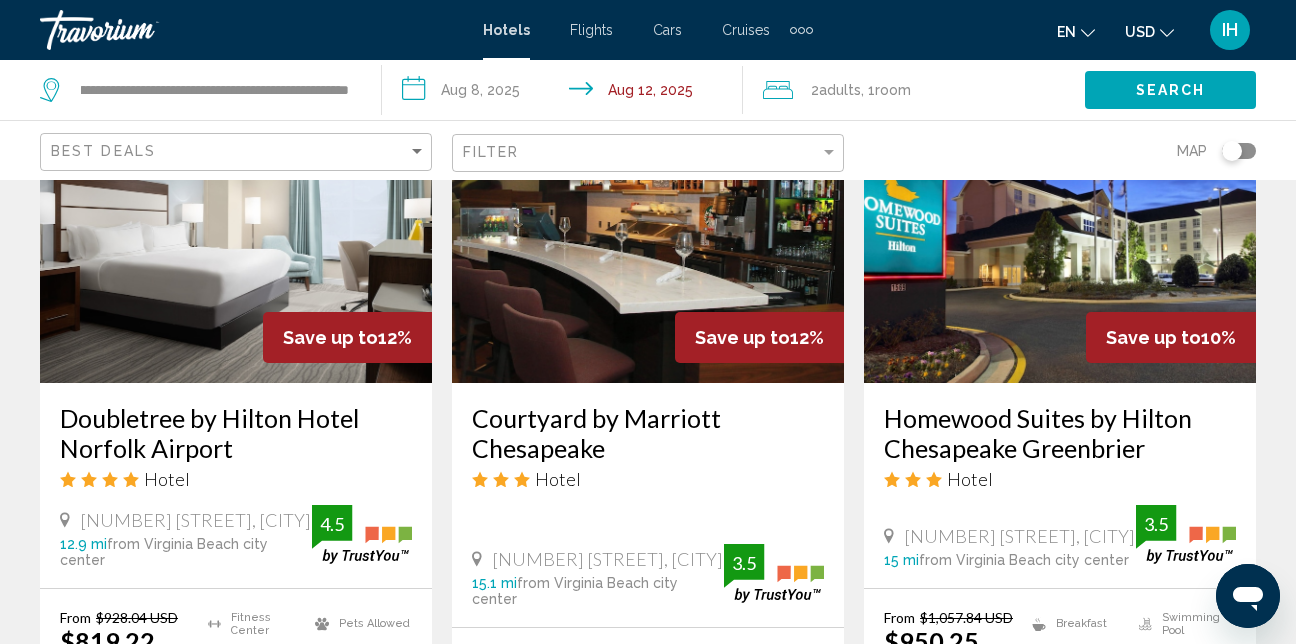 click on "Room" 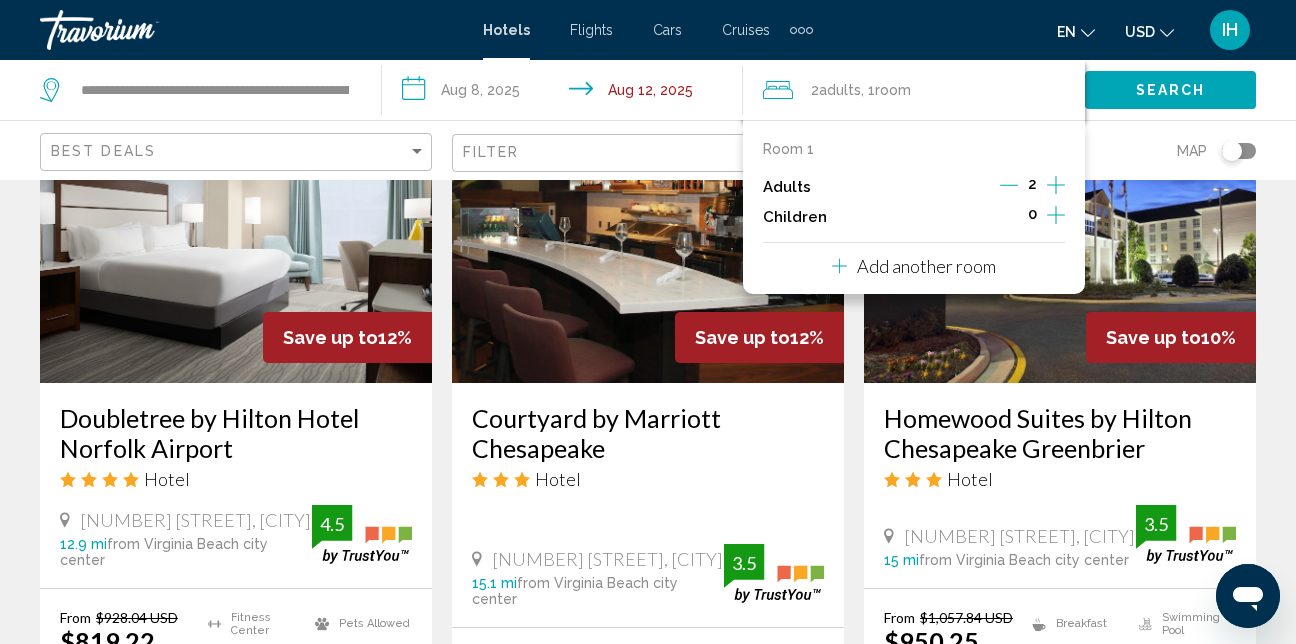click on "Room 1" at bounding box center [788, 149] 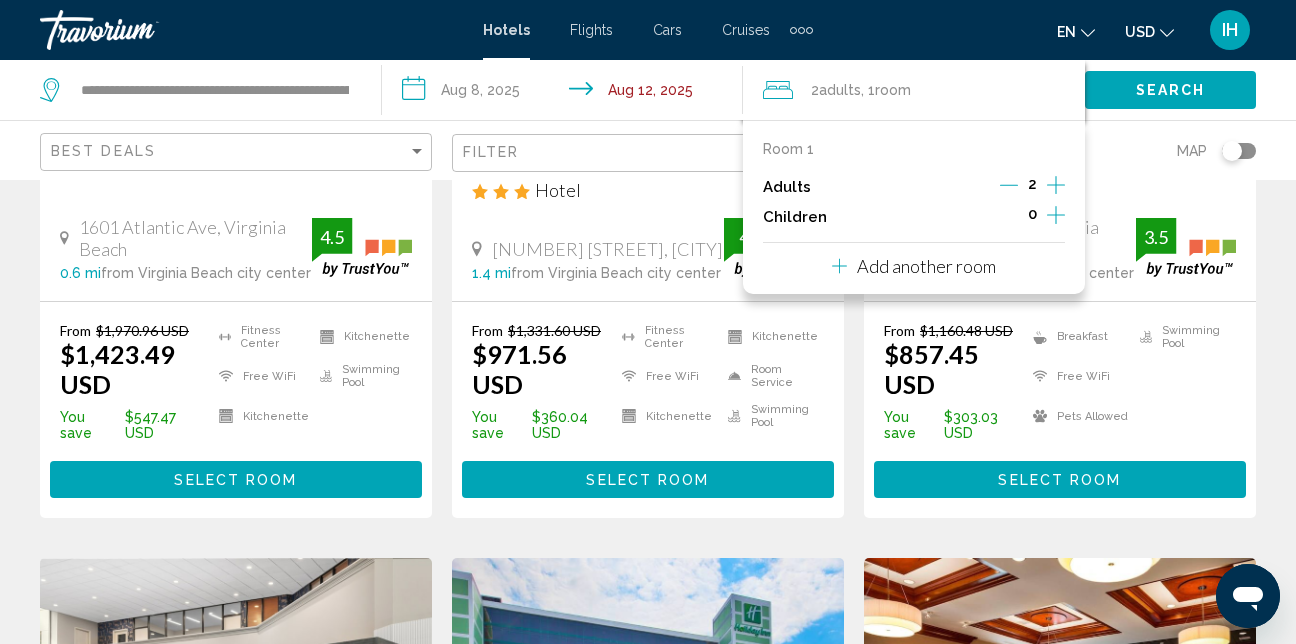 scroll, scrollTop: 292, scrollLeft: 0, axis: vertical 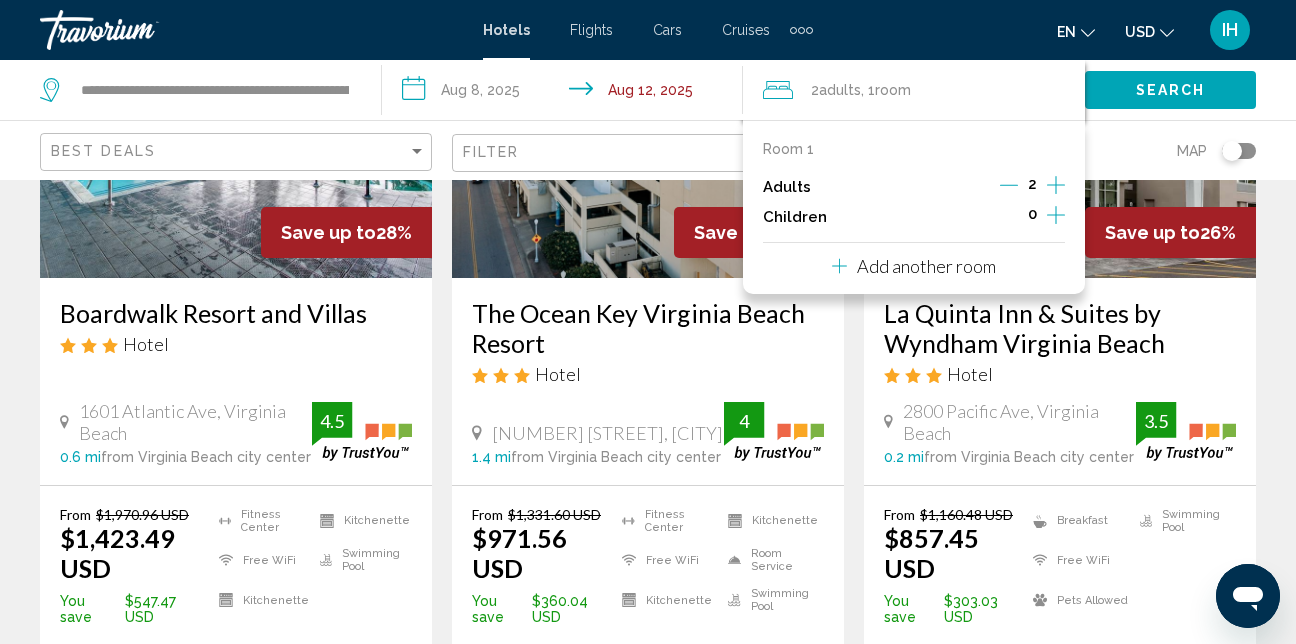 click 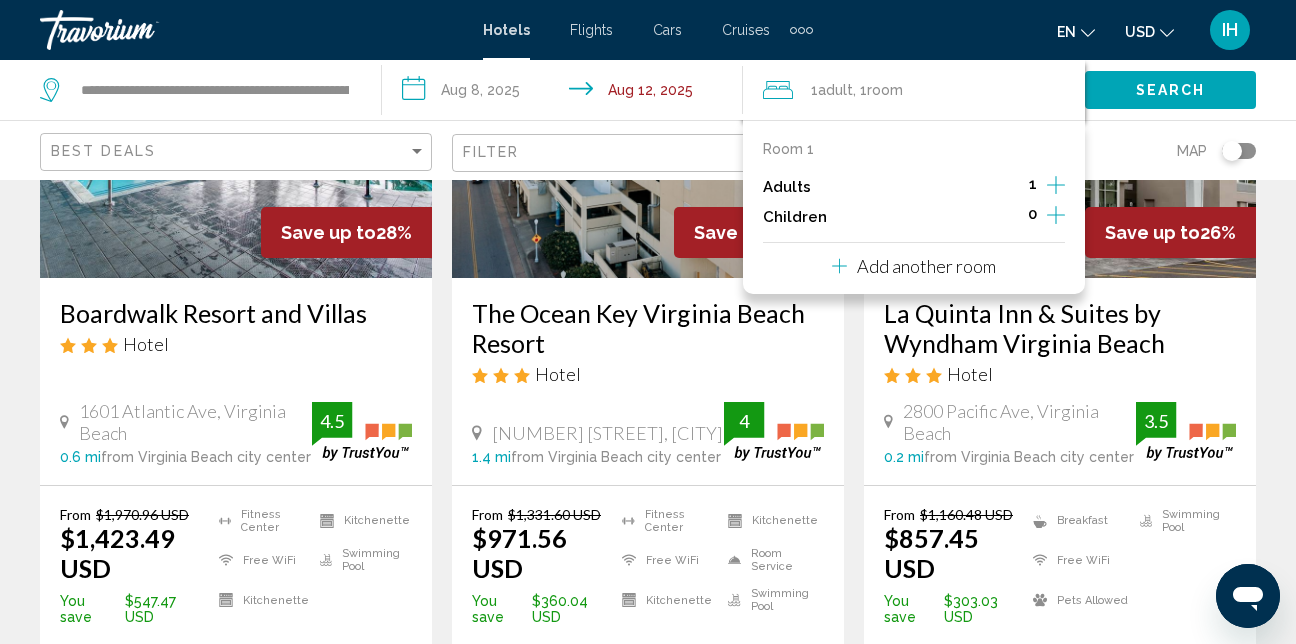 click 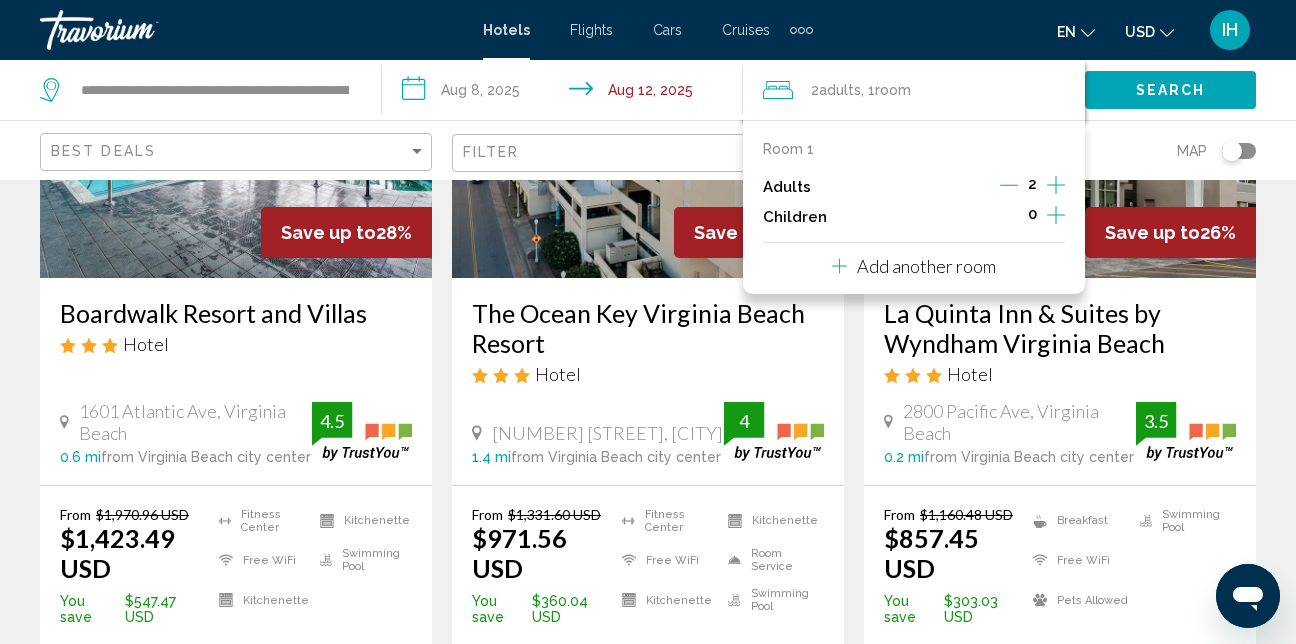 click 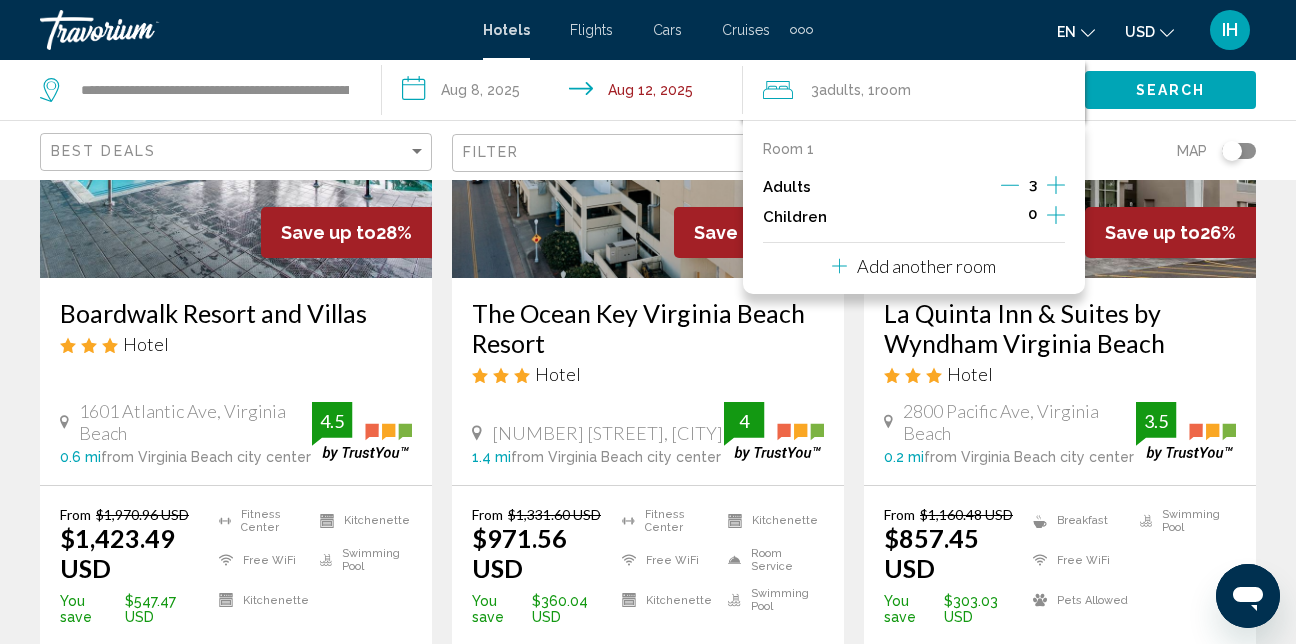 click 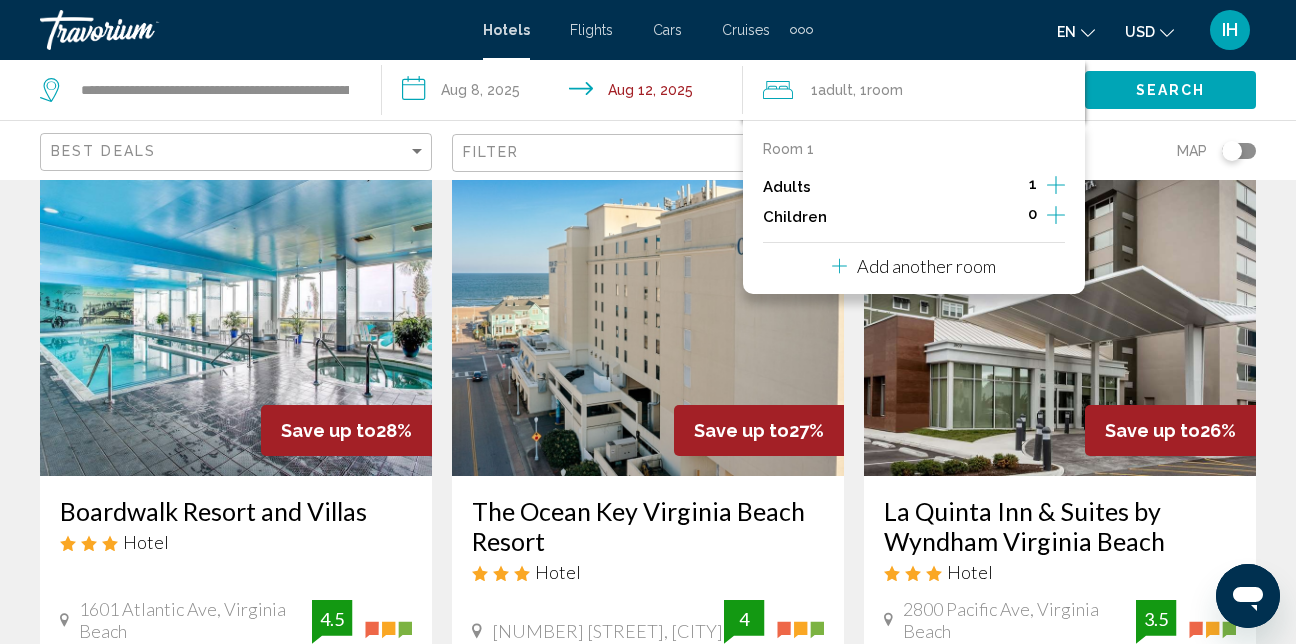 scroll, scrollTop: 92, scrollLeft: 0, axis: vertical 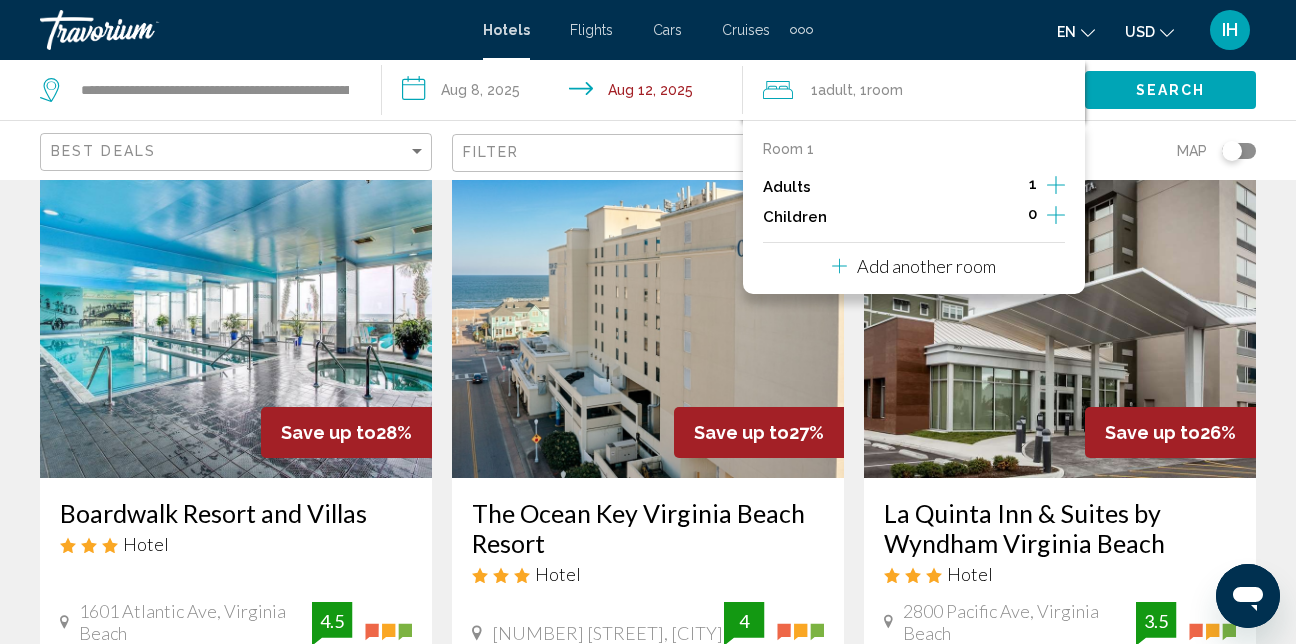 click on "Room 1" at bounding box center [788, 149] 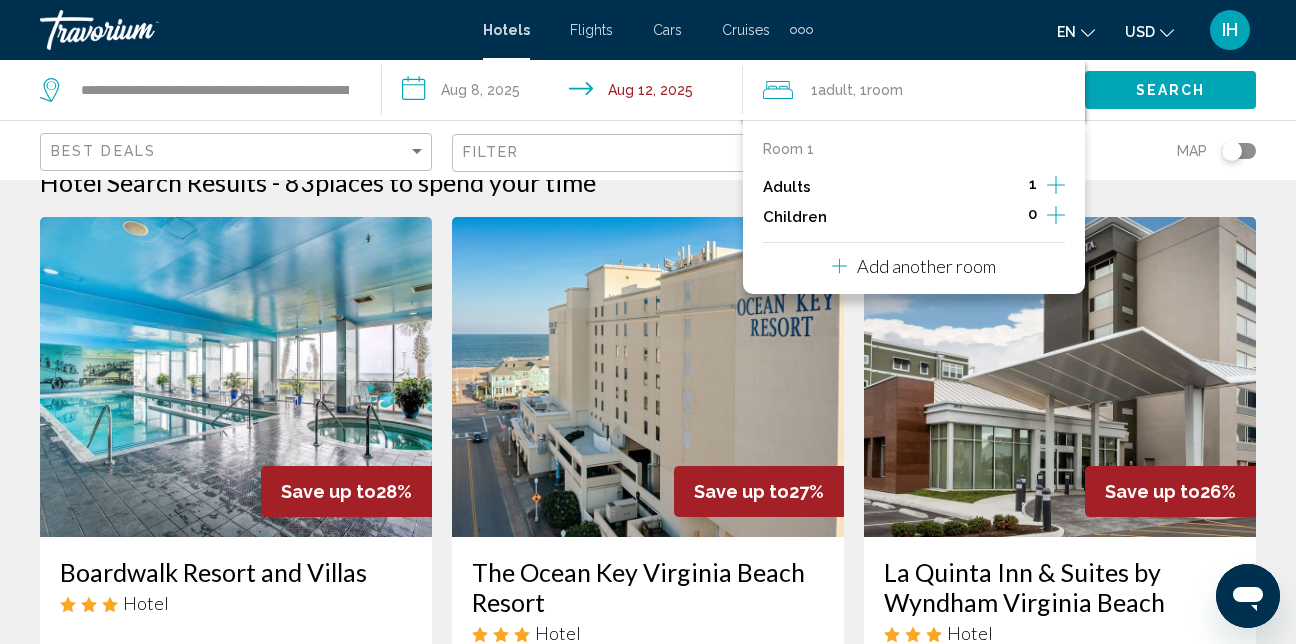 scroll, scrollTop: 0, scrollLeft: 0, axis: both 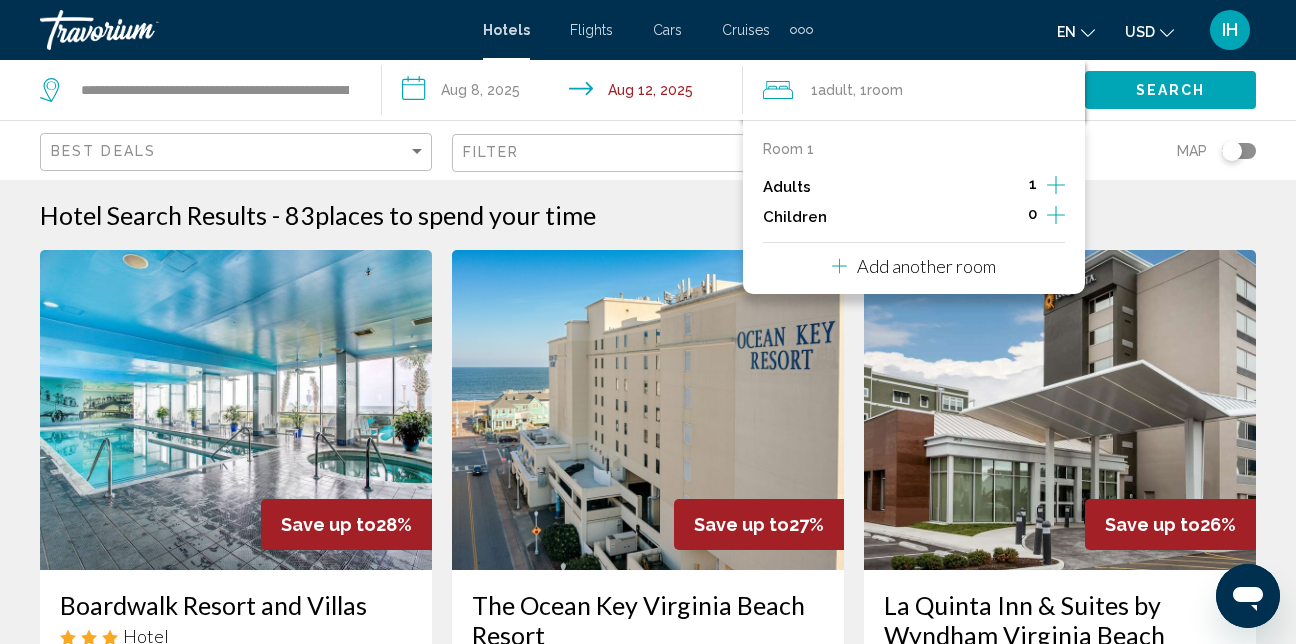 click on "Hotel Search Results  -   83  places to spend your time" at bounding box center [648, 215] 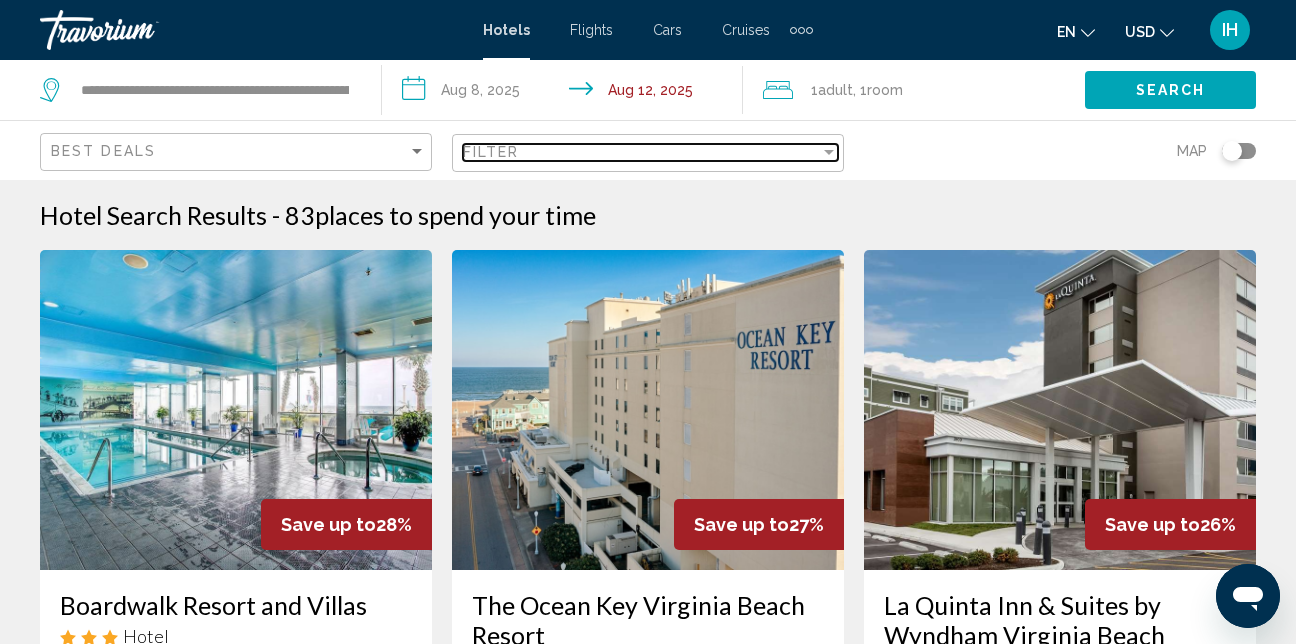 click on "Filter" at bounding box center [641, 152] 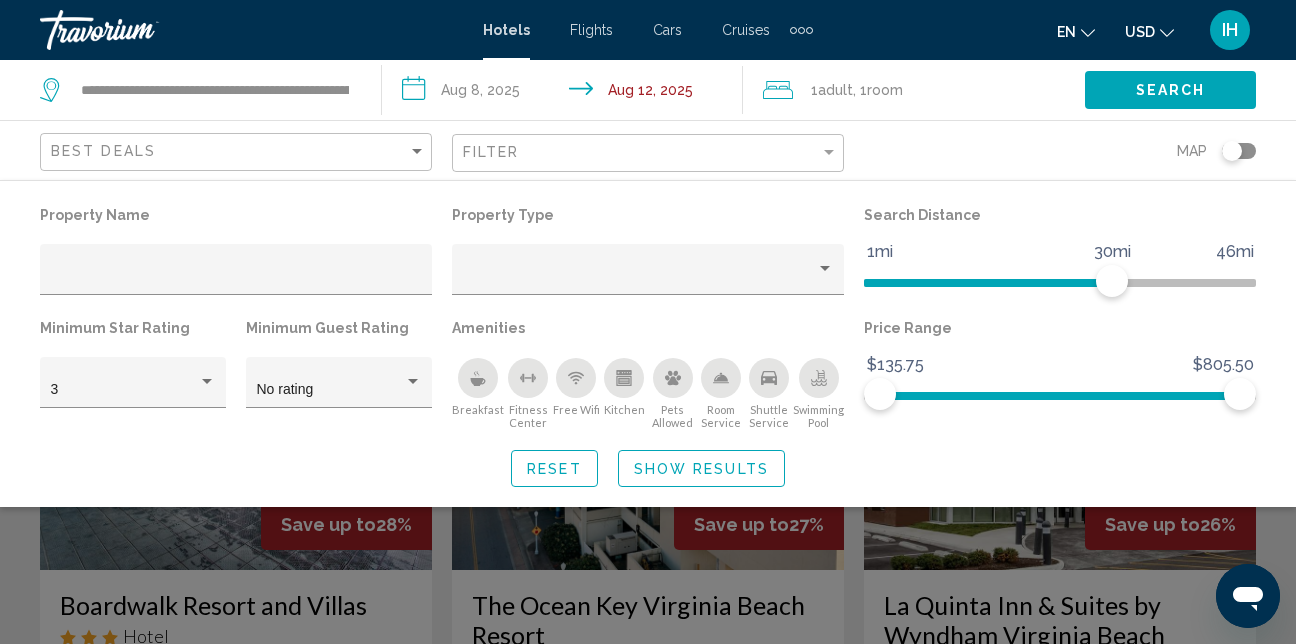 click on "Filter" 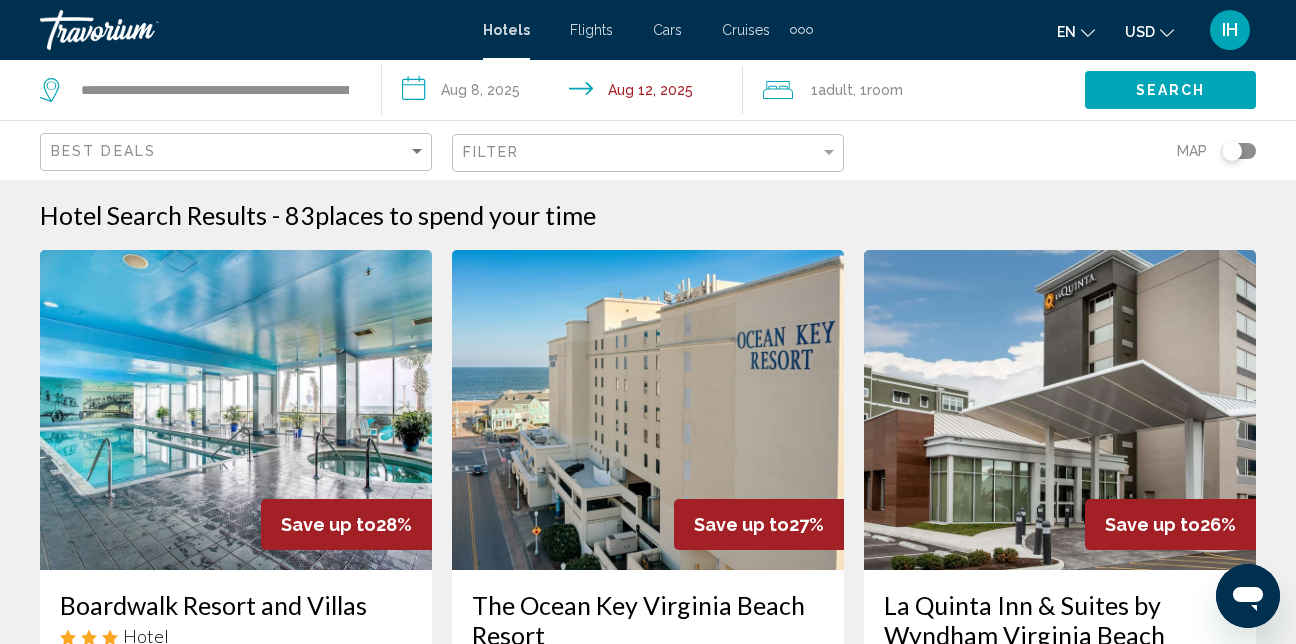 click on ", 1  Room rooms" 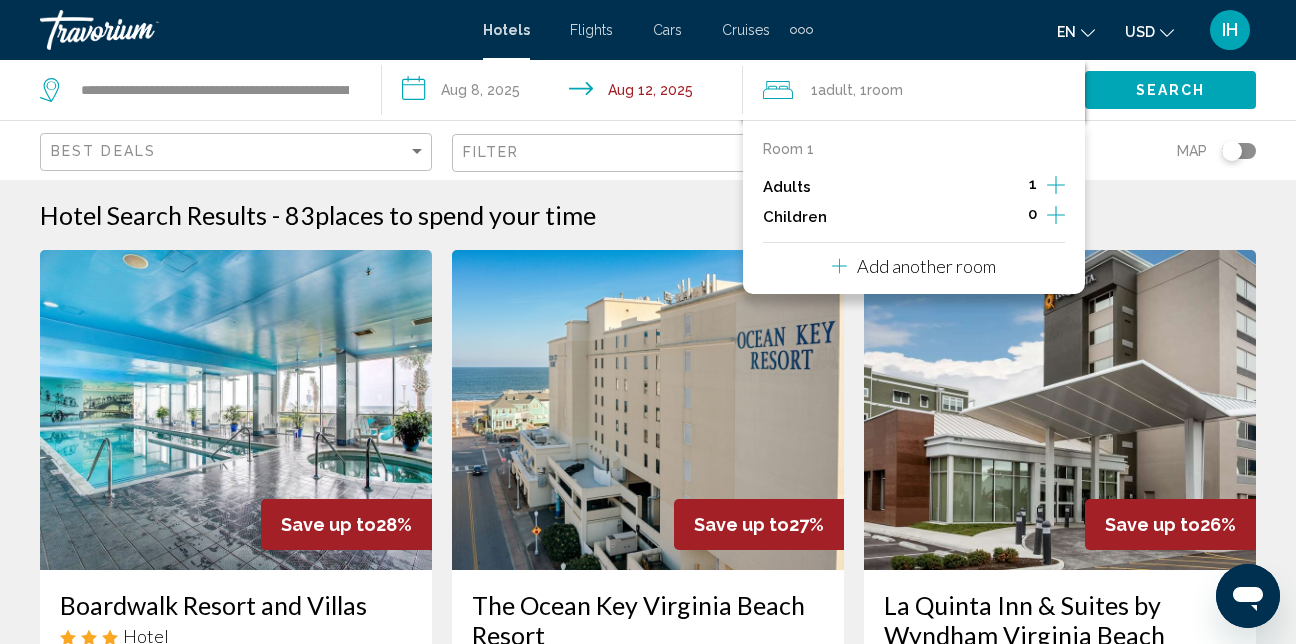 click 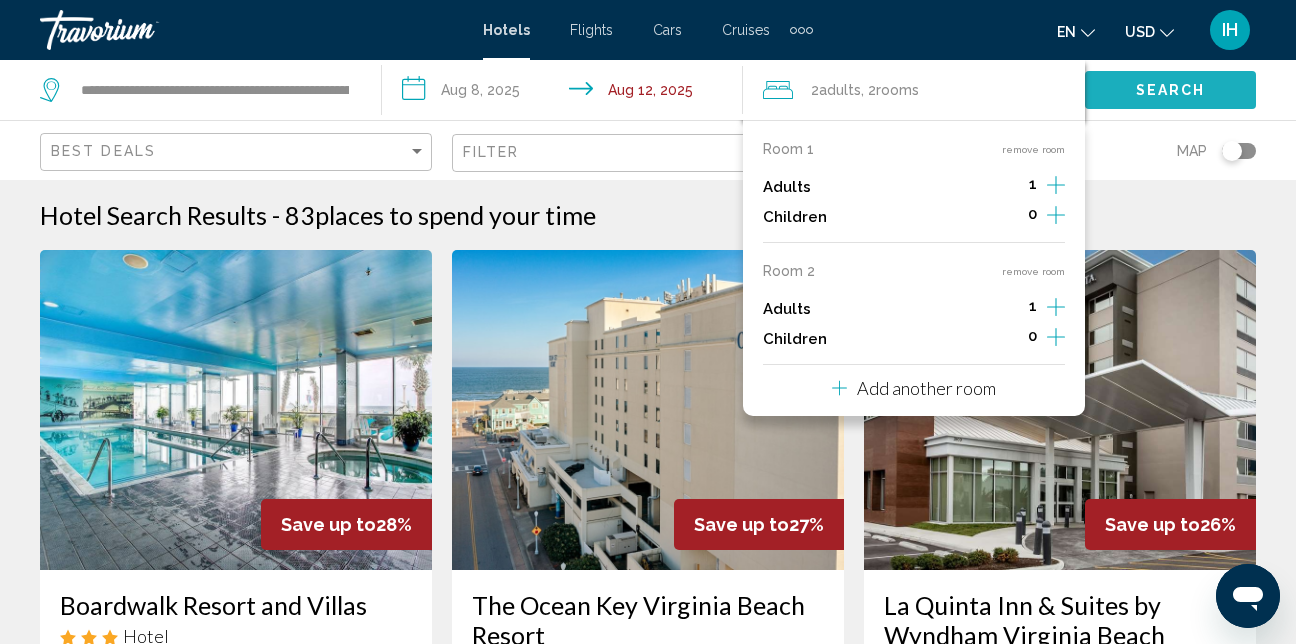 click on "Search" 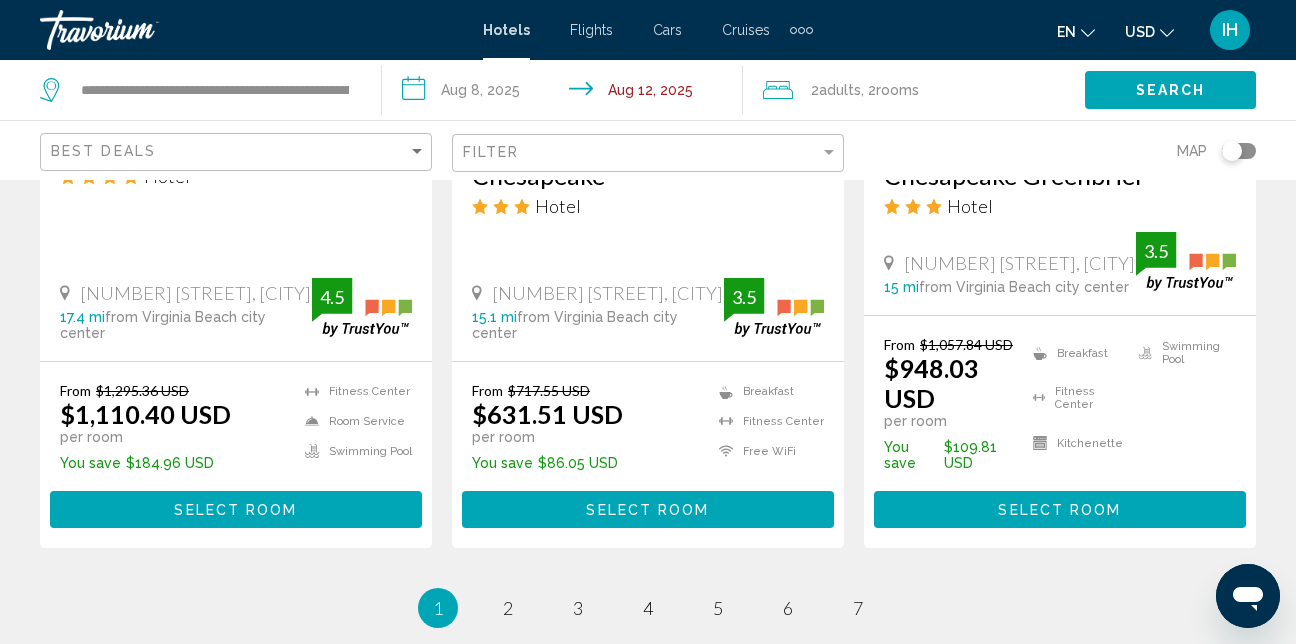 scroll, scrollTop: 2900, scrollLeft: 0, axis: vertical 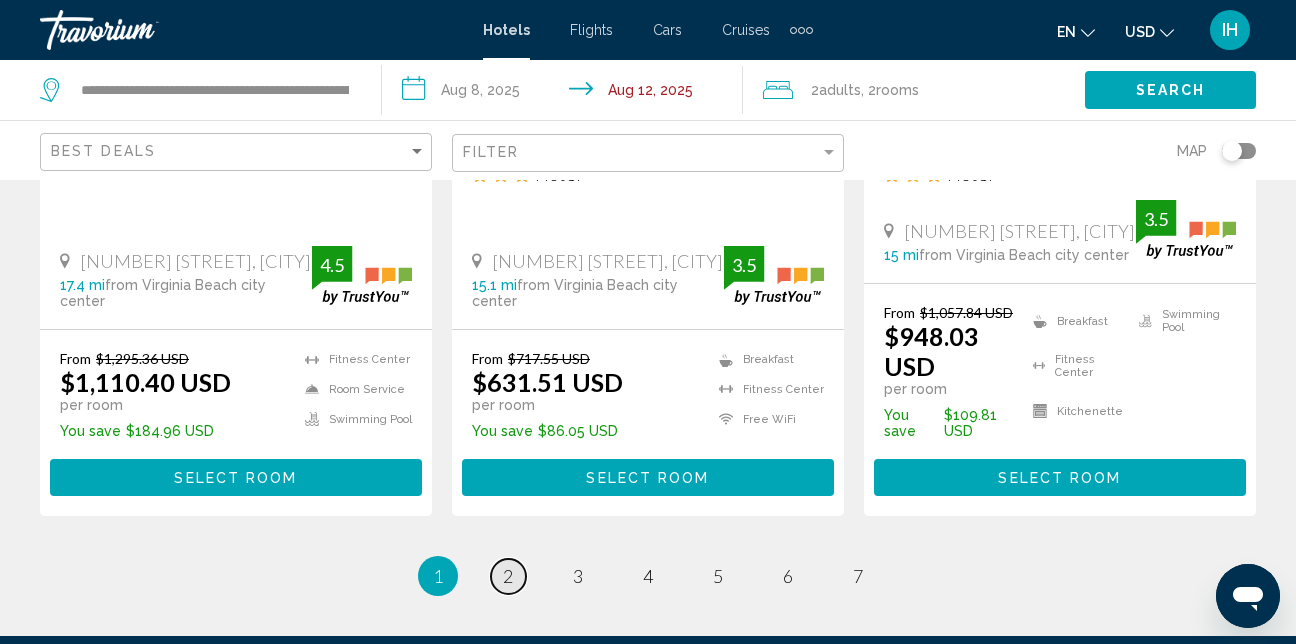 click on "page  2" at bounding box center [508, 576] 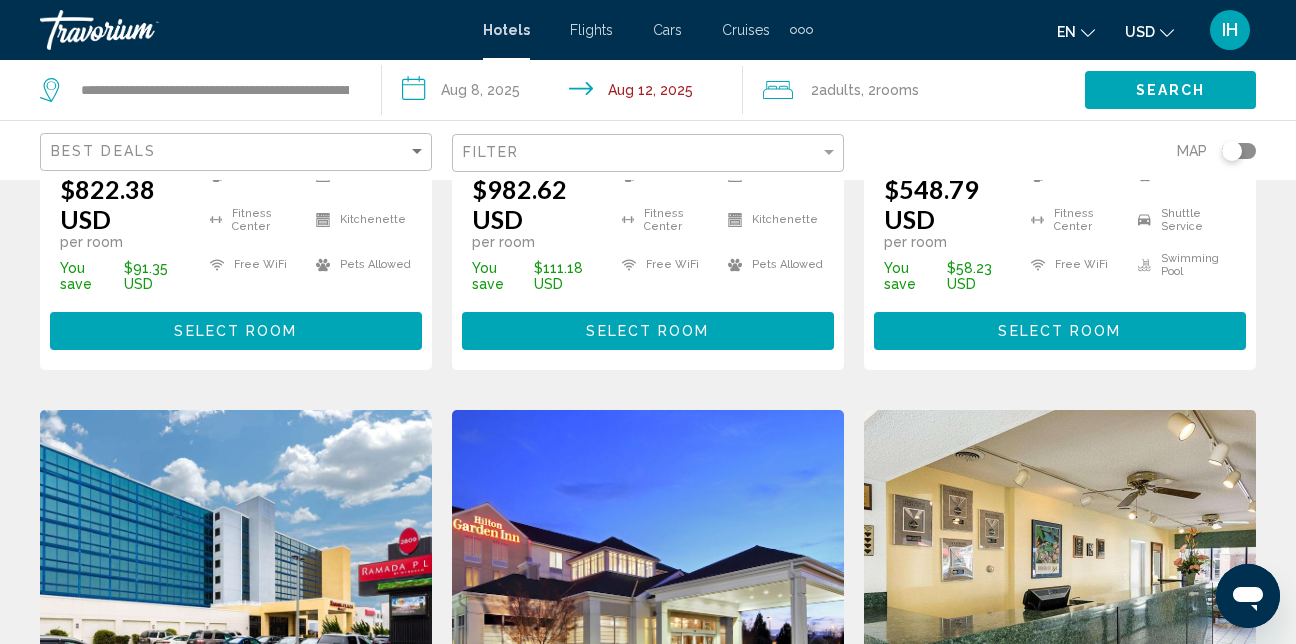 scroll, scrollTop: 600, scrollLeft: 0, axis: vertical 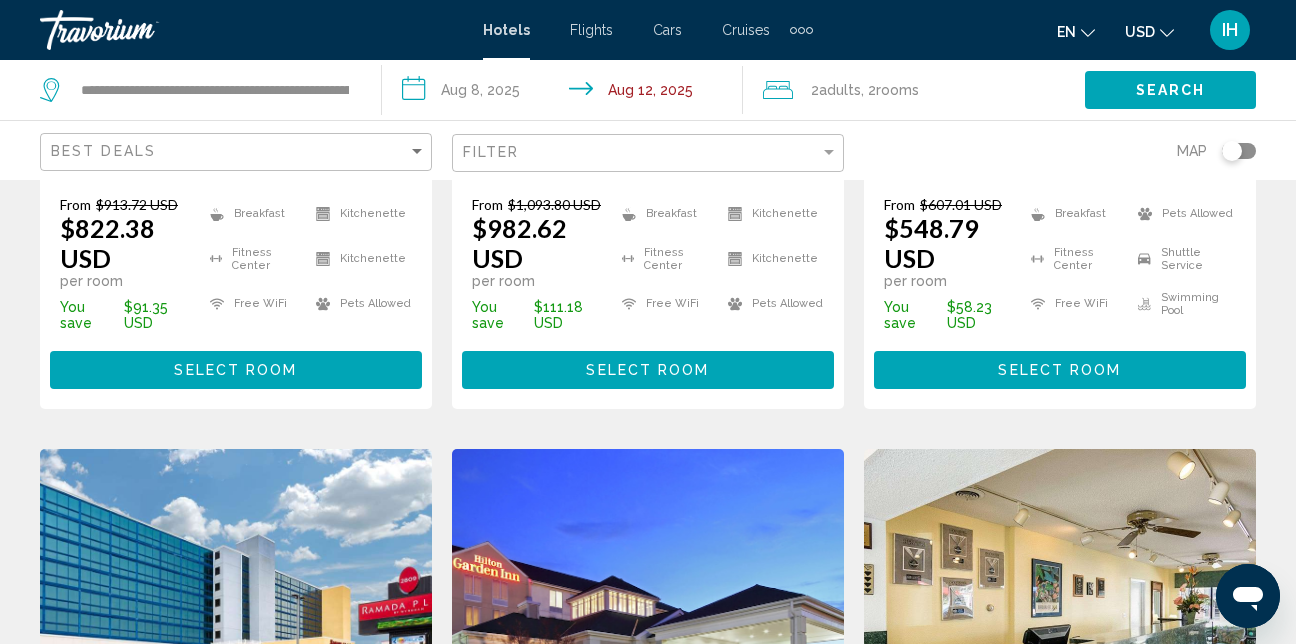 click on "**********" 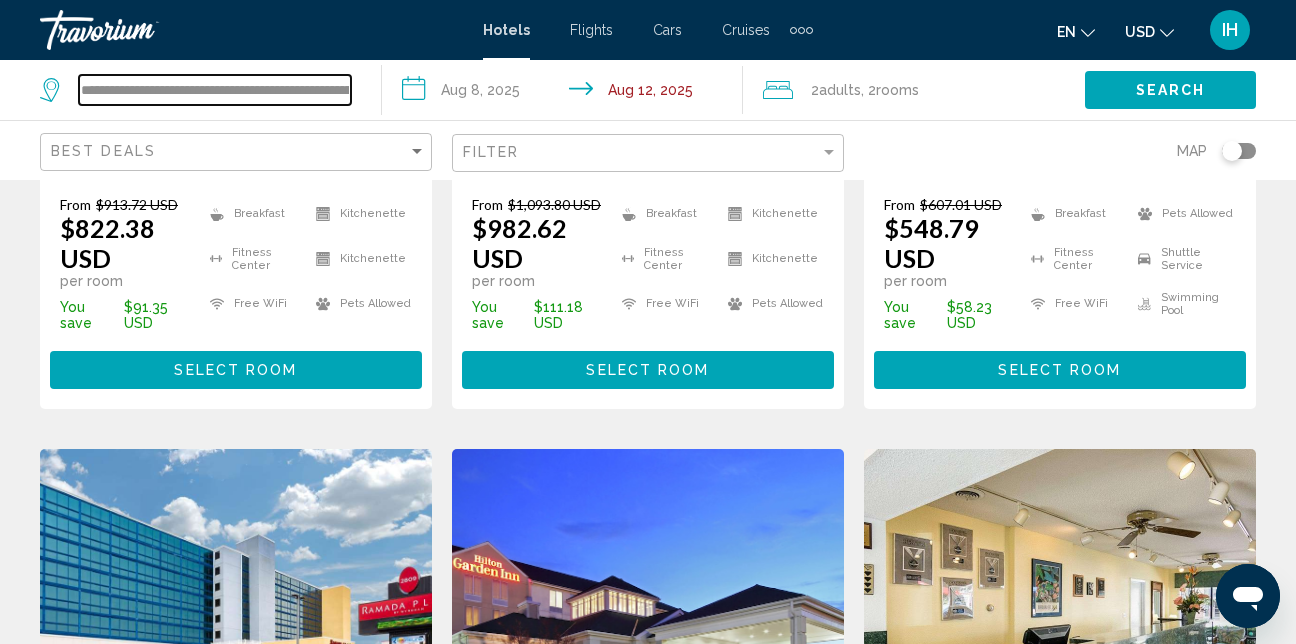 click on "**********" at bounding box center [215, 90] 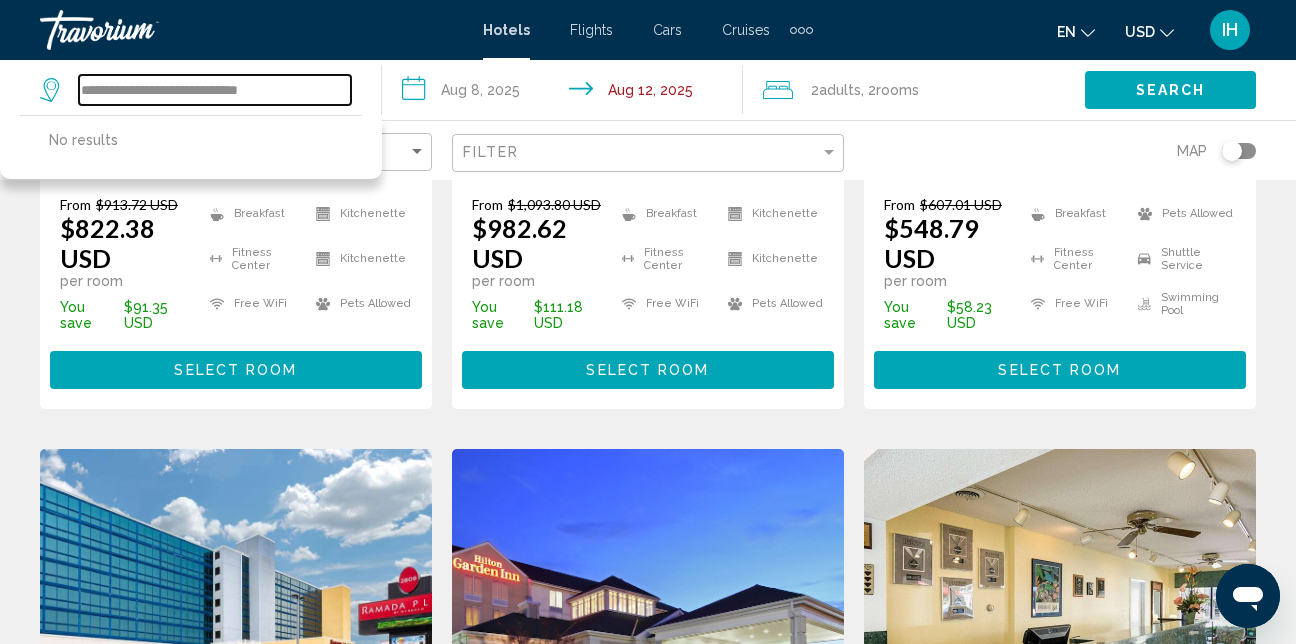 type on "**********" 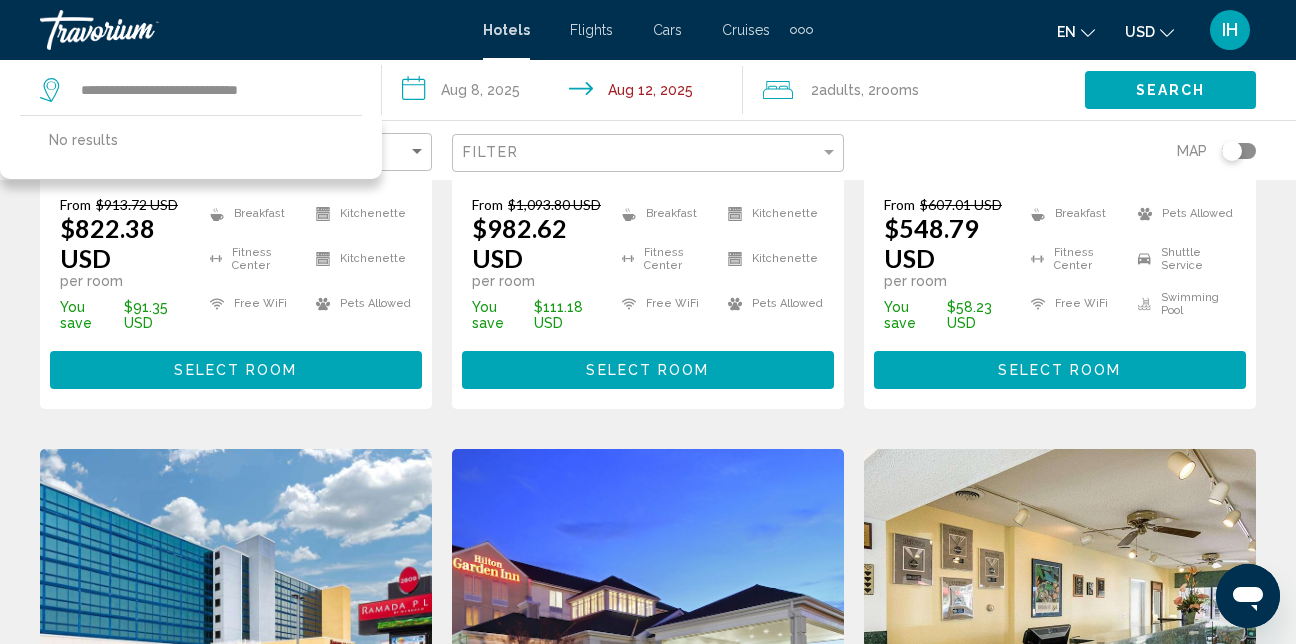 click on "Search" 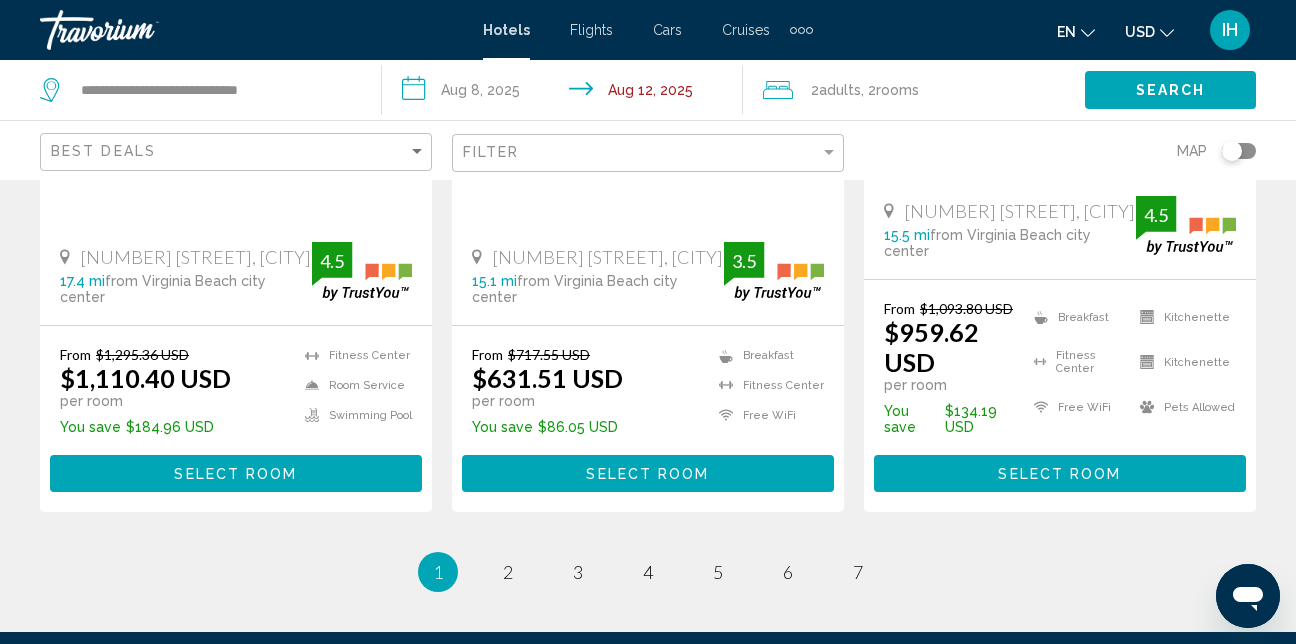 scroll, scrollTop: 3100, scrollLeft: 0, axis: vertical 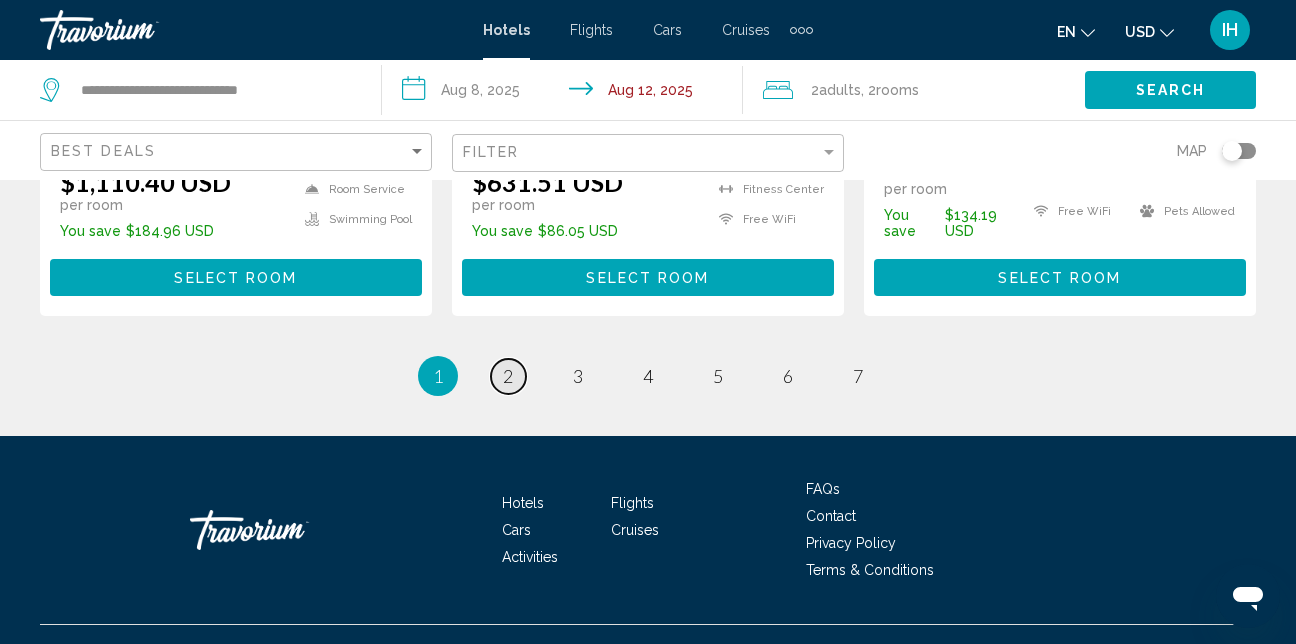click on "2" at bounding box center (508, 376) 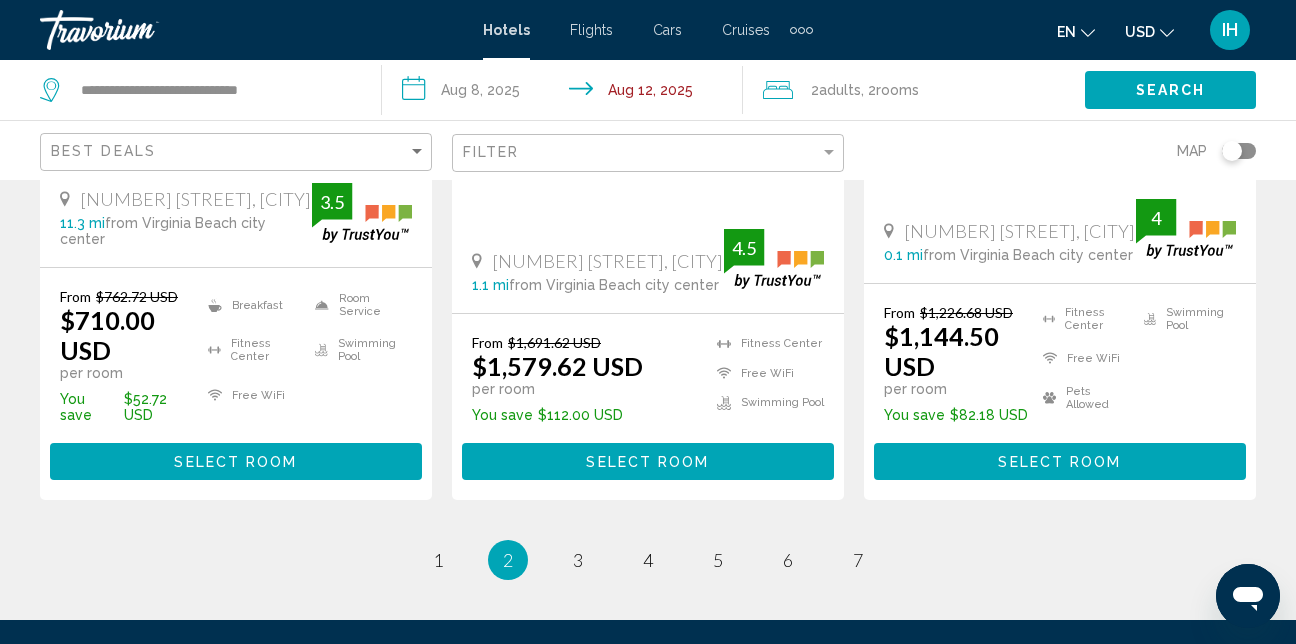 scroll, scrollTop: 2900, scrollLeft: 0, axis: vertical 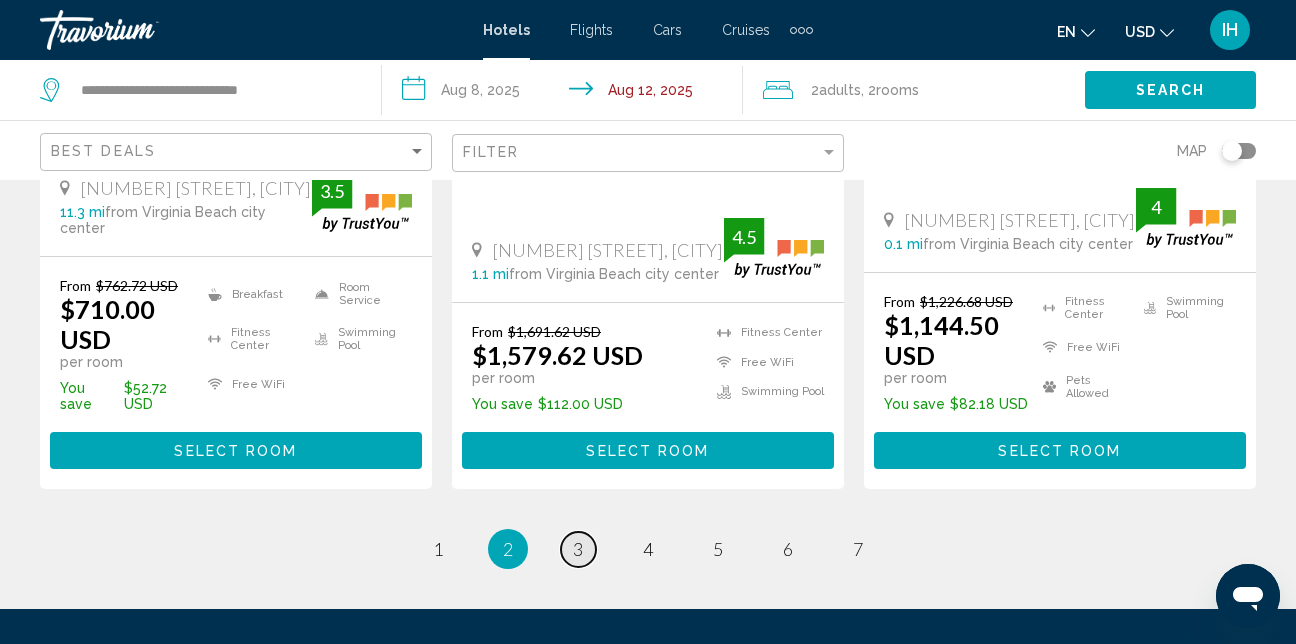 click on "3" at bounding box center (578, 549) 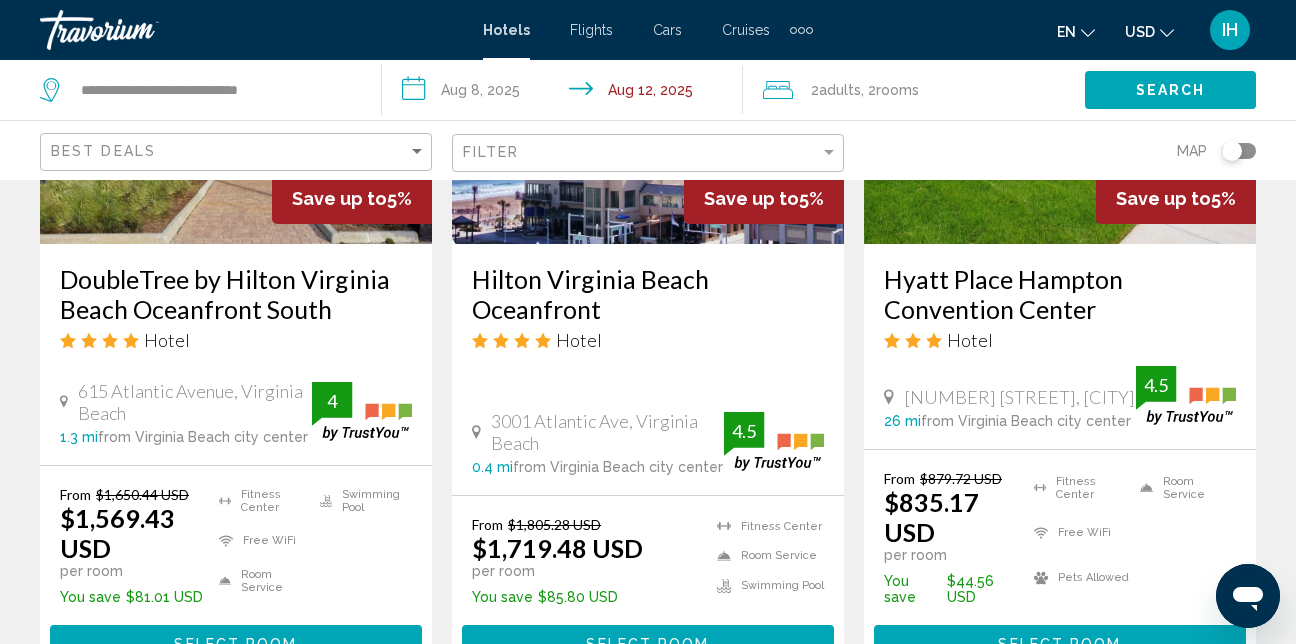 scroll, scrollTop: 3000, scrollLeft: 0, axis: vertical 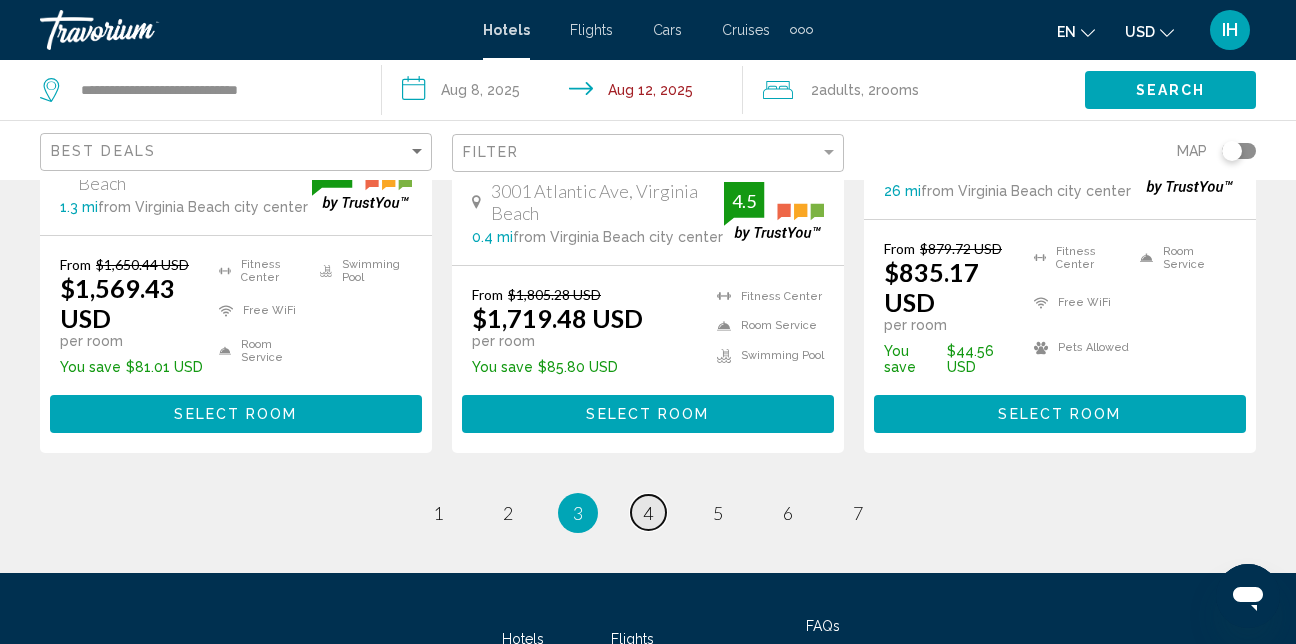 click on "4" at bounding box center (648, 513) 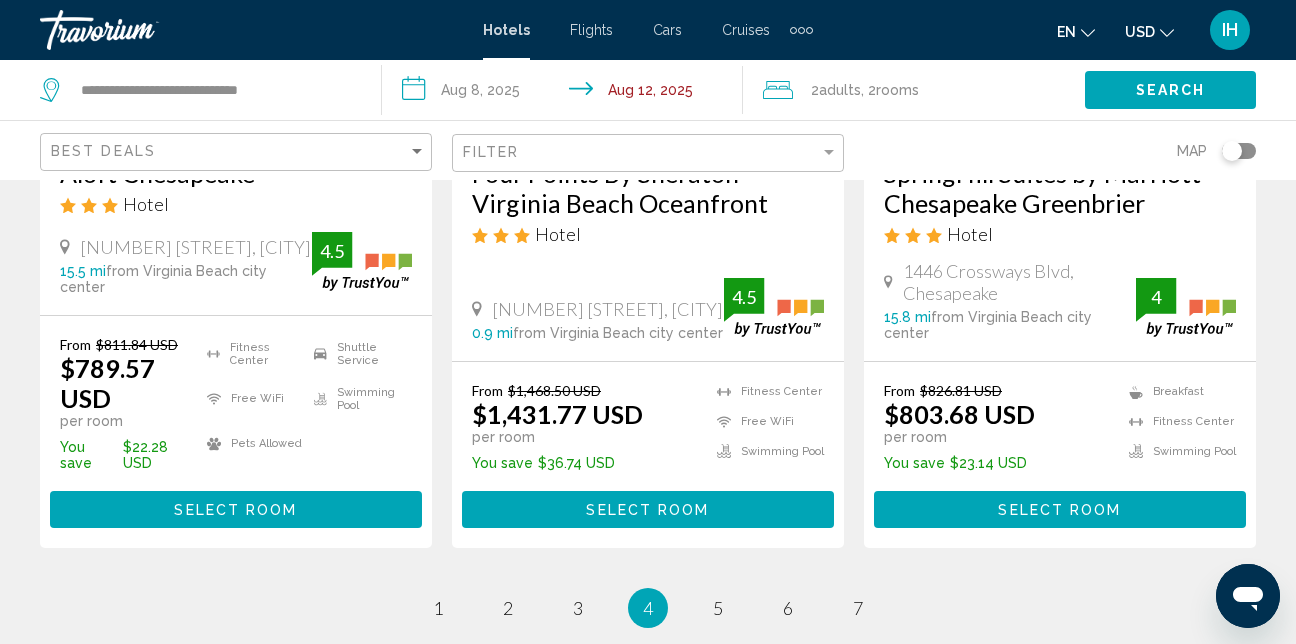 scroll, scrollTop: 3083, scrollLeft: 0, axis: vertical 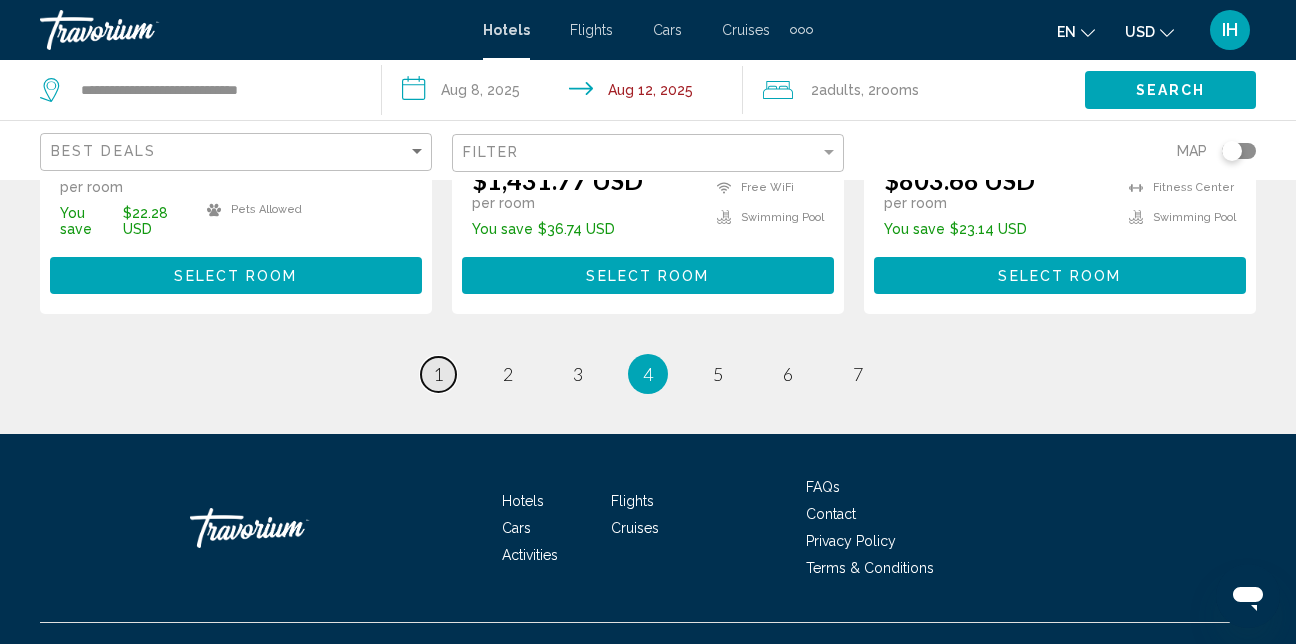 click on "1" at bounding box center (438, 374) 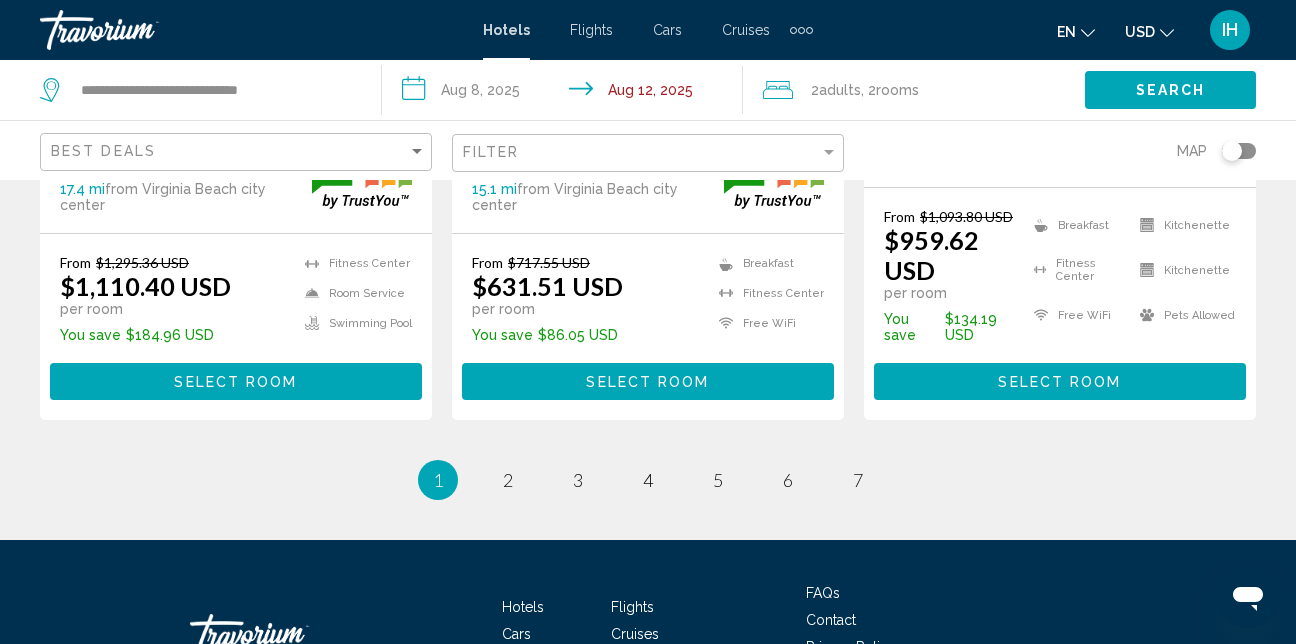 scroll, scrollTop: 3000, scrollLeft: 0, axis: vertical 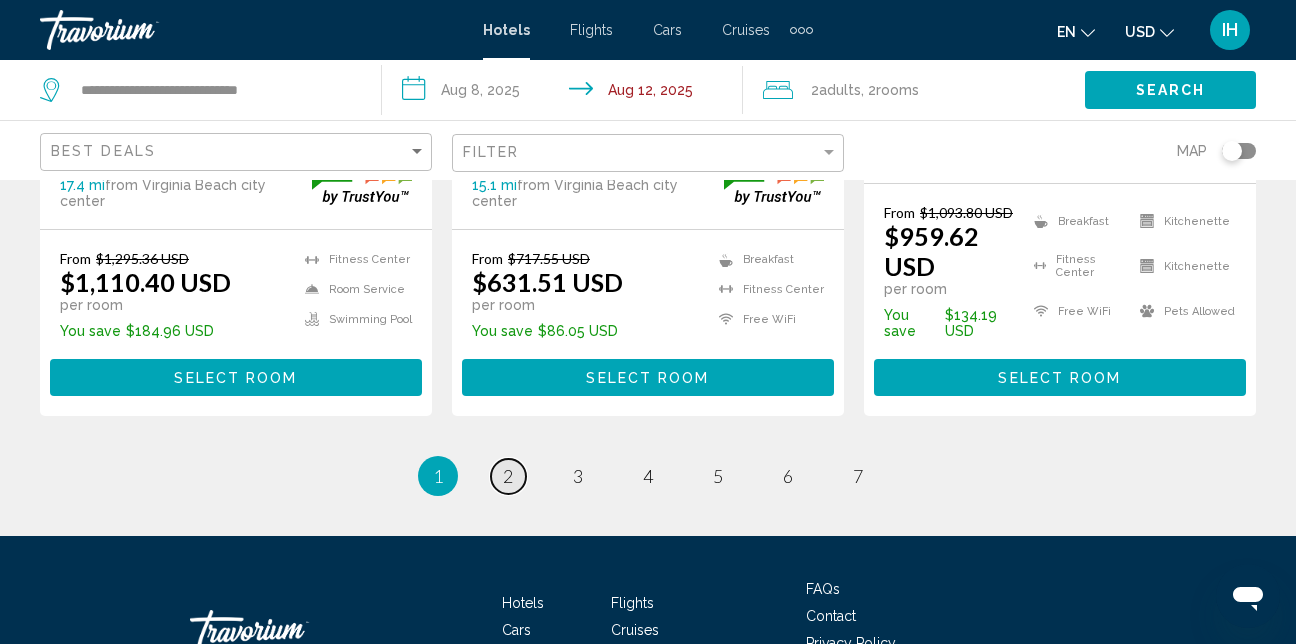 click on "2" at bounding box center (508, 476) 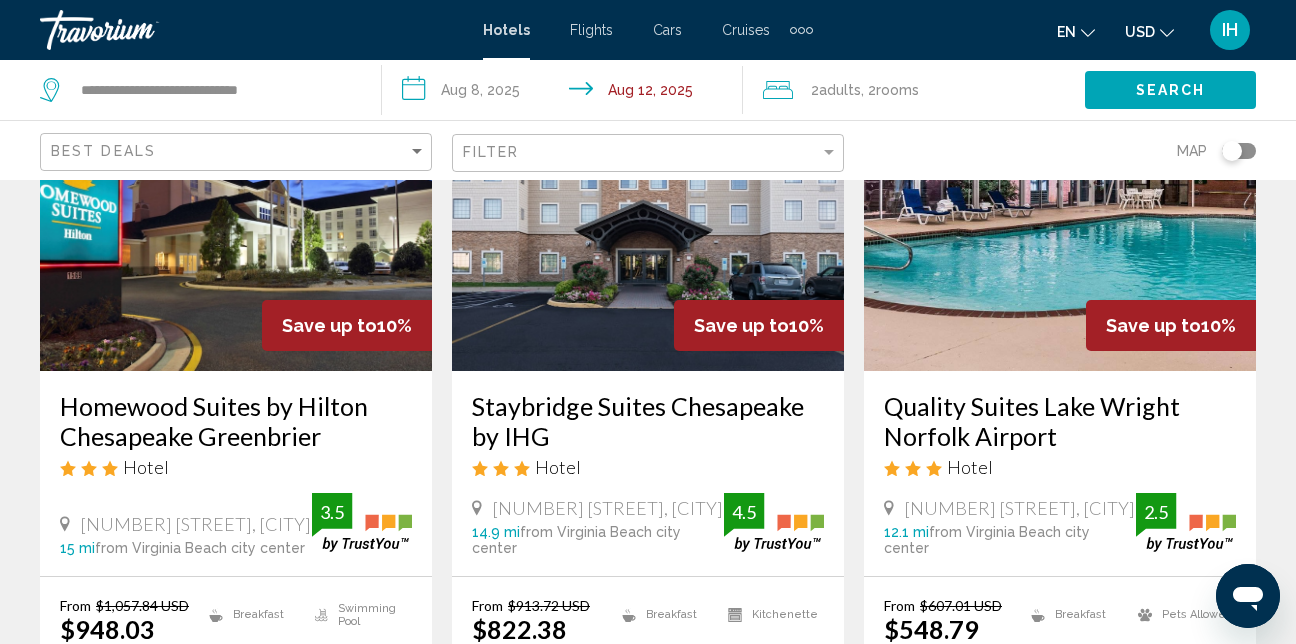 scroll, scrollTop: 0, scrollLeft: 0, axis: both 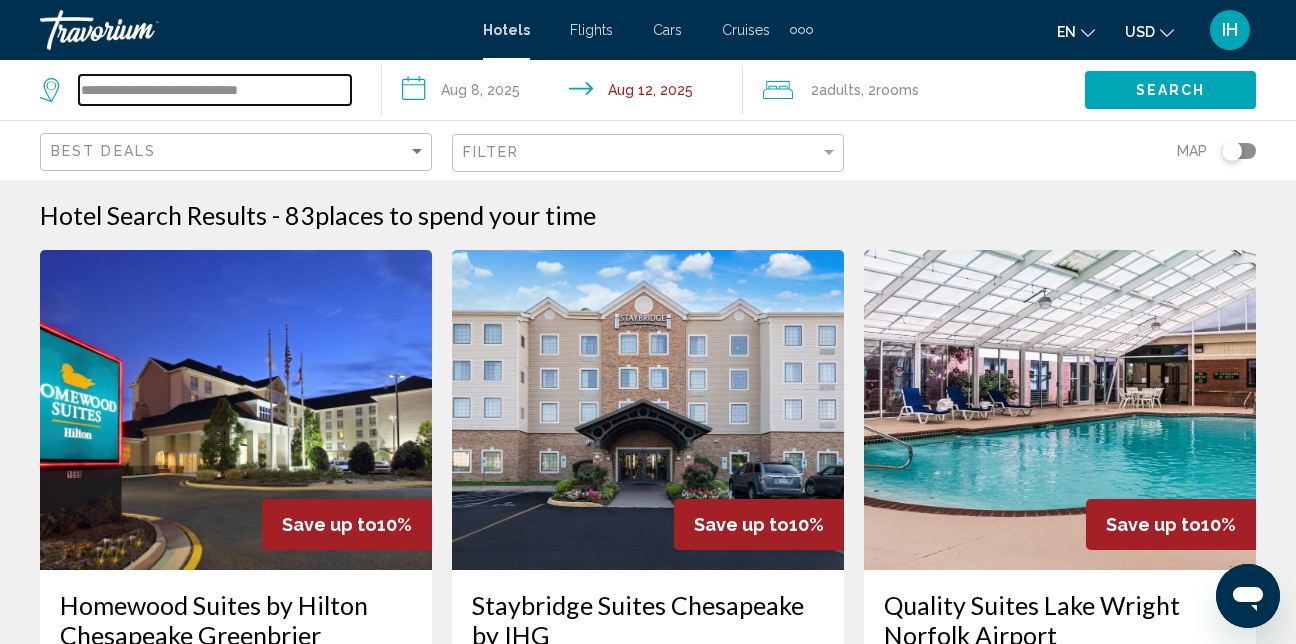 click on "**********" at bounding box center (215, 90) 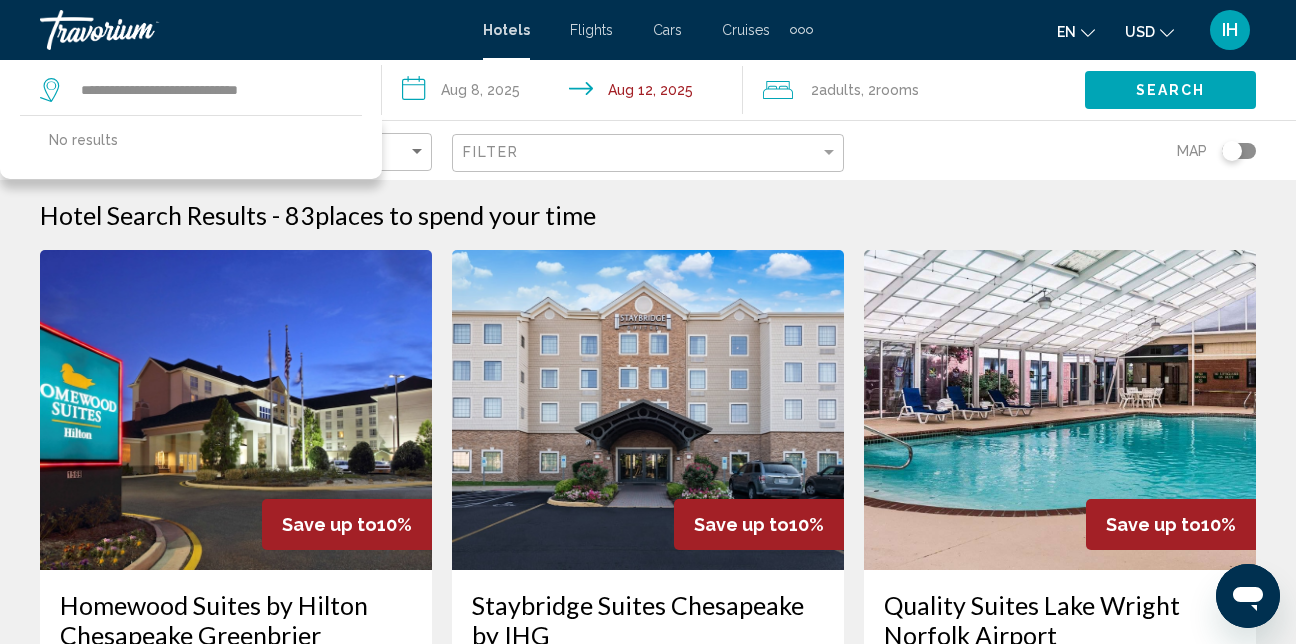 click on "Map" 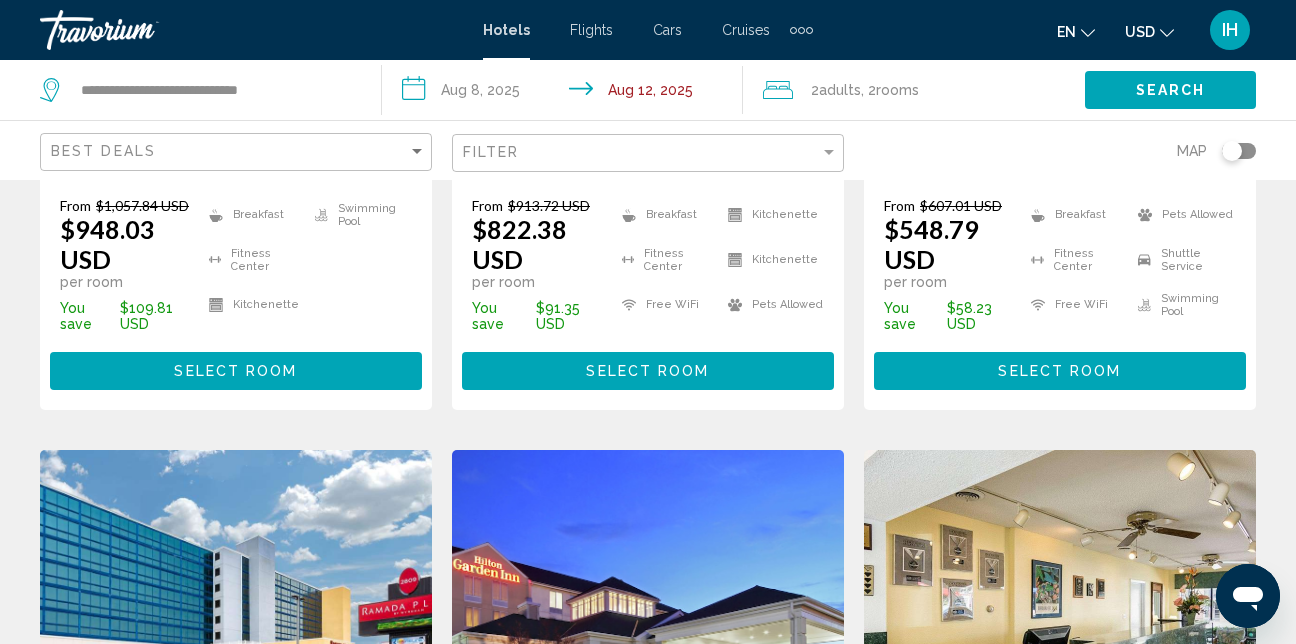 scroll, scrollTop: 600, scrollLeft: 0, axis: vertical 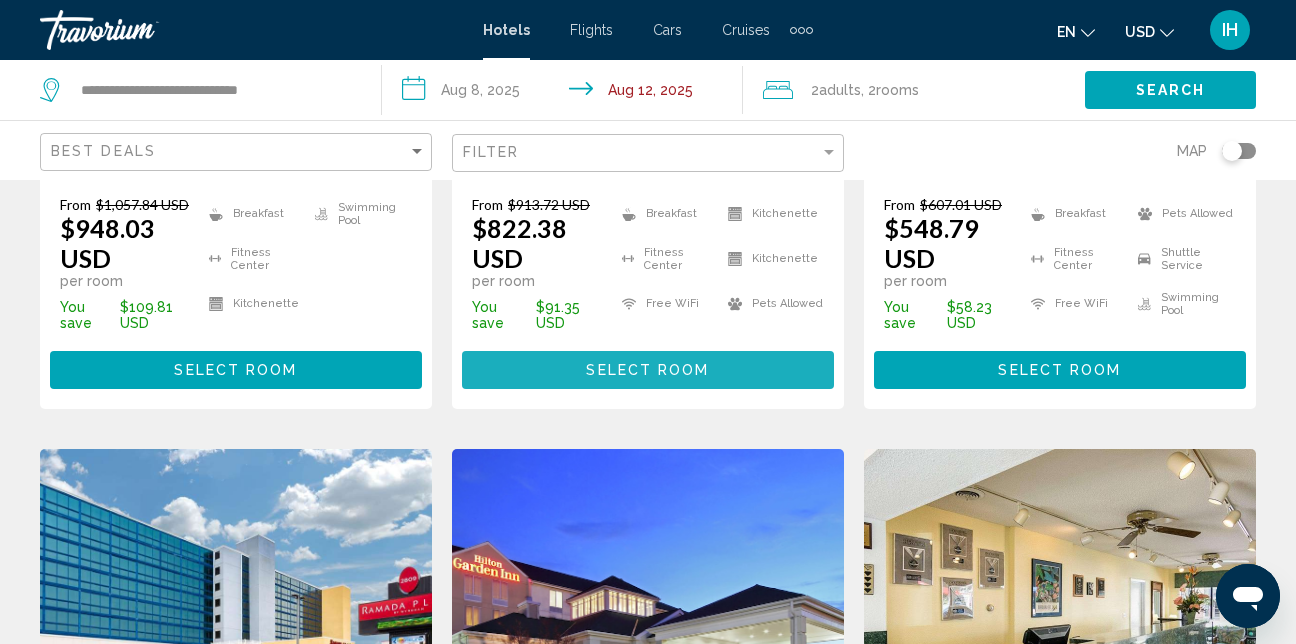 click on "Select Room" at bounding box center (647, 371) 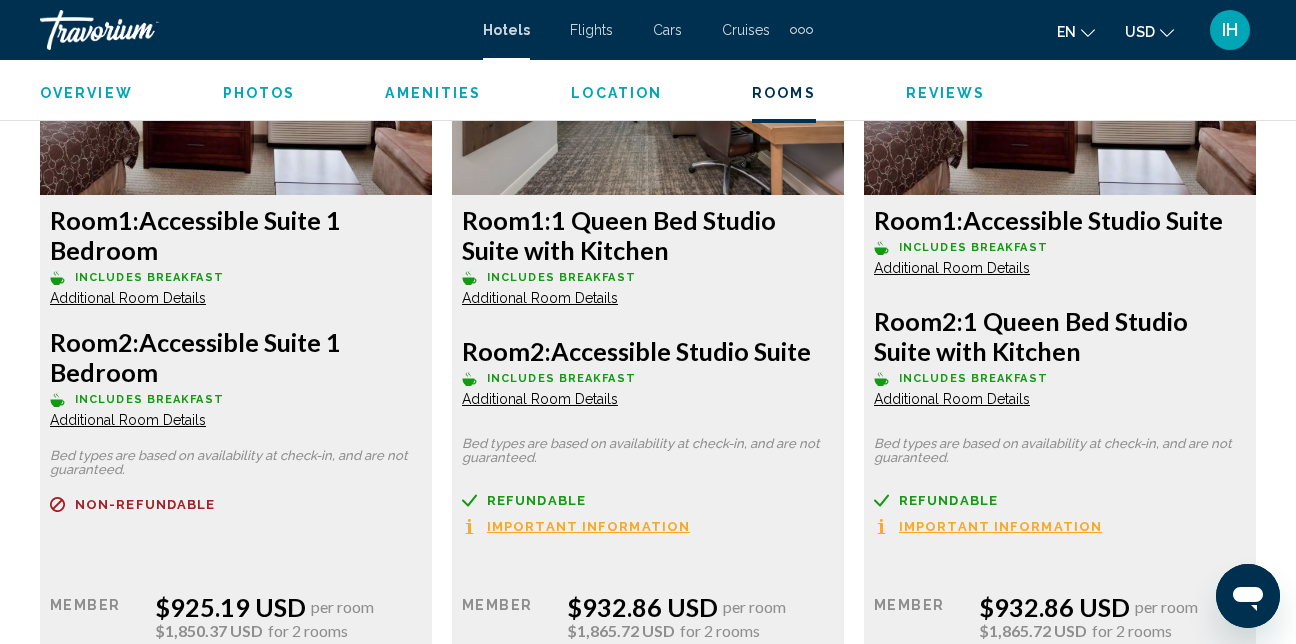 scroll, scrollTop: 6320, scrollLeft: 0, axis: vertical 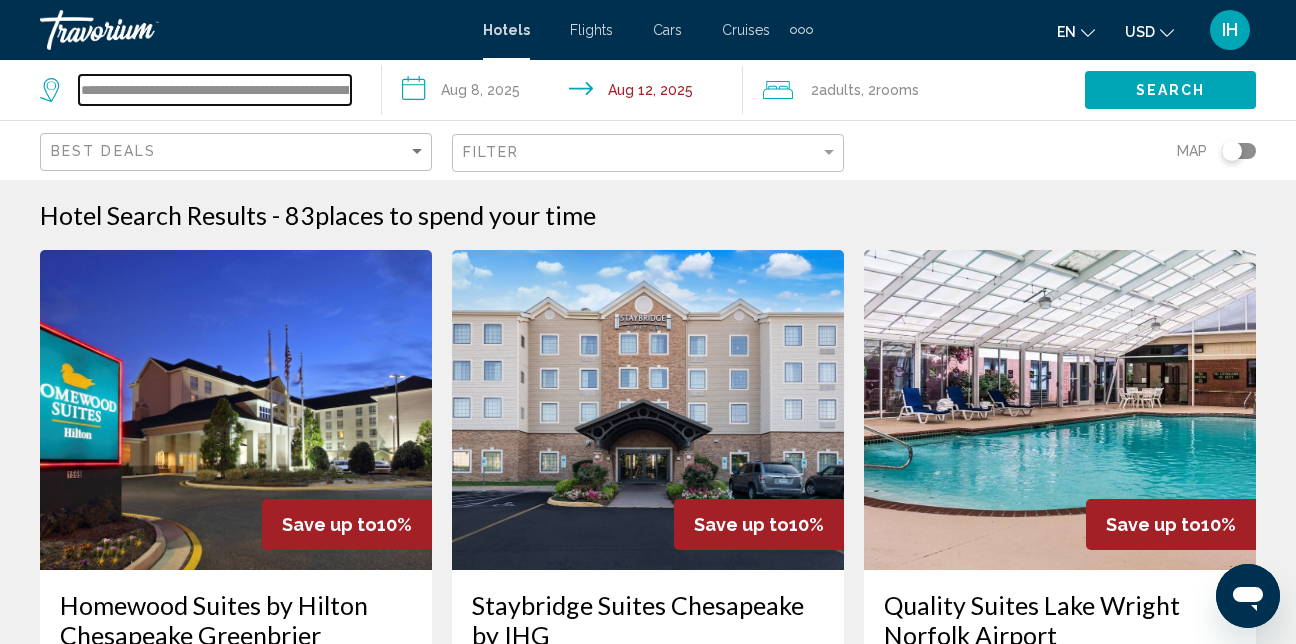 click on "**********" at bounding box center (215, 90) 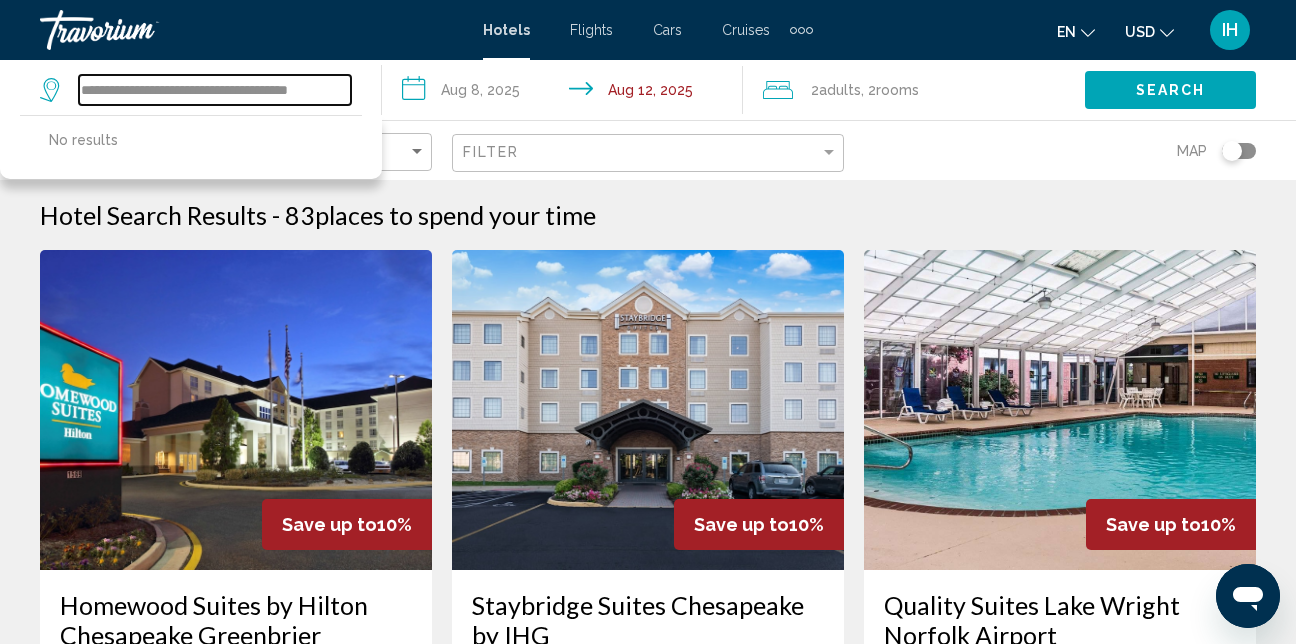 scroll, scrollTop: 0, scrollLeft: 0, axis: both 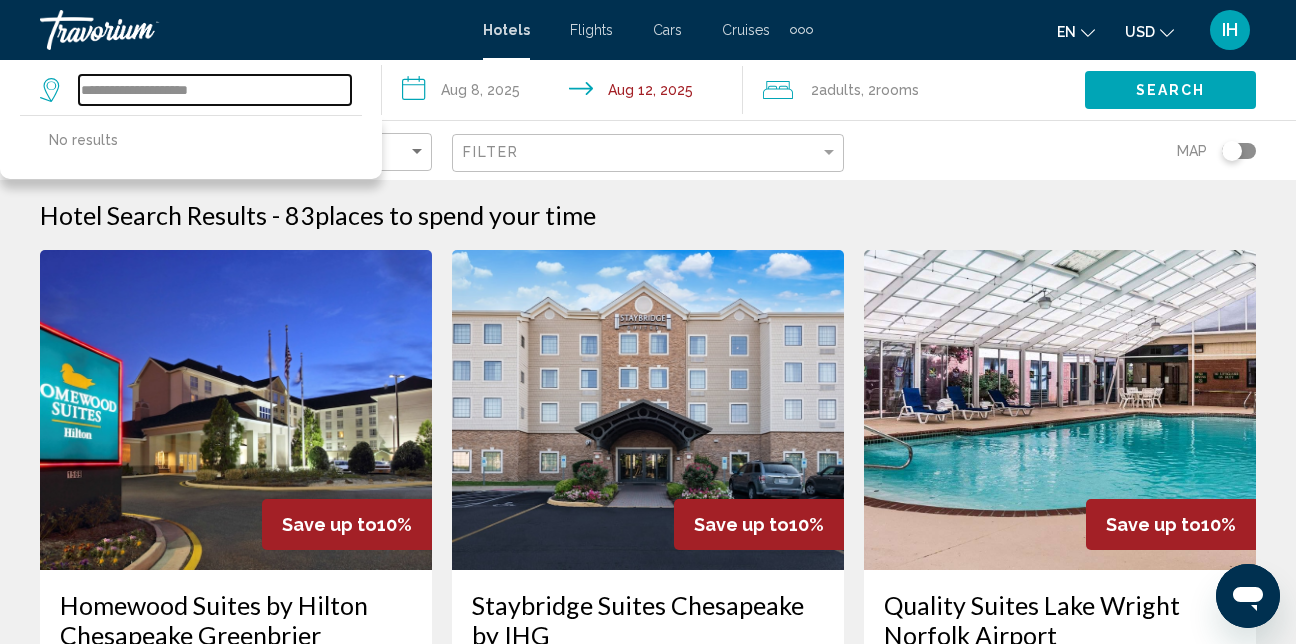type on "**********" 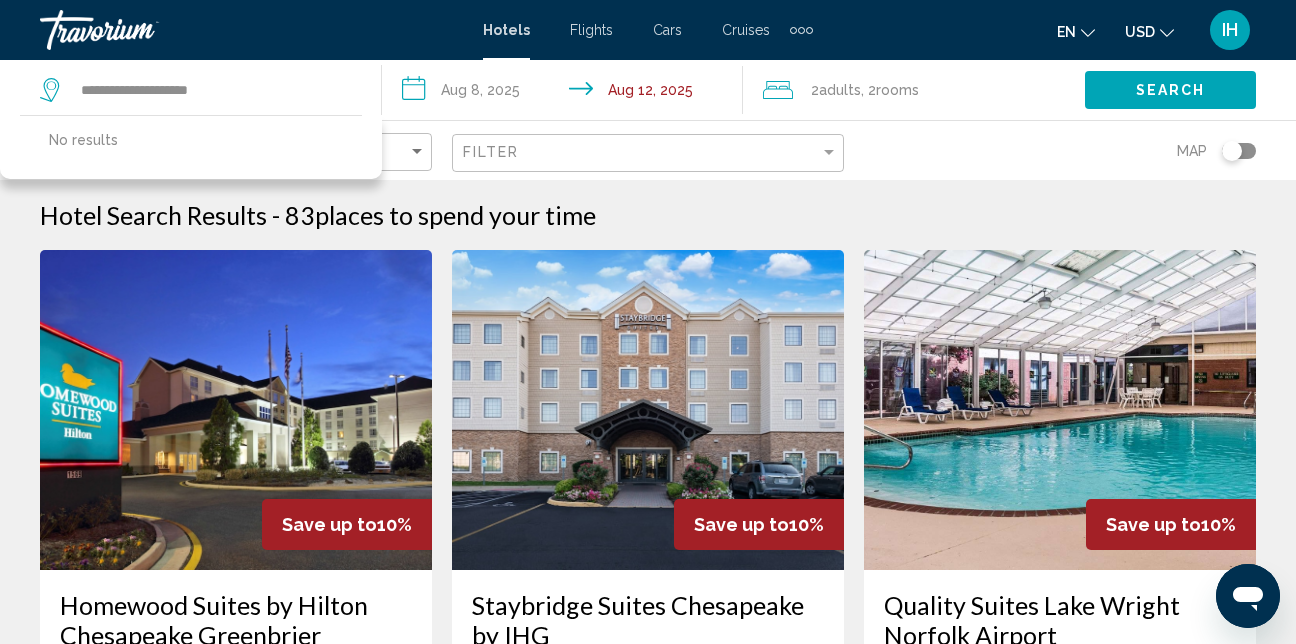 click on "Search" 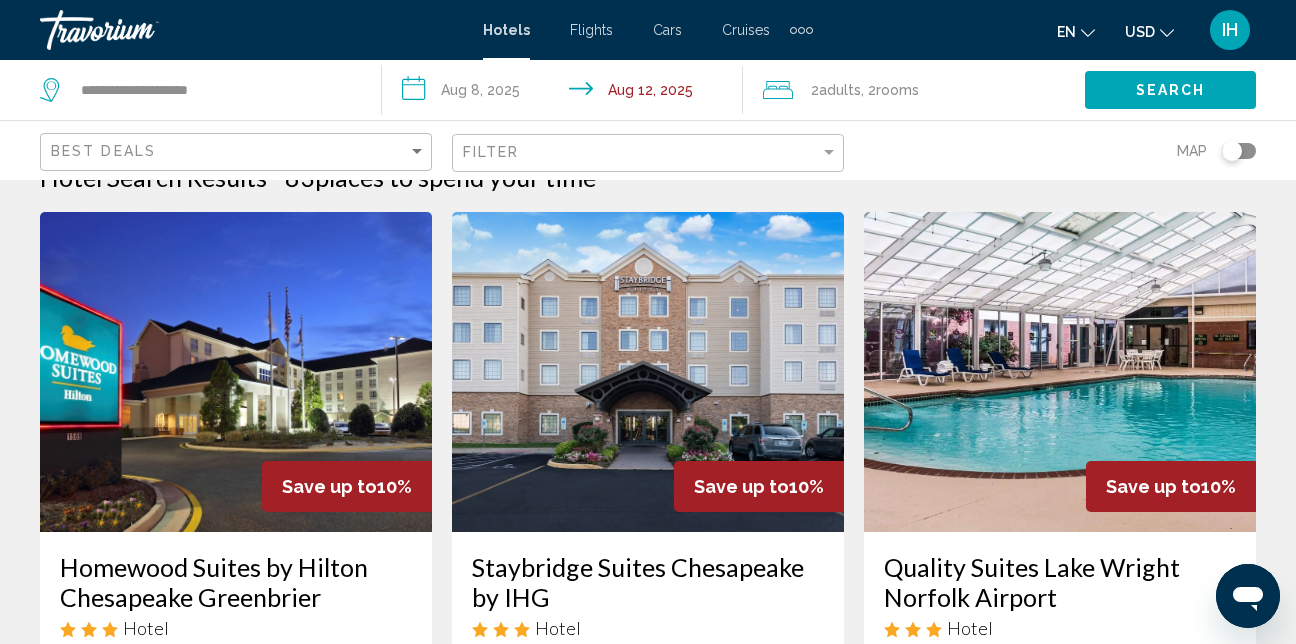 scroll, scrollTop: 0, scrollLeft: 0, axis: both 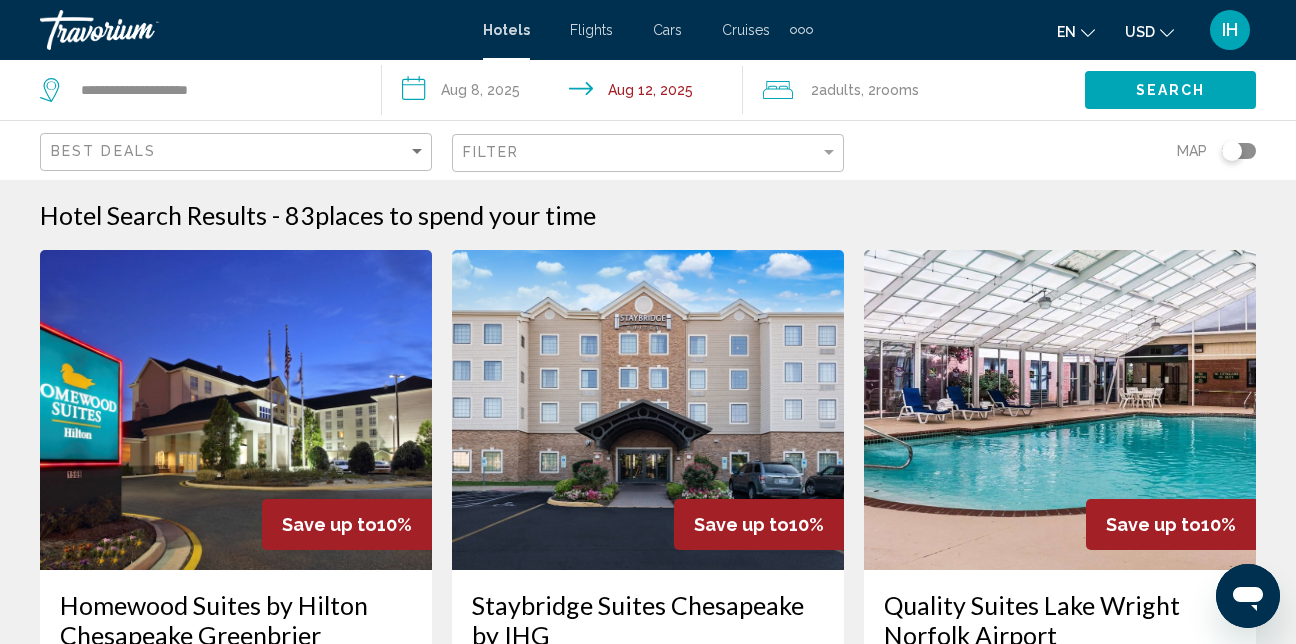 click on "Search" 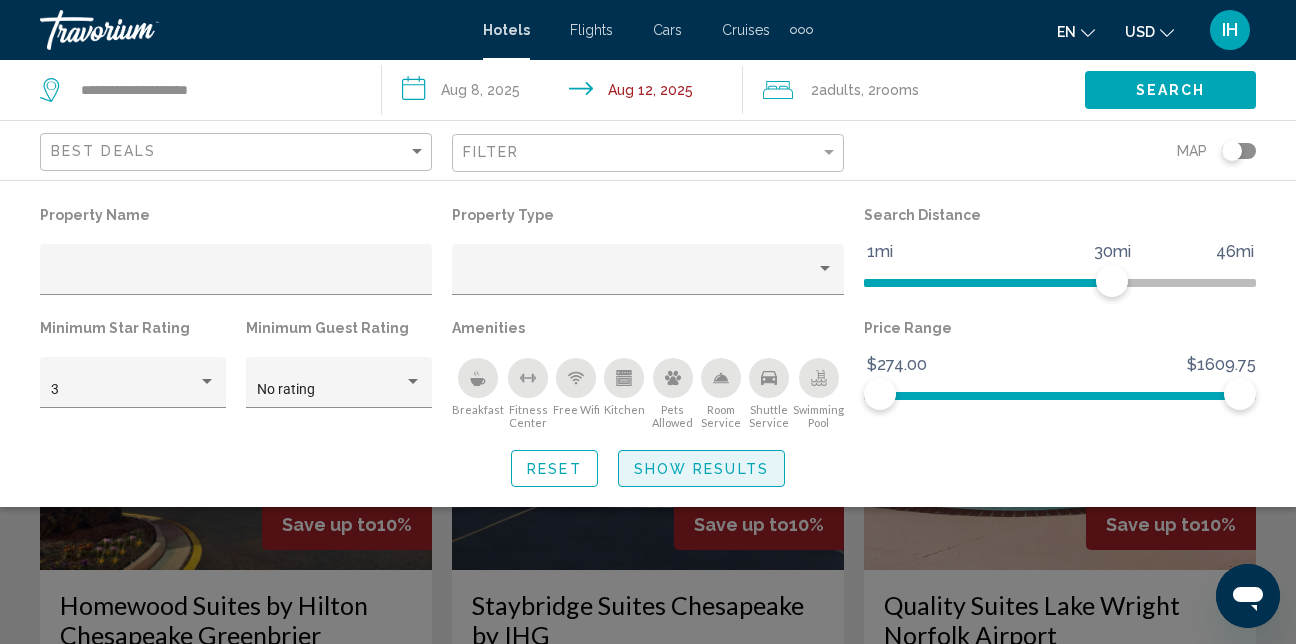 click on "Show Results" 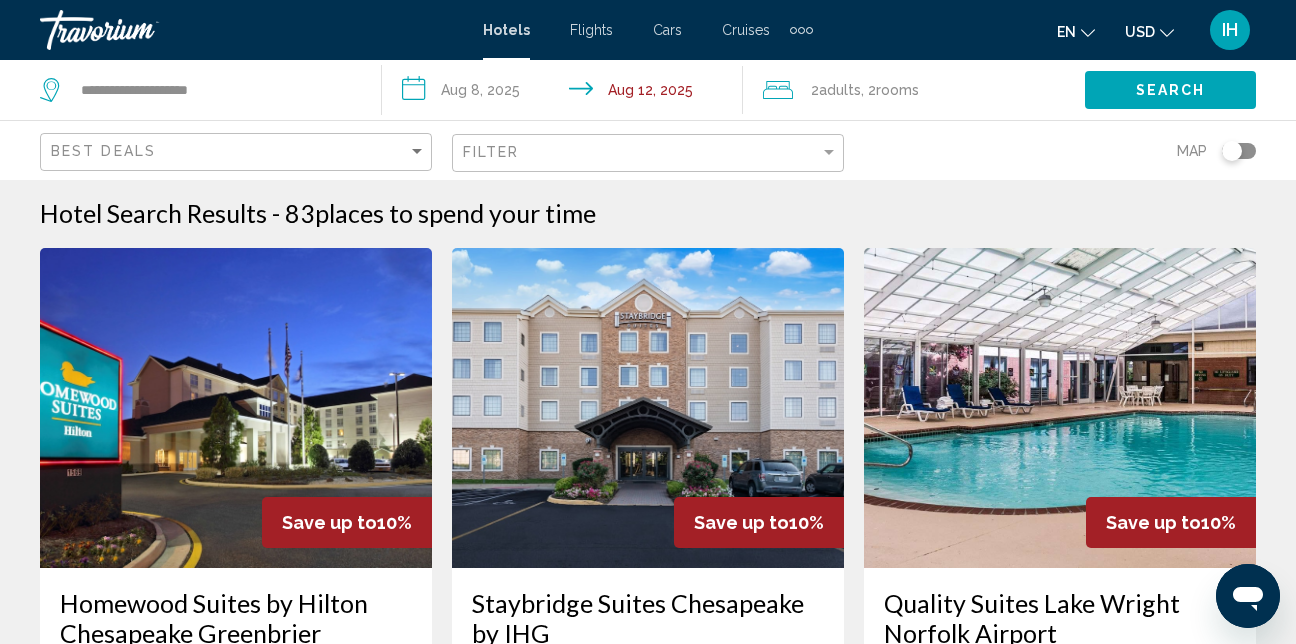 scroll, scrollTop: 0, scrollLeft: 0, axis: both 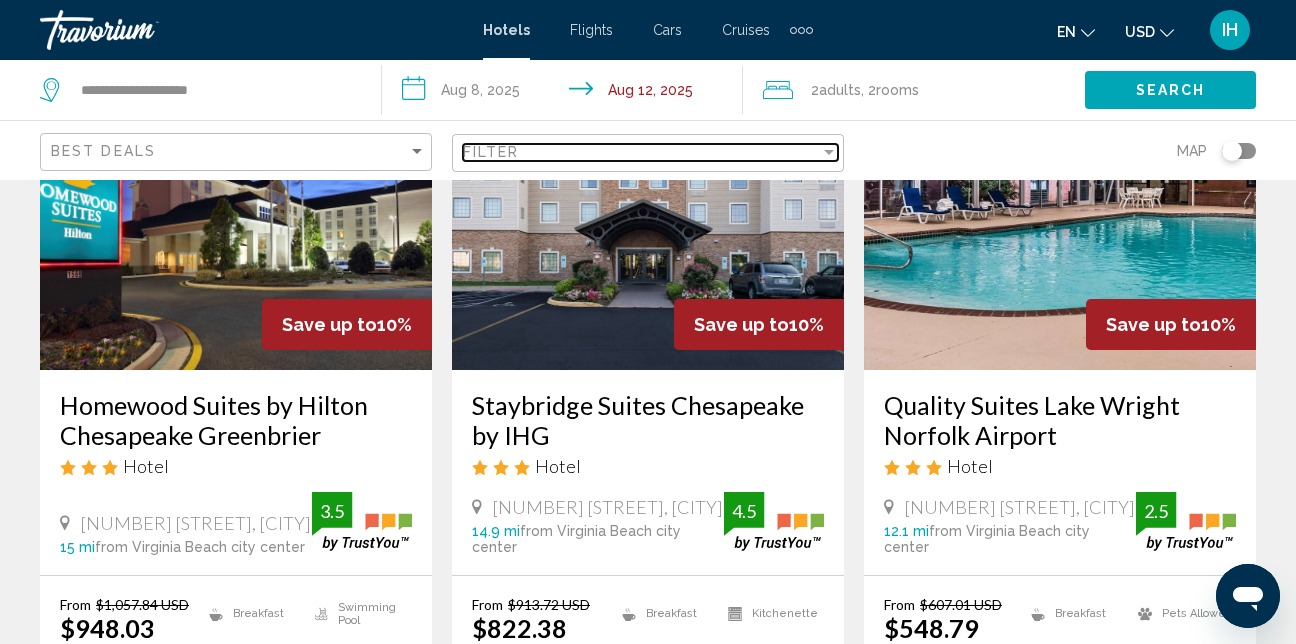 click at bounding box center (829, 152) 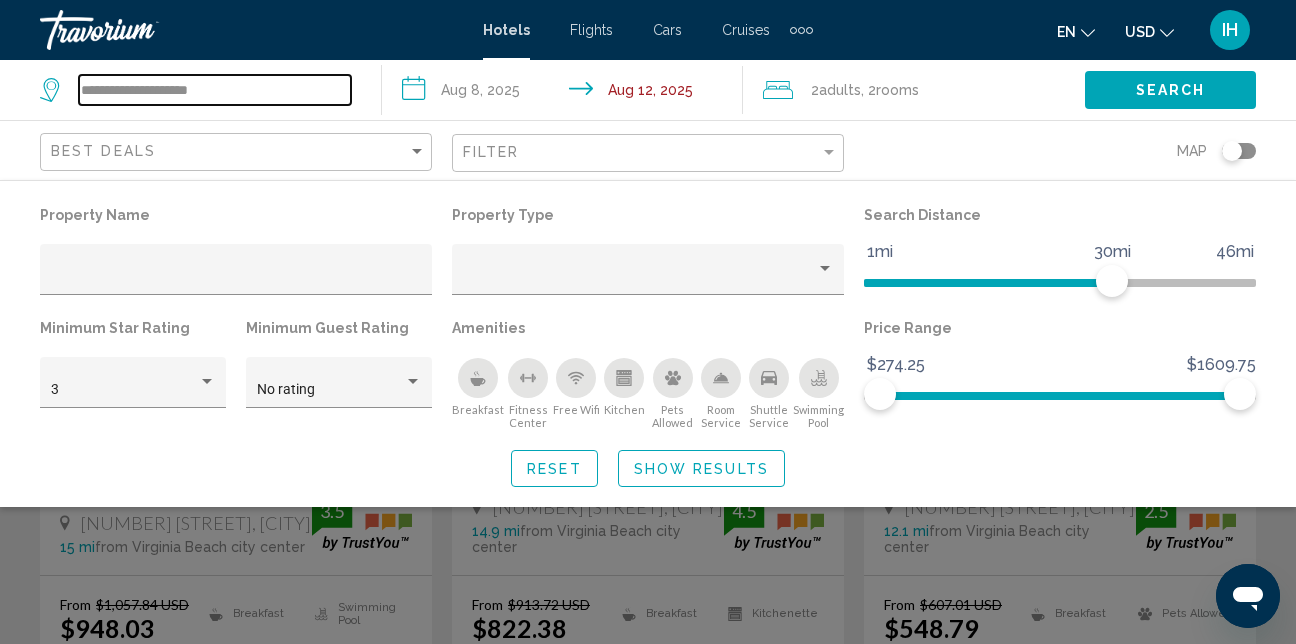 click on "**********" at bounding box center (215, 90) 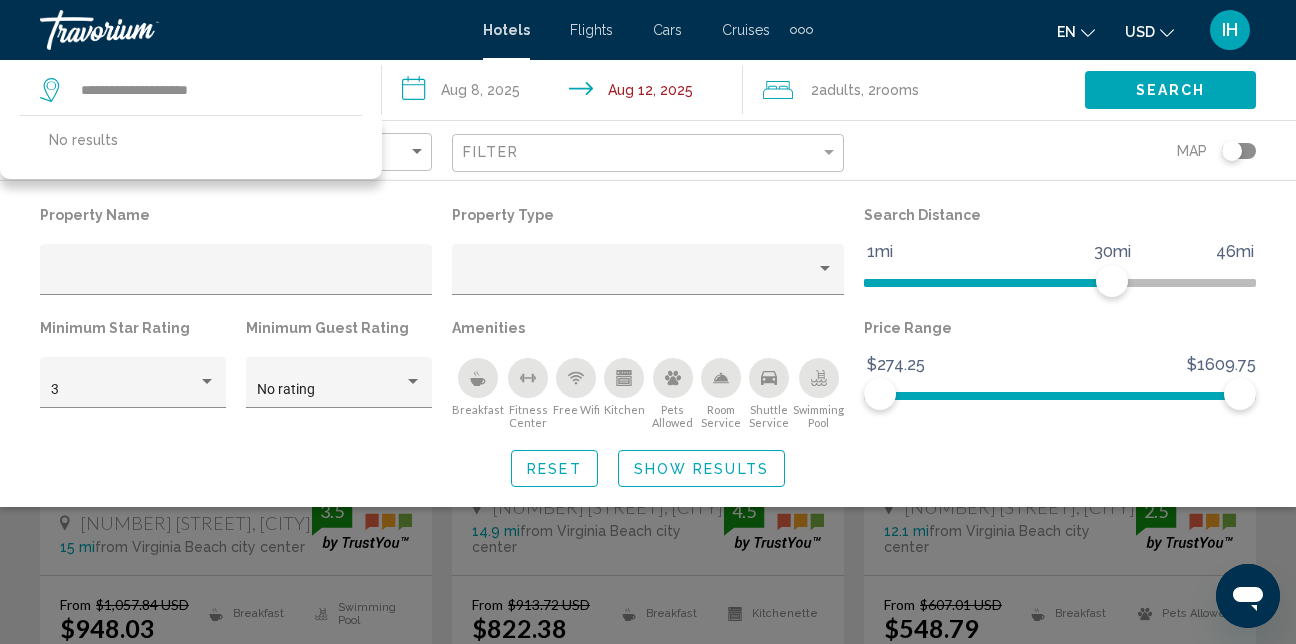 click on "Property Name" at bounding box center [236, 215] 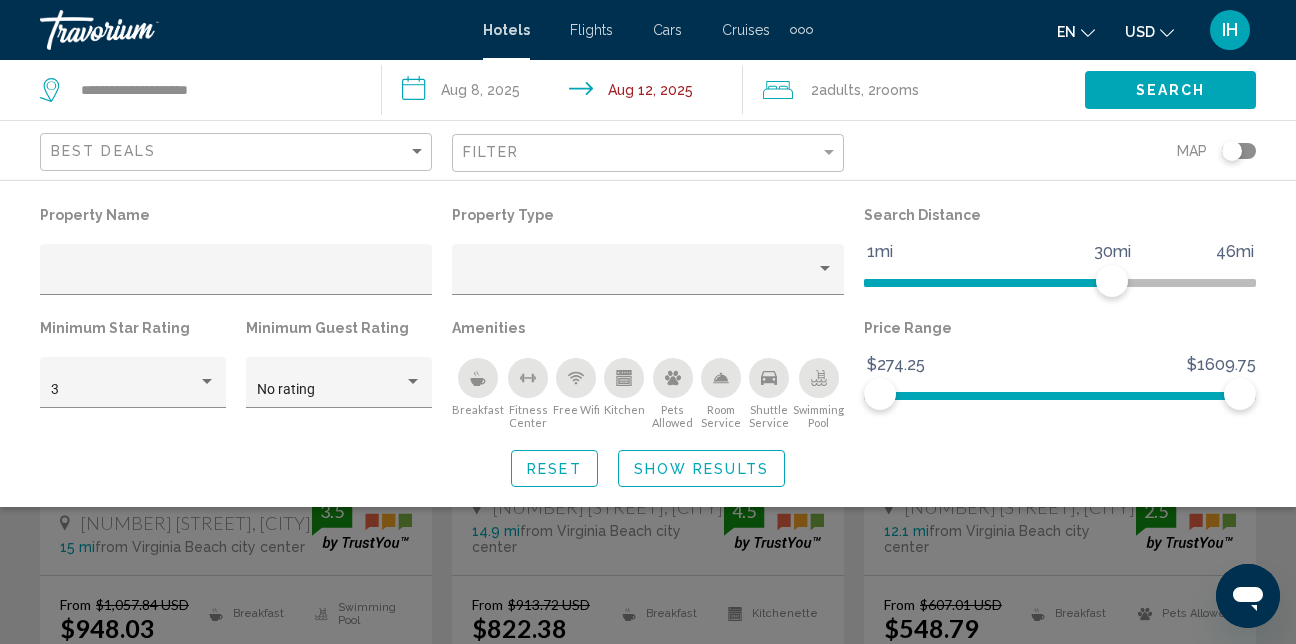 click on "Search" 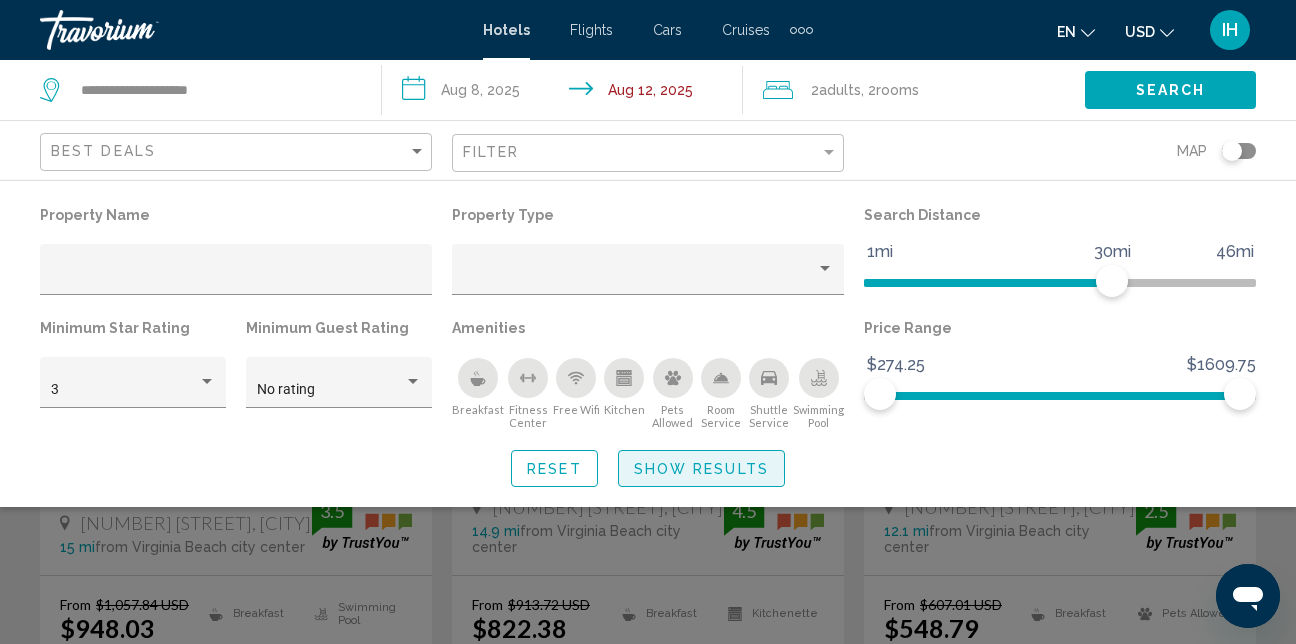 click on "Show Results" 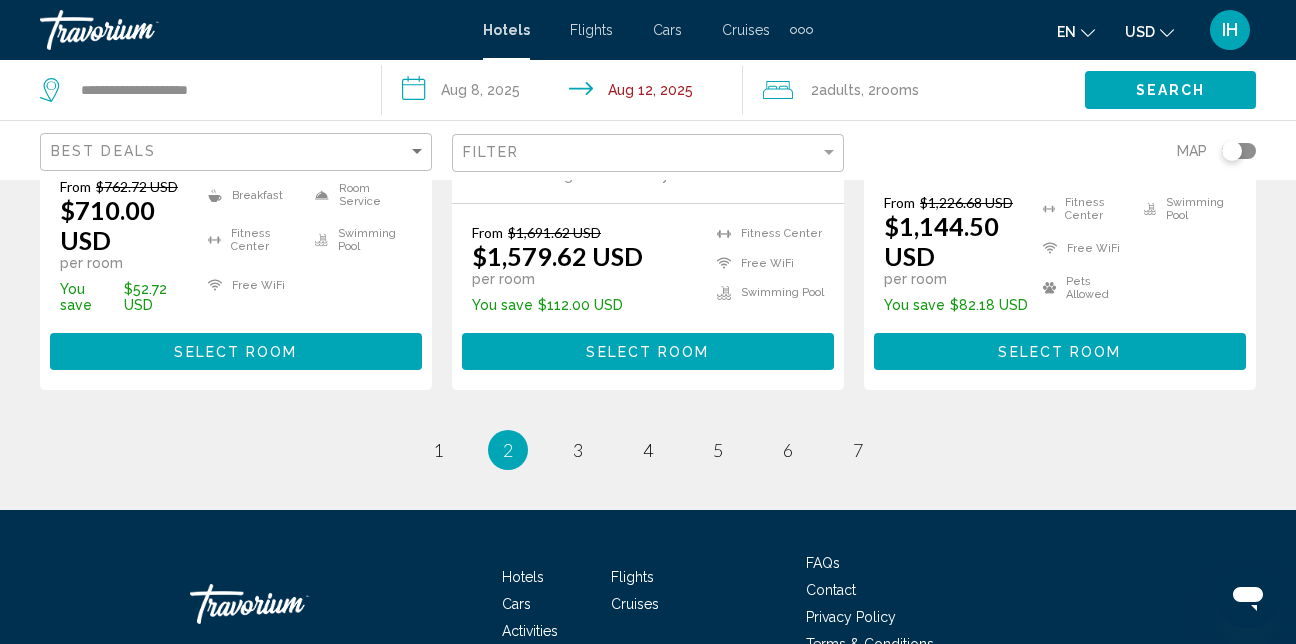 scroll, scrollTop: 3000, scrollLeft: 0, axis: vertical 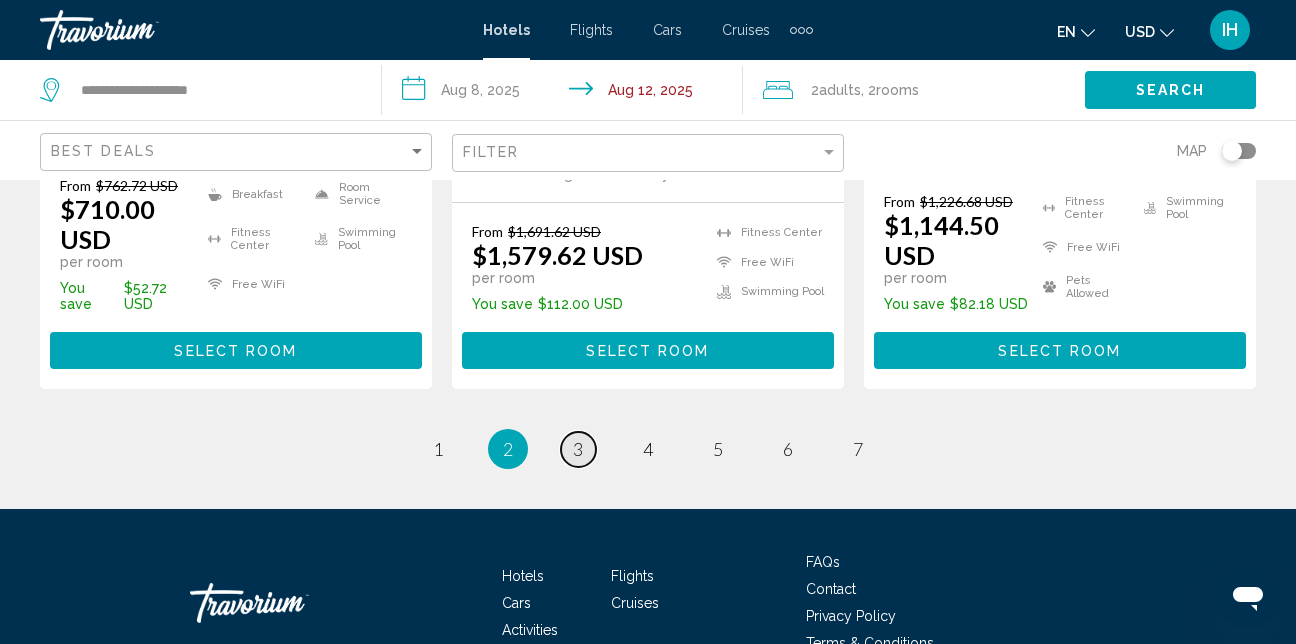 click on "3" at bounding box center [578, 449] 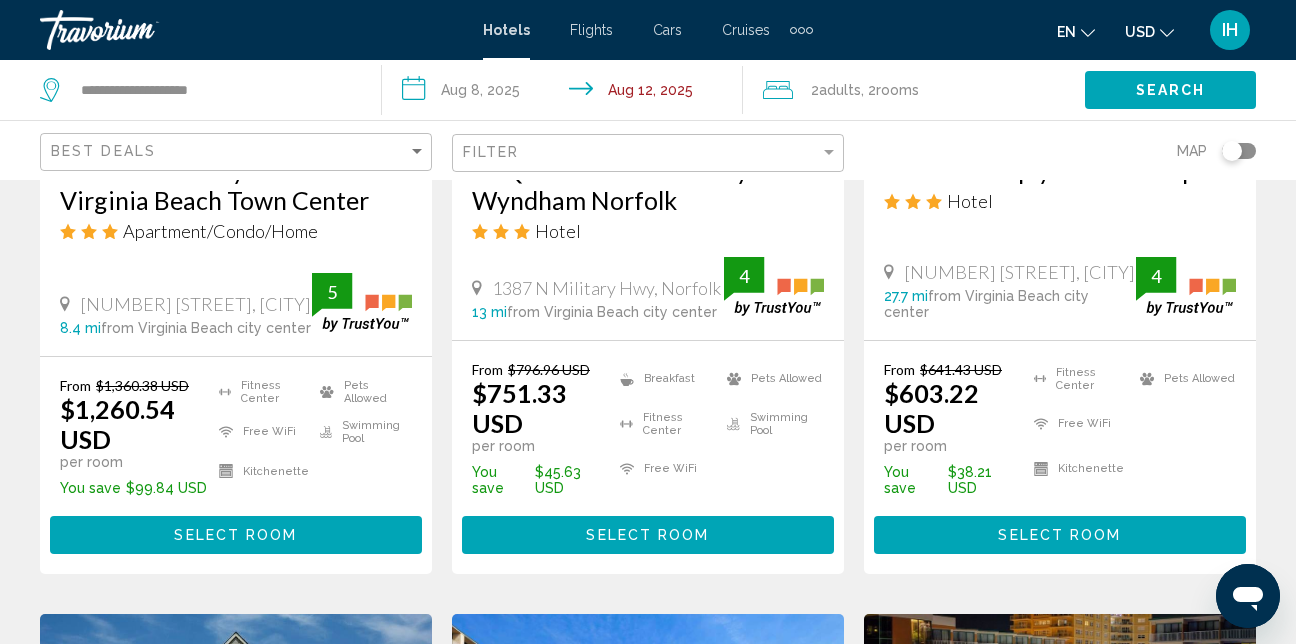 scroll, scrollTop: 1400, scrollLeft: 0, axis: vertical 